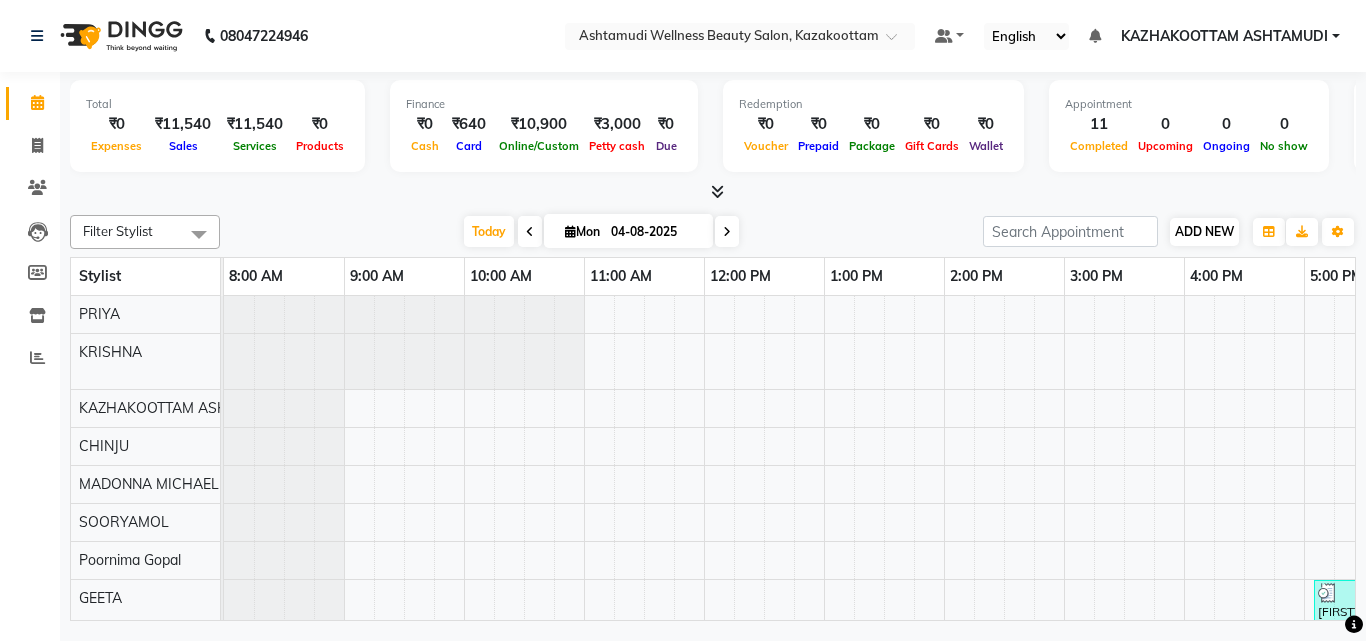 scroll, scrollTop: 0, scrollLeft: 0, axis: both 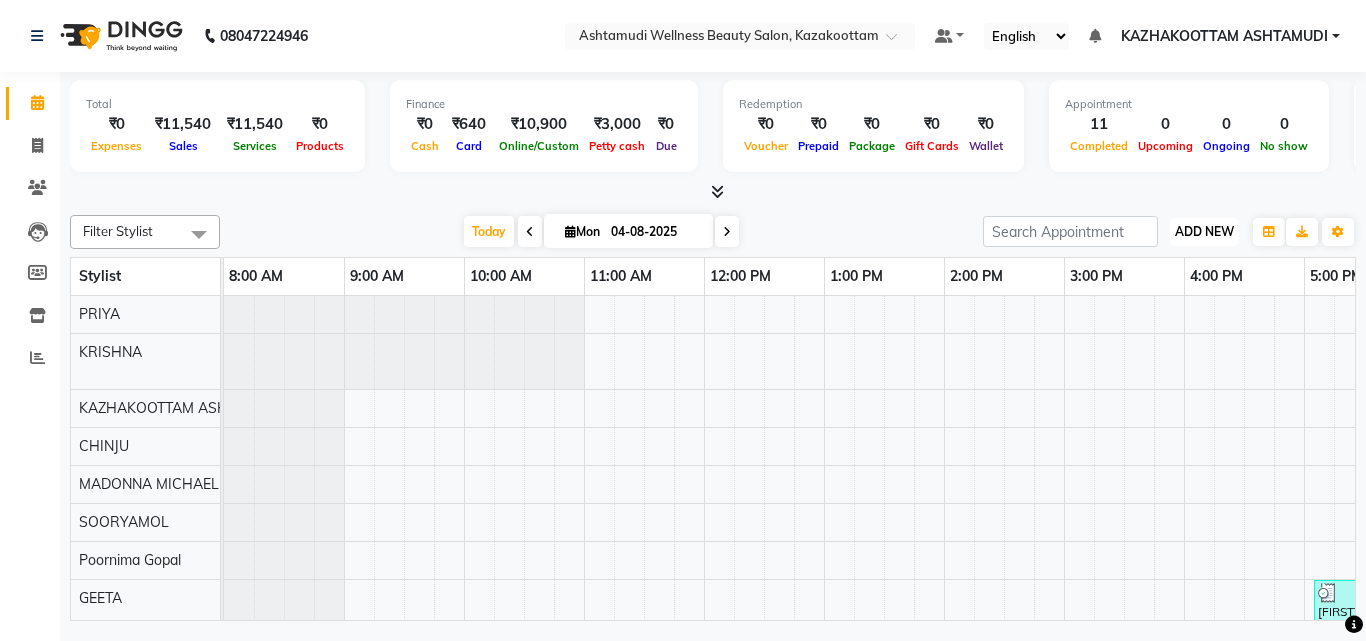 click on "ADD NEW Toggle Dropdown" at bounding box center [1204, 232] 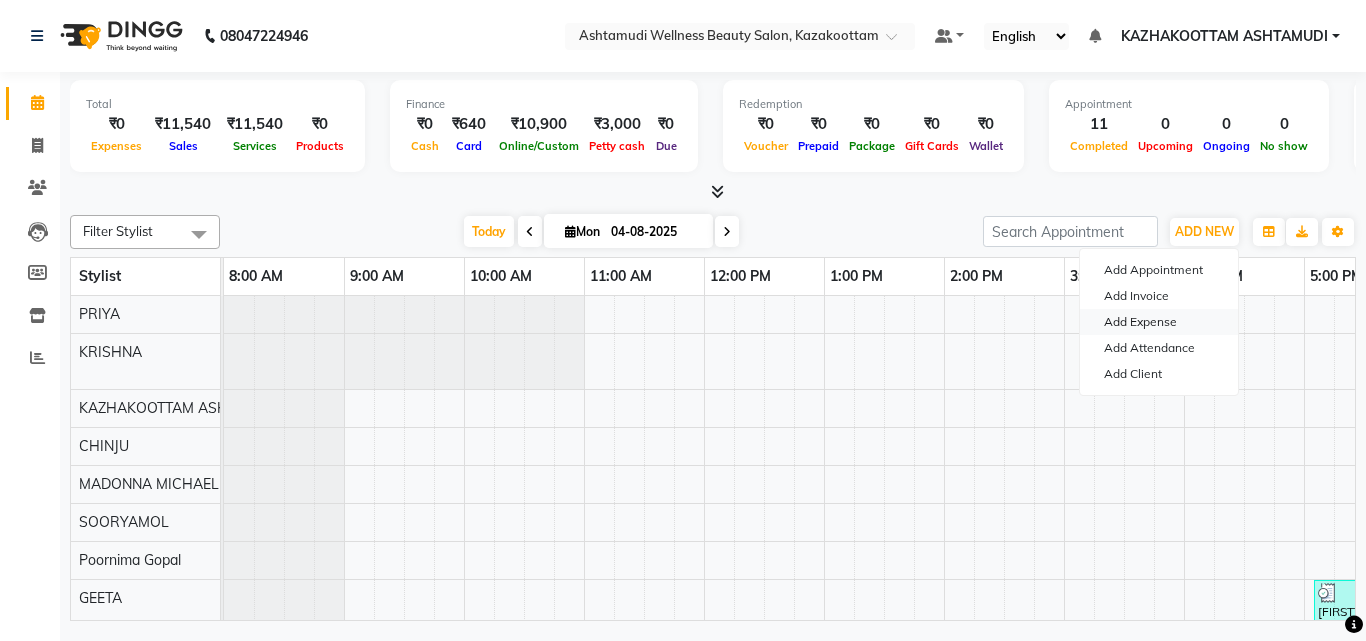 click on "Add Expense" at bounding box center [1159, 322] 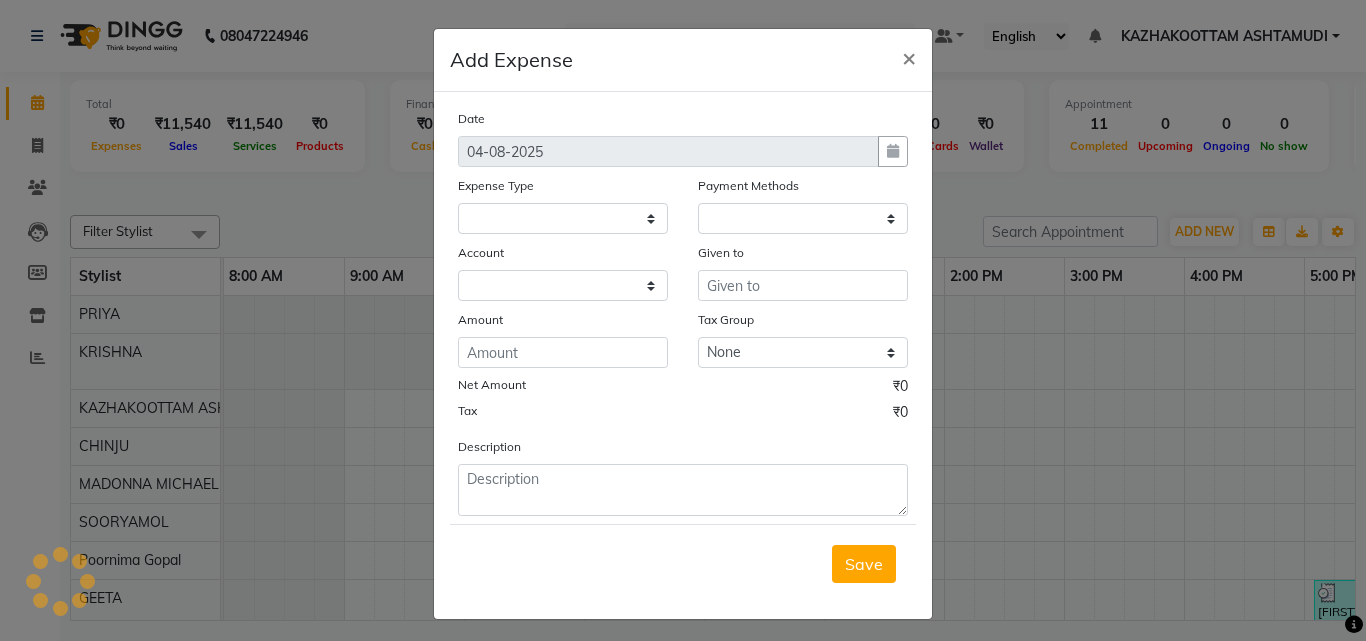select on "1" 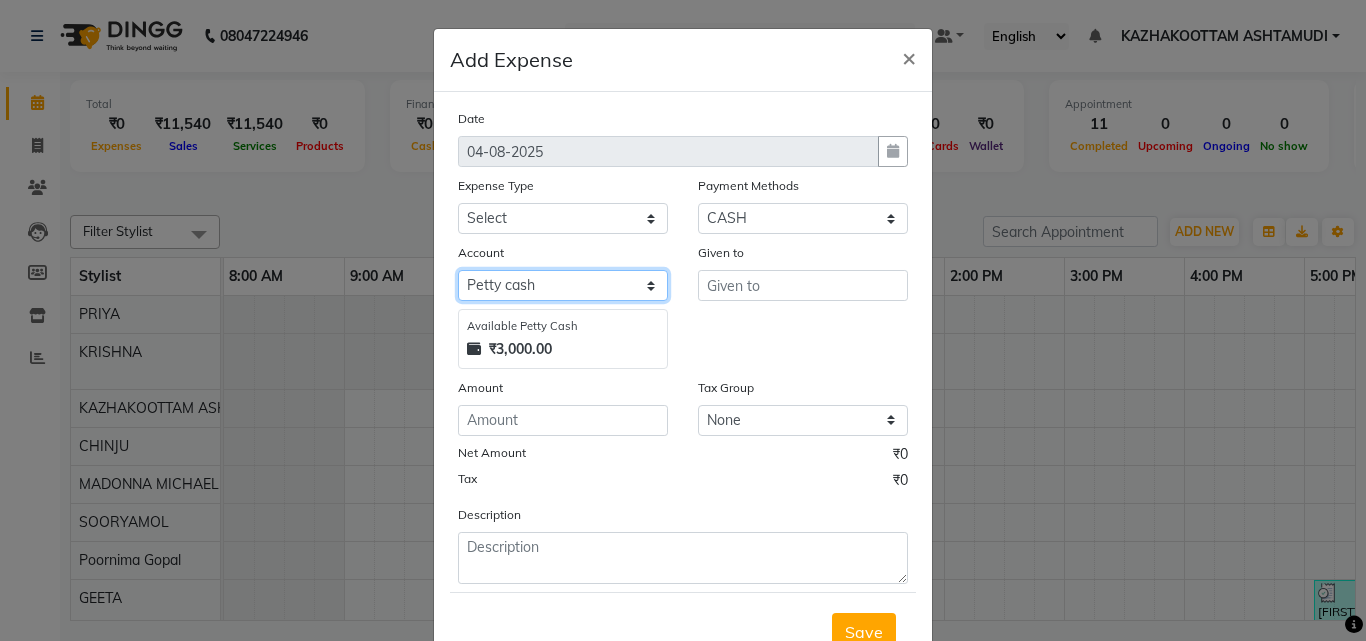 click on "Select Petty cash Default account" 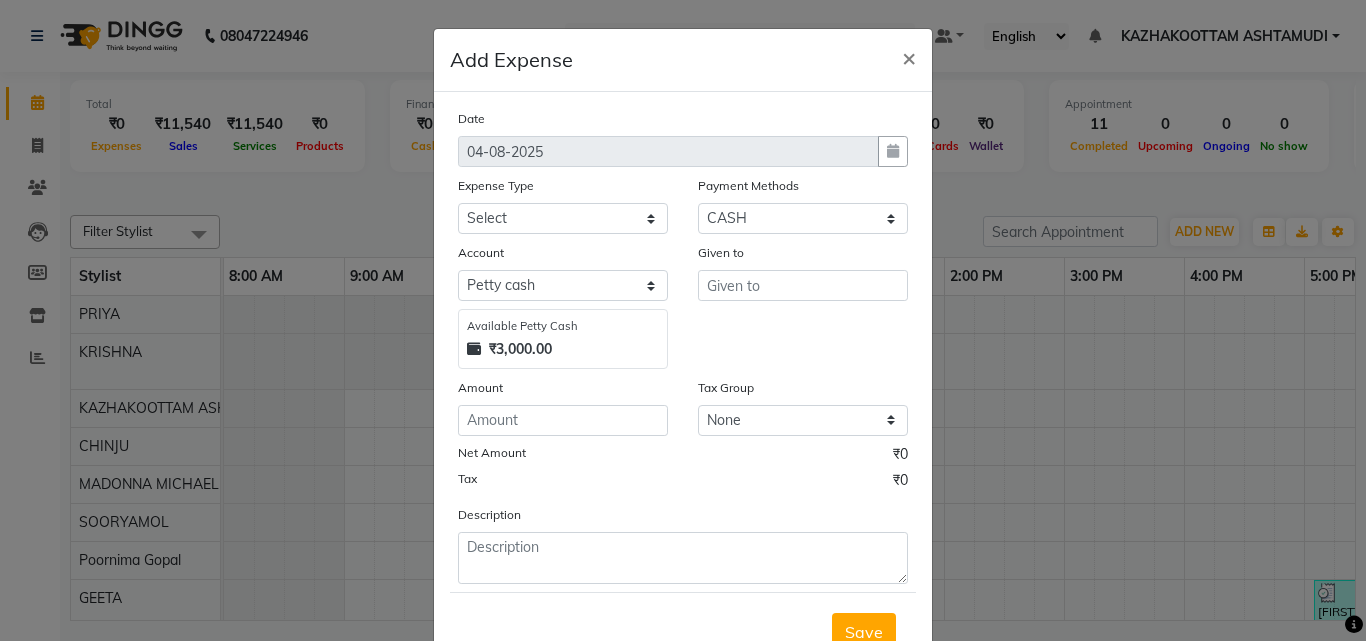 click on "Given to" 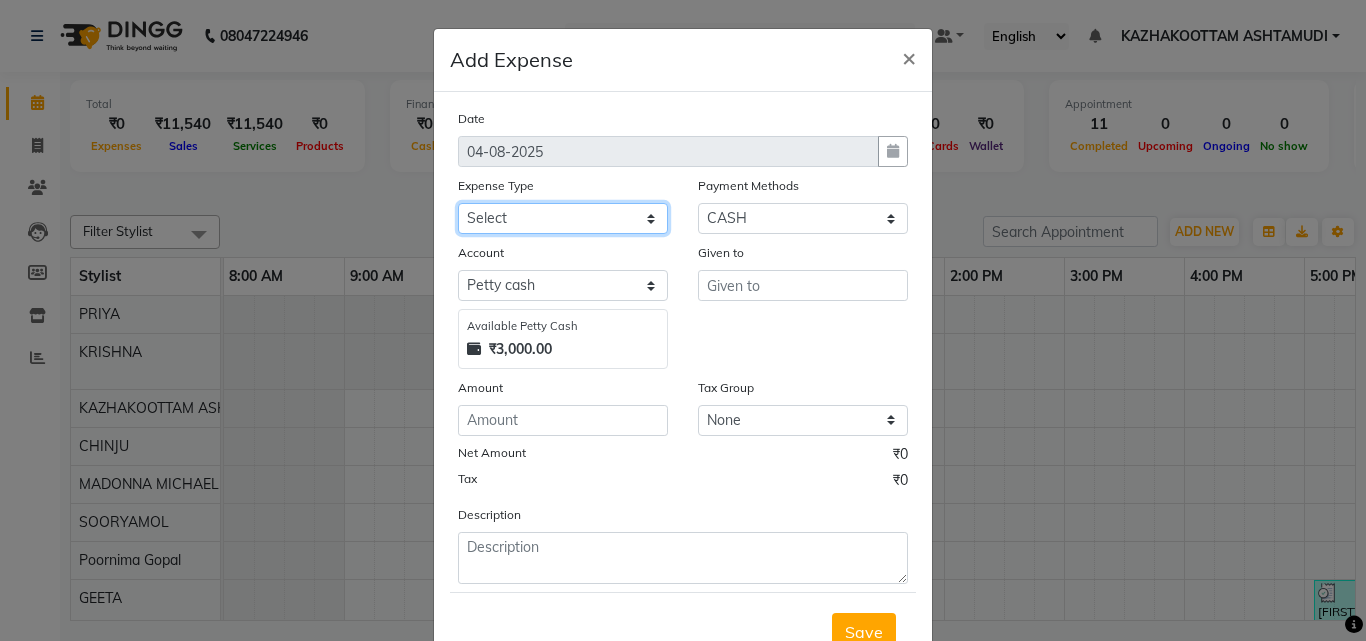 click on "Select ACCOMODATION EXPENSES ADVERTISEMENT SALES PROMOTIONAL EXPENSES Bonus BRIDAL ACCESSORIES REFUND BRIDAL COMMISSION BRIDAL FOOD BRIDAL INCENTIVES BRIDAL ORNAMENTS REFUND BRIDAL TA CASH DEPOSIT RAK BANK COMPUTER ACCESSORIES MOBILE PHONE Donation and Charity Expenses ELECTRICITY CHARGES ELECTRONICS FITTINGS Event Expense FISH FOOD EXPENSES FOOD REFRESHMENT FOR CLIENTS FOOD REFRESHMENT FOR STAFFS Freight And Forwarding Charges FUEL FOR GENERATOR FURNITURE AND EQUIPMENTS Gifts for Clients GIFTS FOR STAFFS GOKULAM CHITS HOSTEL RENT LAUNDRY EXPENSES LICENSE OTHER FEES LOADING UNLOADING CHARGES Medical Expenses MEHNDI PAYMENTS MISCELLANEOUS EXPENSES NEWSPAPER PERIODICALS Office Expenses Ornaments Maintenance Expense OVERTIME ALLOWANCES Payment For Pest Control Perfomance based incentives POSTAGE COURIER CHARGES Printing PRINTING STATIONERY EXPENSES PROFESSIONAL TAX REPAIRS MAINTENANCE ROUND OFF Salary SALARY ADVANCE Sales Incentives Membership Card SALES INCENTIVES PRODUCT SALES INCENTIVES SERVICES SALON RENT" 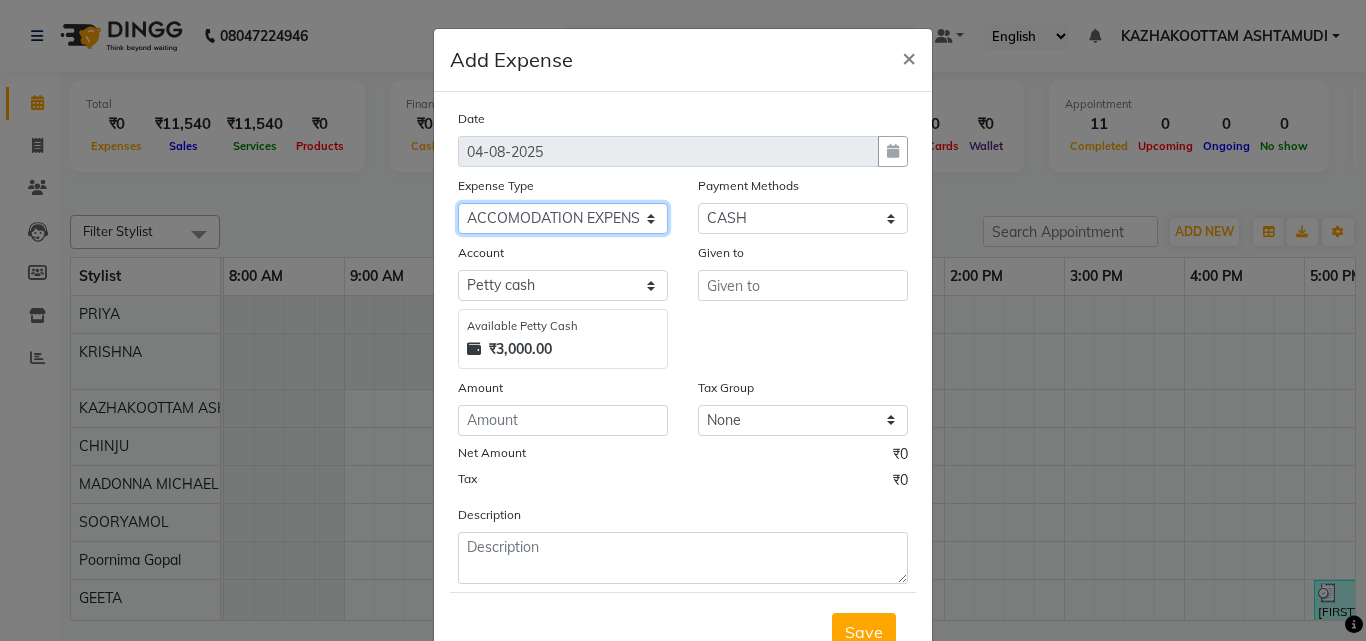 click on "Select ACCOMODATION EXPENSES ADVERTISEMENT SALES PROMOTIONAL EXPENSES Bonus BRIDAL ACCESSORIES REFUND BRIDAL COMMISSION BRIDAL FOOD BRIDAL INCENTIVES BRIDAL ORNAMENTS REFUND BRIDAL TA CASH DEPOSIT RAK BANK COMPUTER ACCESSORIES MOBILE PHONE Donation and Charity Expenses ELECTRICITY CHARGES ELECTRONICS FITTINGS Event Expense FISH FOOD EXPENSES FOOD REFRESHMENT FOR CLIENTS FOOD REFRESHMENT FOR STAFFS Freight And Forwarding Charges FUEL FOR GENERATOR FURNITURE AND EQUIPMENTS Gifts for Clients GIFTS FOR STAFFS GOKULAM CHITS HOSTEL RENT LAUNDRY EXPENSES LICENSE OTHER FEES LOADING UNLOADING CHARGES Medical Expenses MEHNDI PAYMENTS MISCELLANEOUS EXPENSES NEWSPAPER PERIODICALS Office Expenses Ornaments Maintenance Expense OVERTIME ALLOWANCES Payment For Pest Control Perfomance based incentives POSTAGE COURIER CHARGES Printing PRINTING STATIONERY EXPENSES PROFESSIONAL TAX REPAIRS MAINTENANCE ROUND OFF Salary SALARY ADVANCE Sales Incentives Membership Card SALES INCENTIVES PRODUCT SALES INCENTIVES SERVICES SALON RENT" 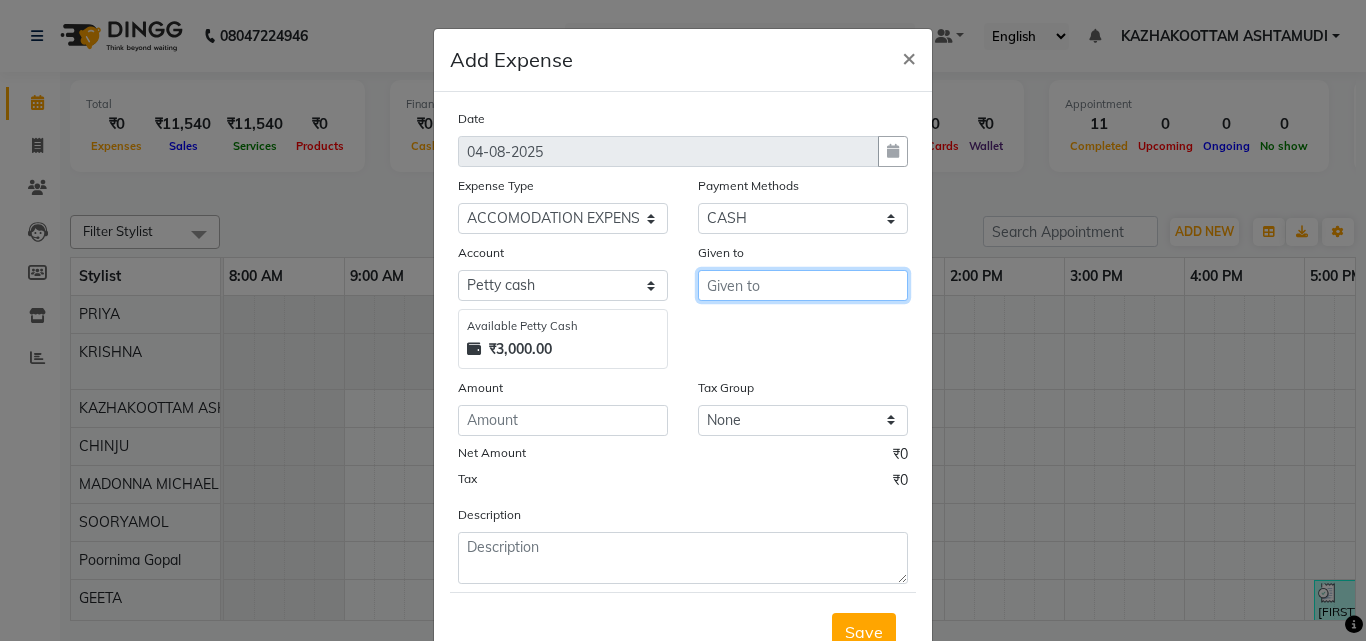 click at bounding box center [803, 285] 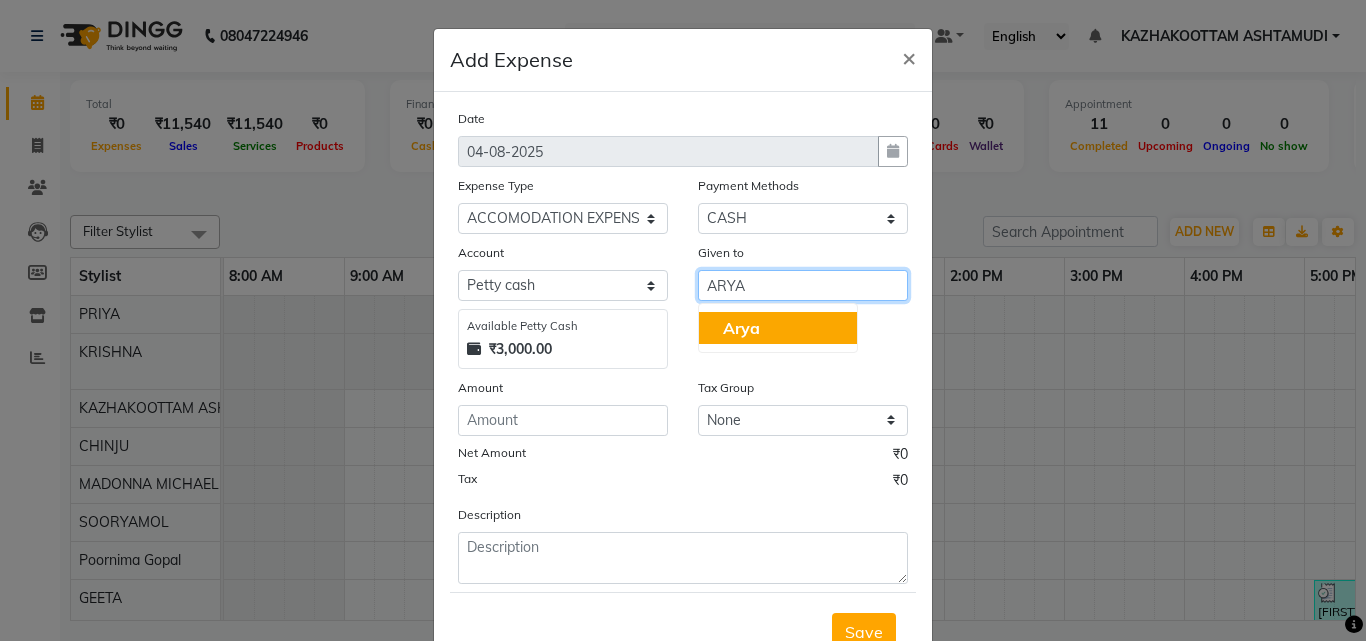 click on "Arya" at bounding box center [778, 328] 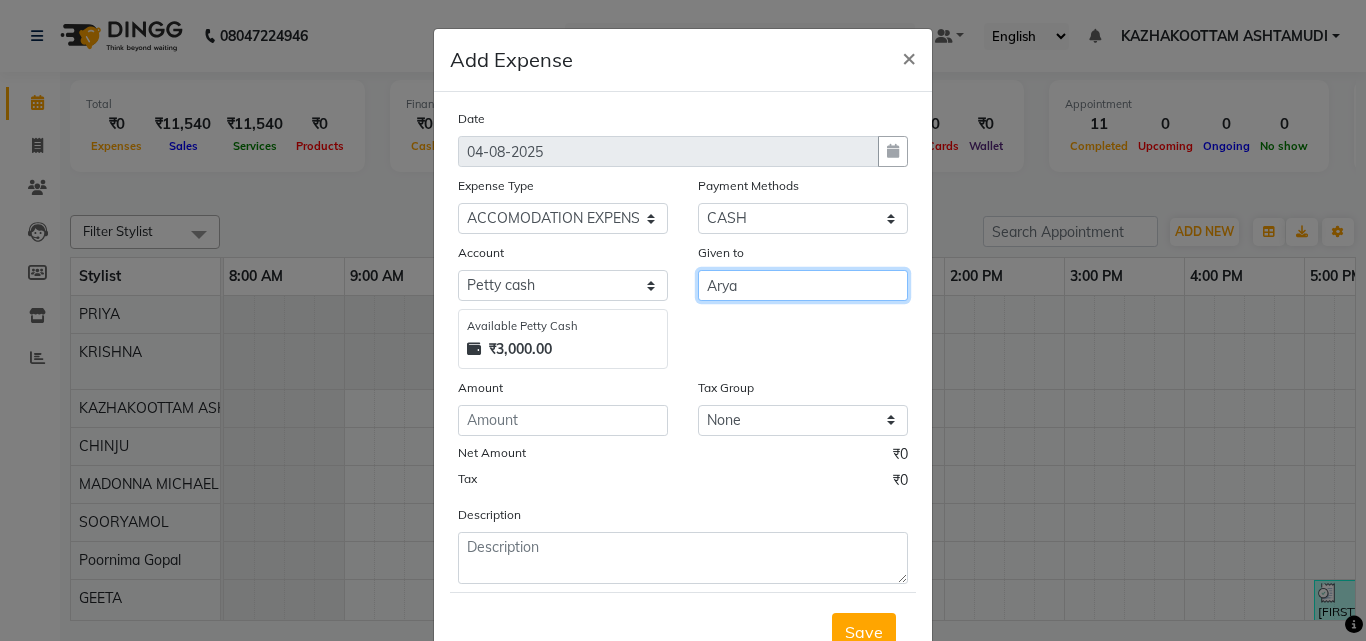 type on "Arya" 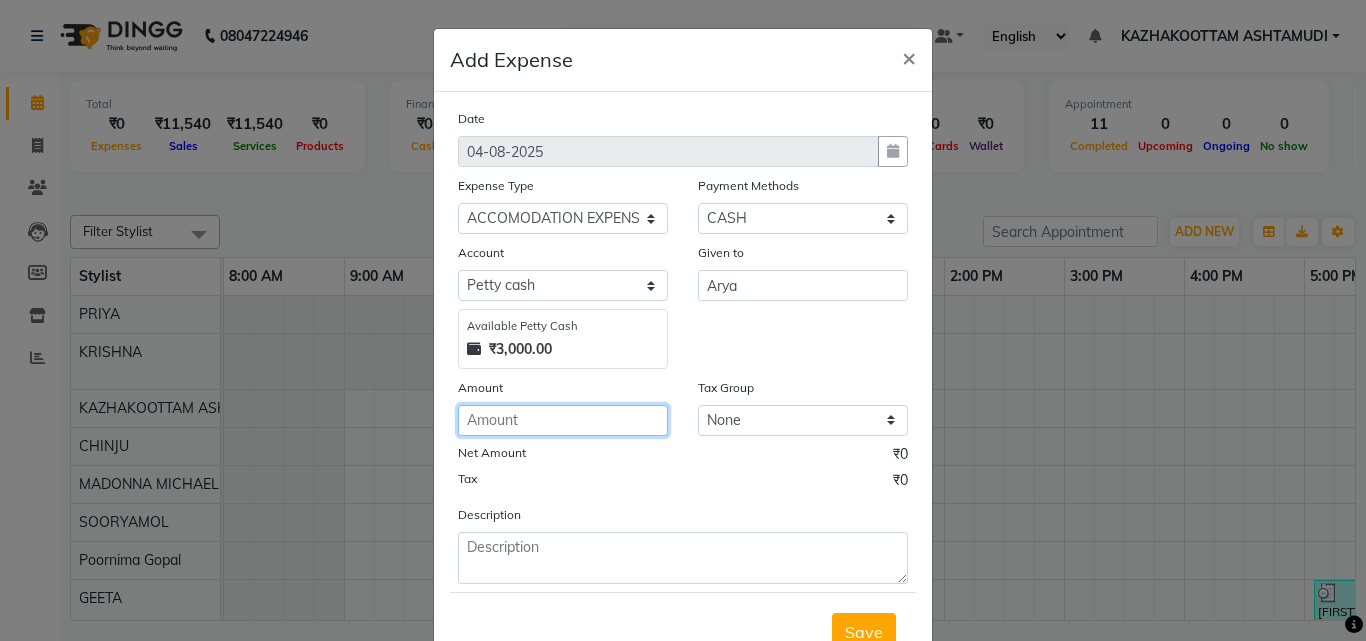 click 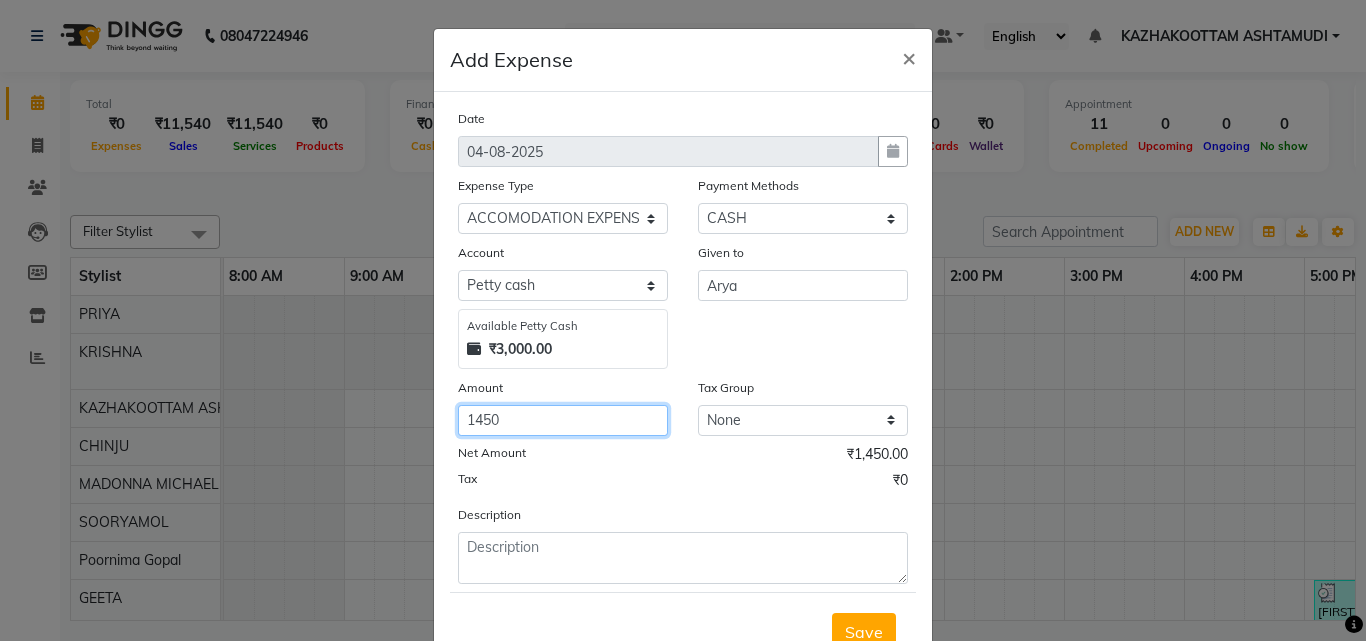 type on "1450" 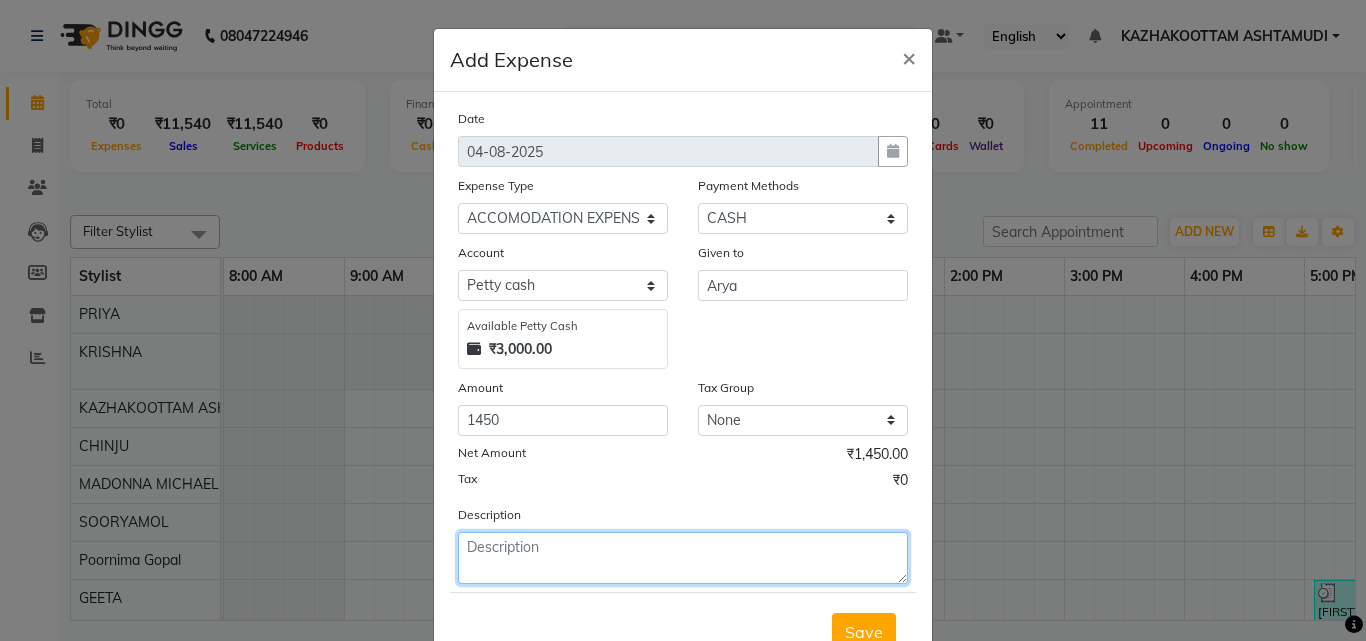 click 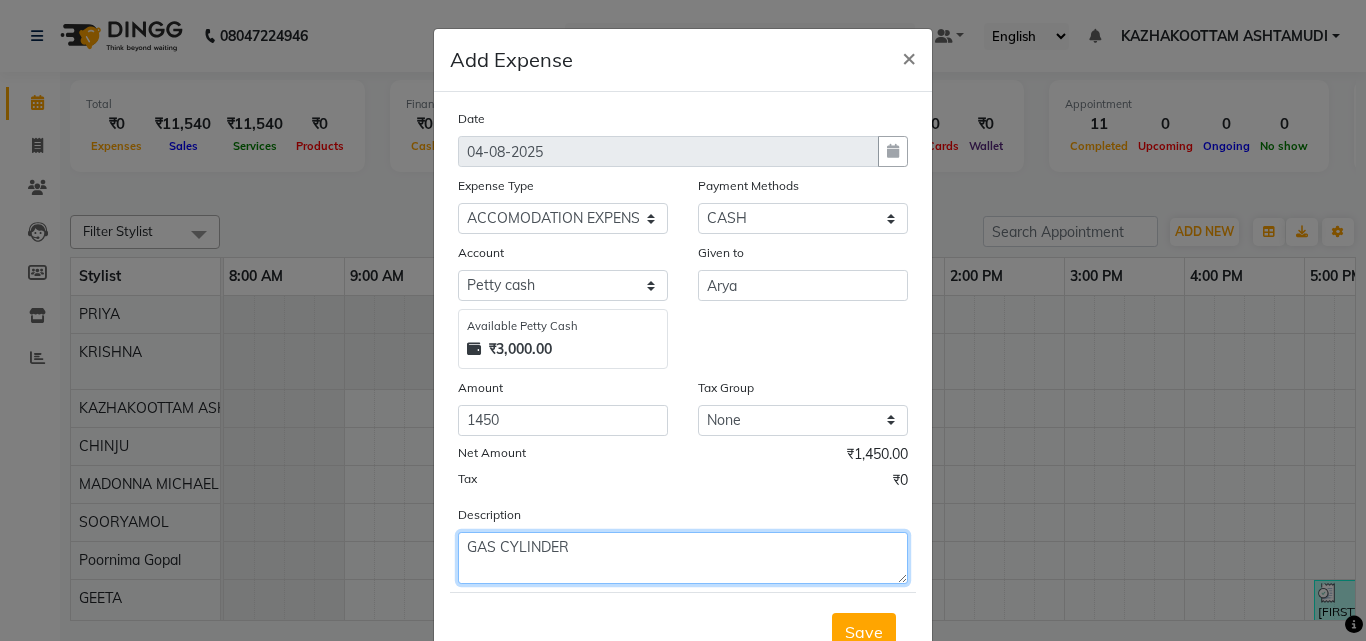 scroll, scrollTop: 75, scrollLeft: 0, axis: vertical 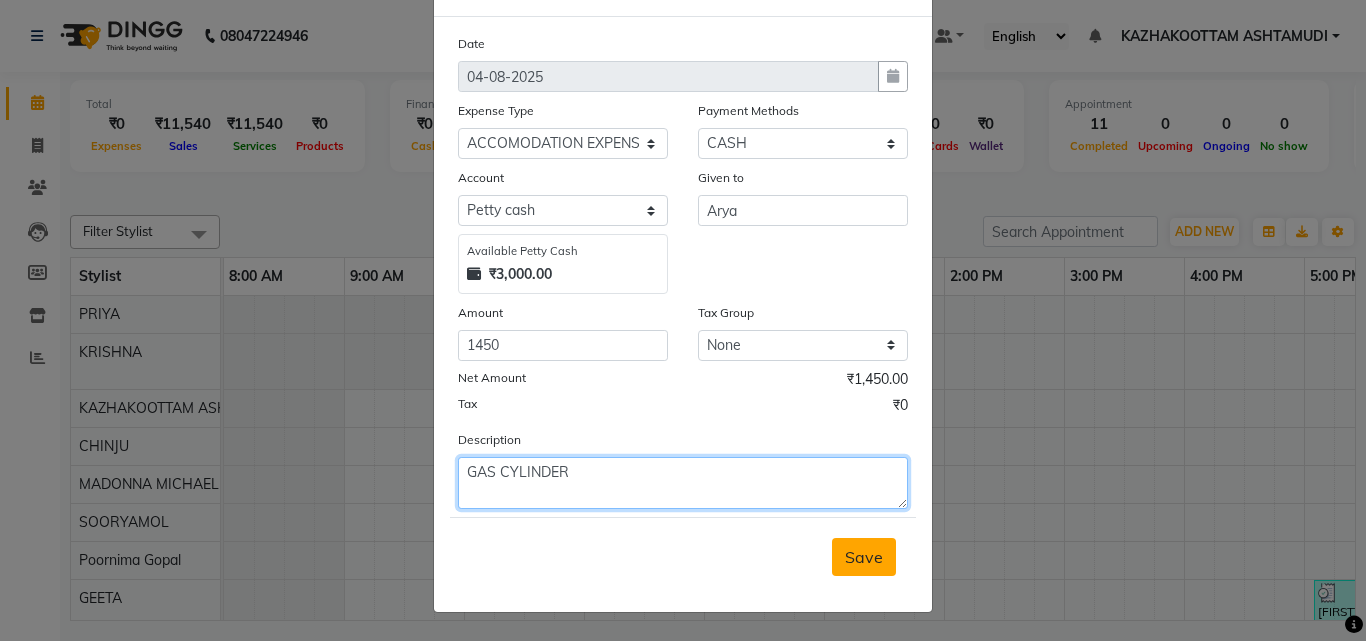 type on "GAS CYLINDER" 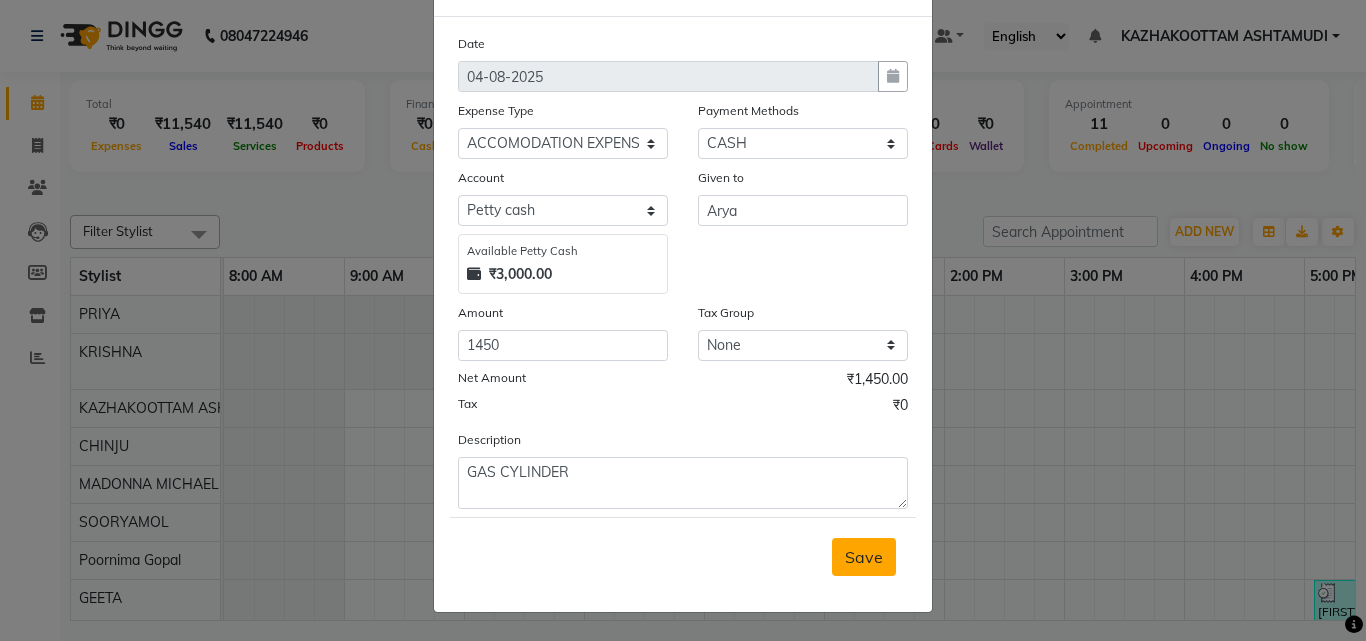 click on "Save" at bounding box center (864, 557) 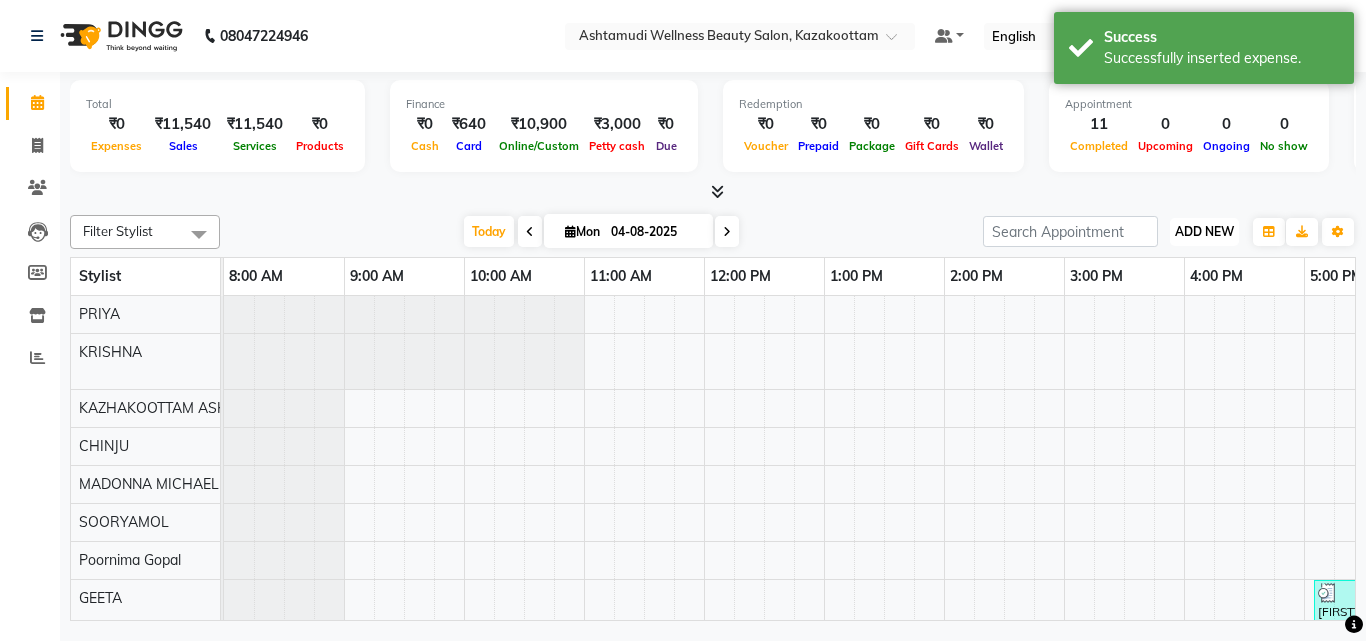 click on "ADD NEW" at bounding box center [1204, 231] 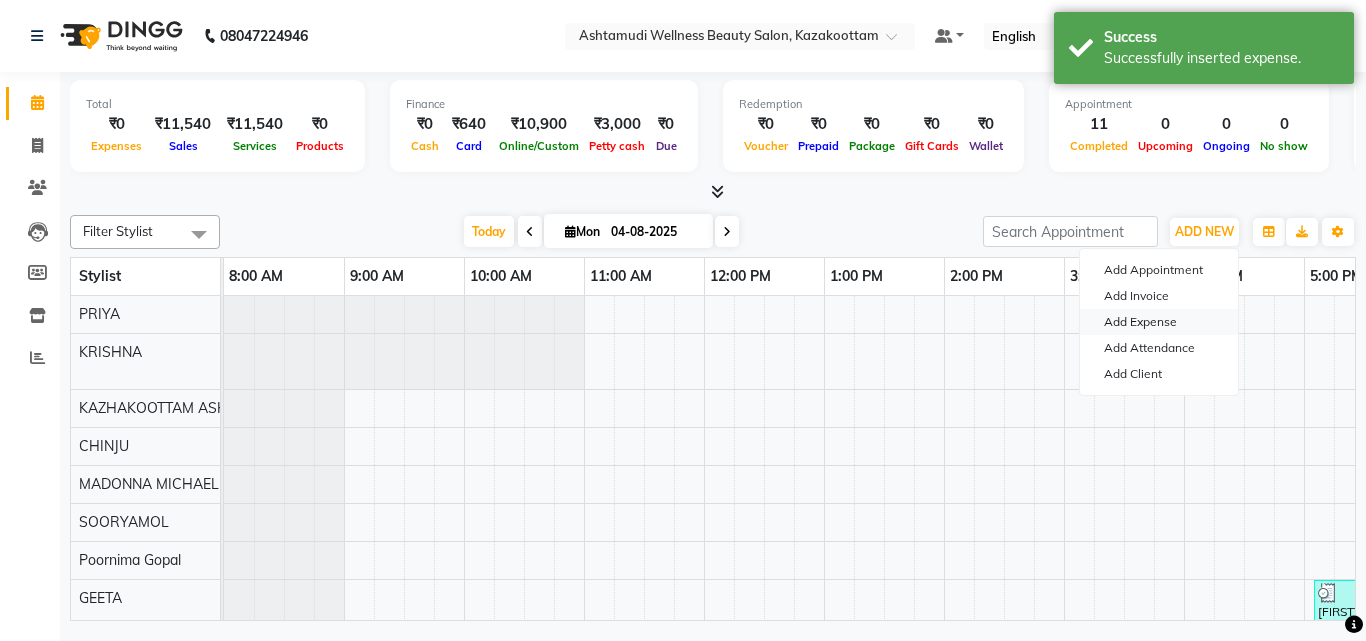 click on "Add Expense" at bounding box center (1159, 322) 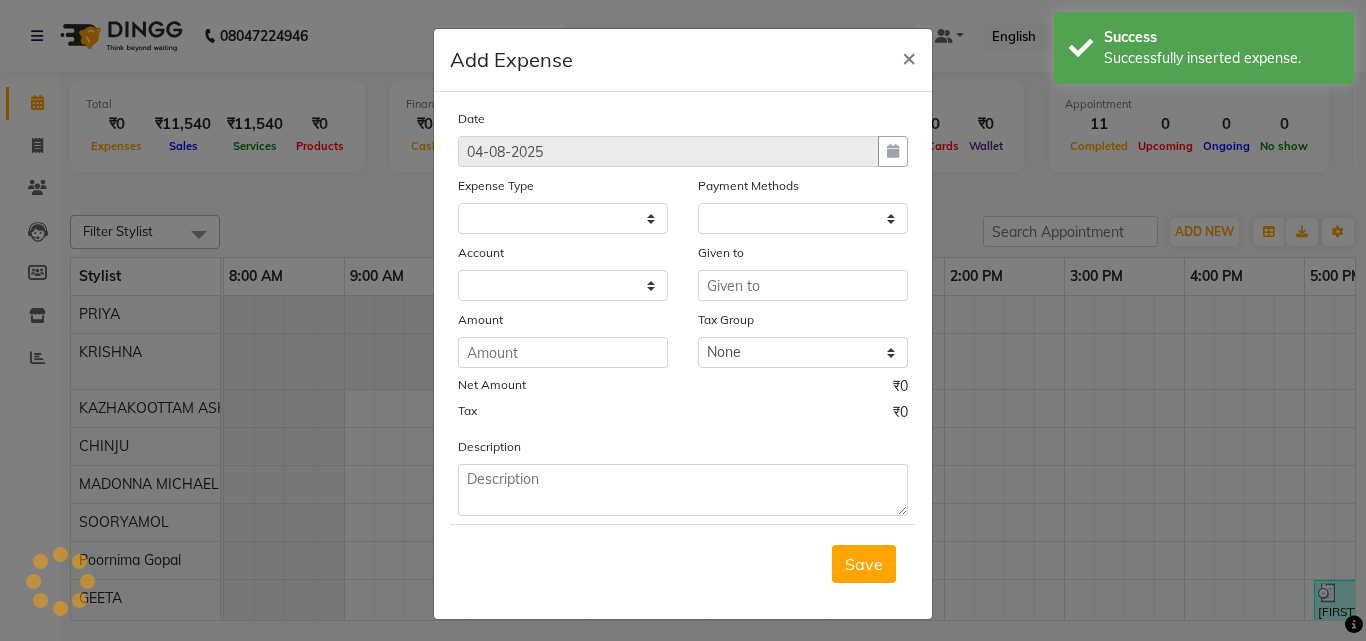 select on "3495" 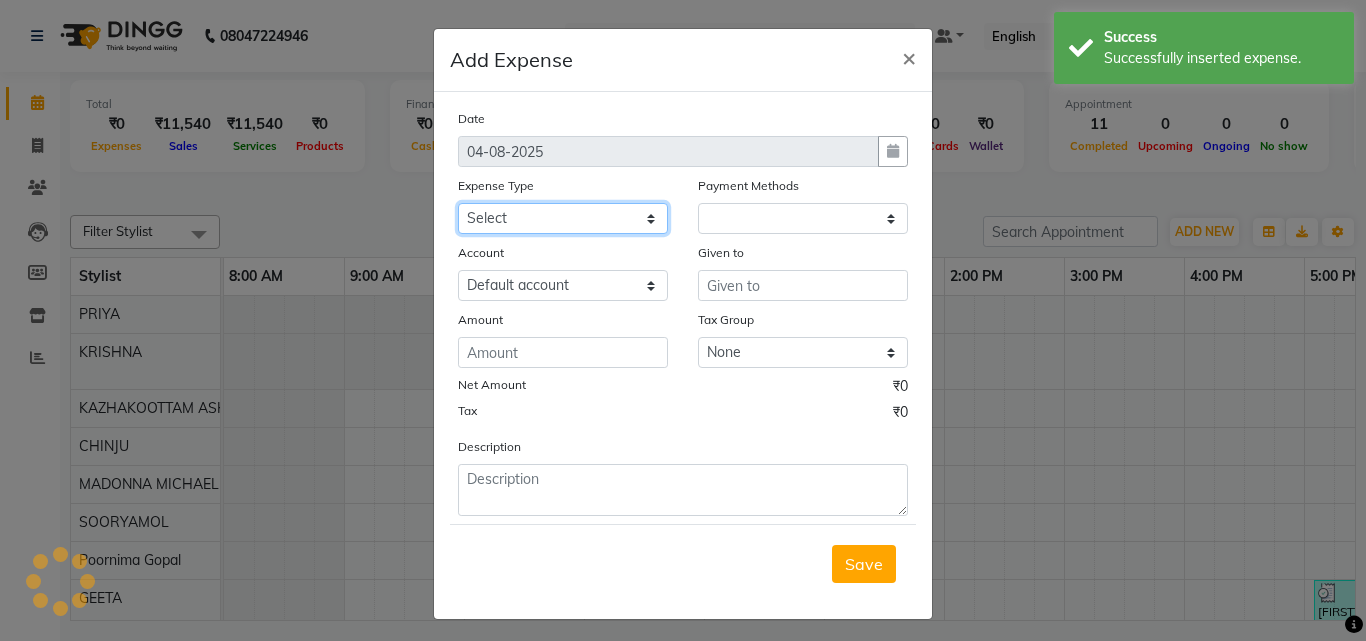 click on "Select ACCOMODATION EXPENSES ADVERTISEMENT SALES PROMOTIONAL EXPENSES Bonus BRIDAL ACCESSORIES REFUND BRIDAL COMMISSION BRIDAL FOOD BRIDAL INCENTIVES BRIDAL ORNAMENTS REFUND BRIDAL TA CASH DEPOSIT RAK BANK COMPUTER ACCESSORIES MOBILE PHONE Donation and Charity Expenses ELECTRICITY CHARGES ELECTRONICS FITTINGS Event Expense FISH FOOD EXPENSES FOOD REFRESHMENT FOR CLIENTS FOOD REFRESHMENT FOR STAFFS Freight And Forwarding Charges FUEL FOR GENERATOR FURNITURE AND EQUIPMENTS Gifts for Clients GIFTS FOR STAFFS GOKULAM CHITS HOSTEL RENT LAUNDRY EXPENSES LICENSE OTHER FEES LOADING UNLOADING CHARGES Medical Expenses MEHNDI PAYMENTS MISCELLANEOUS EXPENSES NEWSPAPER PERIODICALS Office Expenses Ornaments Maintenance Expense OVERTIME ALLOWANCES Payment For Pest Control Perfomance based incentives POSTAGE COURIER CHARGES Printing PRINTING STATIONERY EXPENSES PROFESSIONAL TAX REPAIRS MAINTENANCE ROUND OFF Salary SALARY ADVANCE Sales Incentives Membership Card SALES INCENTIVES PRODUCT SALES INCENTIVES SERVICES SALON RENT" 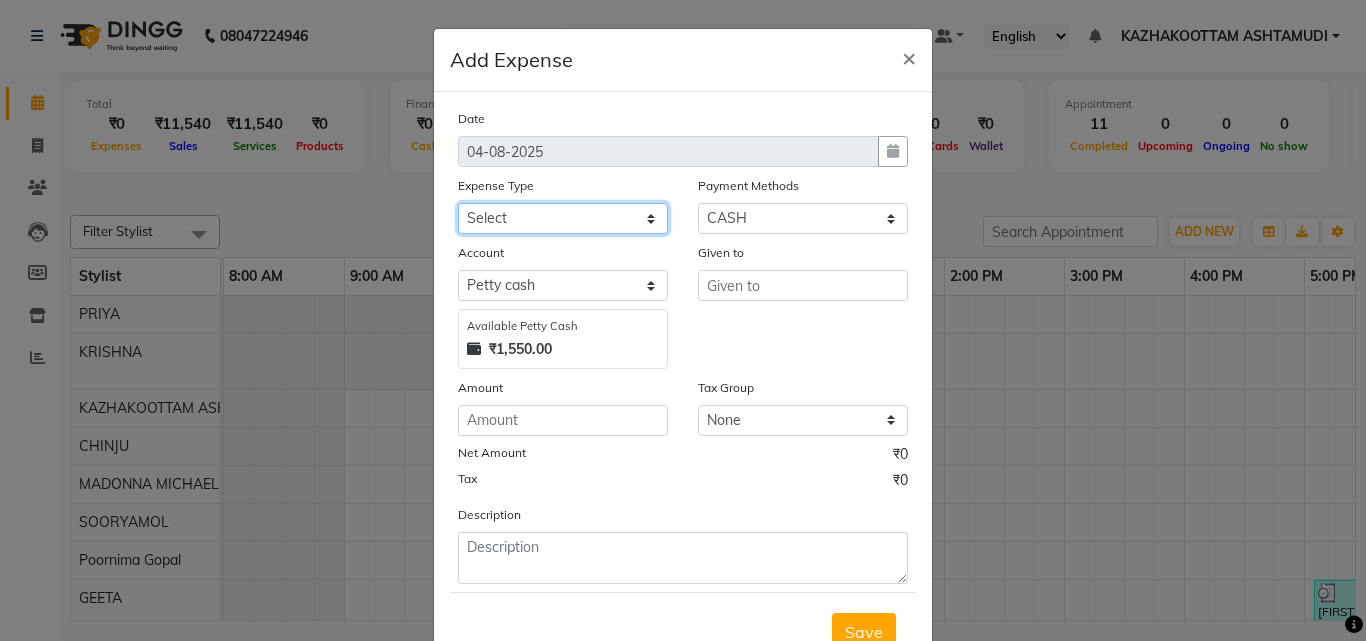select on "6170" 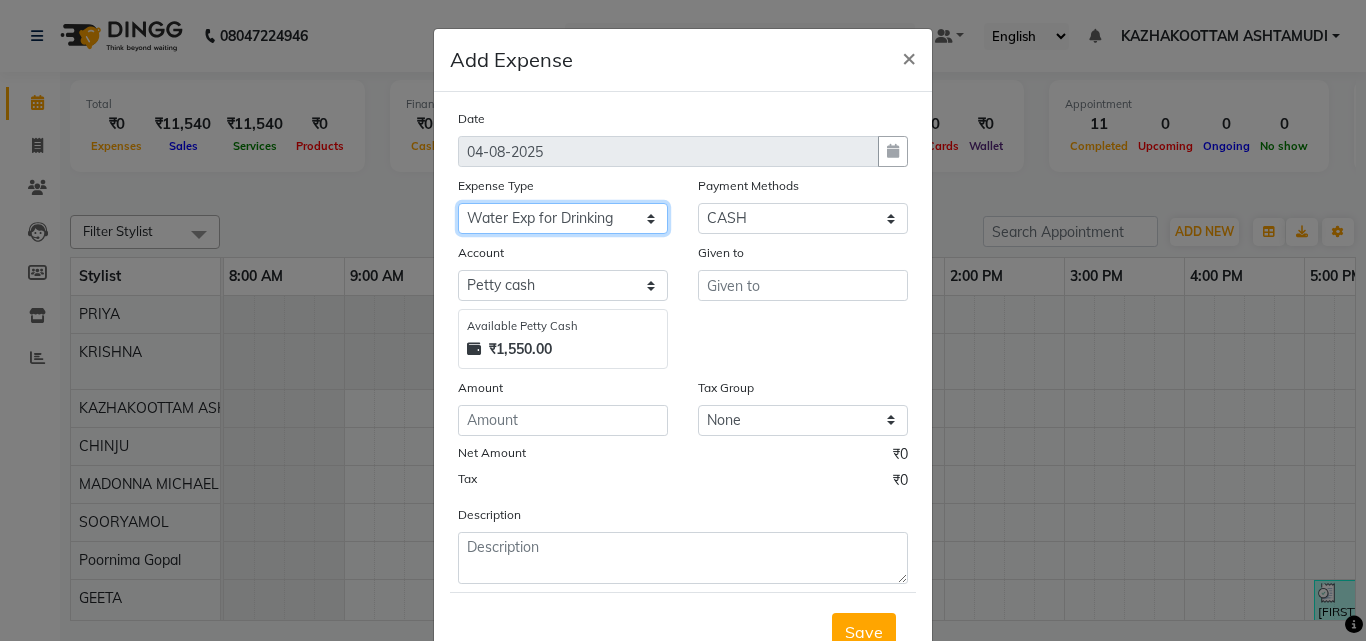 click on "Select ACCOMODATION EXPENSES ADVERTISEMENT SALES PROMOTIONAL EXPENSES Bonus BRIDAL ACCESSORIES REFUND BRIDAL COMMISSION BRIDAL FOOD BRIDAL INCENTIVES BRIDAL ORNAMENTS REFUND BRIDAL TA CASH DEPOSIT RAK BANK COMPUTER ACCESSORIES MOBILE PHONE Donation and Charity Expenses ELECTRICITY CHARGES ELECTRONICS FITTINGS Event Expense FISH FOOD EXPENSES FOOD REFRESHMENT FOR CLIENTS FOOD REFRESHMENT FOR STAFFS Freight And Forwarding Charges FUEL FOR GENERATOR FURNITURE AND EQUIPMENTS Gifts for Clients GIFTS FOR STAFFS GOKULAM CHITS HOSTEL RENT LAUNDRY EXPENSES LICENSE OTHER FEES LOADING UNLOADING CHARGES Medical Expenses MEHNDI PAYMENTS MISCELLANEOUS EXPENSES NEWSPAPER PERIODICALS Office Expenses Ornaments Maintenance Expense OVERTIME ALLOWANCES Payment For Pest Control Perfomance based incentives POSTAGE COURIER CHARGES Printing PRINTING STATIONERY EXPENSES PROFESSIONAL TAX REPAIRS MAINTENANCE ROUND OFF Salary SALARY ADVANCE Sales Incentives Membership Card SALES INCENTIVES PRODUCT SALES INCENTIVES SERVICES SALON RENT" 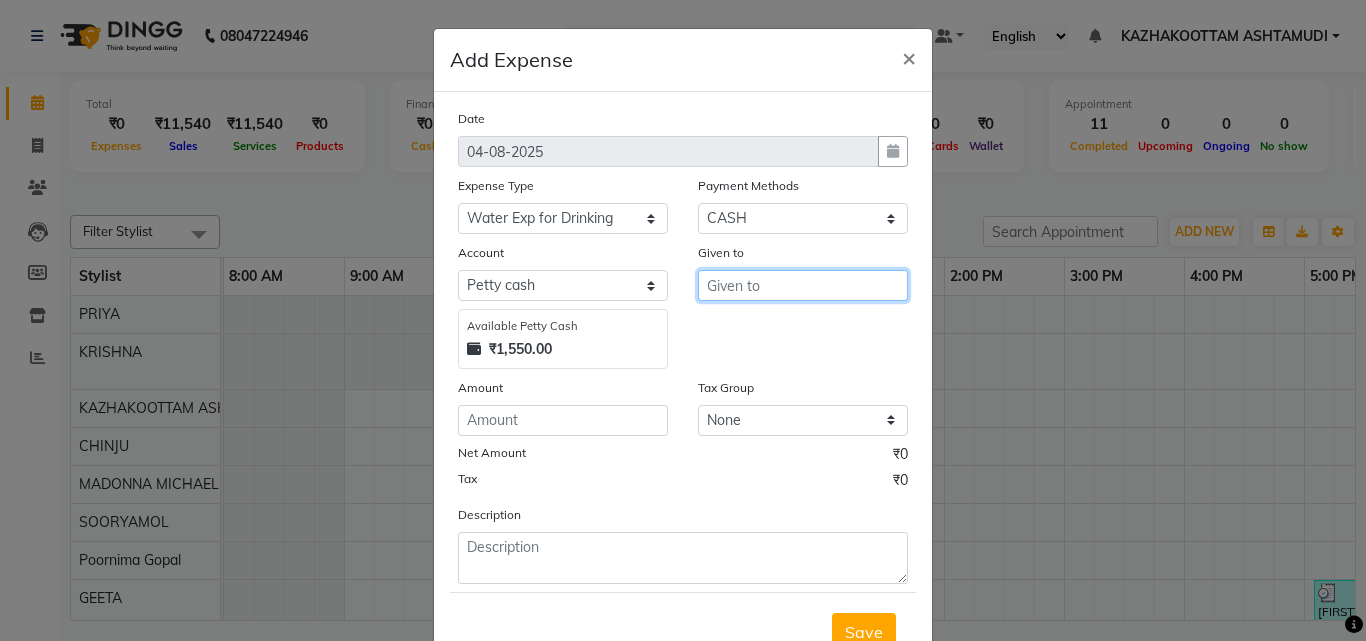click at bounding box center [803, 285] 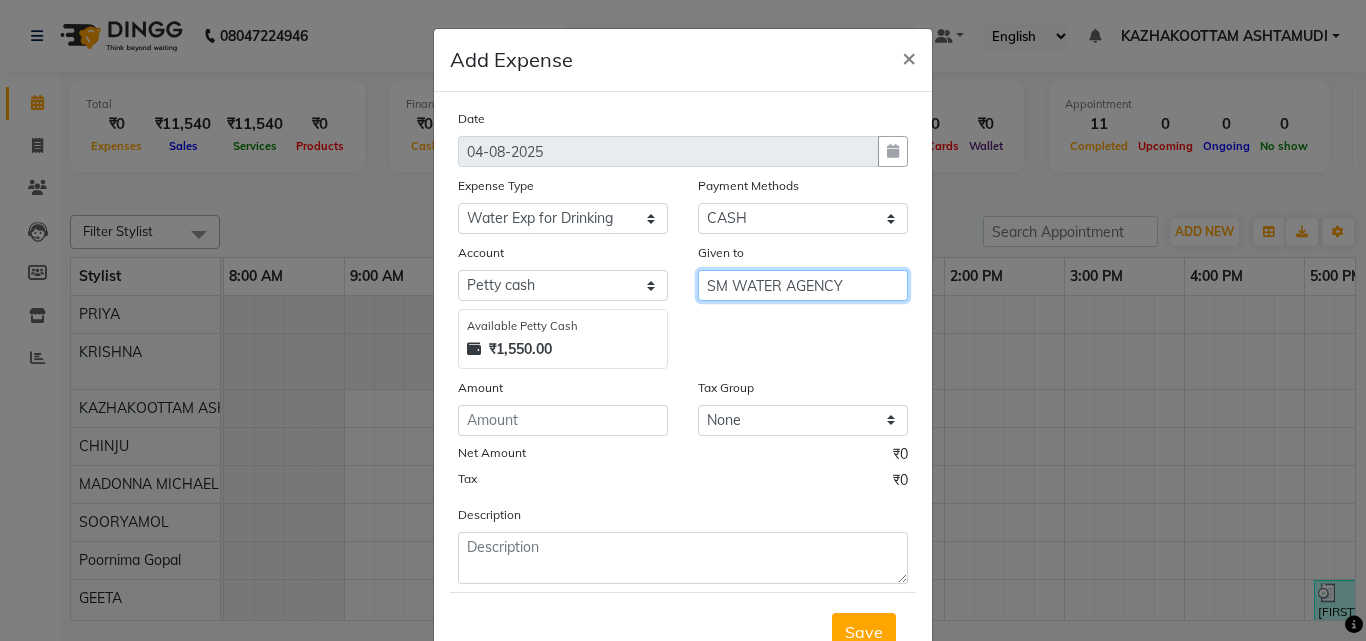 type on "SM WATER AGENCY" 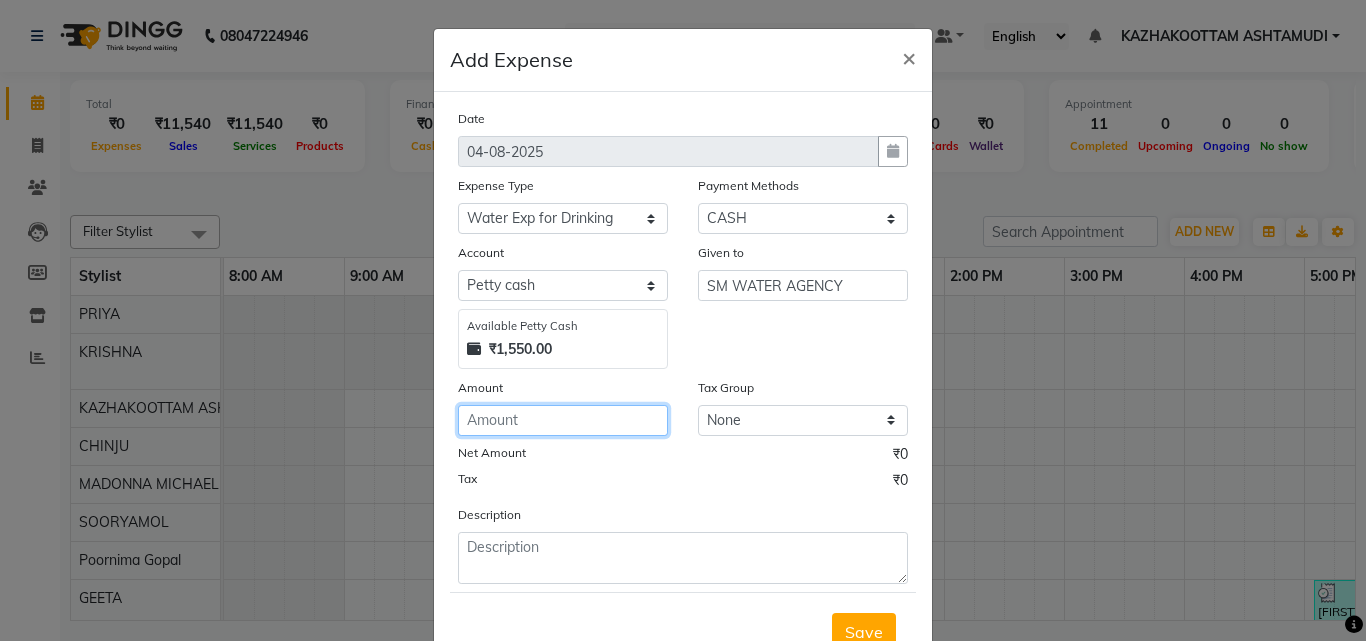 click 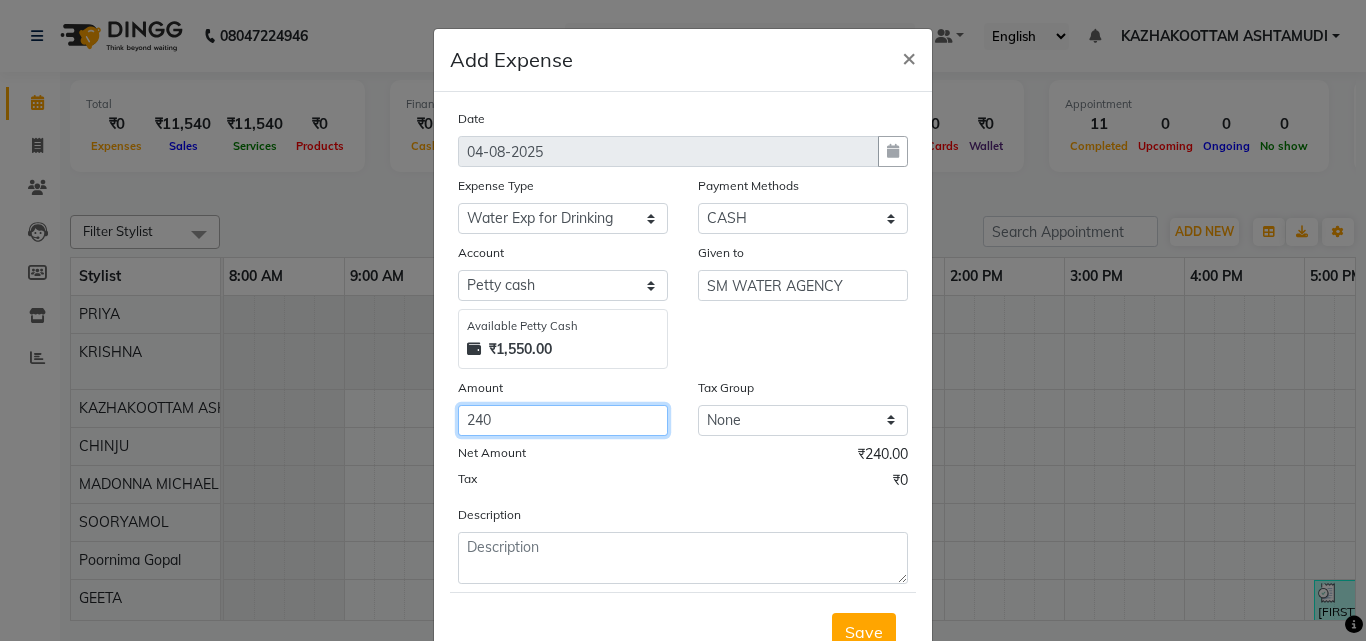 type on "240" 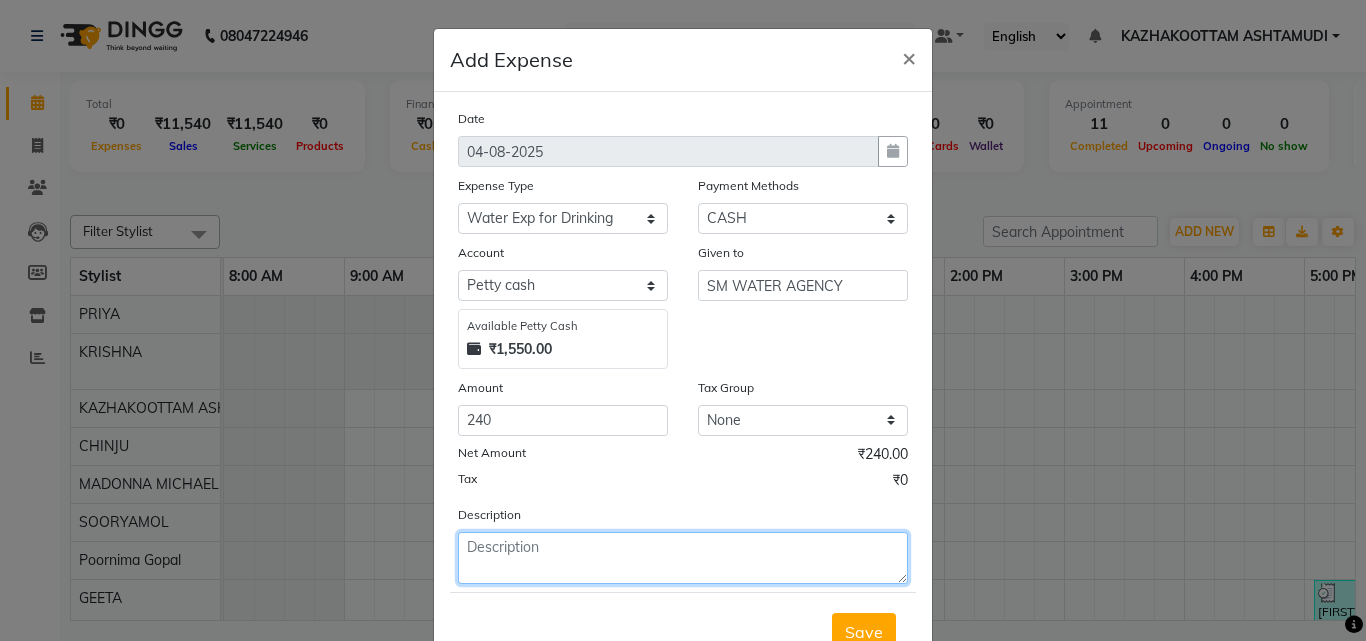 click 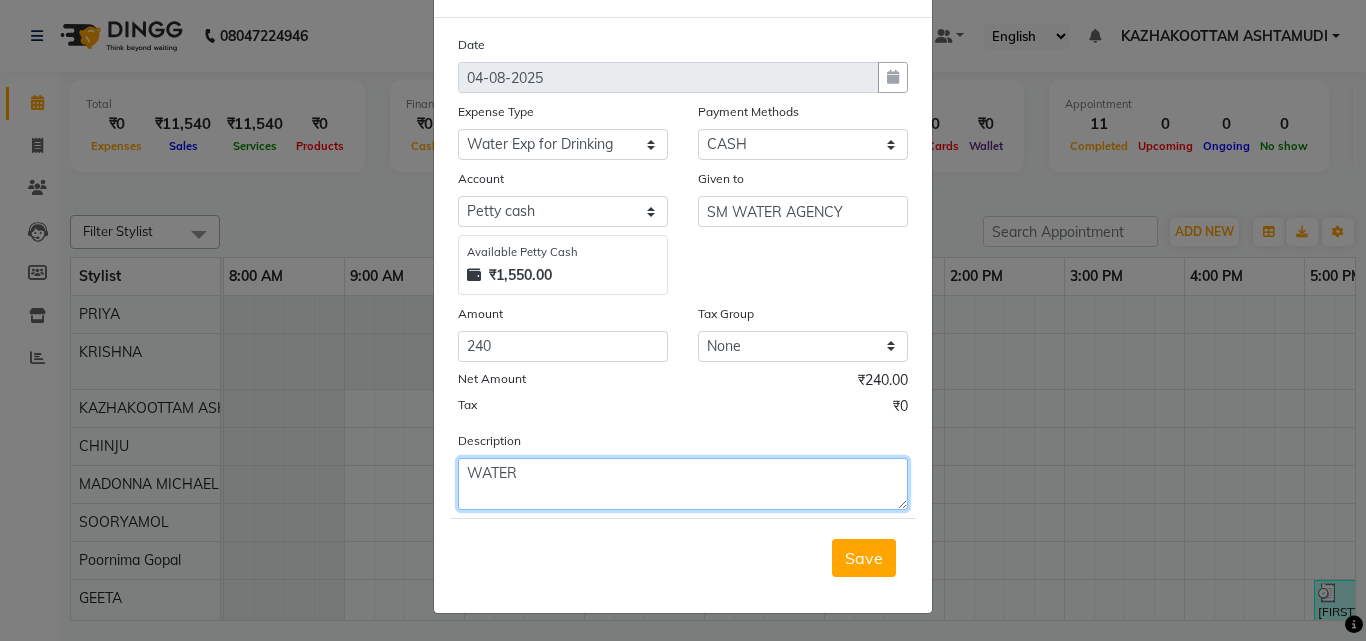 scroll, scrollTop: 75, scrollLeft: 0, axis: vertical 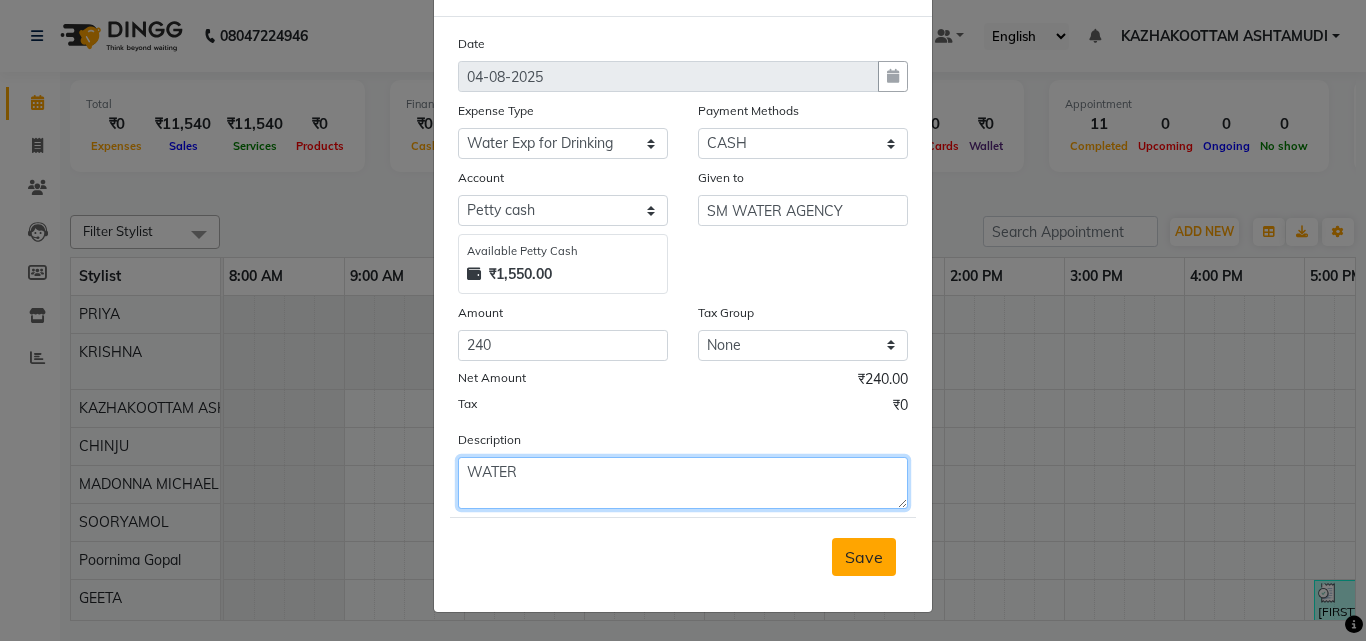 type on "WATER" 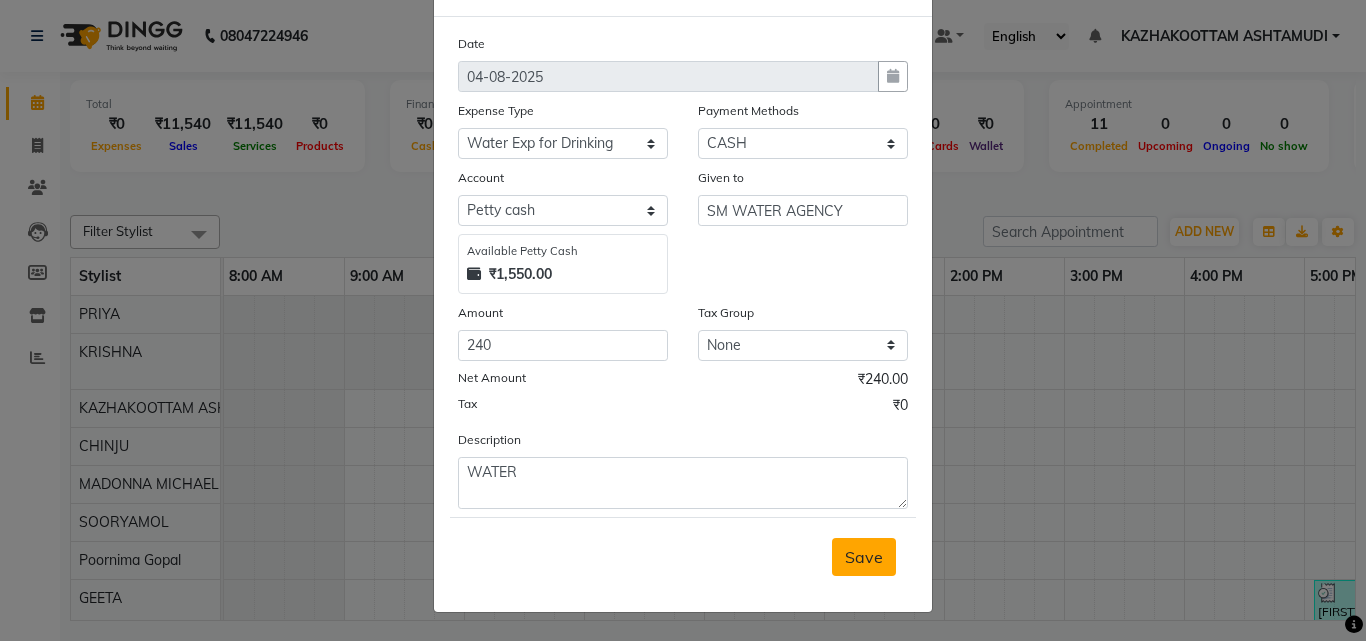 click on "Save" at bounding box center [864, 557] 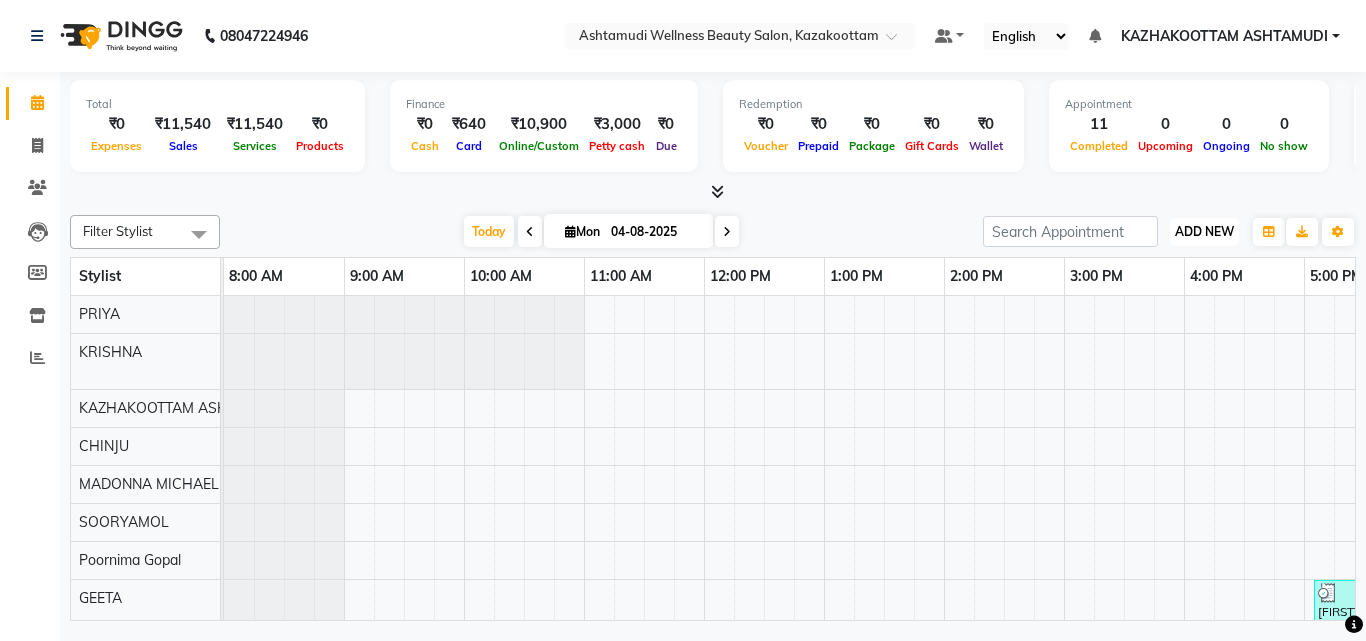 click on "ADD NEW" at bounding box center (1204, 231) 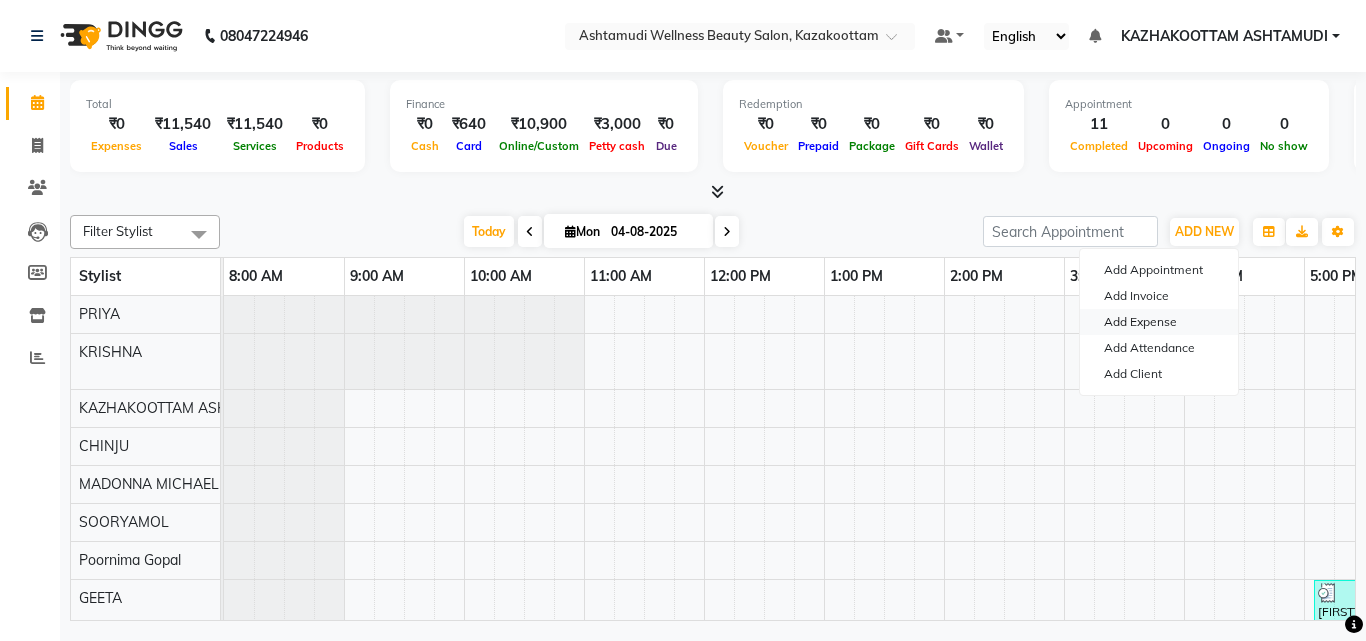 click on "Add Expense" at bounding box center (1159, 322) 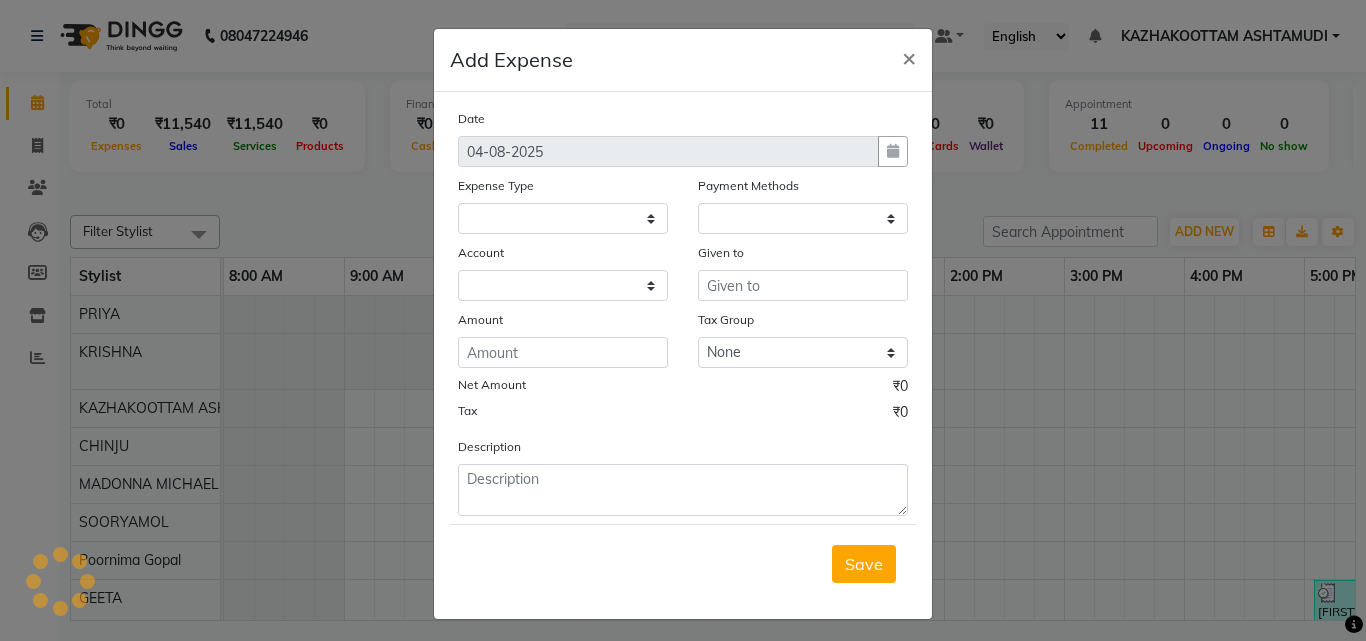 select 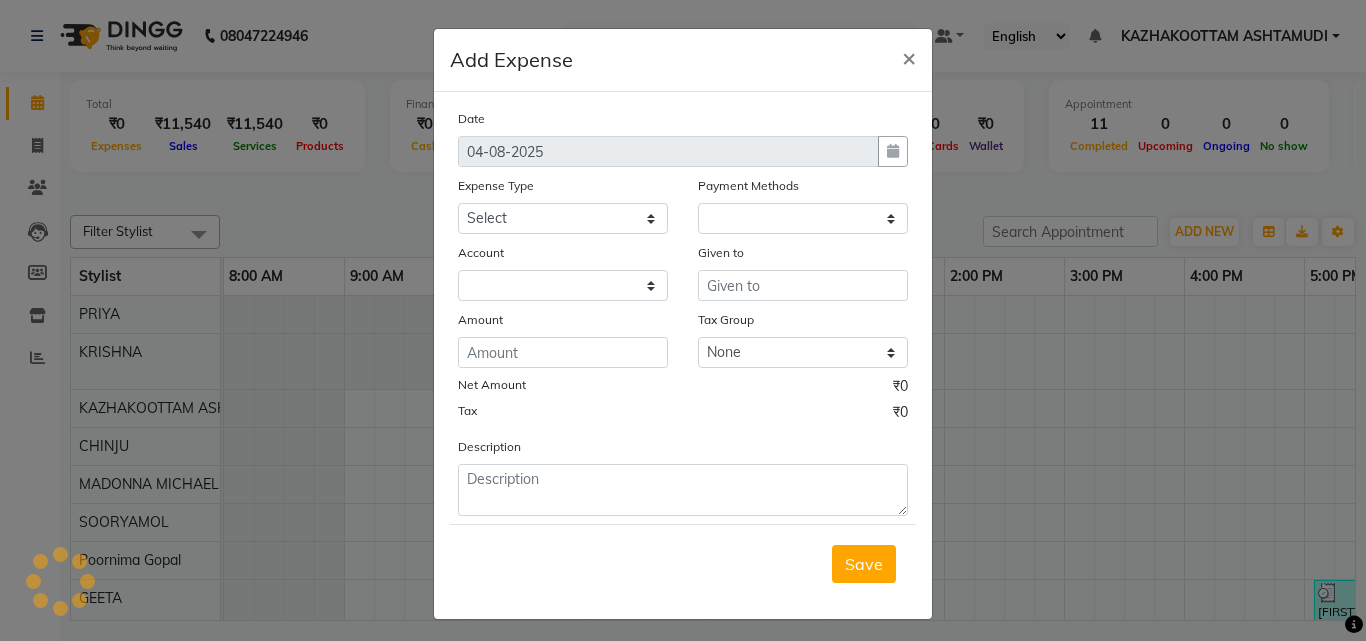 select on "1" 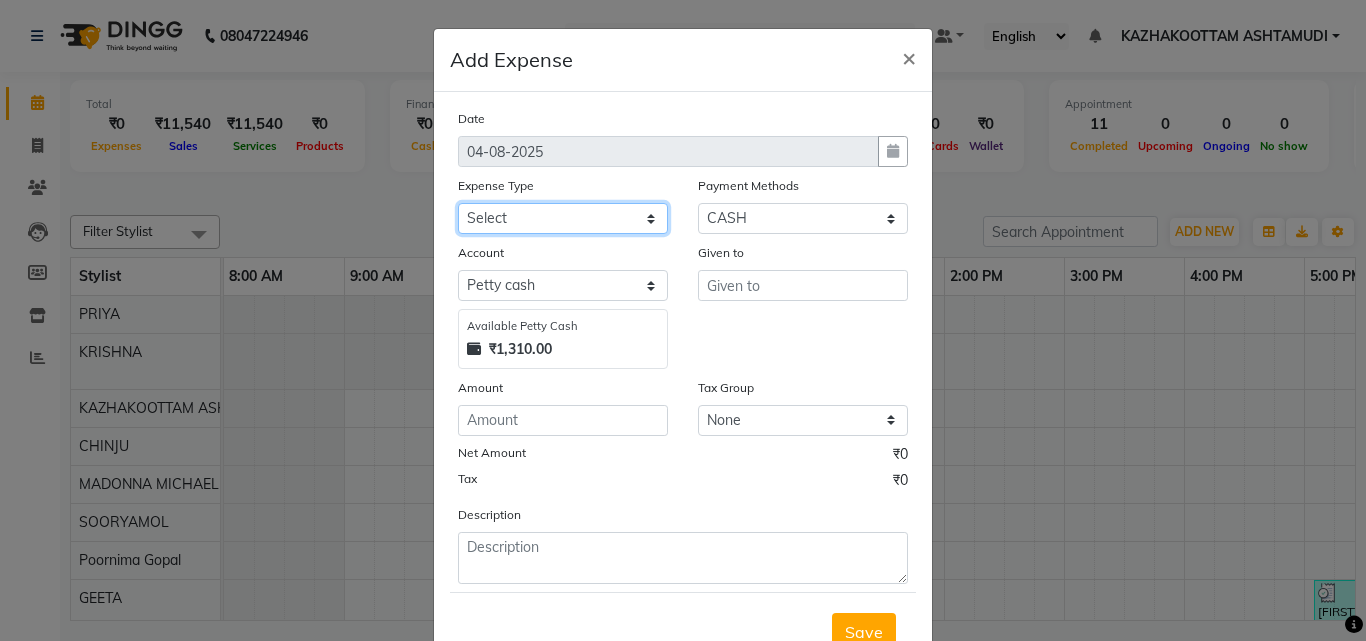click on "Select ACCOMODATION EXPENSES ADVERTISEMENT SALES PROMOTIONAL EXPENSES Bonus BRIDAL ACCESSORIES REFUND BRIDAL COMMISSION BRIDAL FOOD BRIDAL INCENTIVES BRIDAL ORNAMENTS REFUND BRIDAL TA CASH DEPOSIT RAK BANK COMPUTER ACCESSORIES MOBILE PHONE Donation and Charity Expenses ELECTRICITY CHARGES ELECTRONICS FITTINGS Event Expense FISH FOOD EXPENSES FOOD REFRESHMENT FOR CLIENTS FOOD REFRESHMENT FOR STAFFS Freight And Forwarding Charges FUEL FOR GENERATOR FURNITURE AND EQUIPMENTS Gifts for Clients GIFTS FOR STAFFS GOKULAM CHITS HOSTEL RENT LAUNDRY EXPENSES LICENSE OTHER FEES LOADING UNLOADING CHARGES Medical Expenses MEHNDI PAYMENTS MISCELLANEOUS EXPENSES NEWSPAPER PERIODICALS Office Expenses Ornaments Maintenance Expense OVERTIME ALLOWANCES Payment For Pest Control Perfomance based incentives POSTAGE COURIER CHARGES Printing PRINTING STATIONERY EXPENSES PROFESSIONAL TAX REPAIRS MAINTENANCE ROUND OFF Salary SALARY ADVANCE Sales Incentives Membership Card SALES INCENTIVES PRODUCT SALES INCENTIVES SERVICES SALON RENT" 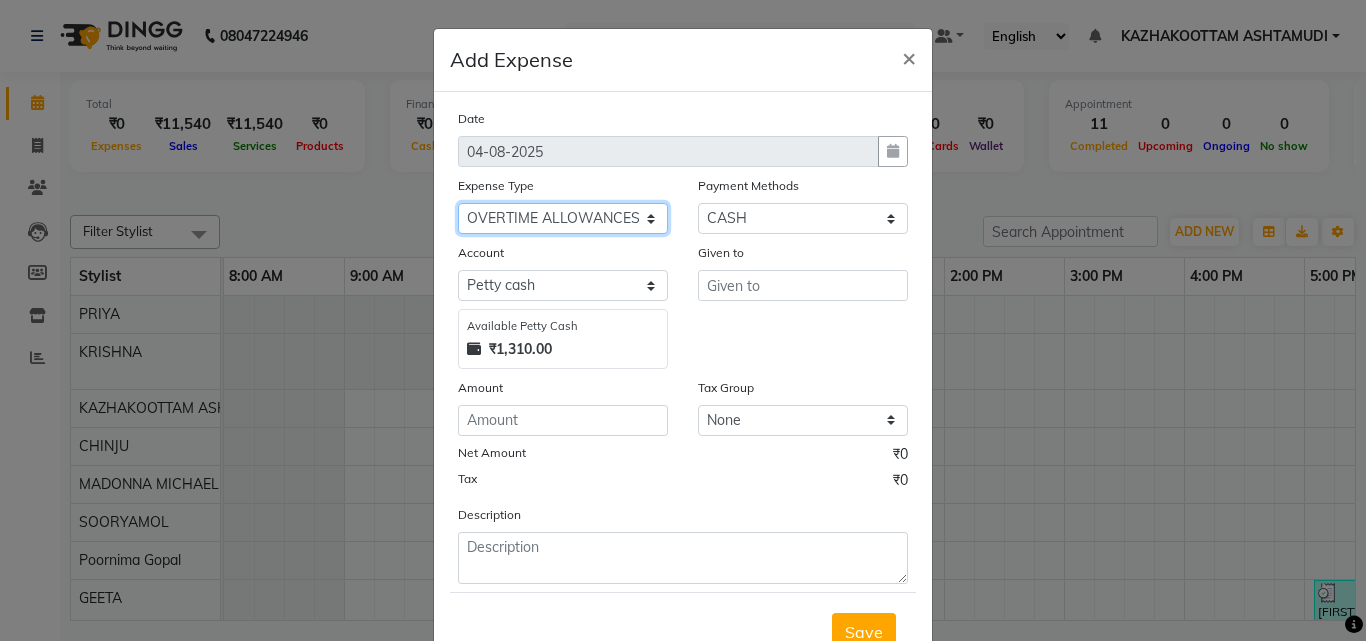 click on "Select ACCOMODATION EXPENSES ADVERTISEMENT SALES PROMOTIONAL EXPENSES Bonus BRIDAL ACCESSORIES REFUND BRIDAL COMMISSION BRIDAL FOOD BRIDAL INCENTIVES BRIDAL ORNAMENTS REFUND BRIDAL TA CASH DEPOSIT RAK BANK COMPUTER ACCESSORIES MOBILE PHONE Donation and Charity Expenses ELECTRICITY CHARGES ELECTRONICS FITTINGS Event Expense FISH FOOD EXPENSES FOOD REFRESHMENT FOR CLIENTS FOOD REFRESHMENT FOR STAFFS Freight And Forwarding Charges FUEL FOR GENERATOR FURNITURE AND EQUIPMENTS Gifts for Clients GIFTS FOR STAFFS GOKULAM CHITS HOSTEL RENT LAUNDRY EXPENSES LICENSE OTHER FEES LOADING UNLOADING CHARGES Medical Expenses MEHNDI PAYMENTS MISCELLANEOUS EXPENSES NEWSPAPER PERIODICALS Office Expenses Ornaments Maintenance Expense OVERTIME ALLOWANCES Payment For Pest Control Perfomance based incentives POSTAGE COURIER CHARGES Printing PRINTING STATIONERY EXPENSES PROFESSIONAL TAX REPAIRS MAINTENANCE ROUND OFF Salary SALARY ADVANCE Sales Incentives Membership Card SALES INCENTIVES PRODUCT SALES INCENTIVES SERVICES SALON RENT" 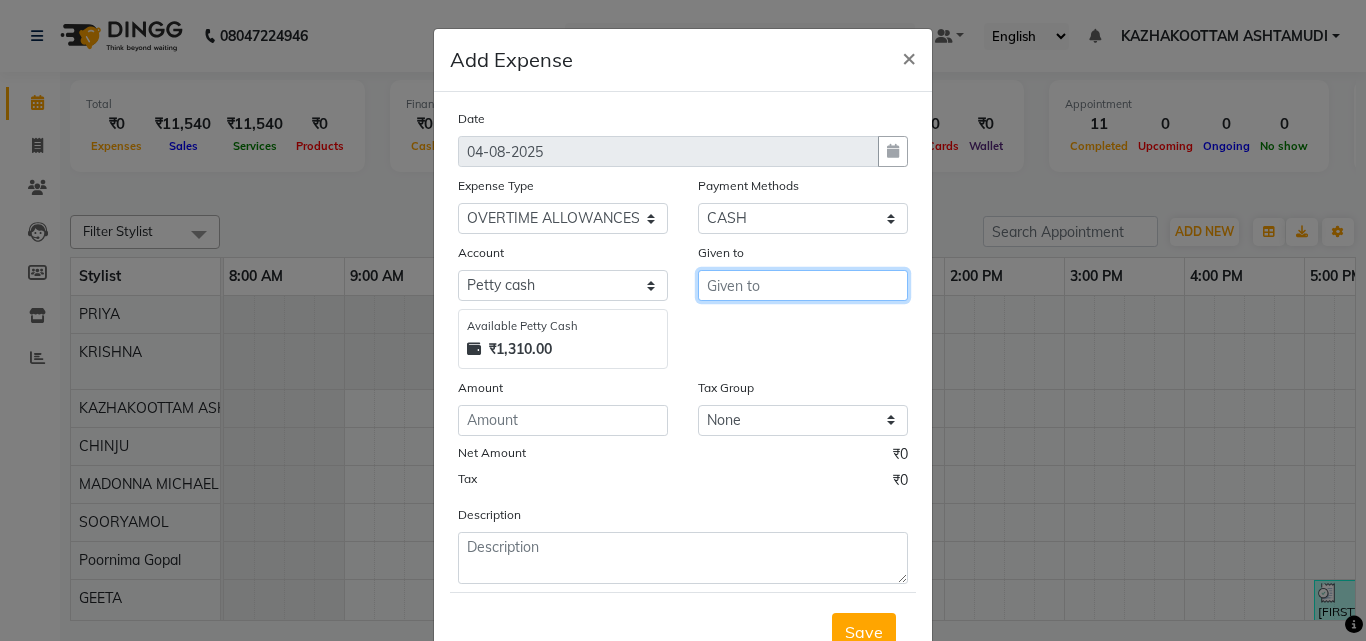 click at bounding box center (803, 285) 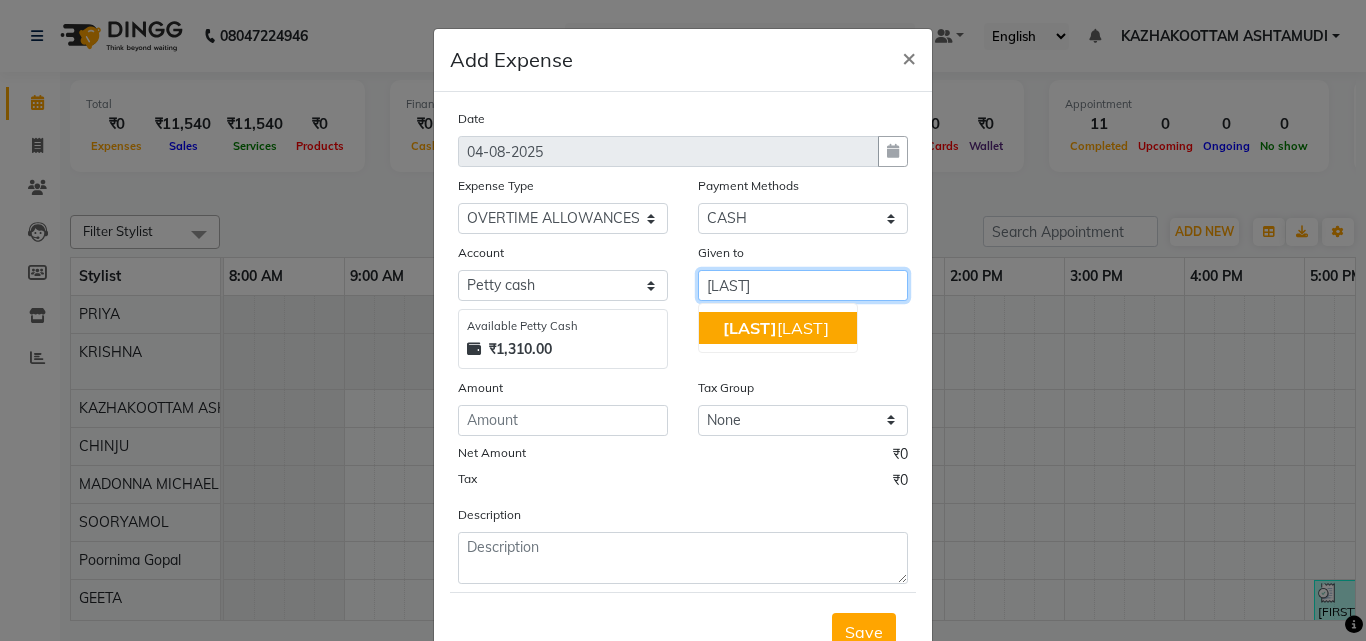 type on "MINCY" 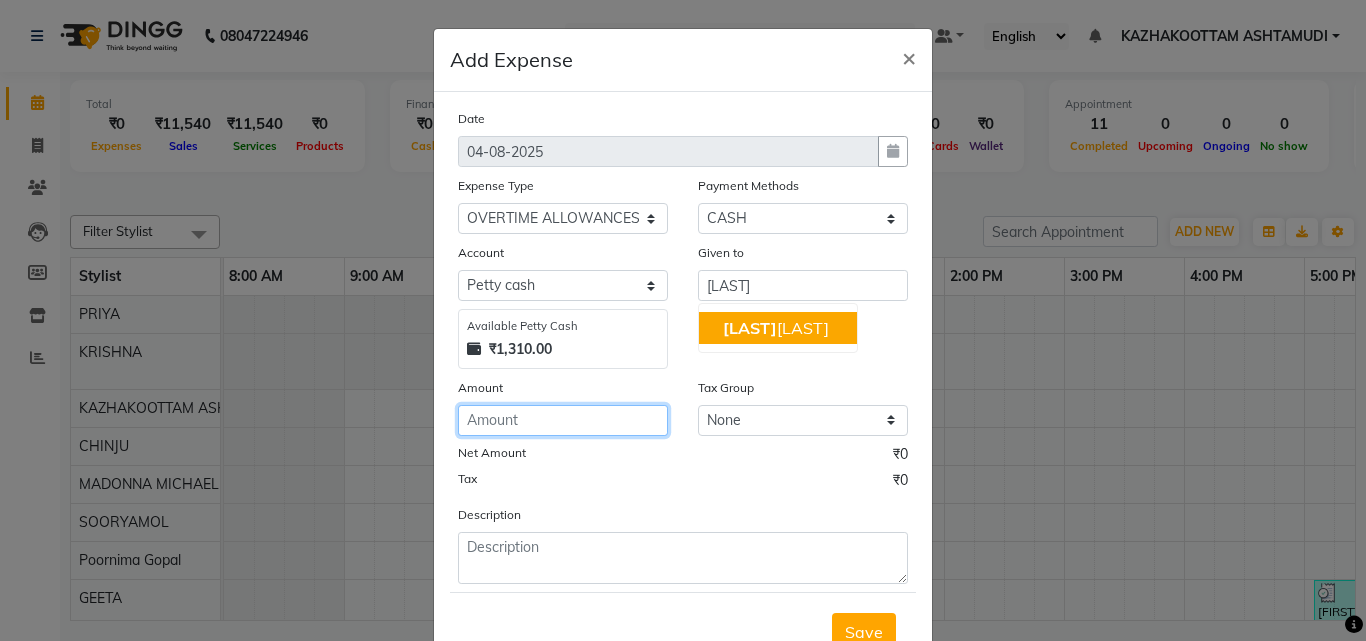 click 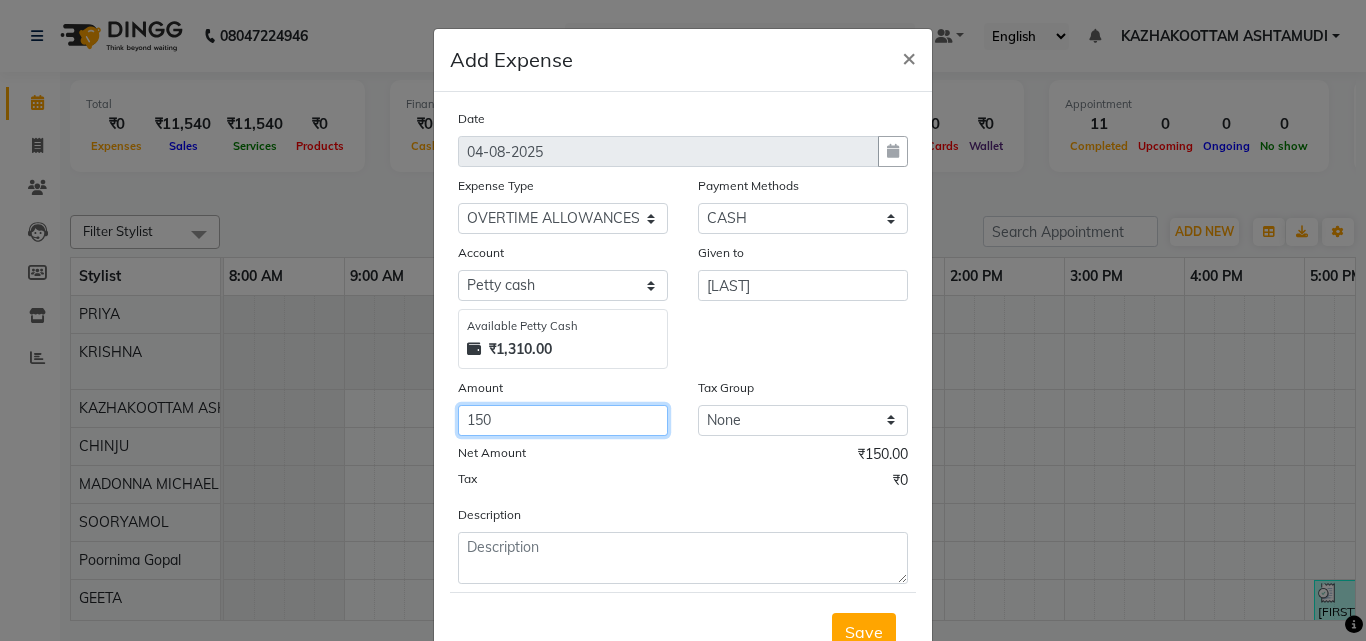 type on "150" 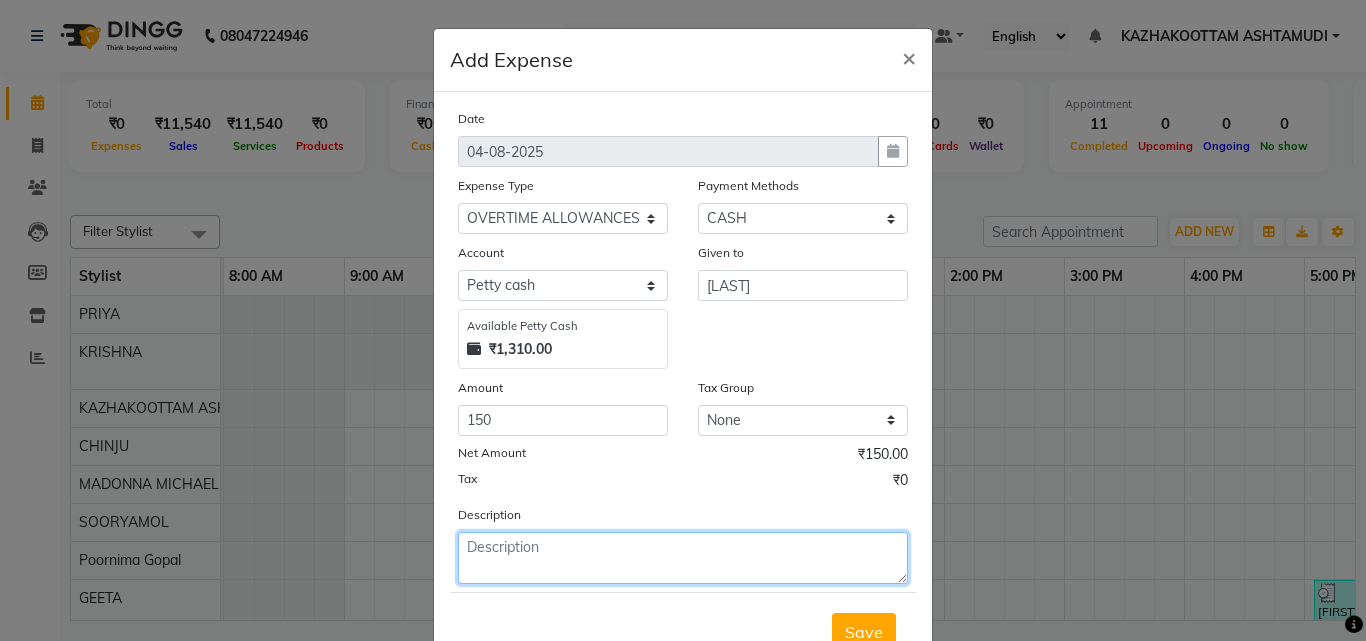 click 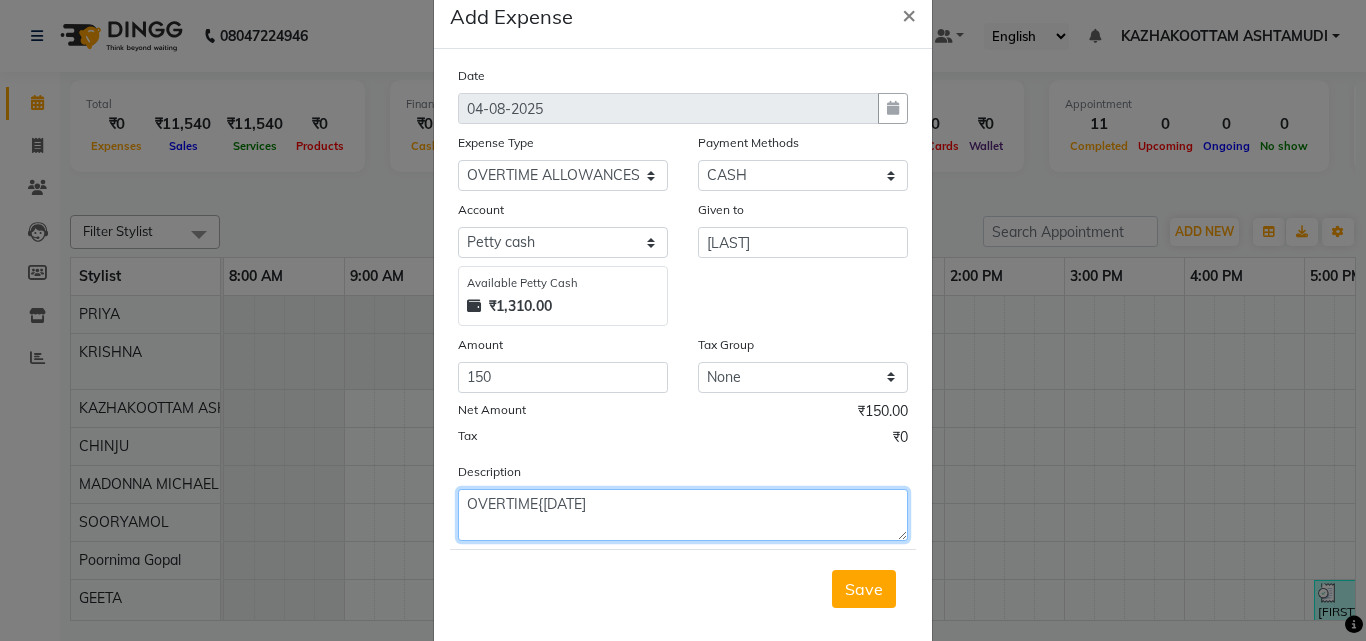 scroll, scrollTop: 75, scrollLeft: 0, axis: vertical 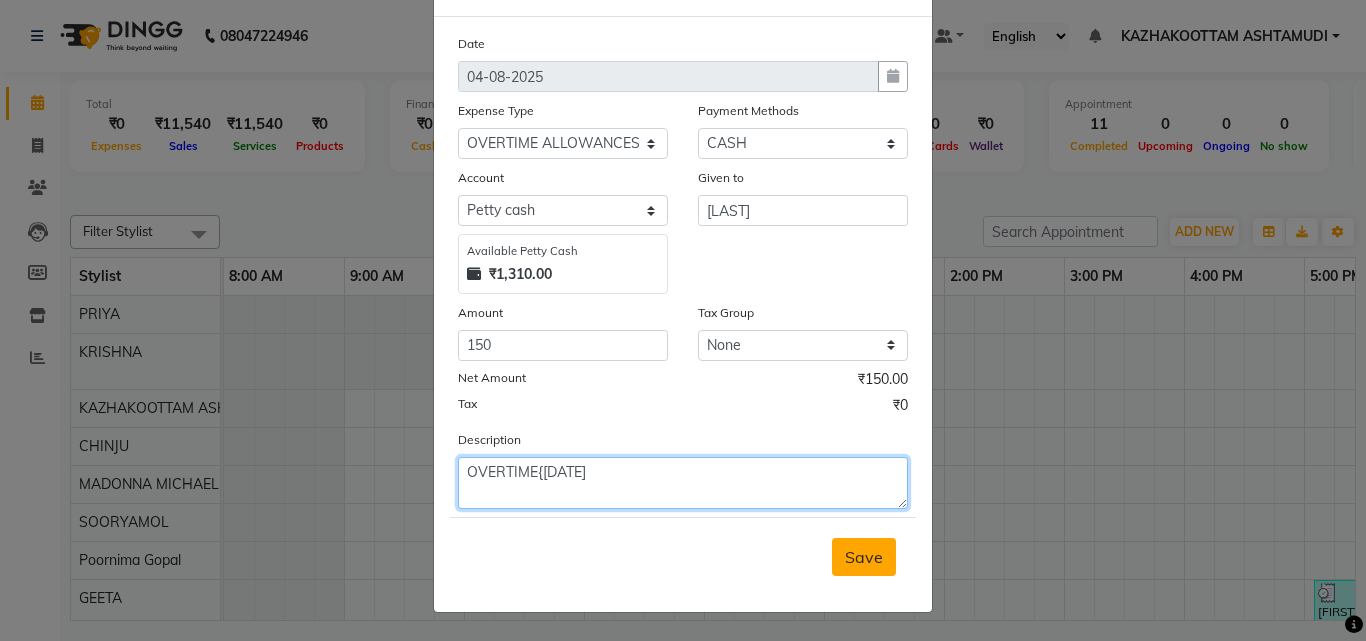 type on "OVERTIME{03-08-2025)" 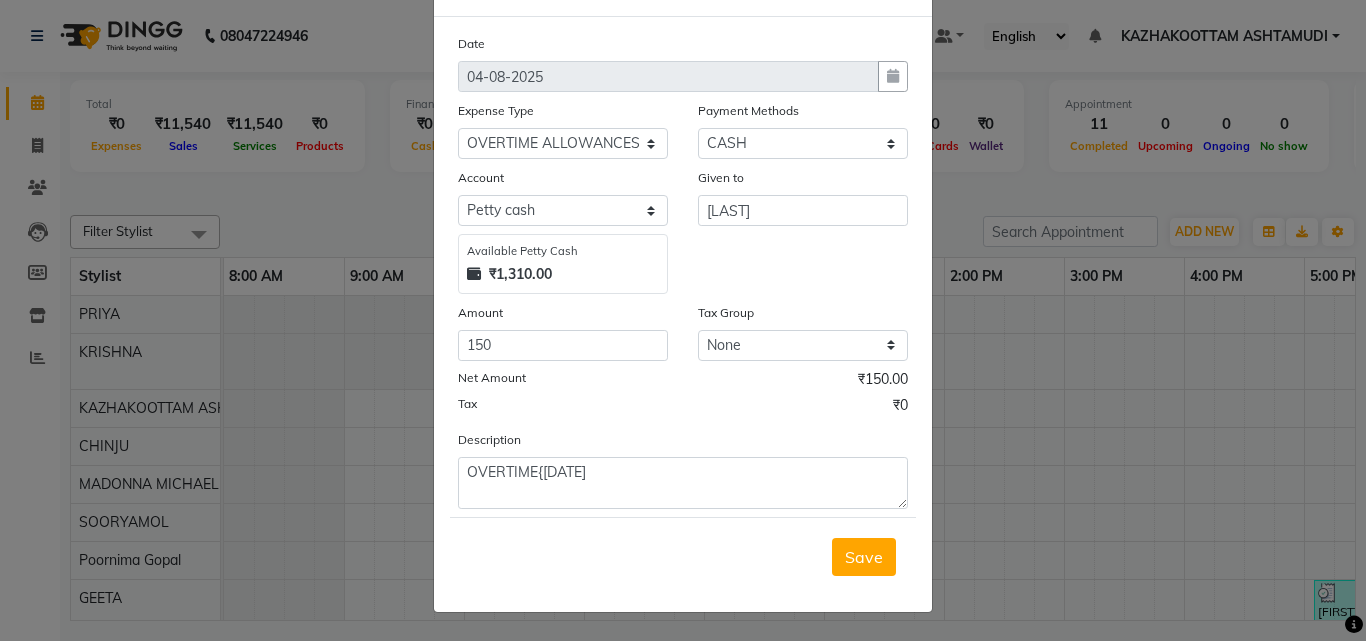 click on "Save" at bounding box center (864, 557) 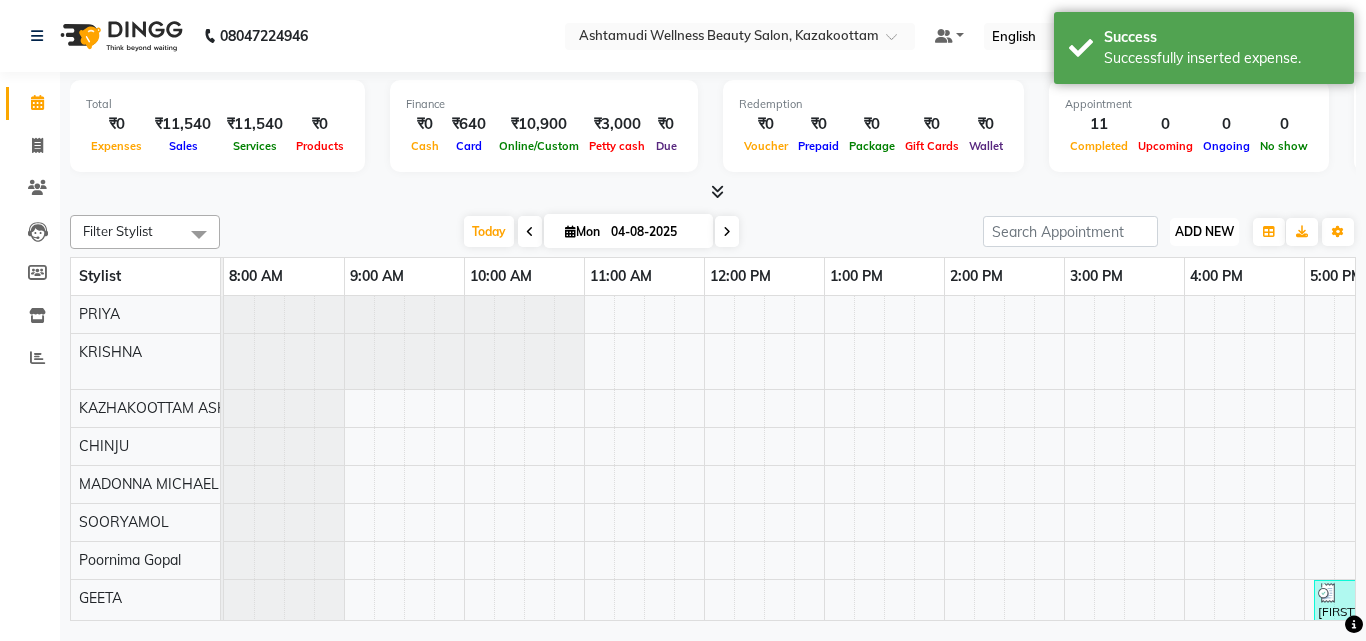 click on "ADD NEW" at bounding box center (1204, 231) 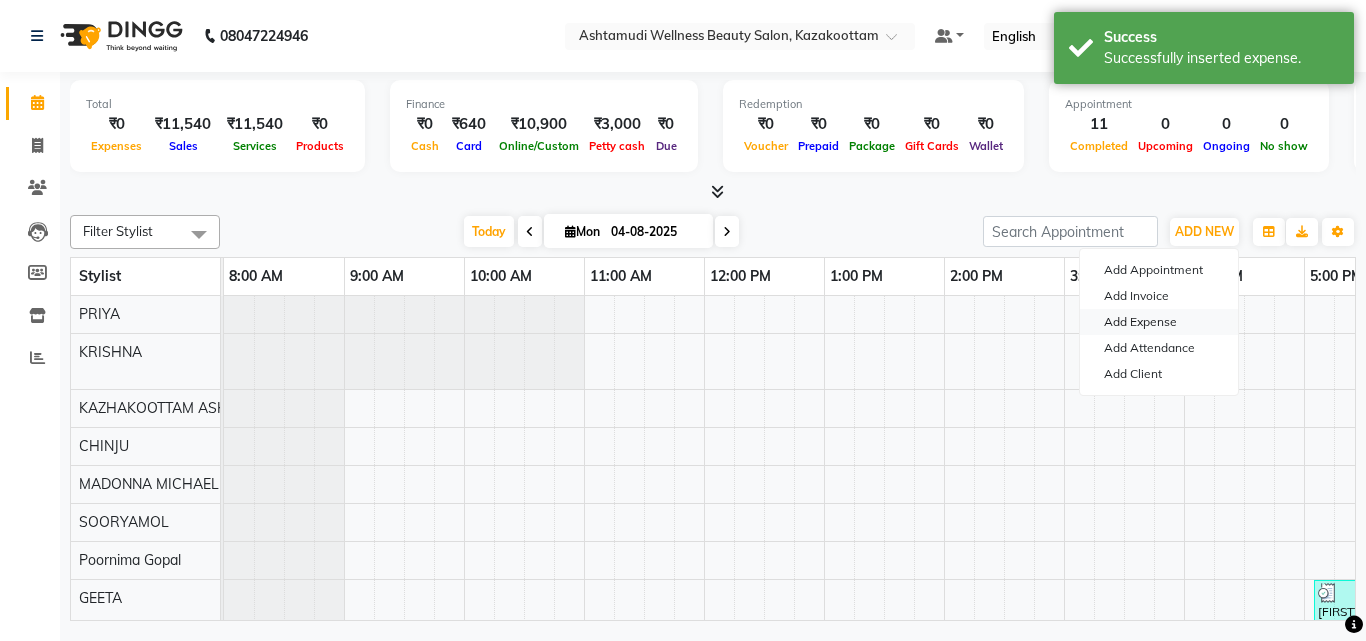 click on "Add Expense" at bounding box center (1159, 322) 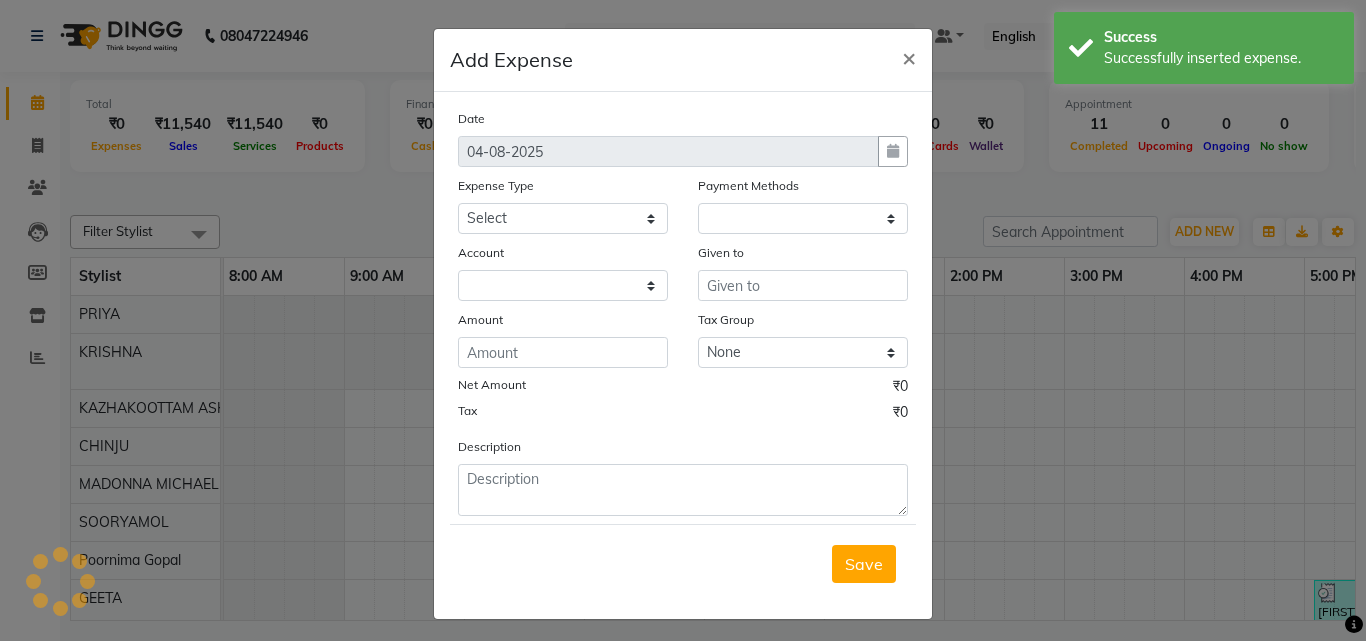 select on "1" 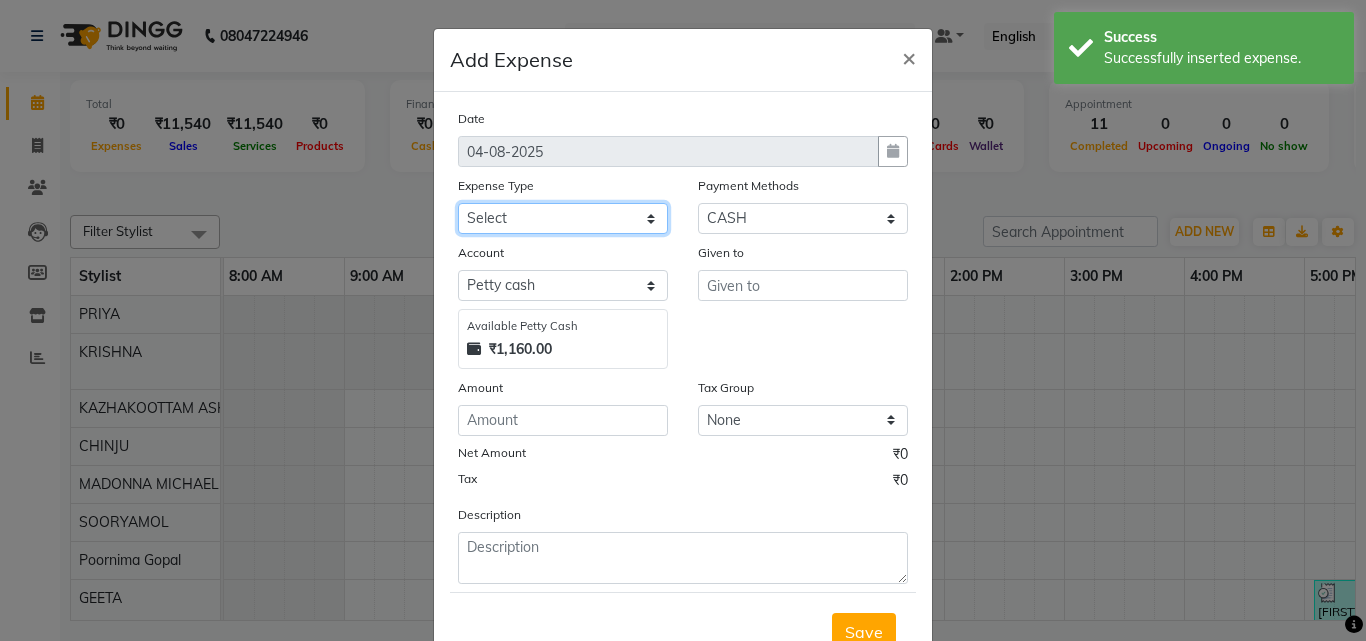 click on "Select ACCOMODATION EXPENSES ADVERTISEMENT SALES PROMOTIONAL EXPENSES Bonus BRIDAL ACCESSORIES REFUND BRIDAL COMMISSION BRIDAL FOOD BRIDAL INCENTIVES BRIDAL ORNAMENTS REFUND BRIDAL TA CASH DEPOSIT RAK BANK COMPUTER ACCESSORIES MOBILE PHONE Donation and Charity Expenses ELECTRICITY CHARGES ELECTRONICS FITTINGS Event Expense FISH FOOD EXPENSES FOOD REFRESHMENT FOR CLIENTS FOOD REFRESHMENT FOR STAFFS Freight And Forwarding Charges FUEL FOR GENERATOR FURNITURE AND EQUIPMENTS Gifts for Clients GIFTS FOR STAFFS GOKULAM CHITS HOSTEL RENT LAUNDRY EXPENSES LICENSE OTHER FEES LOADING UNLOADING CHARGES Medical Expenses MEHNDI PAYMENTS MISCELLANEOUS EXPENSES NEWSPAPER PERIODICALS Office Expenses Ornaments Maintenance Expense OVERTIME ALLOWANCES Payment For Pest Control Perfomance based incentives POSTAGE COURIER CHARGES Printing PRINTING STATIONERY EXPENSES PROFESSIONAL TAX REPAIRS MAINTENANCE ROUND OFF Salary SALARY ADVANCE Sales Incentives Membership Card SALES INCENTIVES PRODUCT SALES INCENTIVES SERVICES SALON RENT" 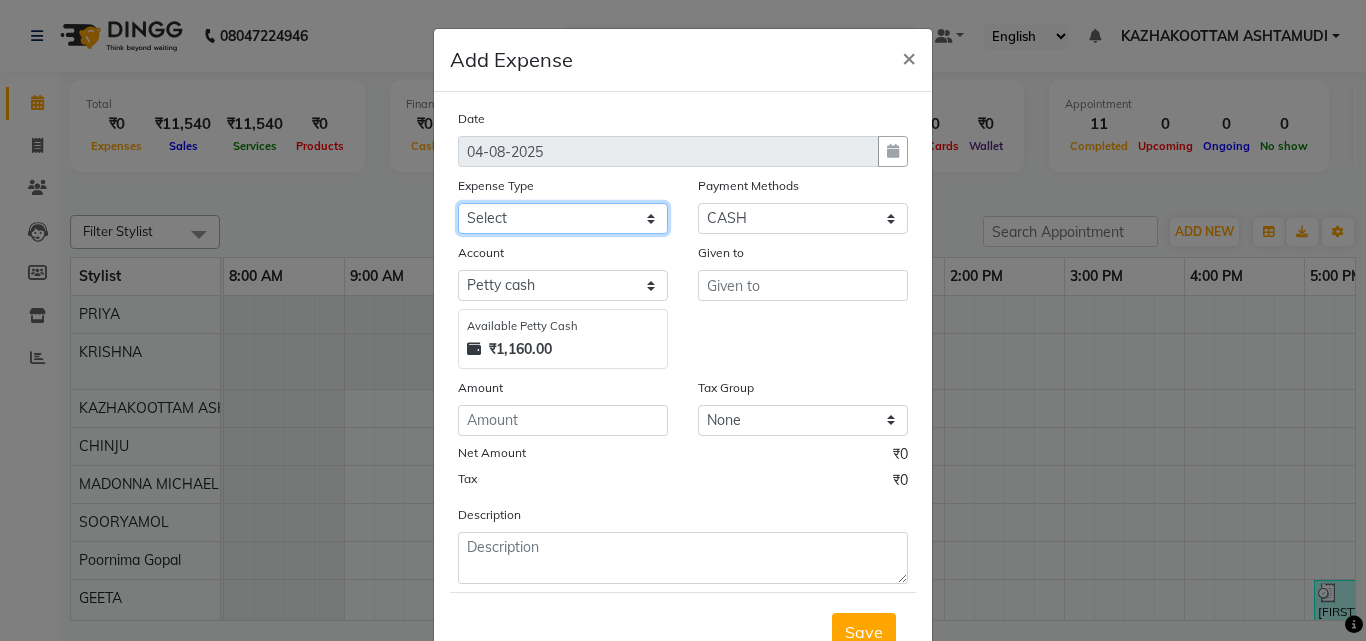 select on "6180" 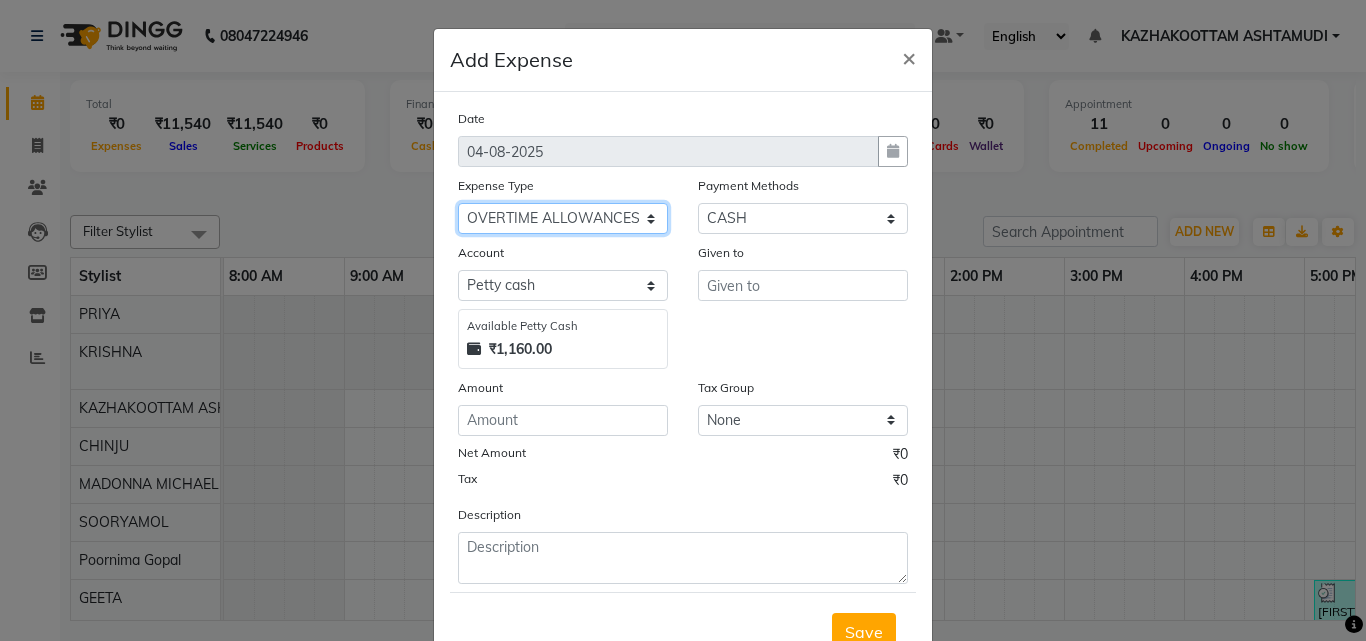 click on "Select ACCOMODATION EXPENSES ADVERTISEMENT SALES PROMOTIONAL EXPENSES Bonus BRIDAL ACCESSORIES REFUND BRIDAL COMMISSION BRIDAL FOOD BRIDAL INCENTIVES BRIDAL ORNAMENTS REFUND BRIDAL TA CASH DEPOSIT RAK BANK COMPUTER ACCESSORIES MOBILE PHONE Donation and Charity Expenses ELECTRICITY CHARGES ELECTRONICS FITTINGS Event Expense FISH FOOD EXPENSES FOOD REFRESHMENT FOR CLIENTS FOOD REFRESHMENT FOR STAFFS Freight And Forwarding Charges FUEL FOR GENERATOR FURNITURE AND EQUIPMENTS Gifts for Clients GIFTS FOR STAFFS GOKULAM CHITS HOSTEL RENT LAUNDRY EXPENSES LICENSE OTHER FEES LOADING UNLOADING CHARGES Medical Expenses MEHNDI PAYMENTS MISCELLANEOUS EXPENSES NEWSPAPER PERIODICALS Office Expenses Ornaments Maintenance Expense OVERTIME ALLOWANCES Payment For Pest Control Perfomance based incentives POSTAGE COURIER CHARGES Printing PRINTING STATIONERY EXPENSES PROFESSIONAL TAX REPAIRS MAINTENANCE ROUND OFF Salary SALARY ADVANCE Sales Incentives Membership Card SALES INCENTIVES PRODUCT SALES INCENTIVES SERVICES SALON RENT" 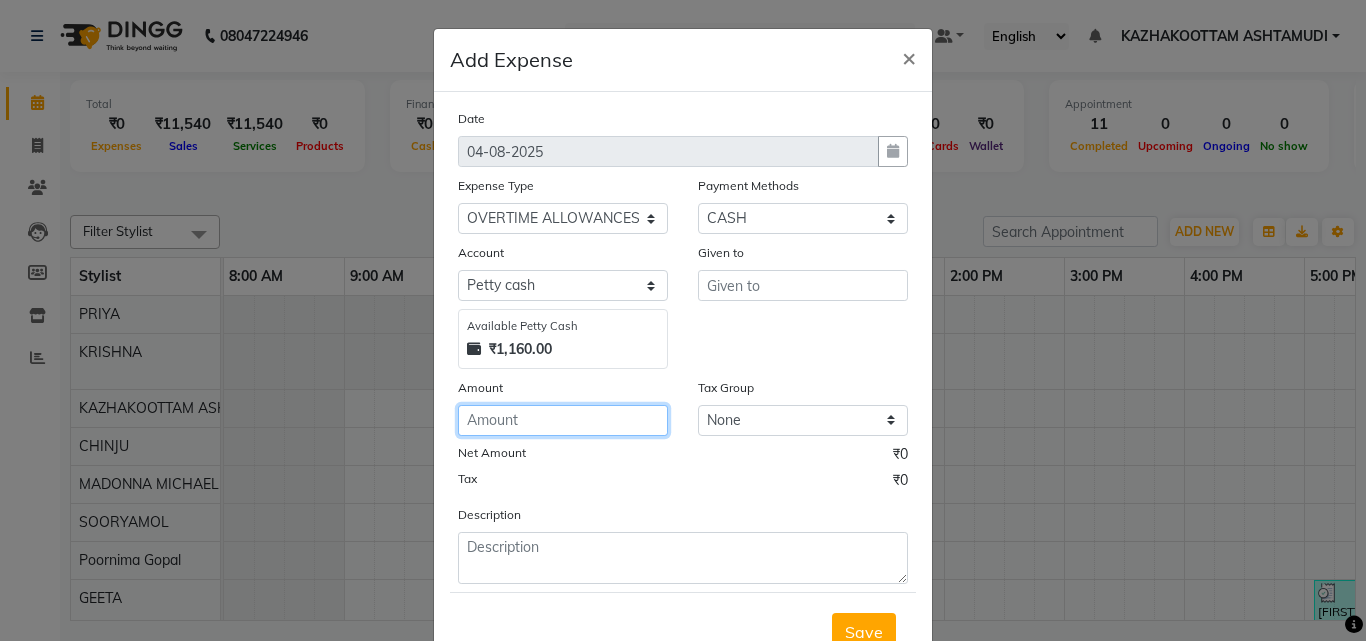 click 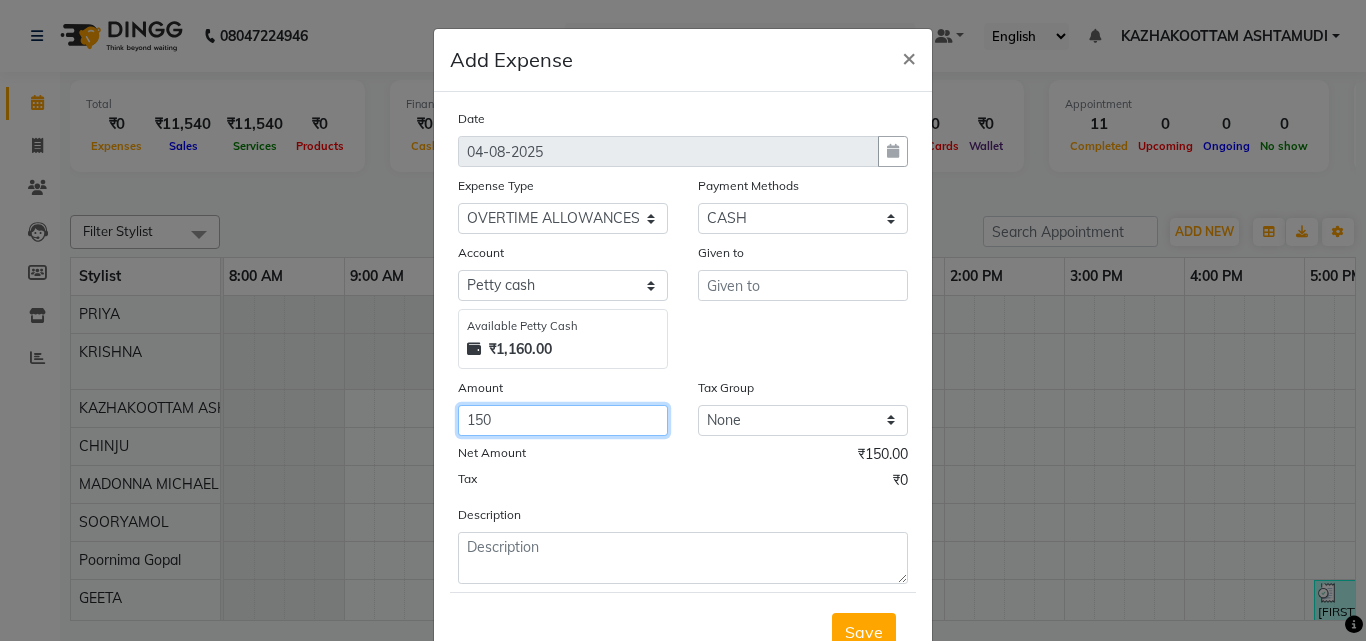 type on "150" 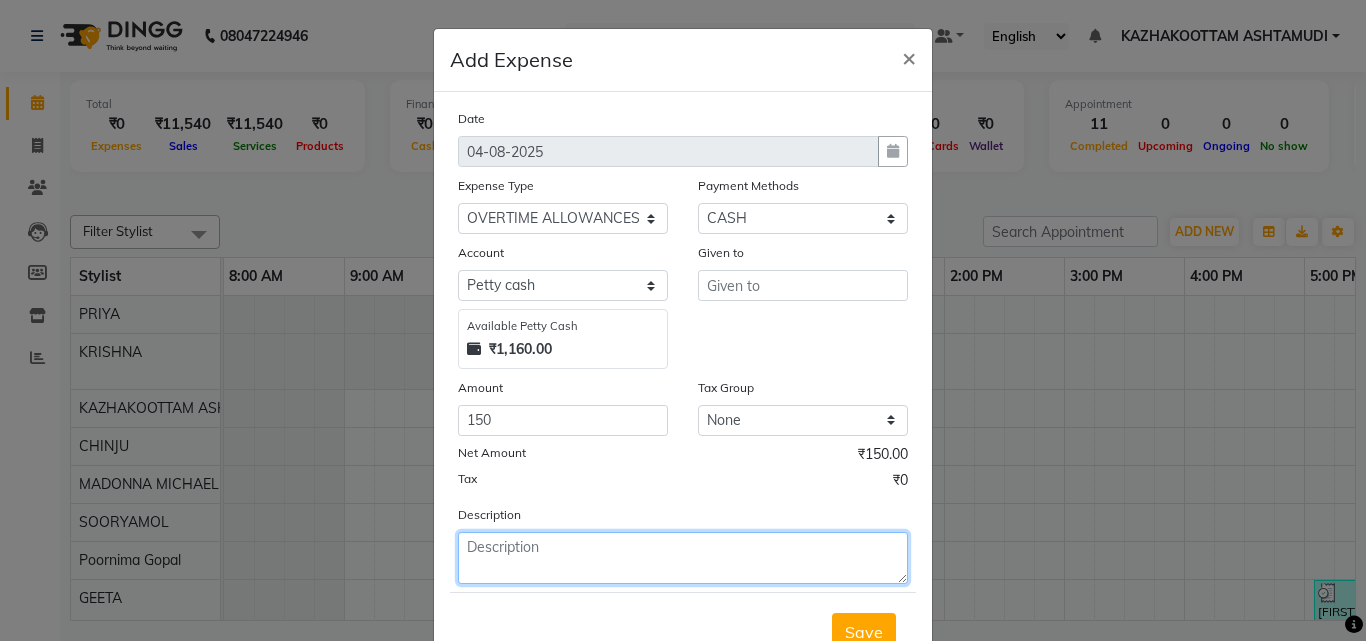 click 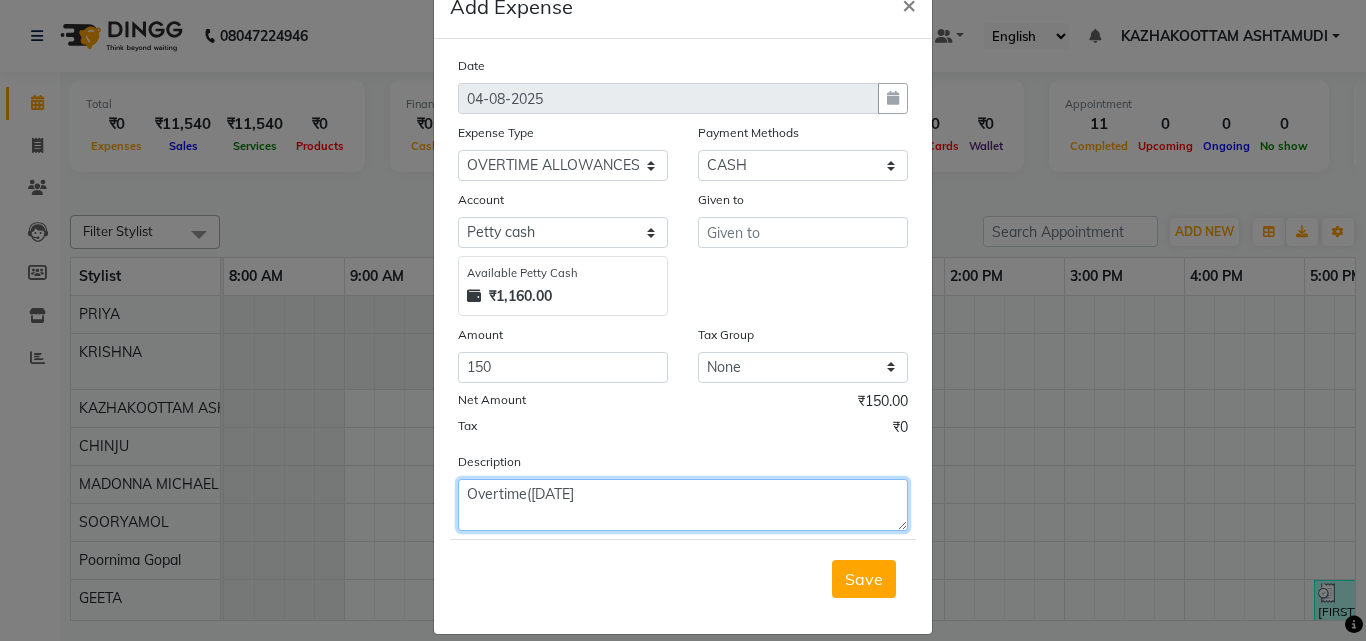 scroll, scrollTop: 75, scrollLeft: 0, axis: vertical 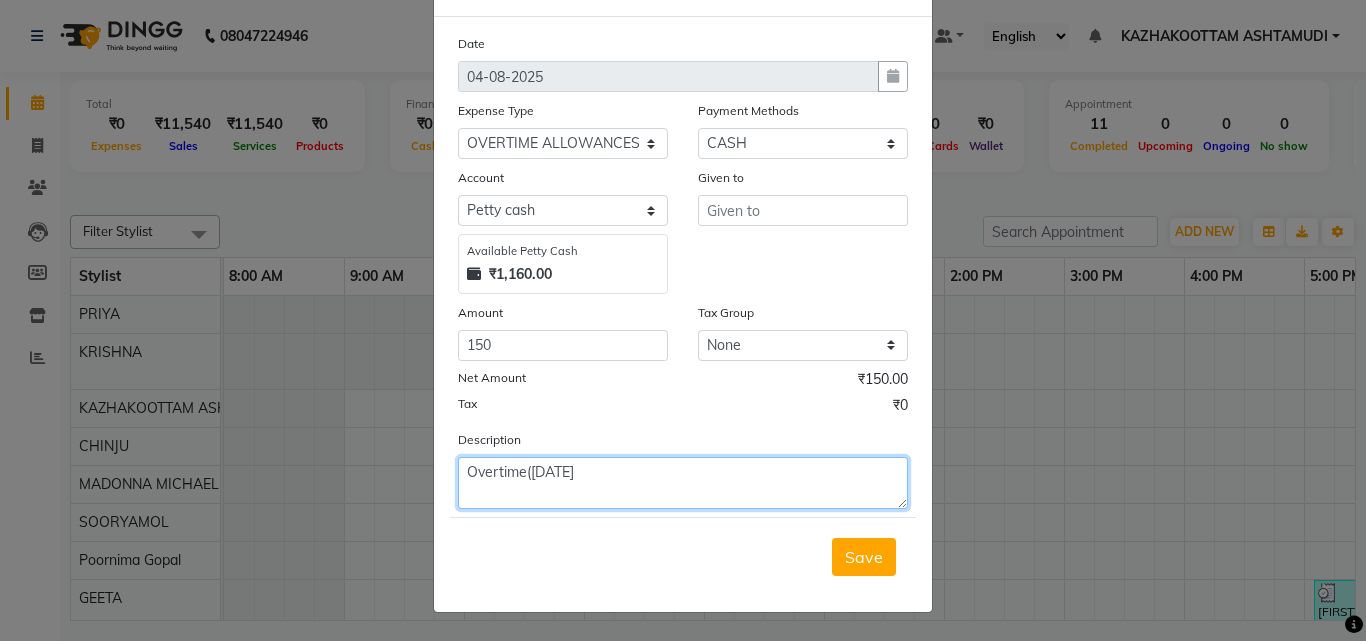 type on "Overtime(3/08/2025)" 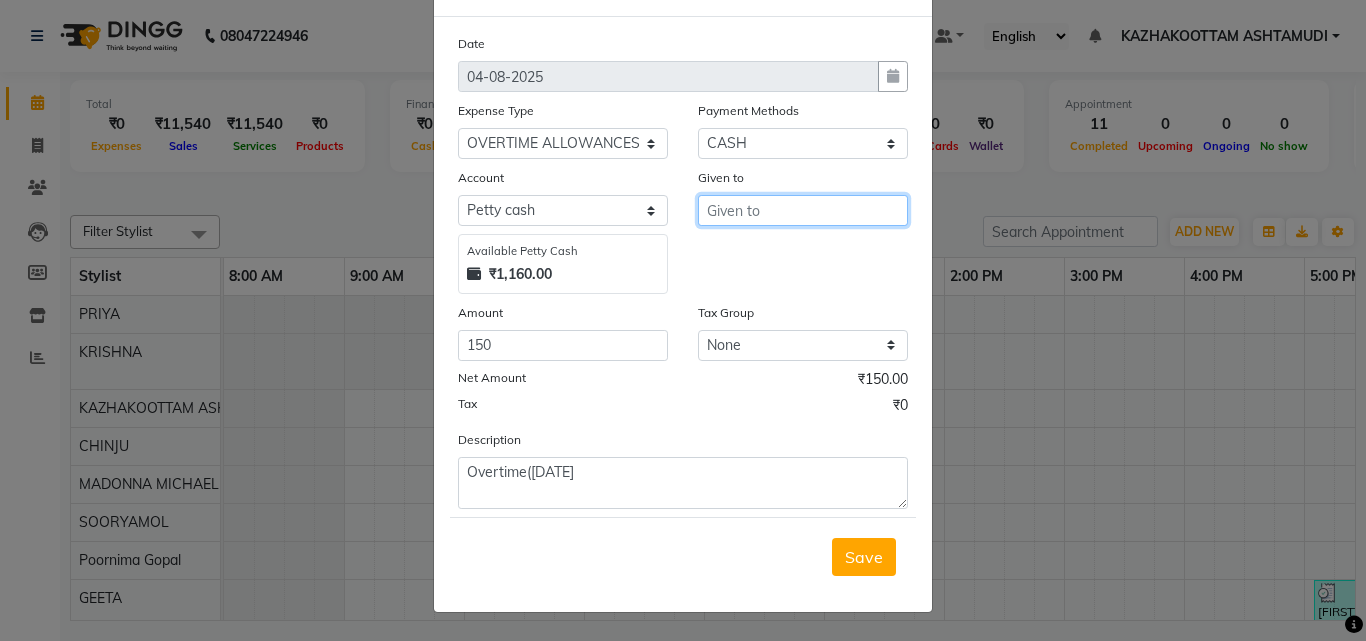 click at bounding box center (803, 210) 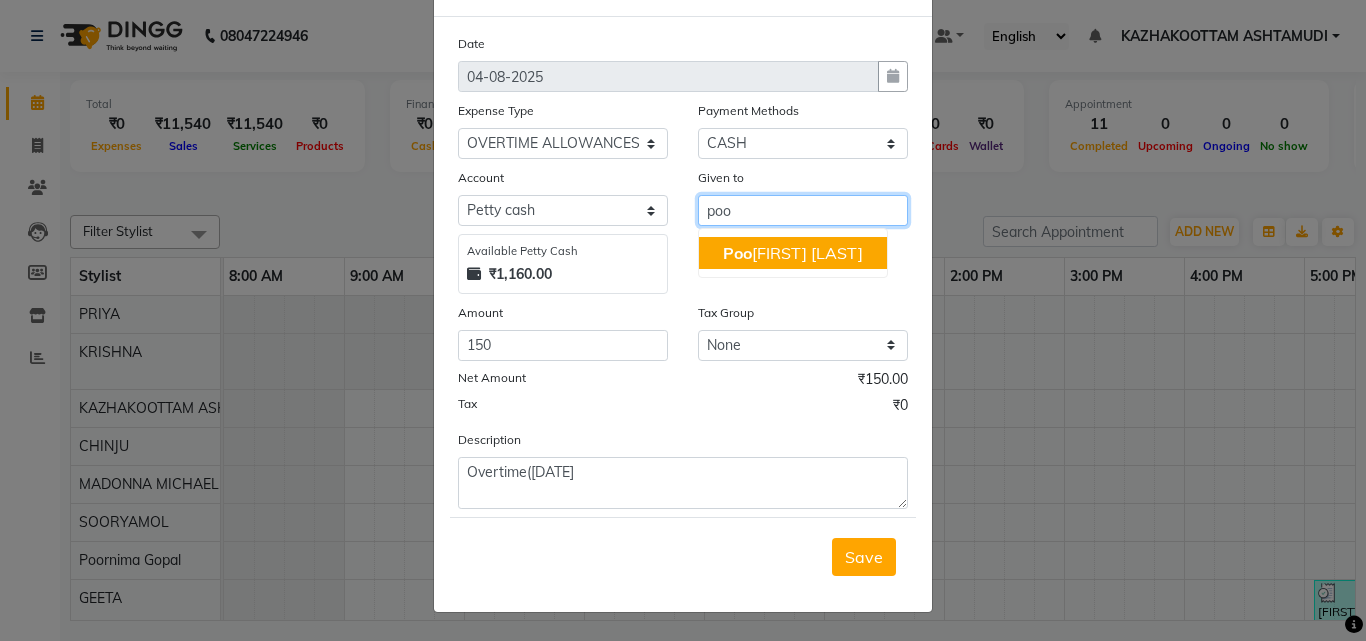 click on "Poo rnima Gopal" at bounding box center (793, 253) 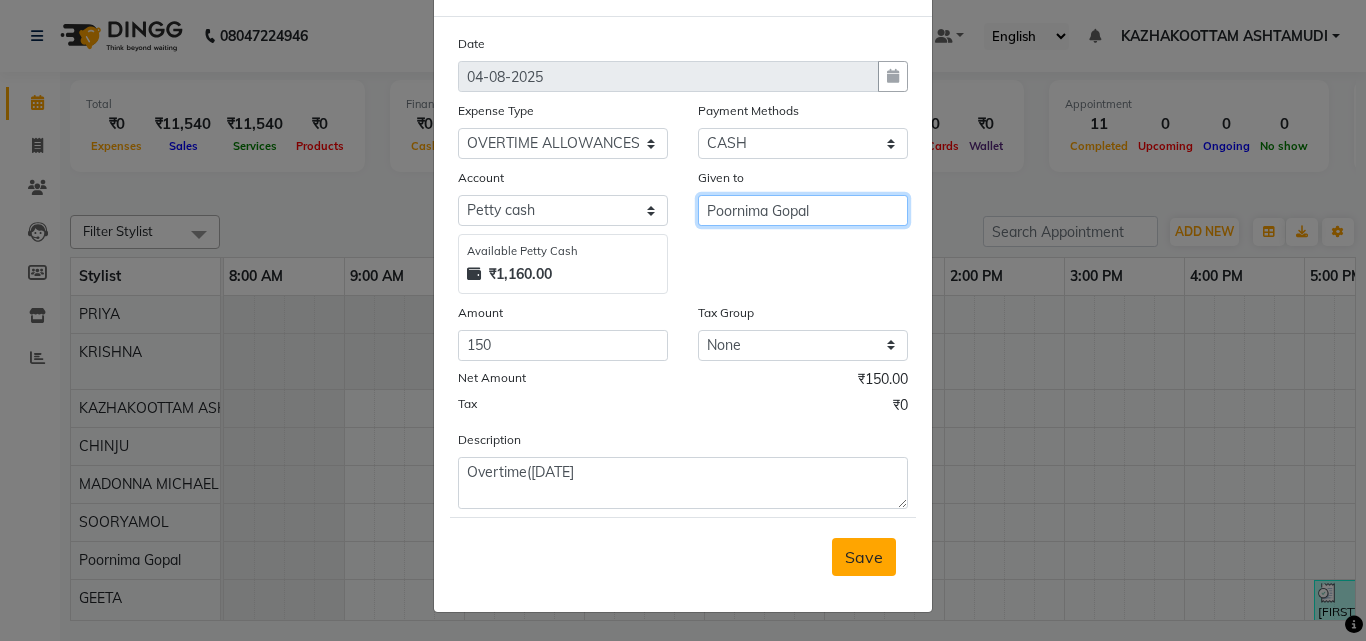 type on "Poornima Gopal" 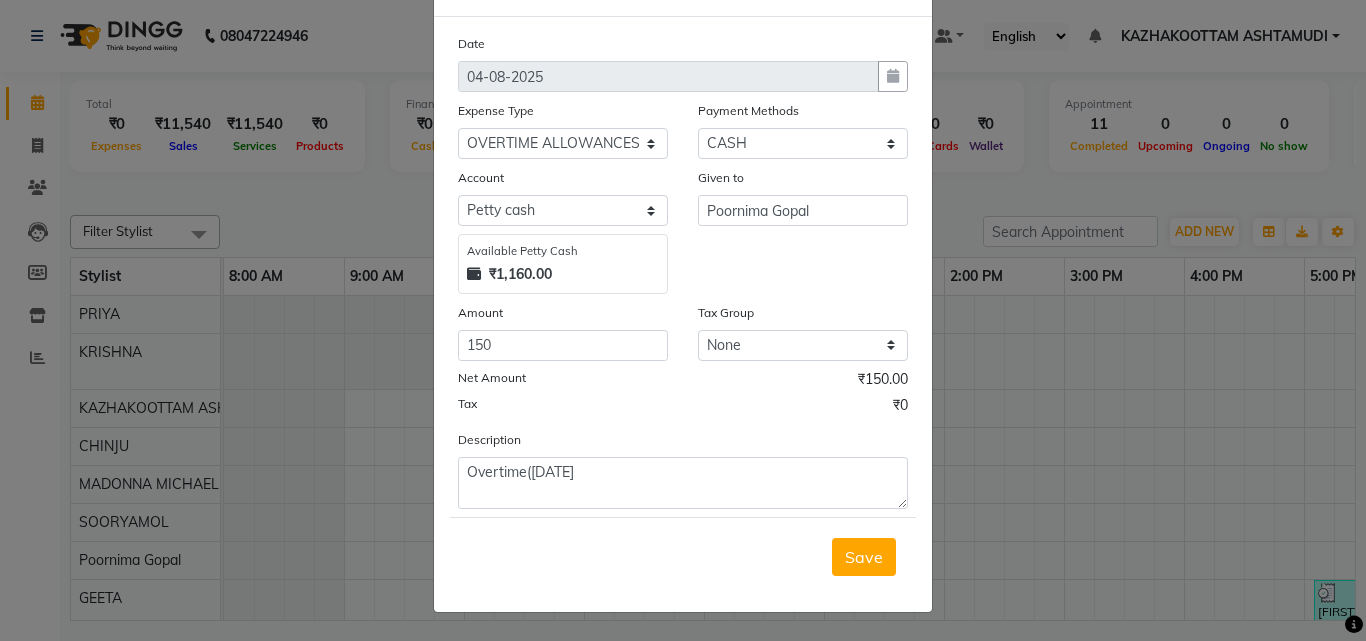 drag, startPoint x: 870, startPoint y: 558, endPoint x: 861, endPoint y: 552, distance: 10.816654 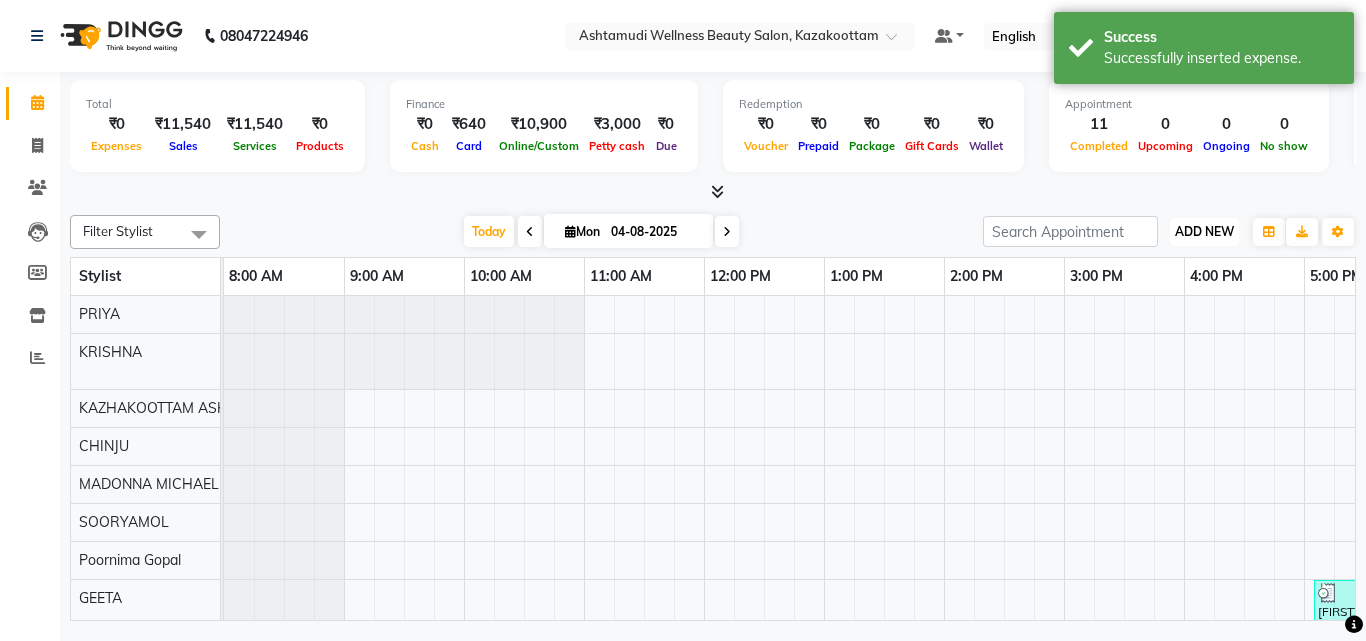 click on "ADD NEW Toggle Dropdown" at bounding box center [1204, 232] 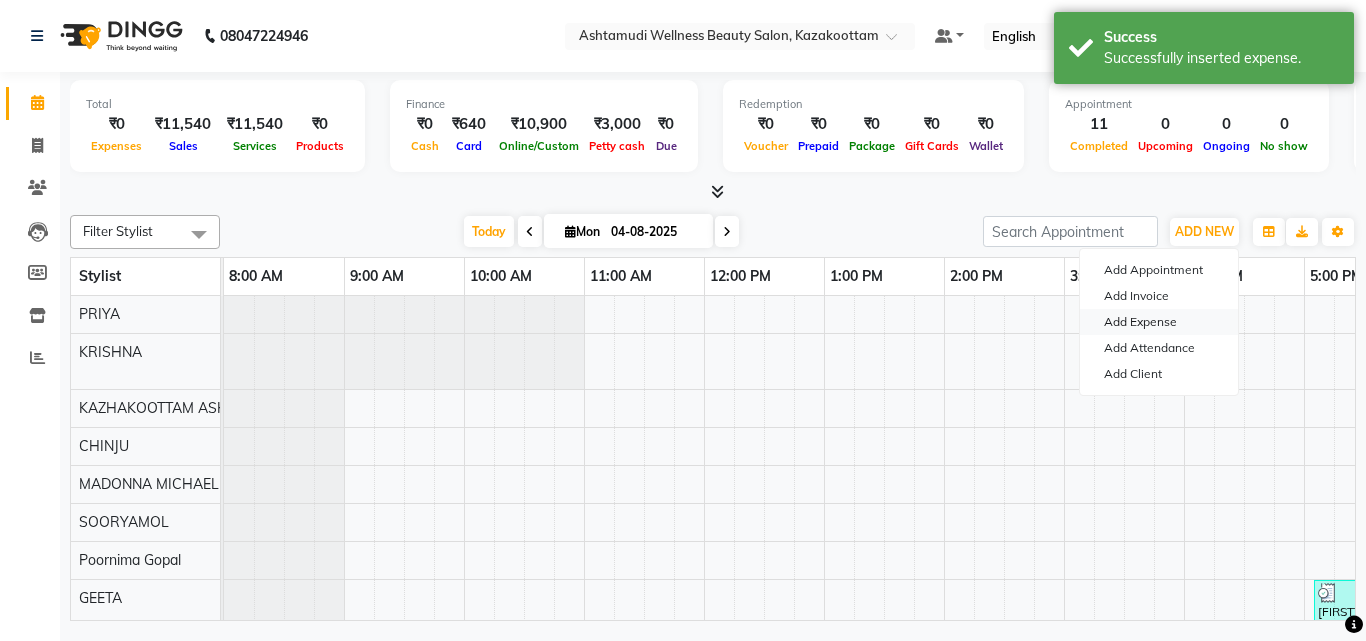 click on "Add Expense" at bounding box center (1159, 322) 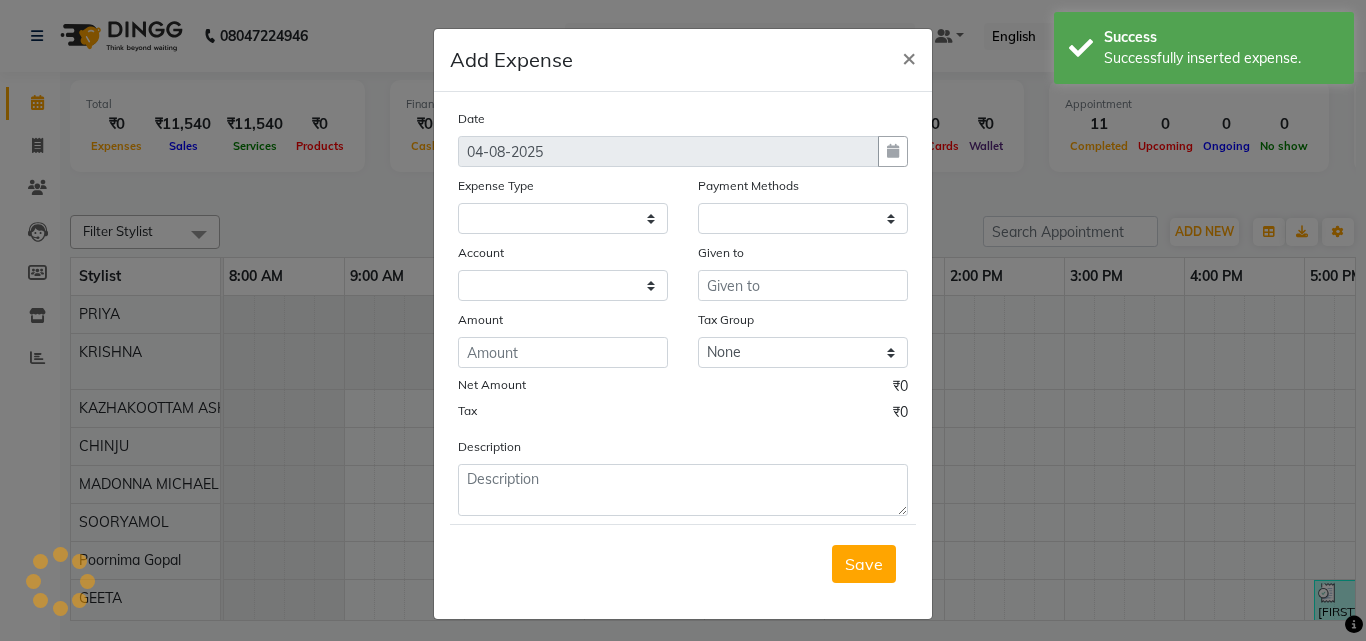 select 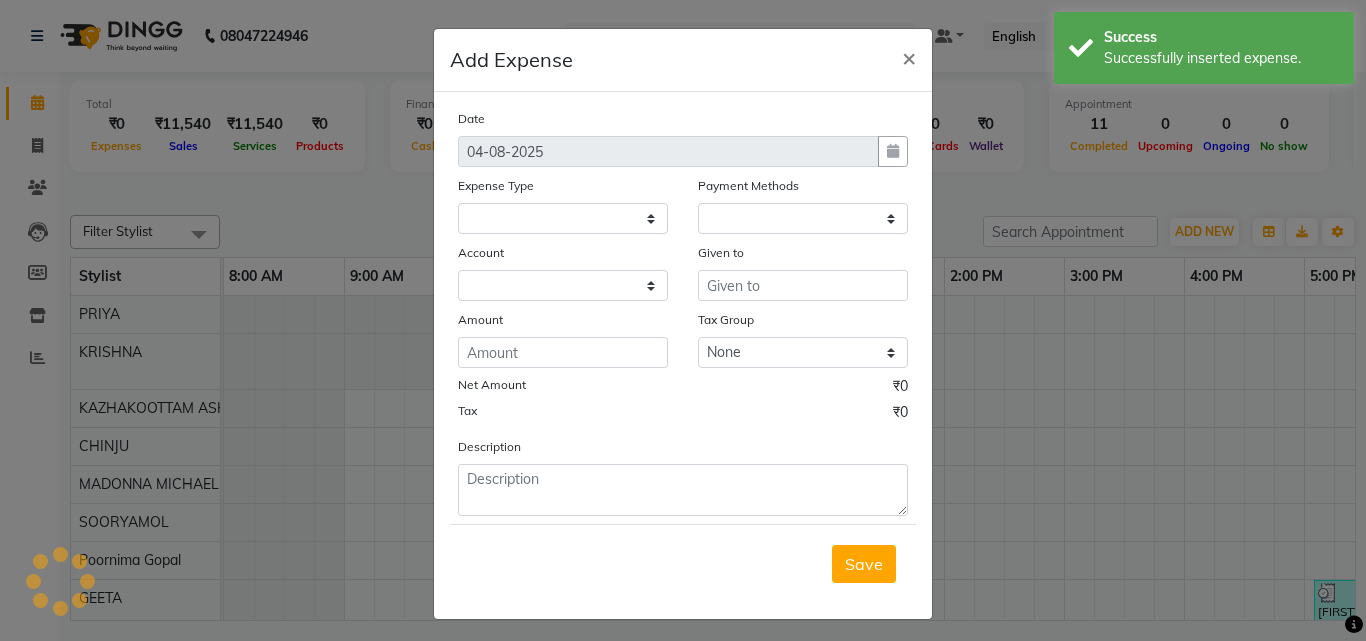 select on "1" 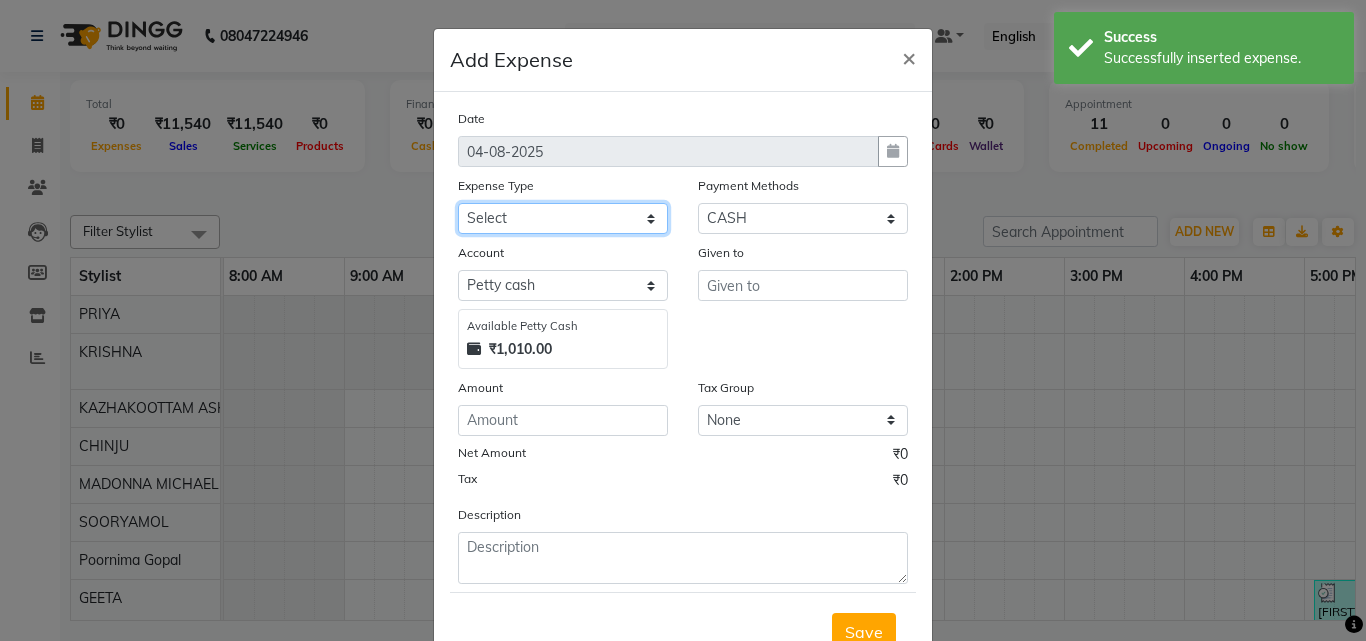 click on "Select ACCOMODATION EXPENSES ADVERTISEMENT SALES PROMOTIONAL EXPENSES Bonus BRIDAL ACCESSORIES REFUND BRIDAL COMMISSION BRIDAL FOOD BRIDAL INCENTIVES BRIDAL ORNAMENTS REFUND BRIDAL TA CASH DEPOSIT RAK BANK COMPUTER ACCESSORIES MOBILE PHONE Donation and Charity Expenses ELECTRICITY CHARGES ELECTRONICS FITTINGS Event Expense FISH FOOD EXPENSES FOOD REFRESHMENT FOR CLIENTS FOOD REFRESHMENT FOR STAFFS Freight And Forwarding Charges FUEL FOR GENERATOR FURNITURE AND EQUIPMENTS Gifts for Clients GIFTS FOR STAFFS GOKULAM CHITS HOSTEL RENT LAUNDRY EXPENSES LICENSE OTHER FEES LOADING UNLOADING CHARGES Medical Expenses MEHNDI PAYMENTS MISCELLANEOUS EXPENSES NEWSPAPER PERIODICALS Office Expenses Ornaments Maintenance Expense OVERTIME ALLOWANCES Payment For Pest Control Perfomance based incentives POSTAGE COURIER CHARGES Printing PRINTING STATIONERY EXPENSES PROFESSIONAL TAX REPAIRS MAINTENANCE ROUND OFF Salary SALARY ADVANCE Sales Incentives Membership Card SALES INCENTIVES PRODUCT SALES INCENTIVES SERVICES SALON RENT" 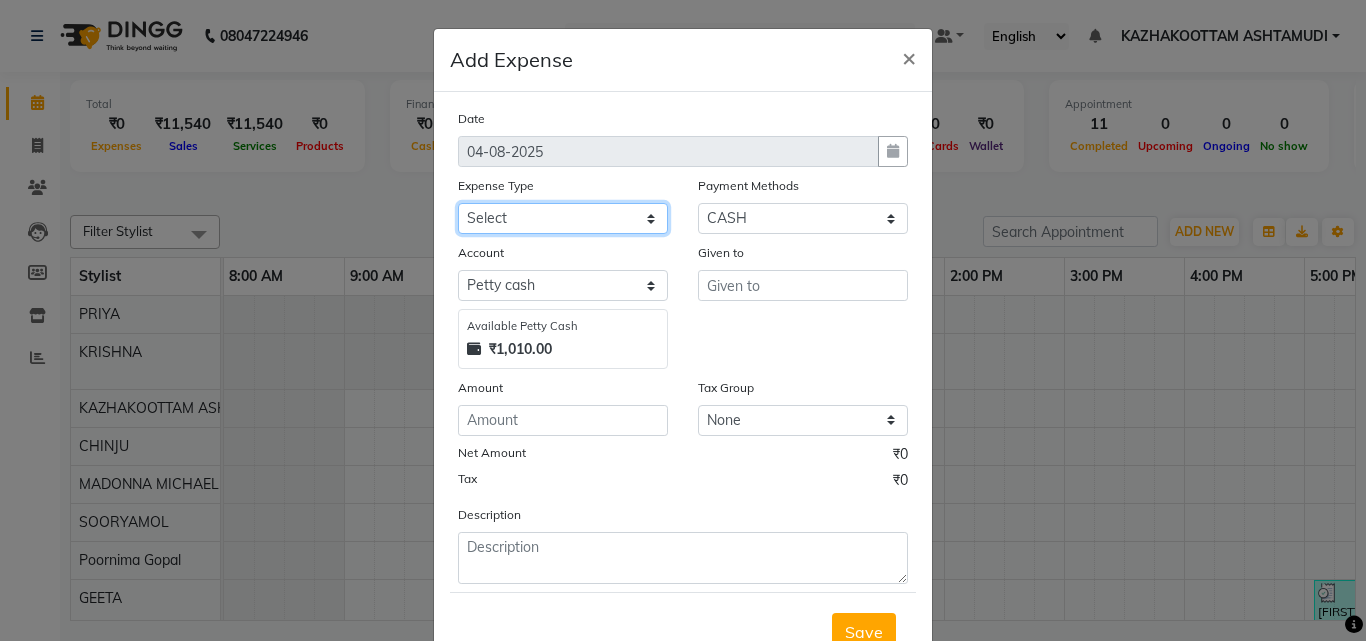 select on "6180" 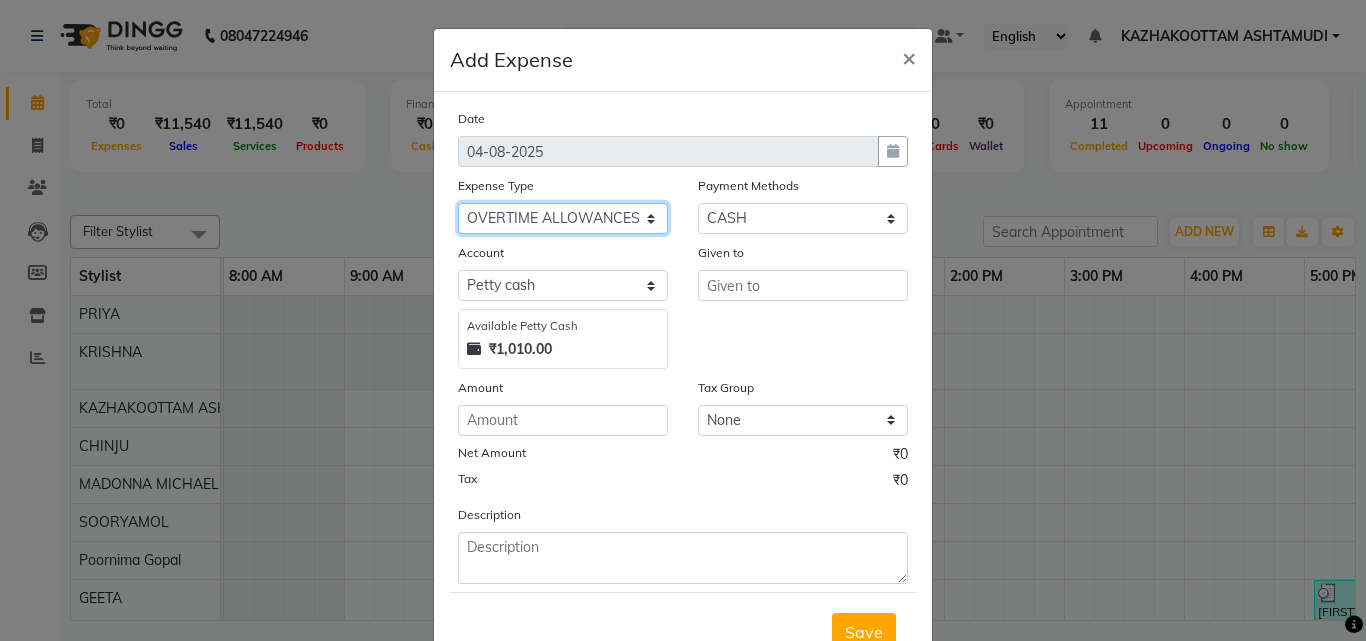 click on "Select ACCOMODATION EXPENSES ADVERTISEMENT SALES PROMOTIONAL EXPENSES Bonus BRIDAL ACCESSORIES REFUND BRIDAL COMMISSION BRIDAL FOOD BRIDAL INCENTIVES BRIDAL ORNAMENTS REFUND BRIDAL TA CASH DEPOSIT RAK BANK COMPUTER ACCESSORIES MOBILE PHONE Donation and Charity Expenses ELECTRICITY CHARGES ELECTRONICS FITTINGS Event Expense FISH FOOD EXPENSES FOOD REFRESHMENT FOR CLIENTS FOOD REFRESHMENT FOR STAFFS Freight And Forwarding Charges FUEL FOR GENERATOR FURNITURE AND EQUIPMENTS Gifts for Clients GIFTS FOR STAFFS GOKULAM CHITS HOSTEL RENT LAUNDRY EXPENSES LICENSE OTHER FEES LOADING UNLOADING CHARGES Medical Expenses MEHNDI PAYMENTS MISCELLANEOUS EXPENSES NEWSPAPER PERIODICALS Office Expenses Ornaments Maintenance Expense OVERTIME ALLOWANCES Payment For Pest Control Perfomance based incentives POSTAGE COURIER CHARGES Printing PRINTING STATIONERY EXPENSES PROFESSIONAL TAX REPAIRS MAINTENANCE ROUND OFF Salary SALARY ADVANCE Sales Incentives Membership Card SALES INCENTIVES PRODUCT SALES INCENTIVES SERVICES SALON RENT" 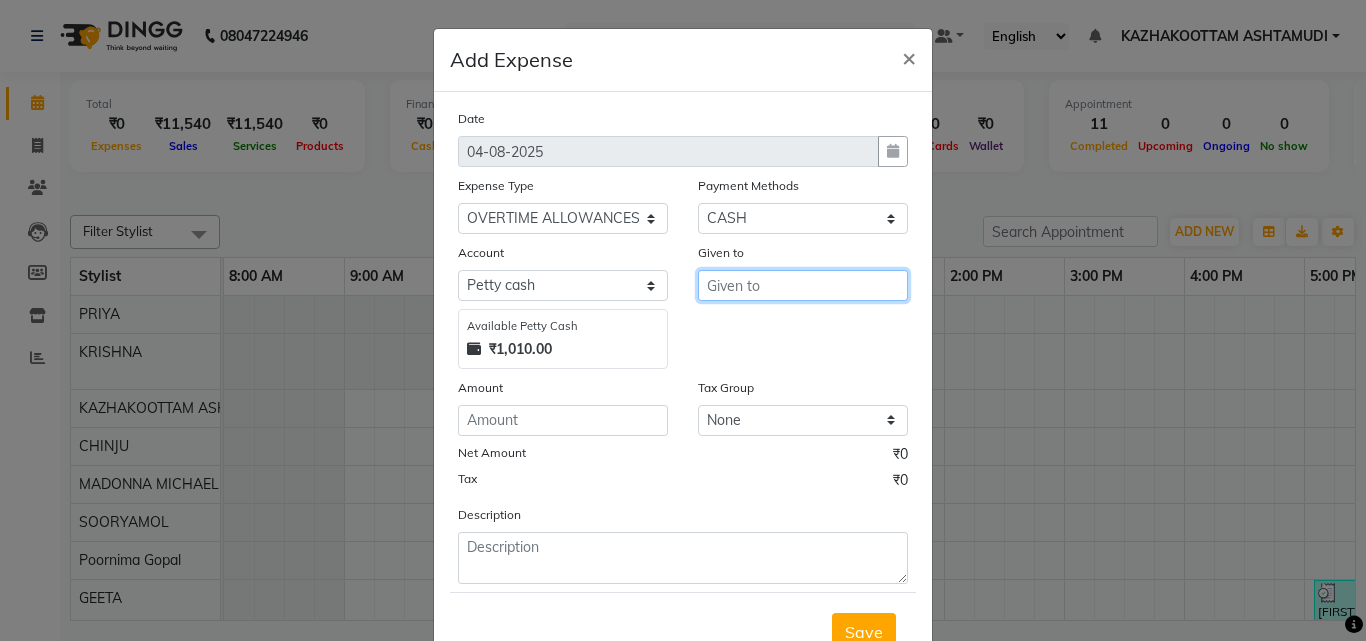 click at bounding box center (803, 285) 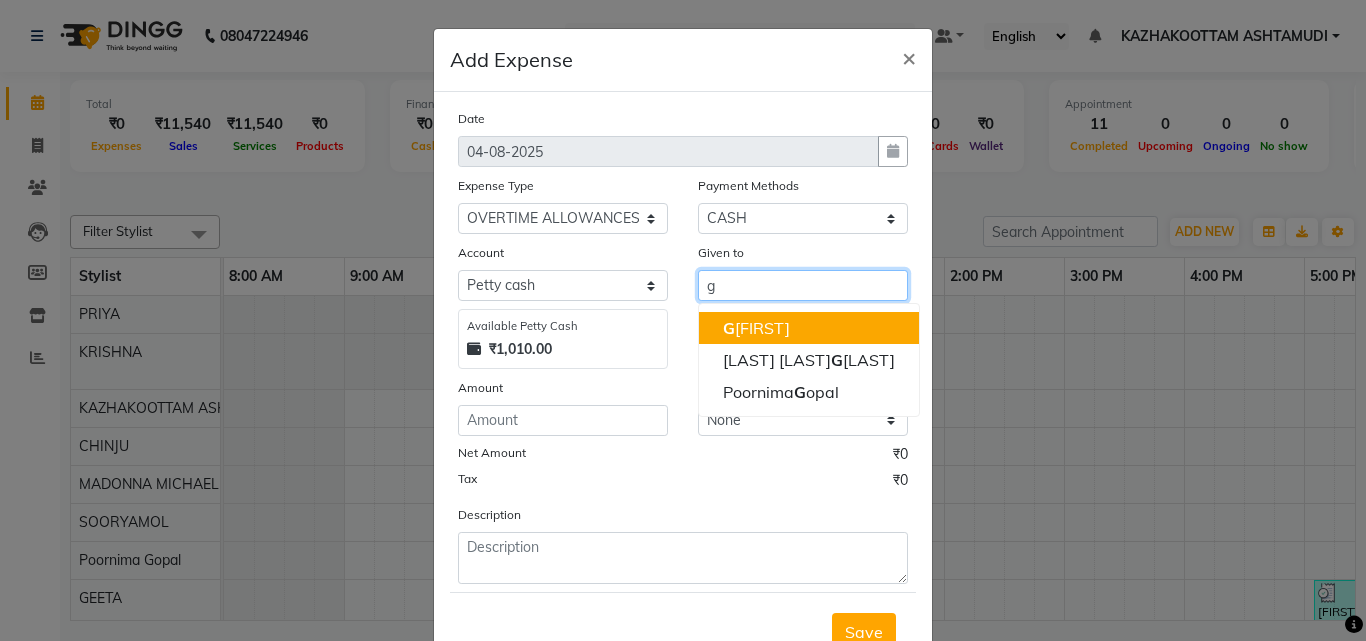 click on "G EETA" at bounding box center [809, 328] 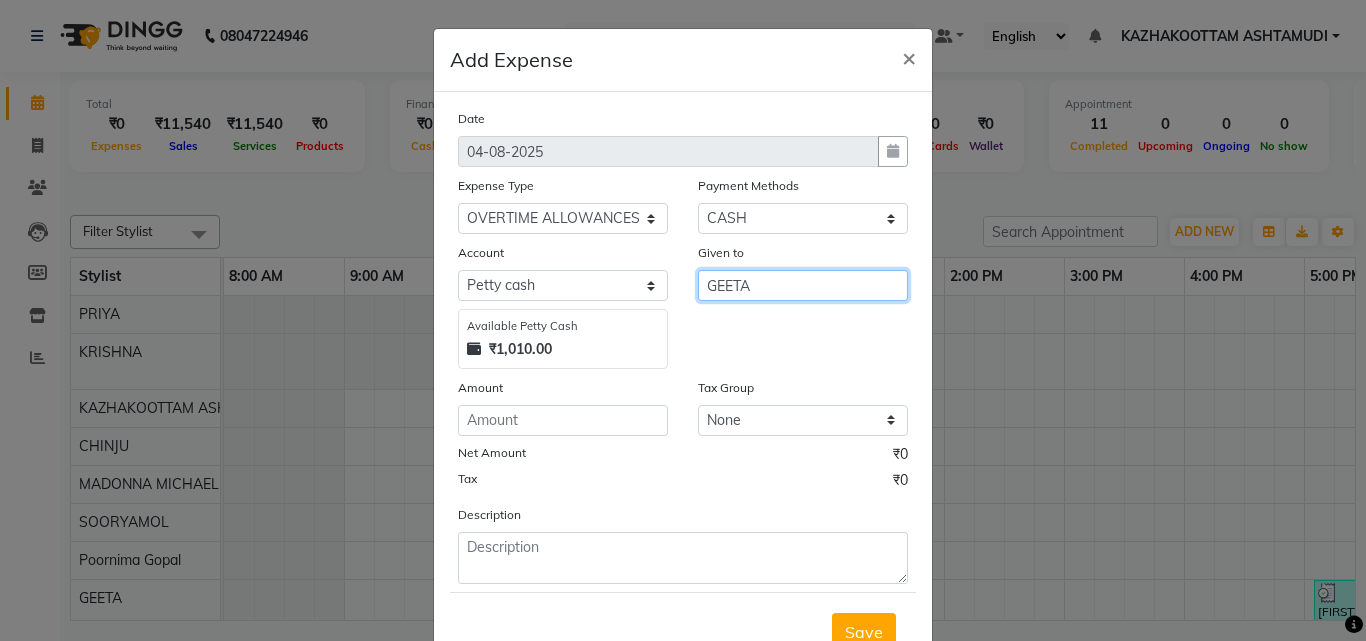 type on "GEETA" 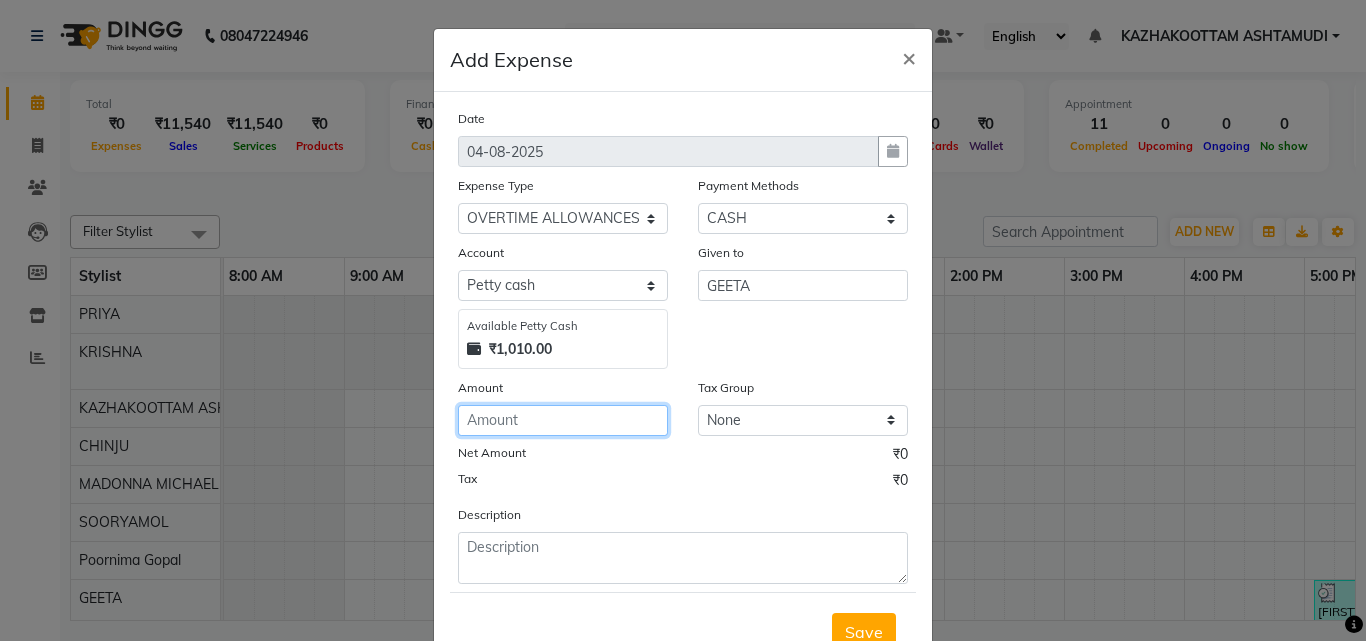 click 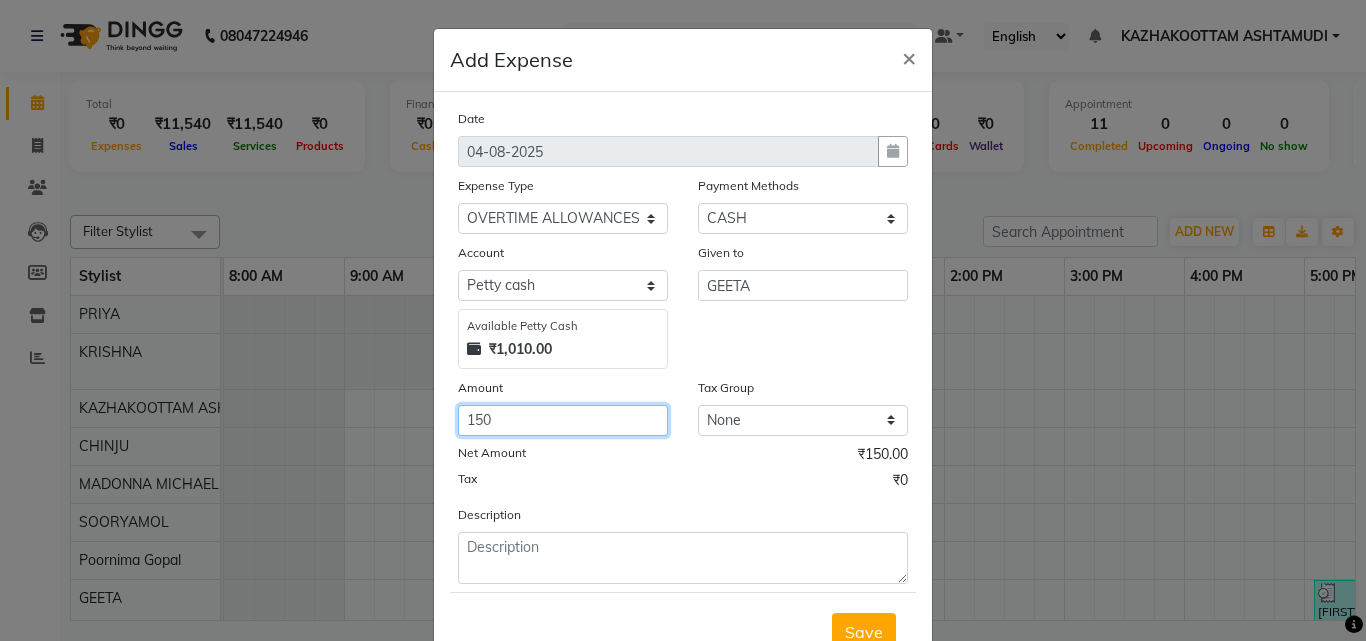 type on "150" 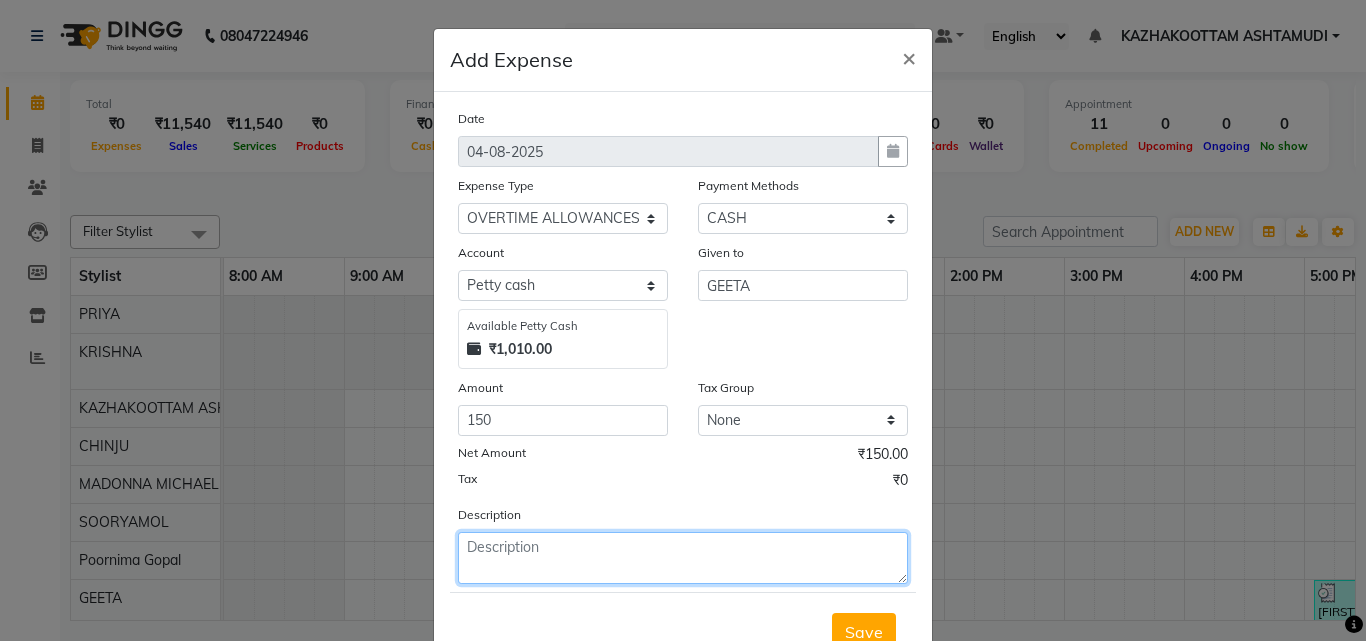 click 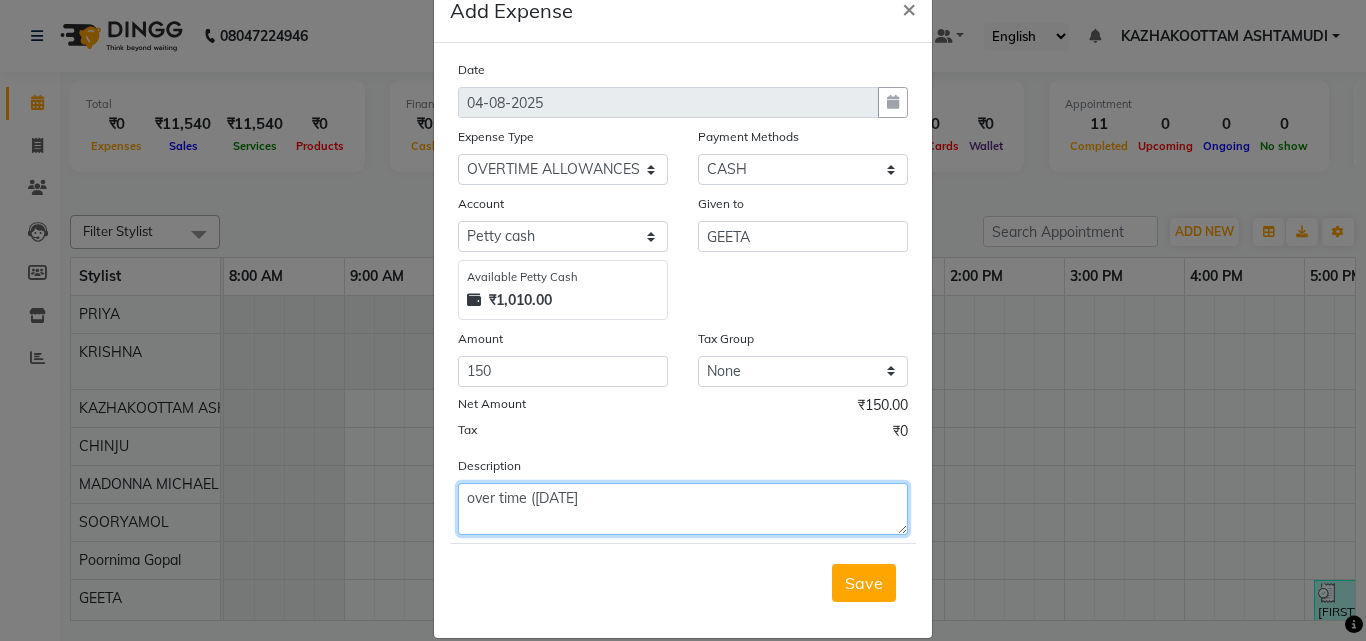 scroll, scrollTop: 75, scrollLeft: 0, axis: vertical 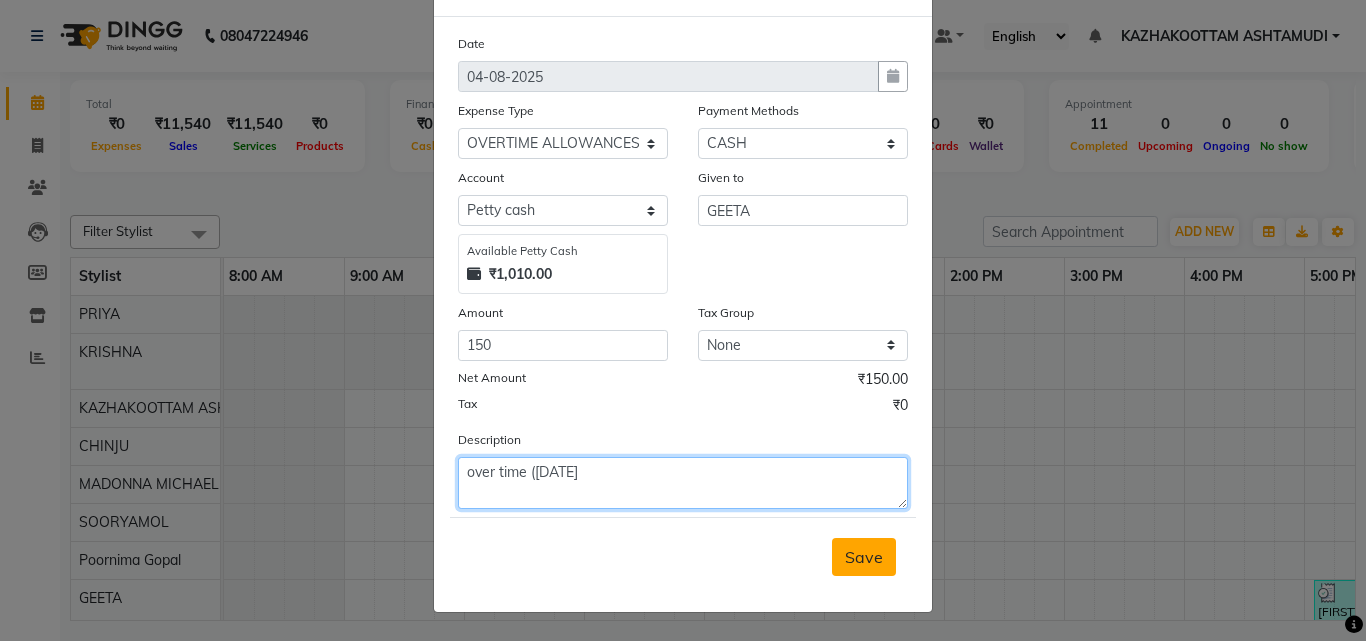type on "over time (03/08/2025)" 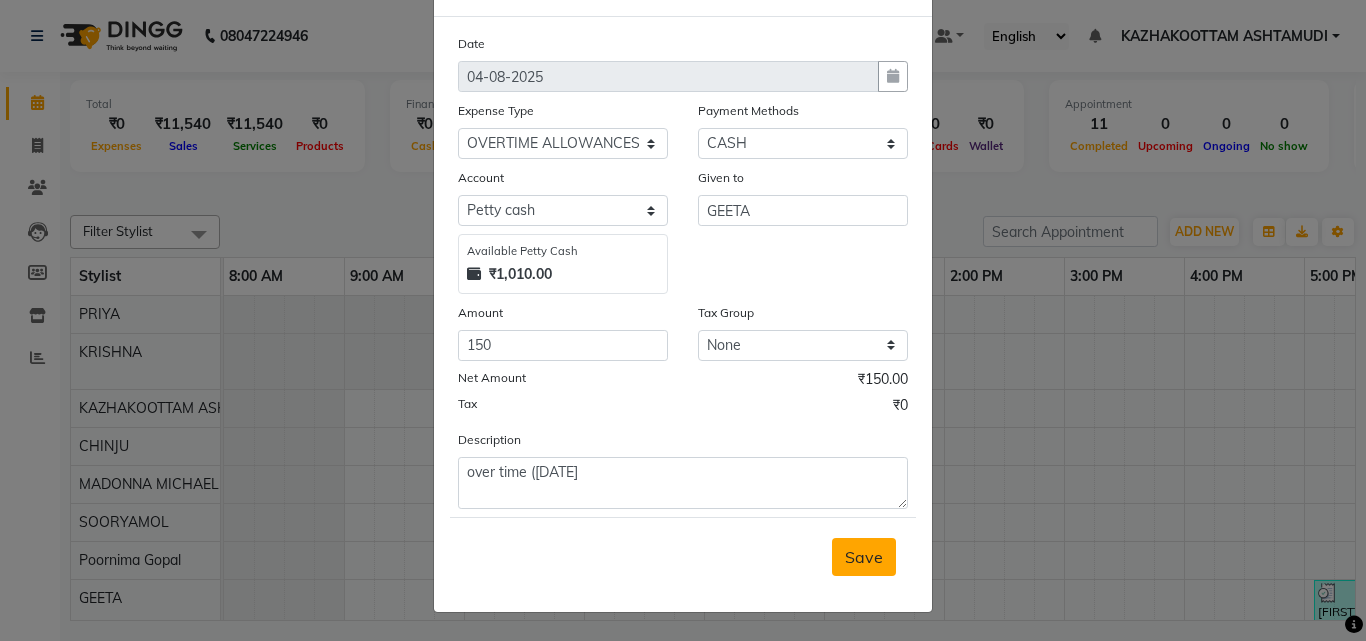 click on "Save" at bounding box center (864, 557) 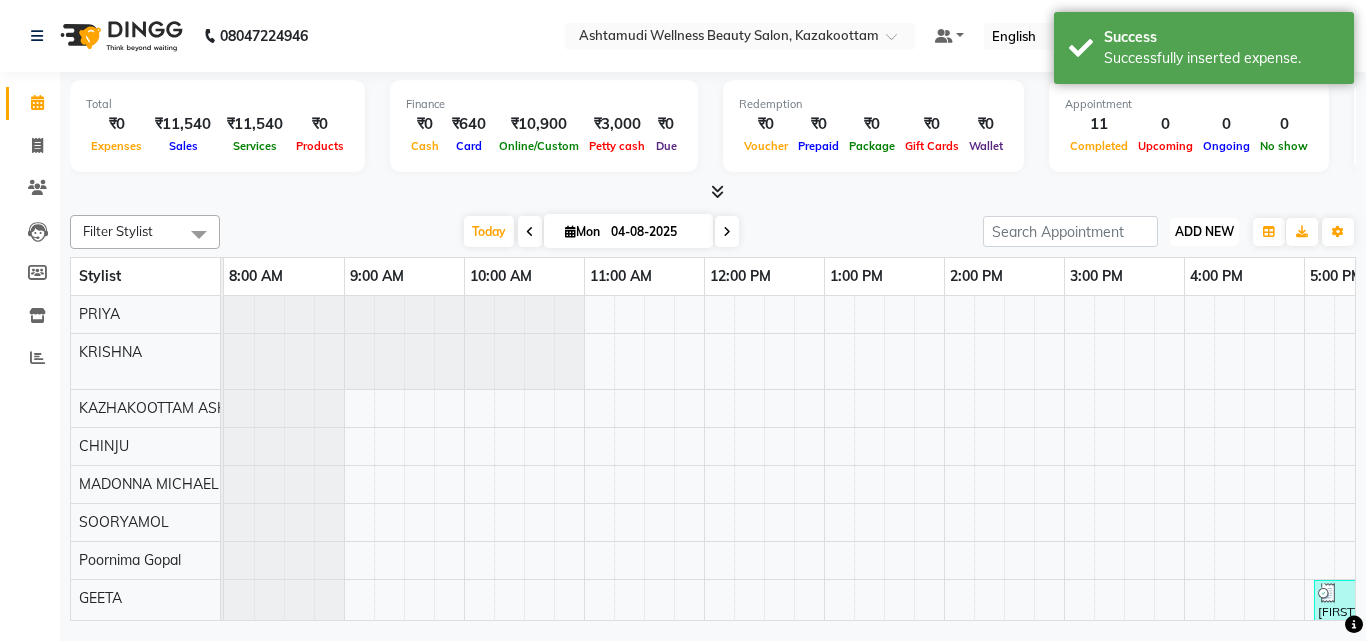 click on "ADD NEW" at bounding box center [1204, 231] 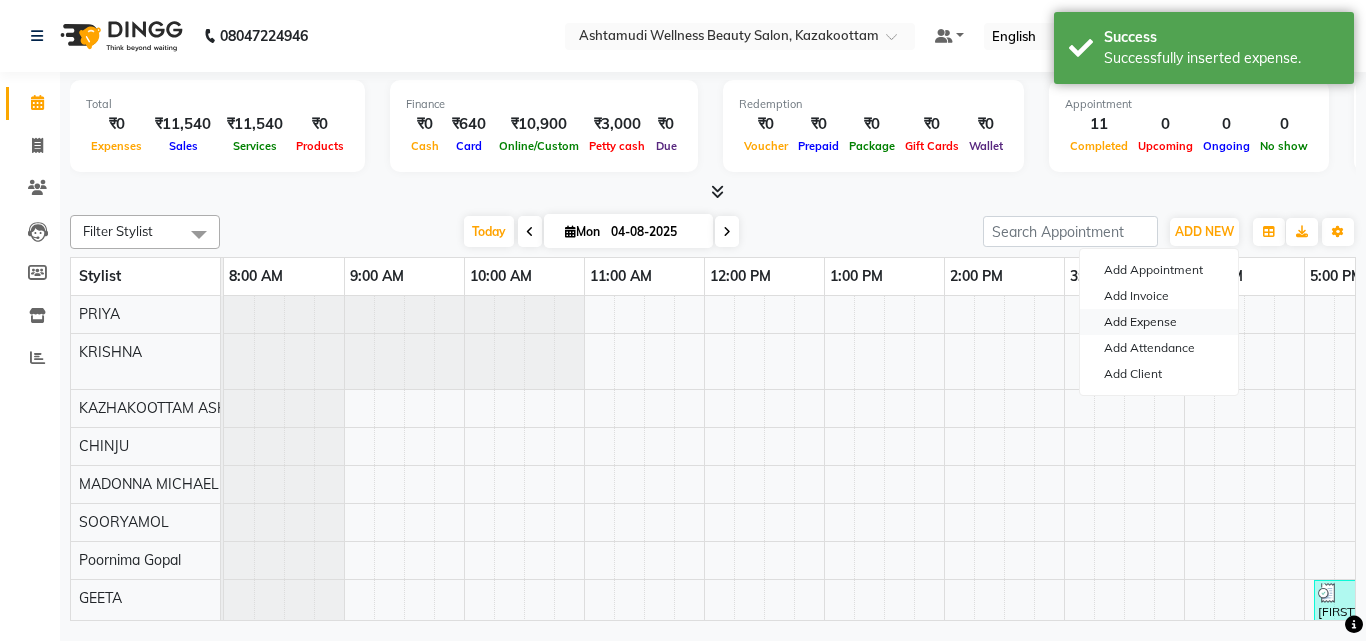 click on "Add Expense" at bounding box center [1159, 322] 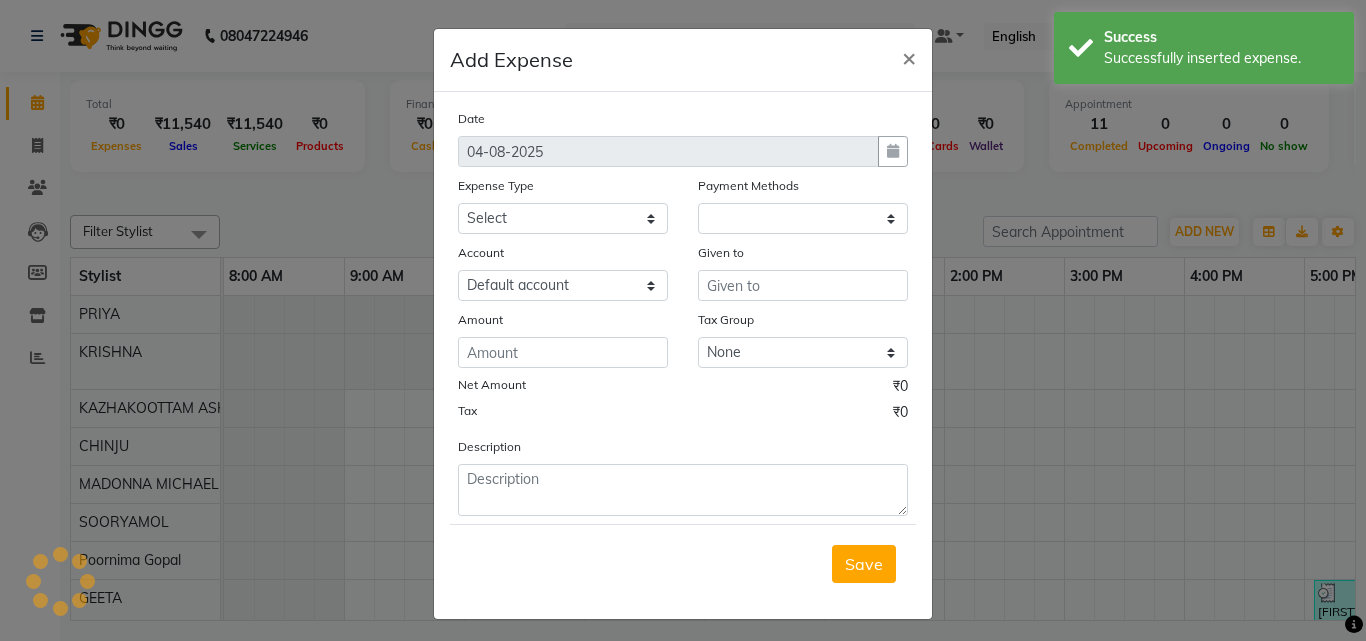 select on "1" 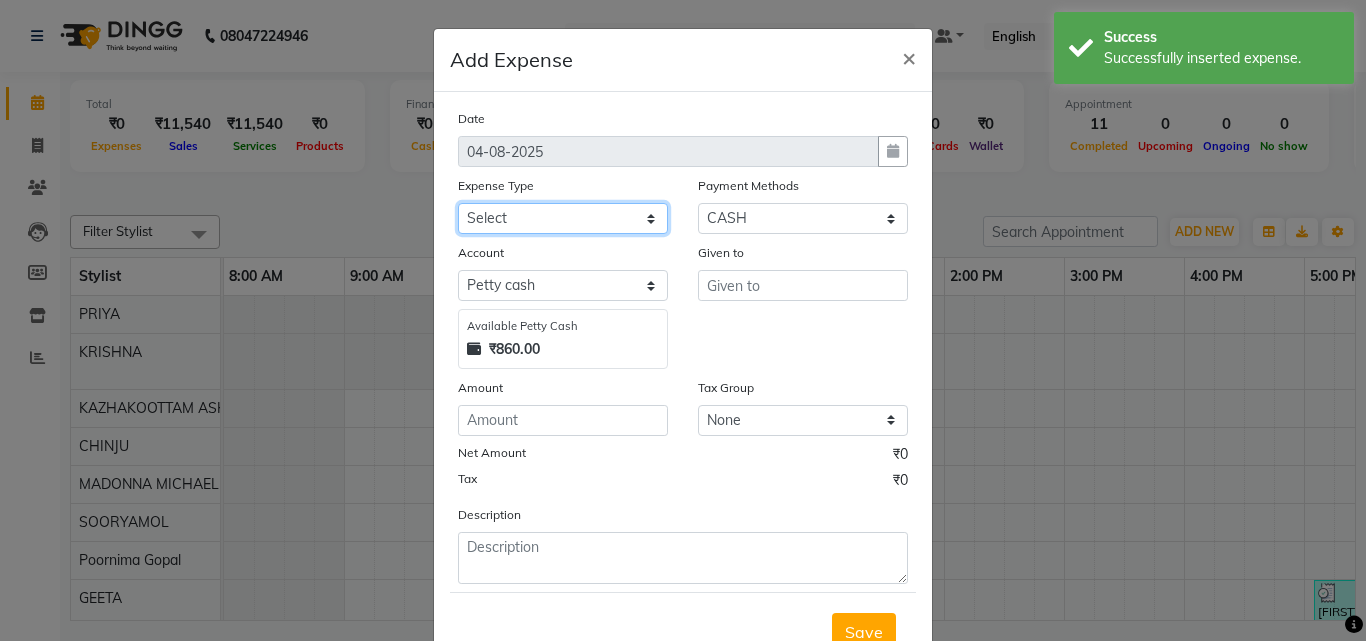 click on "Select ACCOMODATION EXPENSES ADVERTISEMENT SALES PROMOTIONAL EXPENSES Bonus BRIDAL ACCESSORIES REFUND BRIDAL COMMISSION BRIDAL FOOD BRIDAL INCENTIVES BRIDAL ORNAMENTS REFUND BRIDAL TA CASH DEPOSIT RAK BANK COMPUTER ACCESSORIES MOBILE PHONE Donation and Charity Expenses ELECTRICITY CHARGES ELECTRONICS FITTINGS Event Expense FISH FOOD EXPENSES FOOD REFRESHMENT FOR CLIENTS FOOD REFRESHMENT FOR STAFFS Freight And Forwarding Charges FUEL FOR GENERATOR FURNITURE AND EQUIPMENTS Gifts for Clients GIFTS FOR STAFFS GOKULAM CHITS HOSTEL RENT LAUNDRY EXPENSES LICENSE OTHER FEES LOADING UNLOADING CHARGES Medical Expenses MEHNDI PAYMENTS MISCELLANEOUS EXPENSES NEWSPAPER PERIODICALS Office Expenses Ornaments Maintenance Expense OVERTIME ALLOWANCES Payment For Pest Control Perfomance based incentives POSTAGE COURIER CHARGES Printing PRINTING STATIONERY EXPENSES PROFESSIONAL TAX REPAIRS MAINTENANCE ROUND OFF Salary SALARY ADVANCE Sales Incentives Membership Card SALES INCENTIVES PRODUCT SALES INCENTIVES SERVICES SALON RENT" 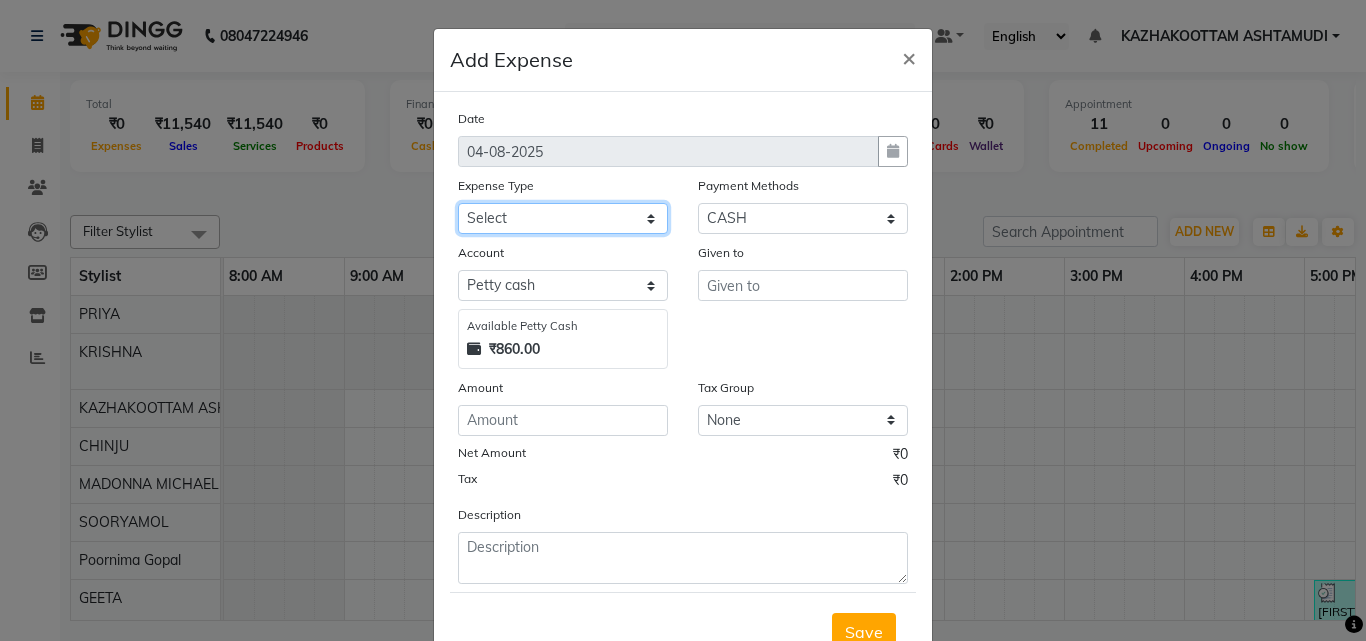 select on "6175" 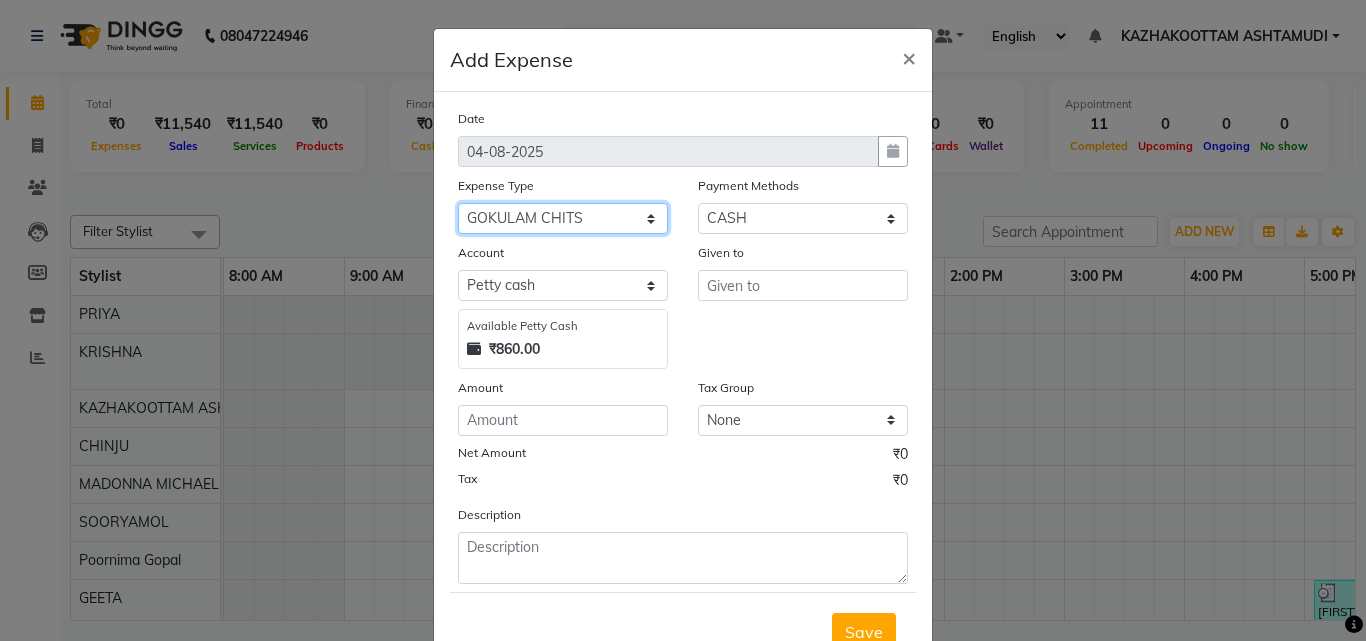 click on "Select ACCOMODATION EXPENSES ADVERTISEMENT SALES PROMOTIONAL EXPENSES Bonus BRIDAL ACCESSORIES REFUND BRIDAL COMMISSION BRIDAL FOOD BRIDAL INCENTIVES BRIDAL ORNAMENTS REFUND BRIDAL TA CASH DEPOSIT RAK BANK COMPUTER ACCESSORIES MOBILE PHONE Donation and Charity Expenses ELECTRICITY CHARGES ELECTRONICS FITTINGS Event Expense FISH FOOD EXPENSES FOOD REFRESHMENT FOR CLIENTS FOOD REFRESHMENT FOR STAFFS Freight And Forwarding Charges FUEL FOR GENERATOR FURNITURE AND EQUIPMENTS Gifts for Clients GIFTS FOR STAFFS GOKULAM CHITS HOSTEL RENT LAUNDRY EXPENSES LICENSE OTHER FEES LOADING UNLOADING CHARGES Medical Expenses MEHNDI PAYMENTS MISCELLANEOUS EXPENSES NEWSPAPER PERIODICALS Office Expenses Ornaments Maintenance Expense OVERTIME ALLOWANCES Payment For Pest Control Perfomance based incentives POSTAGE COURIER CHARGES Printing PRINTING STATIONERY EXPENSES PROFESSIONAL TAX REPAIRS MAINTENANCE ROUND OFF Salary SALARY ADVANCE Sales Incentives Membership Card SALES INCENTIVES PRODUCT SALES INCENTIVES SERVICES SALON RENT" 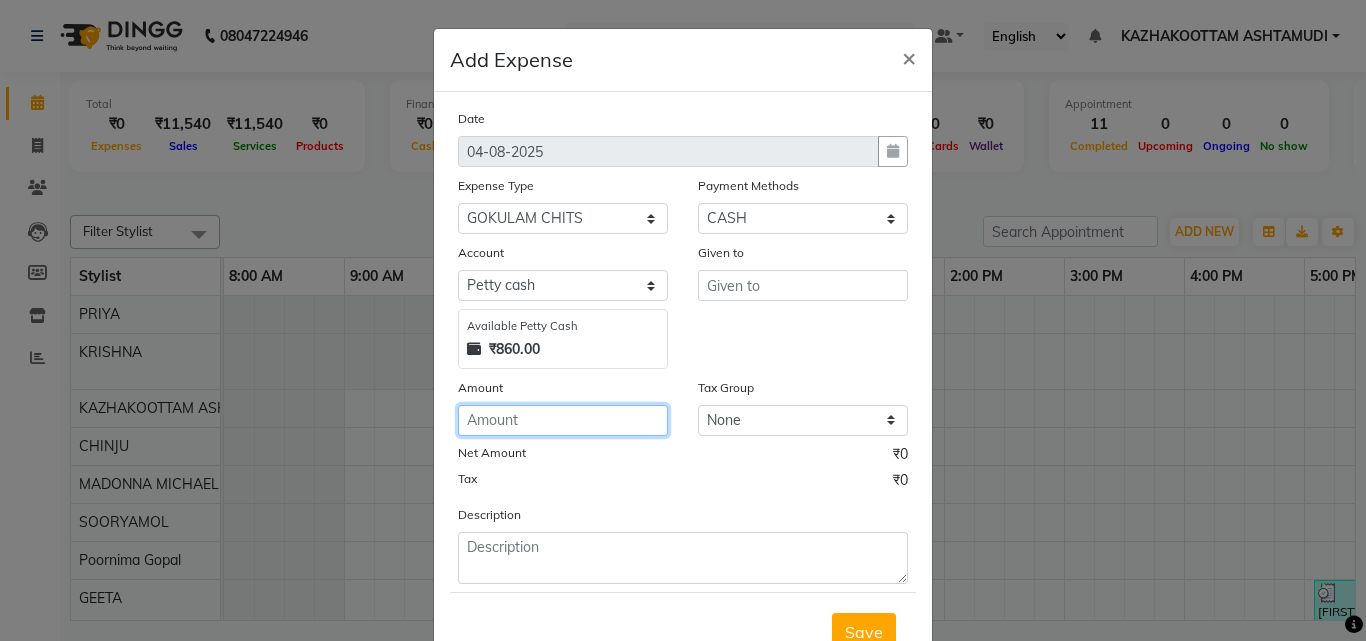 click 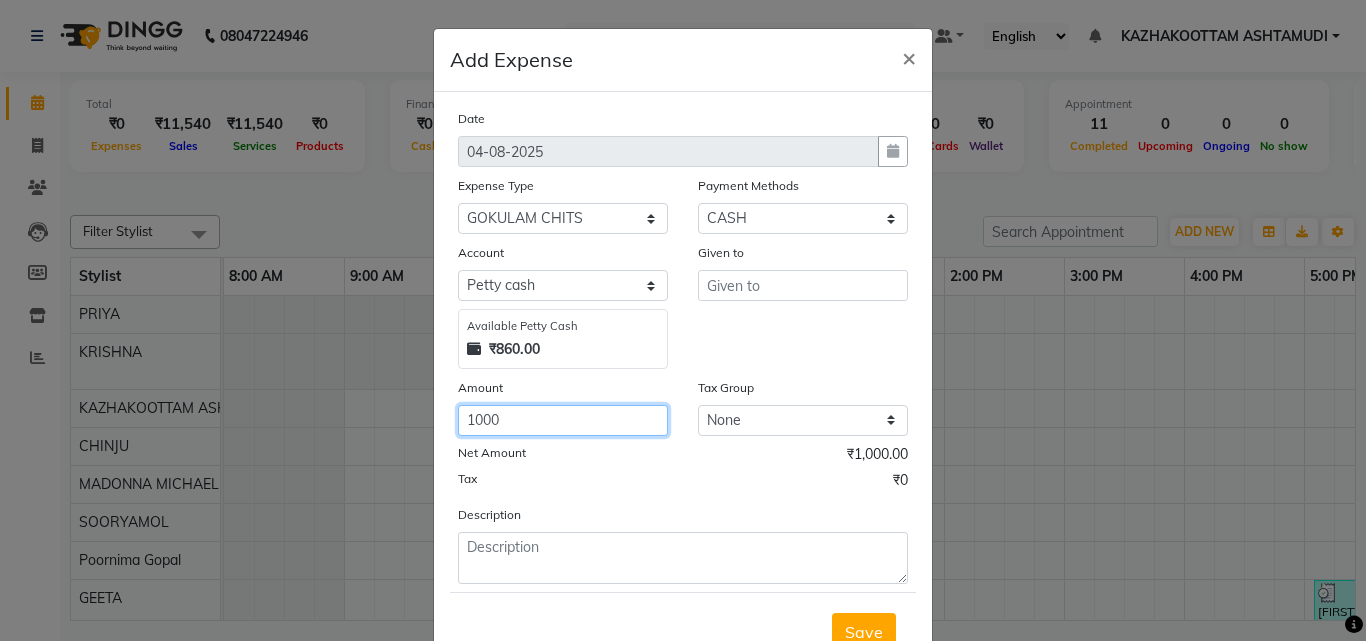 type on "1000" 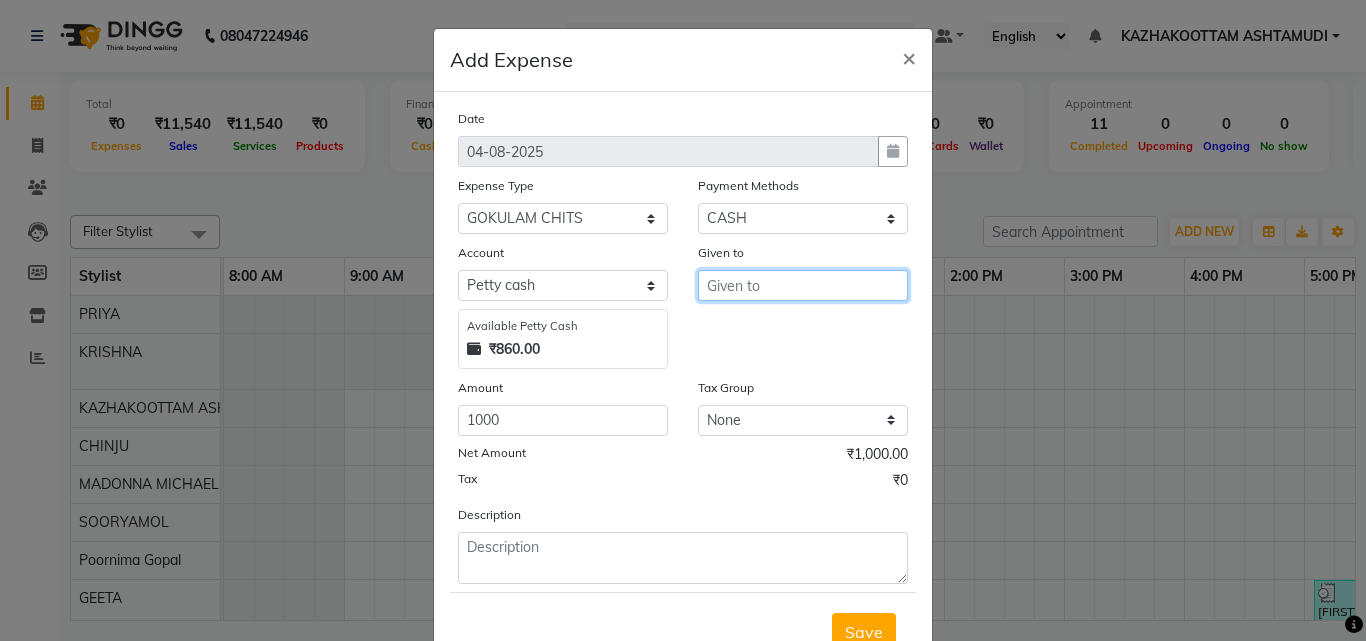 click at bounding box center (803, 285) 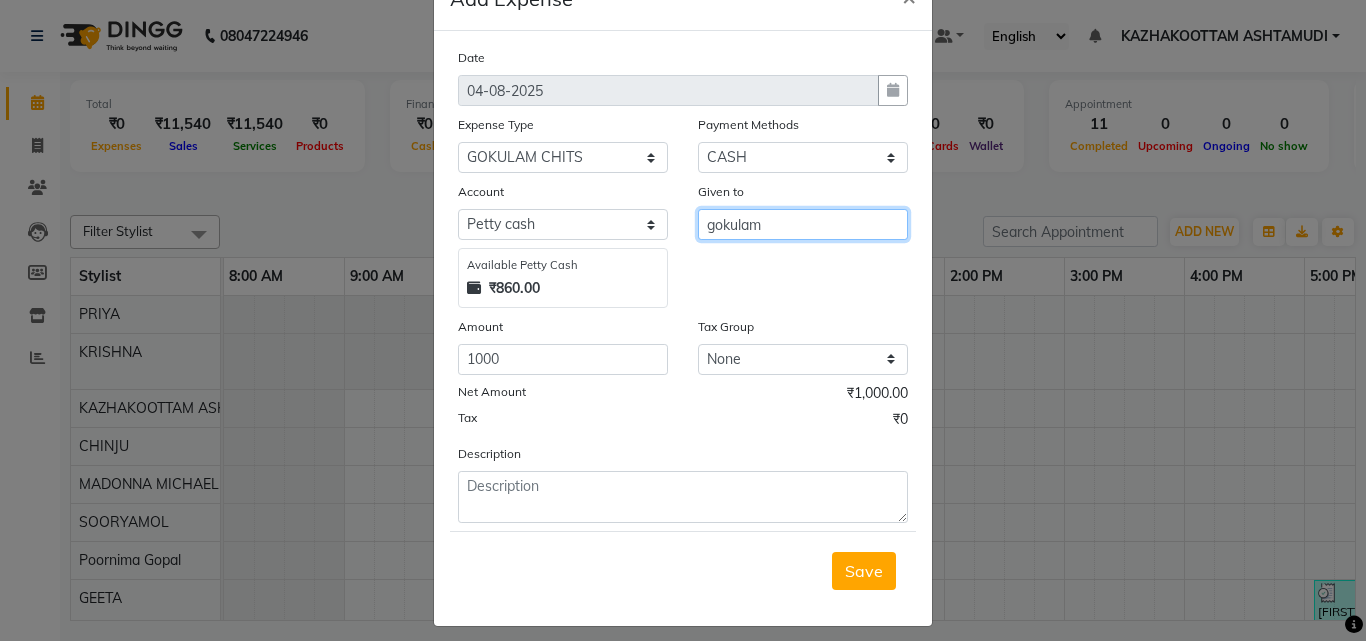scroll, scrollTop: 75, scrollLeft: 0, axis: vertical 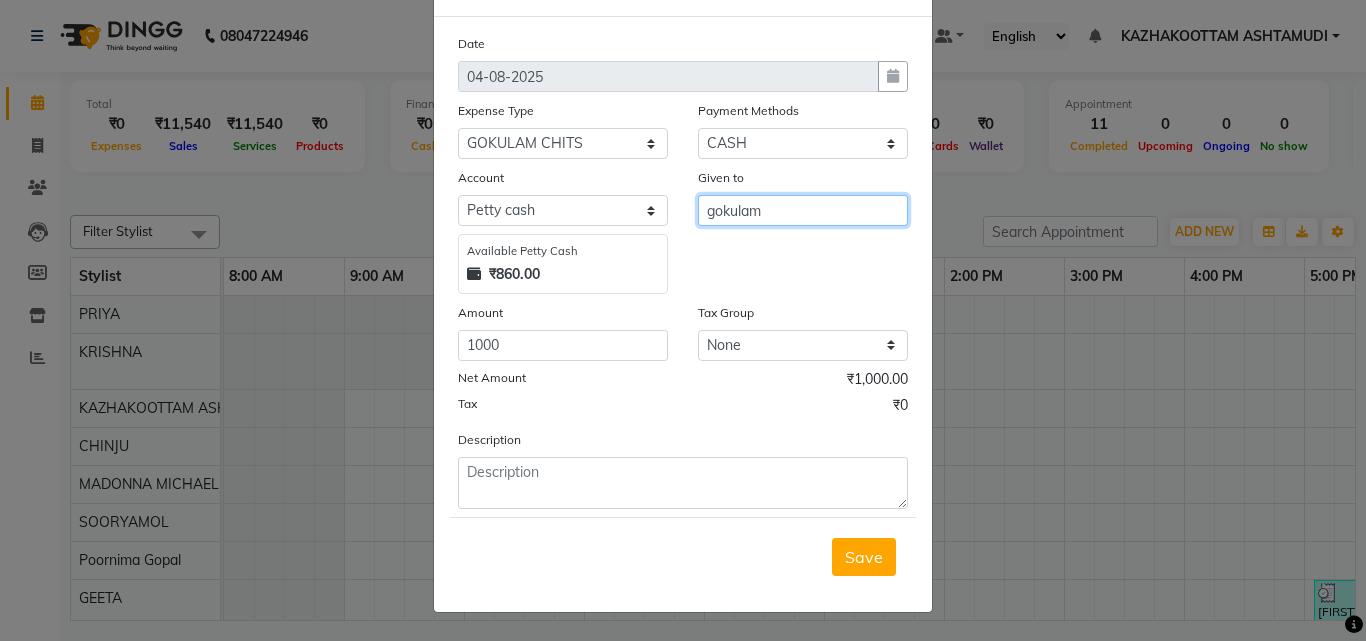 type on "gokulam" 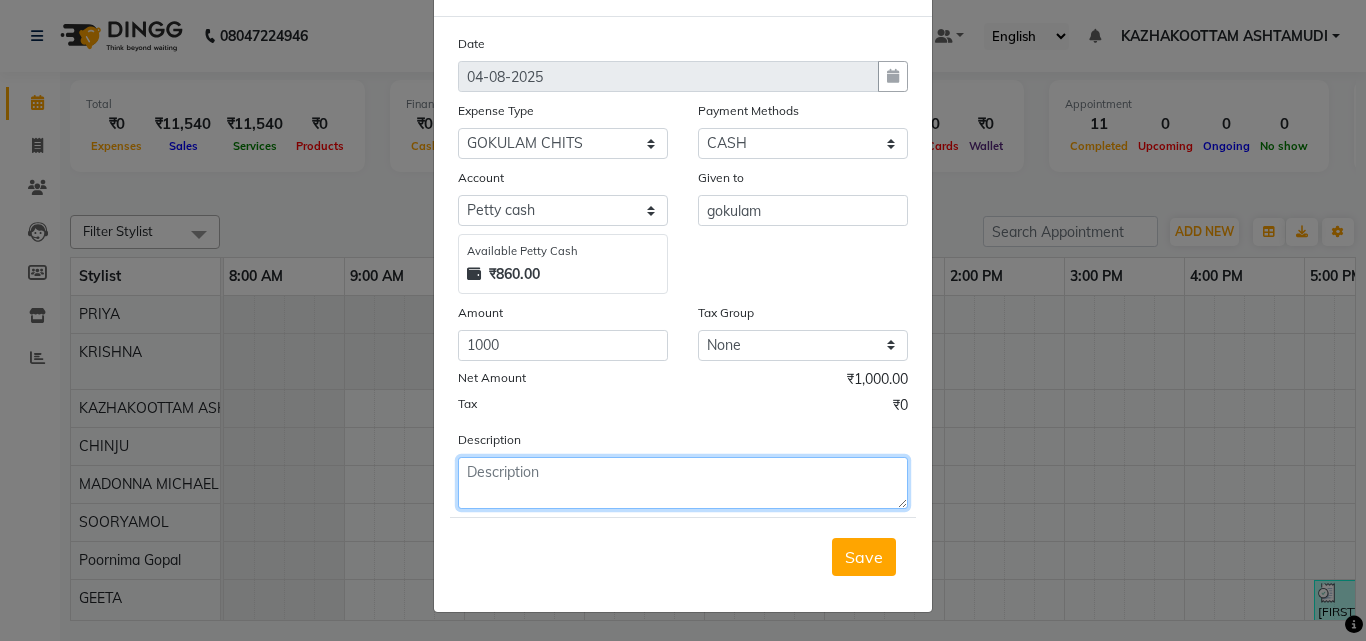 click 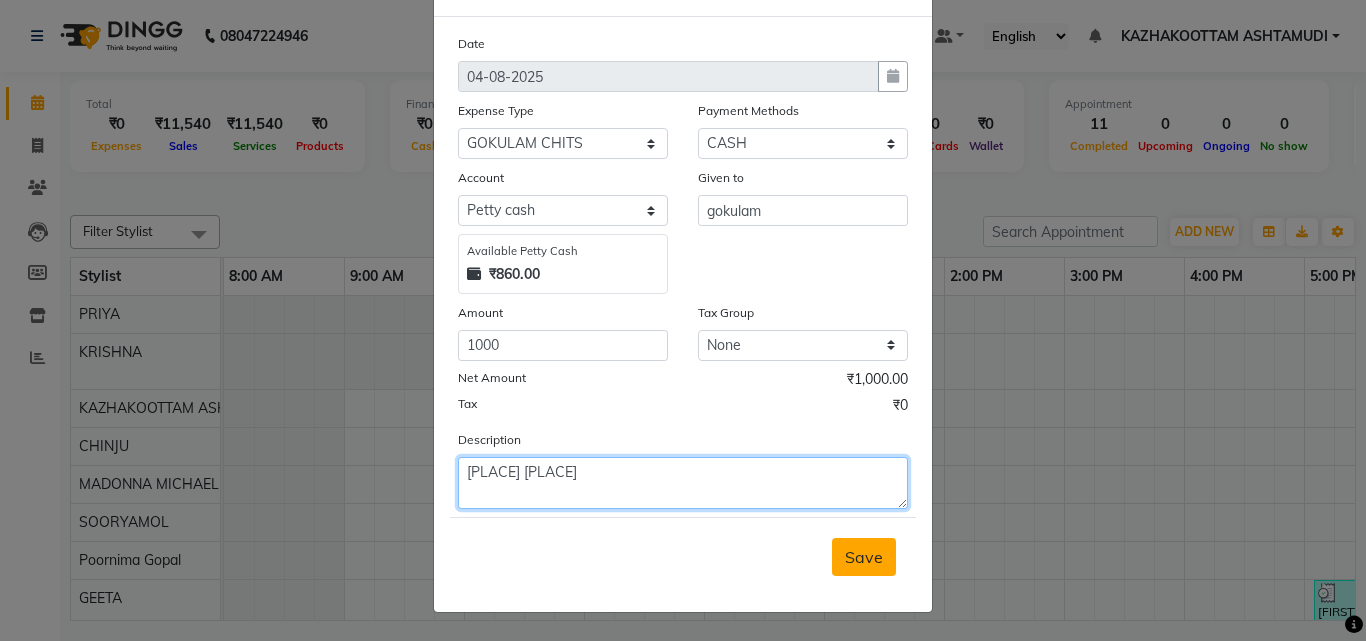 type on "Gokulam chiti" 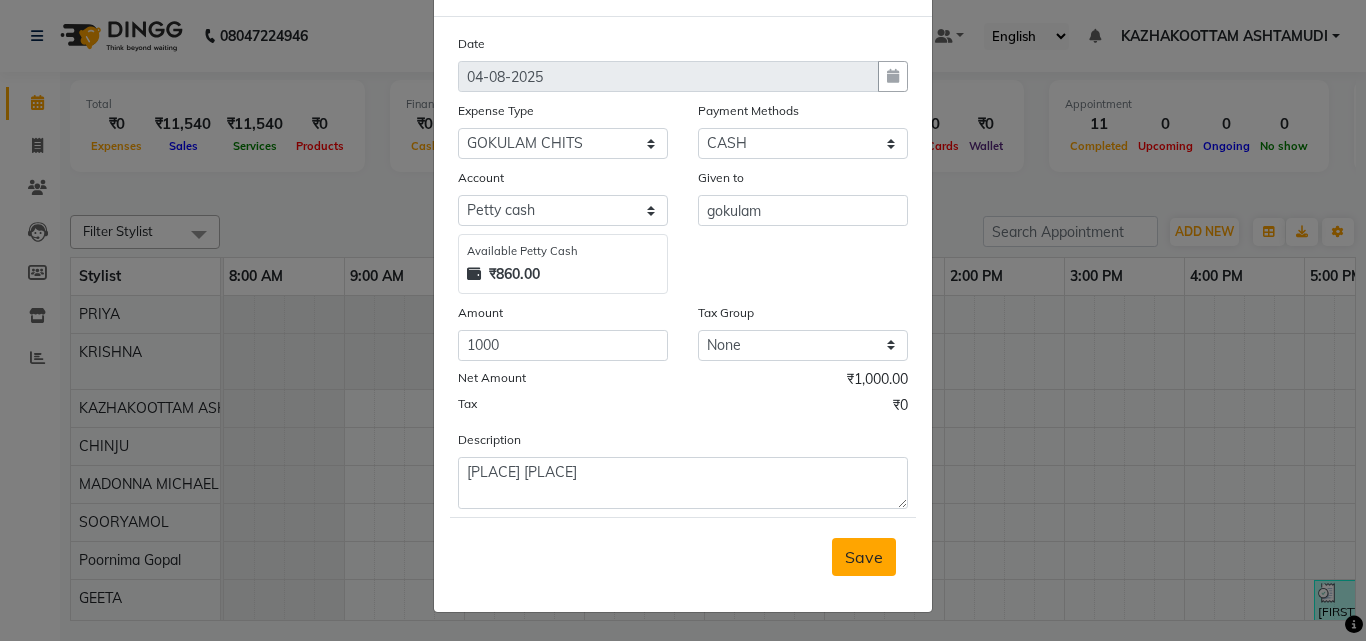 click on "Save" at bounding box center (864, 557) 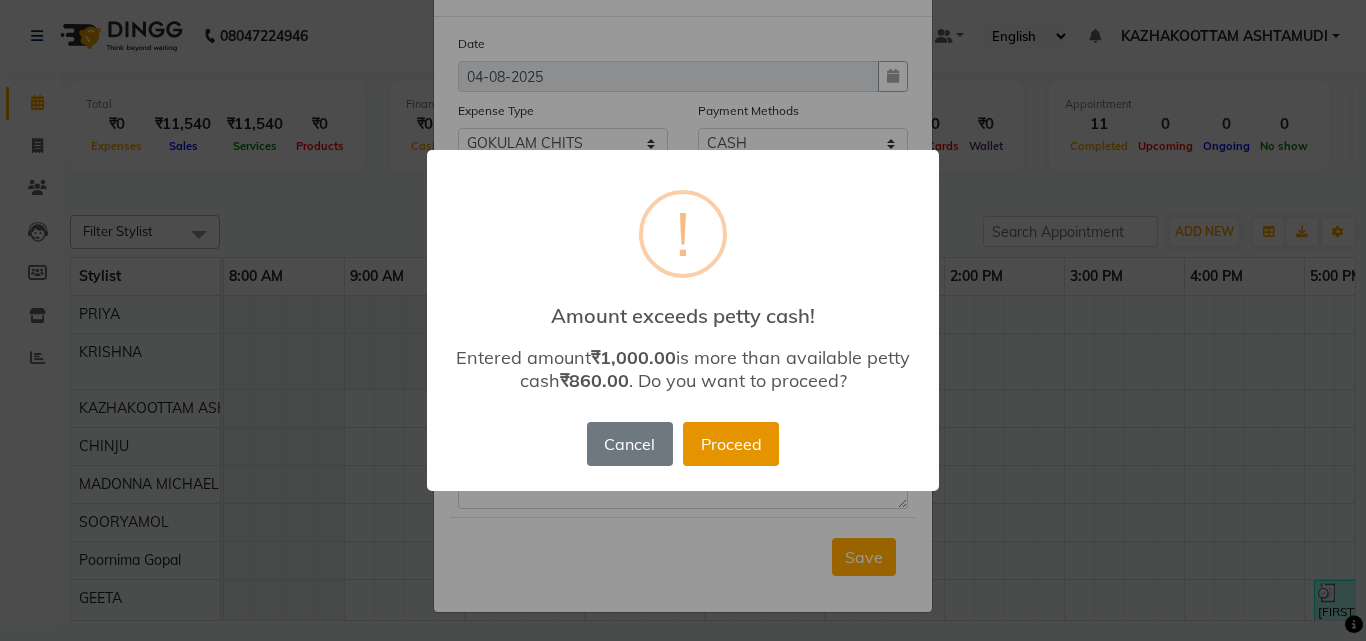 click on "Proceed" at bounding box center (731, 444) 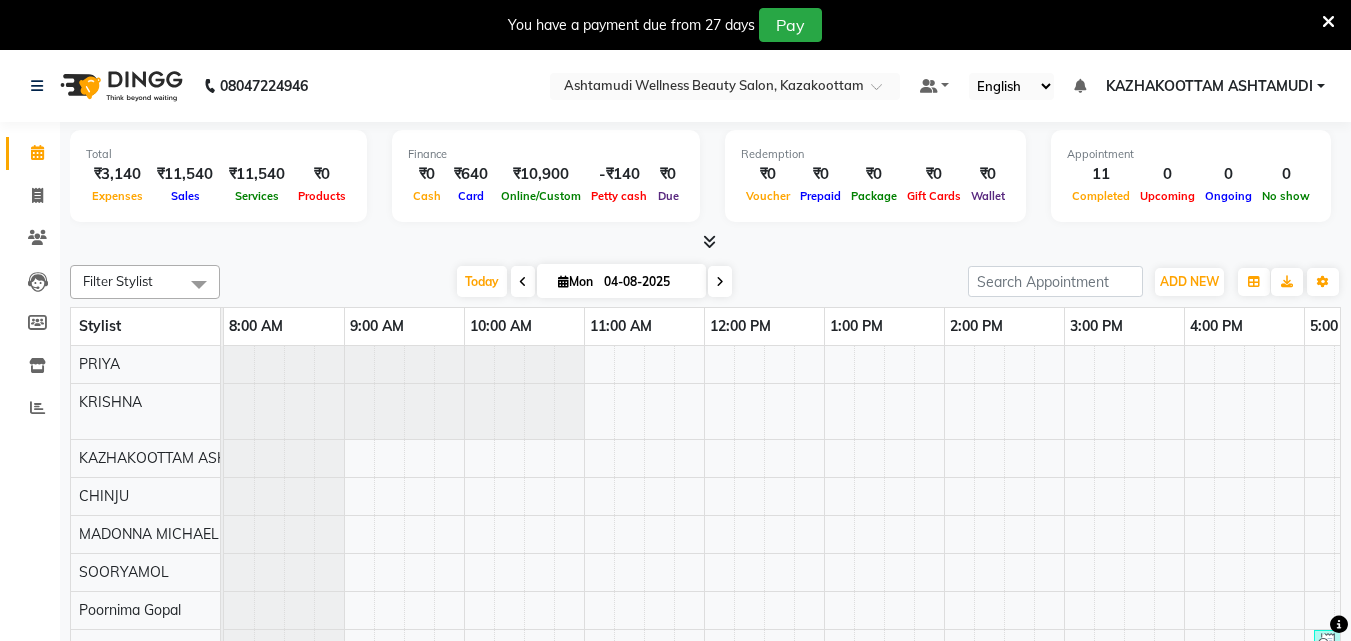 scroll, scrollTop: 0, scrollLeft: 0, axis: both 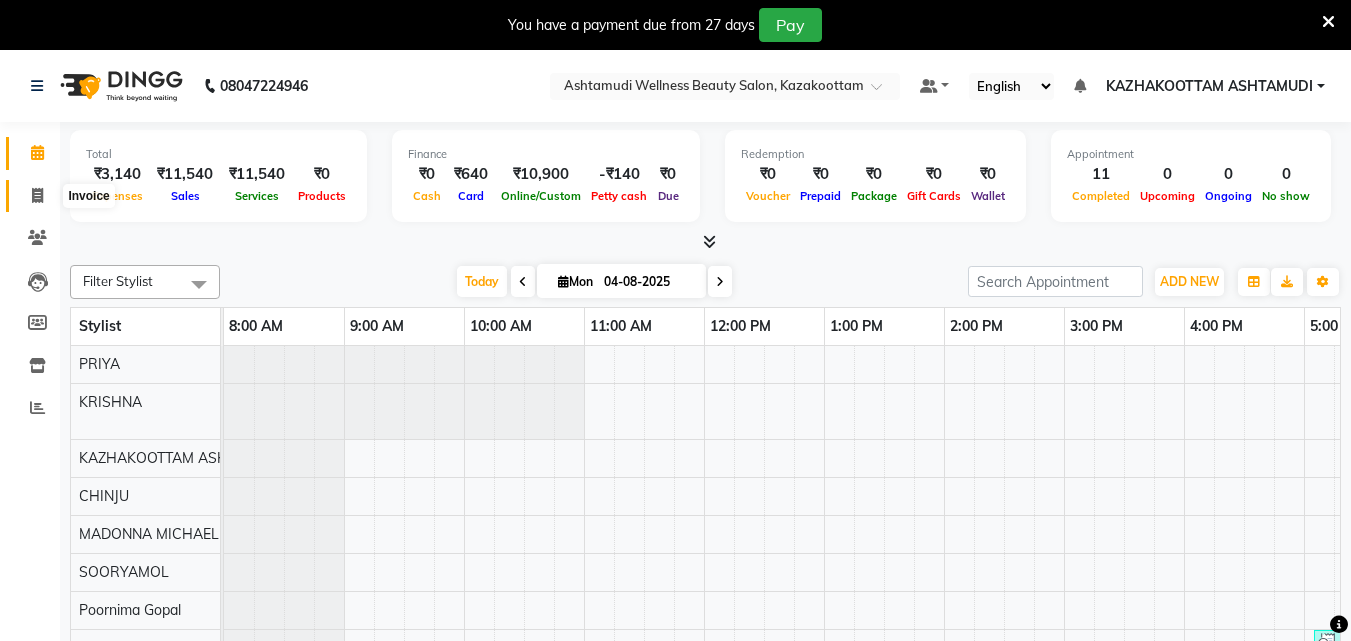 click 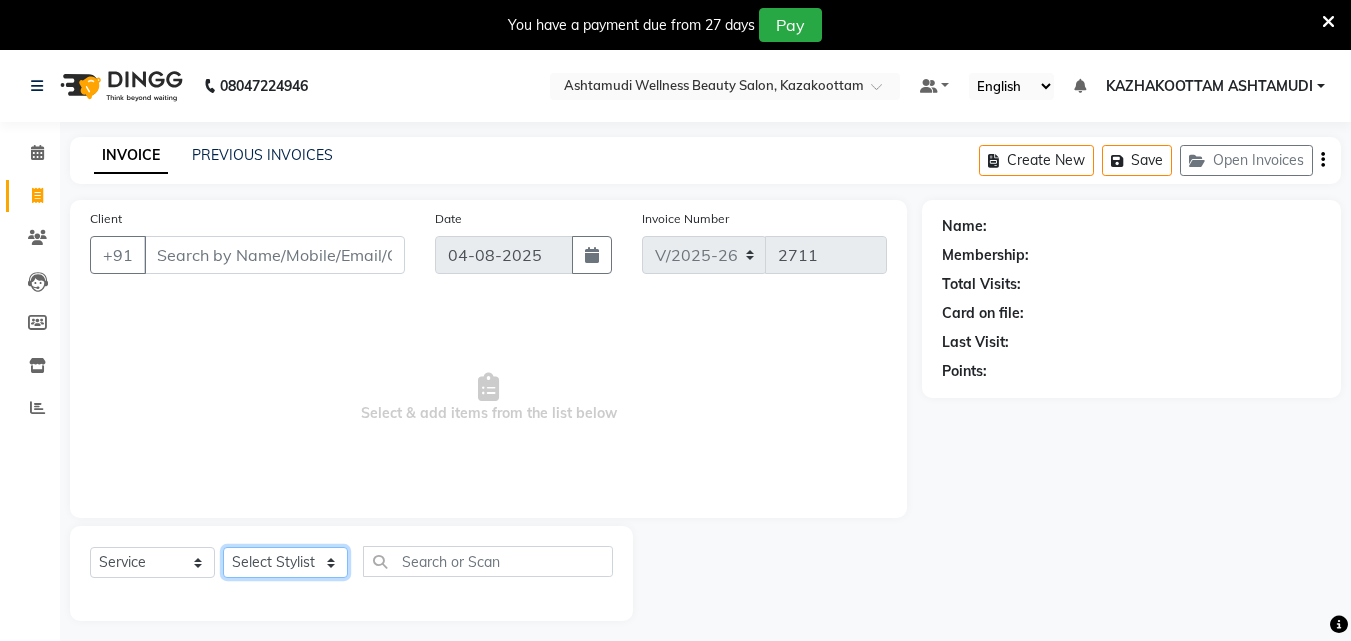 click on "Select Stylist Arya  CHINJU GEETA KAZHAKOOTTAM ASHTAMUDI KRISHNA LEKSHMI MADONNA MICHAEL MINCY VARGHESE Poornima Gopal PRIYA RESHMA ROSNI Sindhu SOORYAMOL" 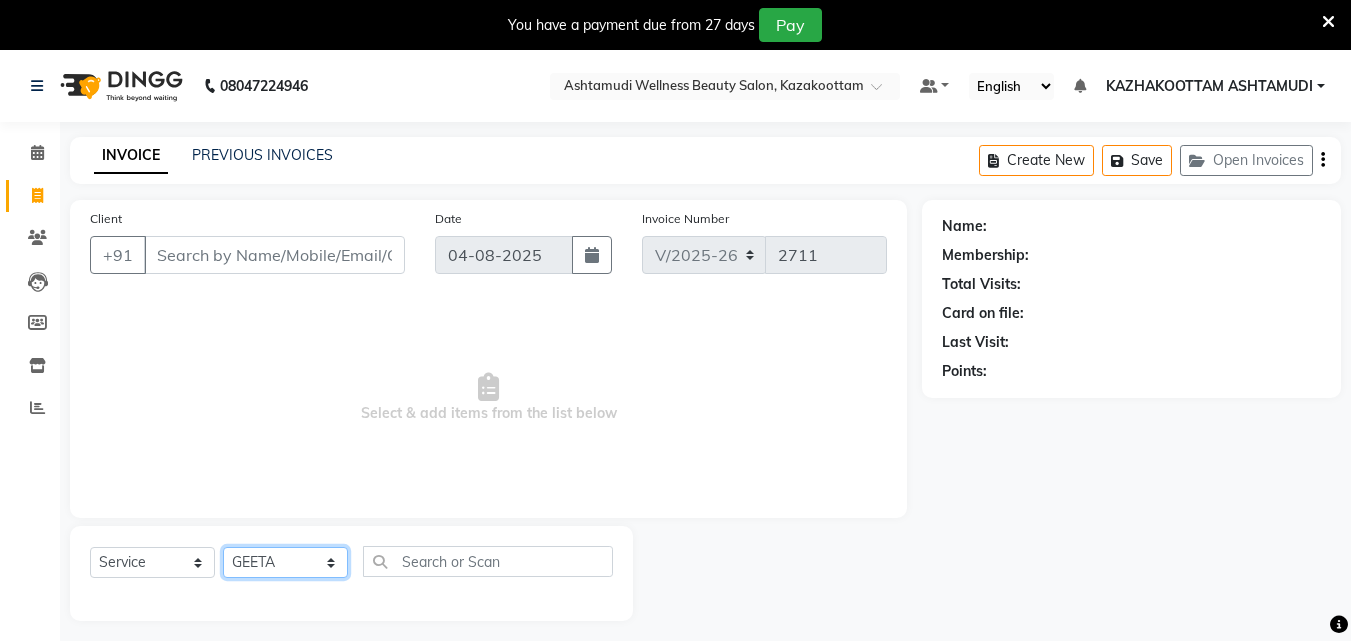click on "Select Stylist Arya  CHINJU GEETA KAZHAKOOTTAM ASHTAMUDI KRISHNA LEKSHMI MADONNA MICHAEL MINCY VARGHESE Poornima Gopal PRIYA RESHMA ROSNI Sindhu SOORYAMOL" 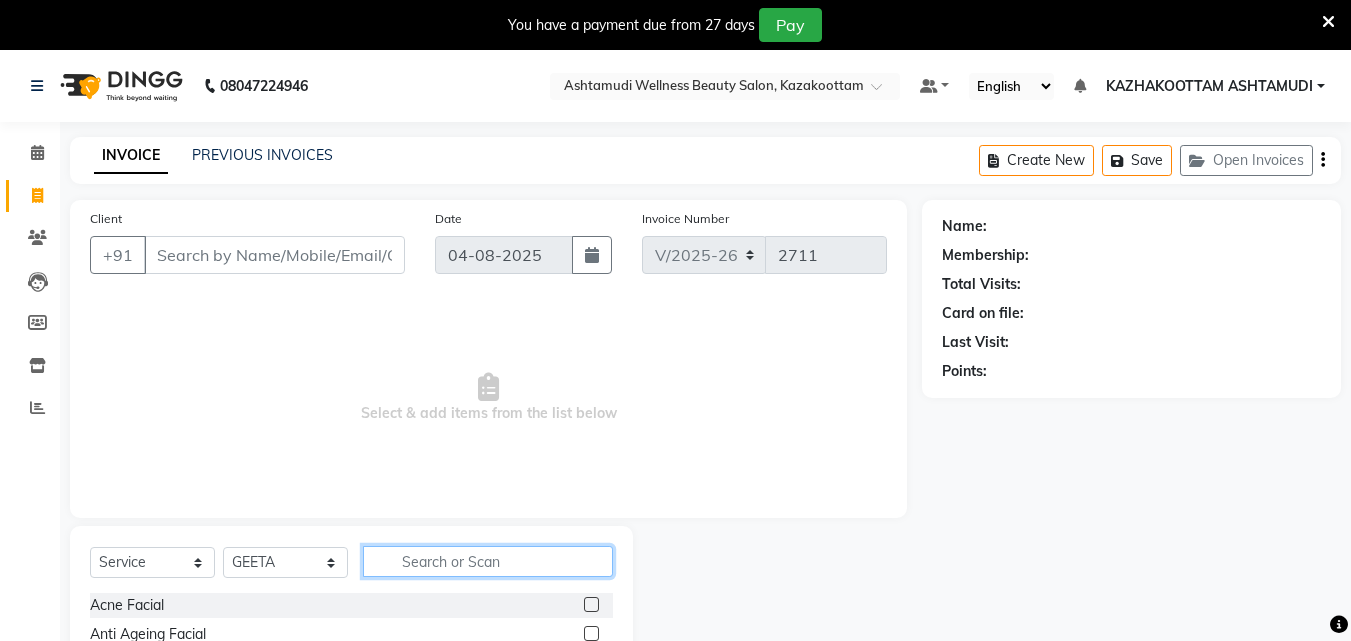 click 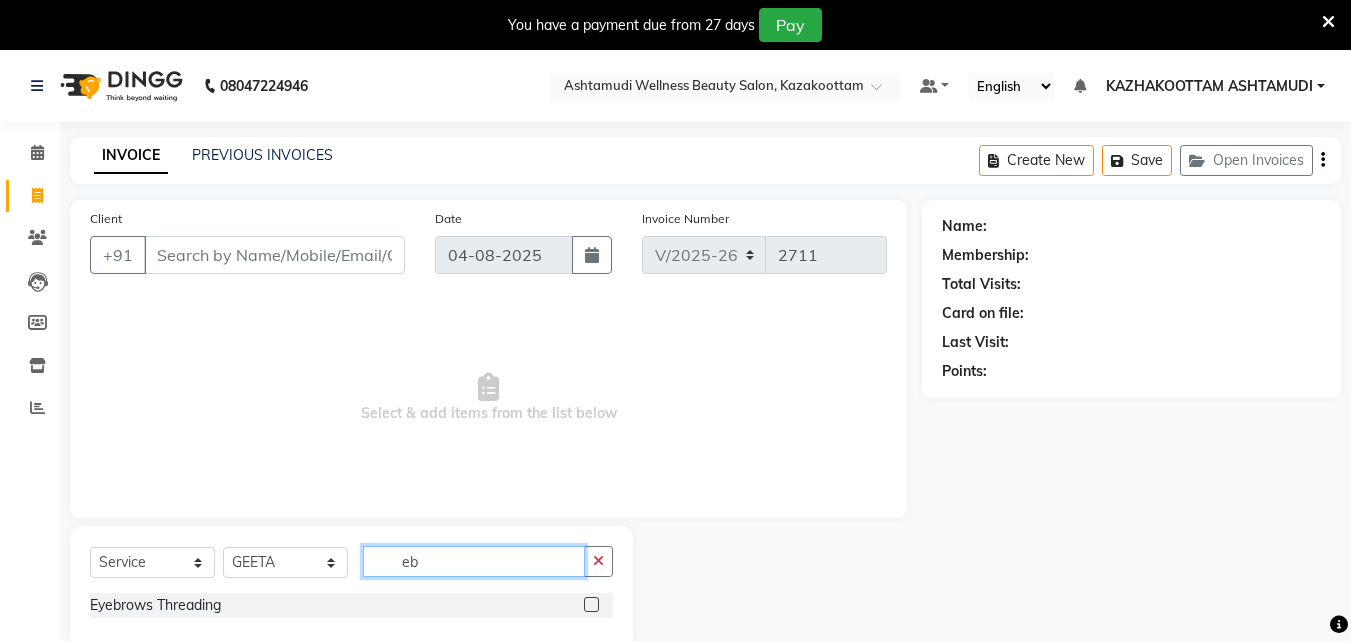 type on "eb" 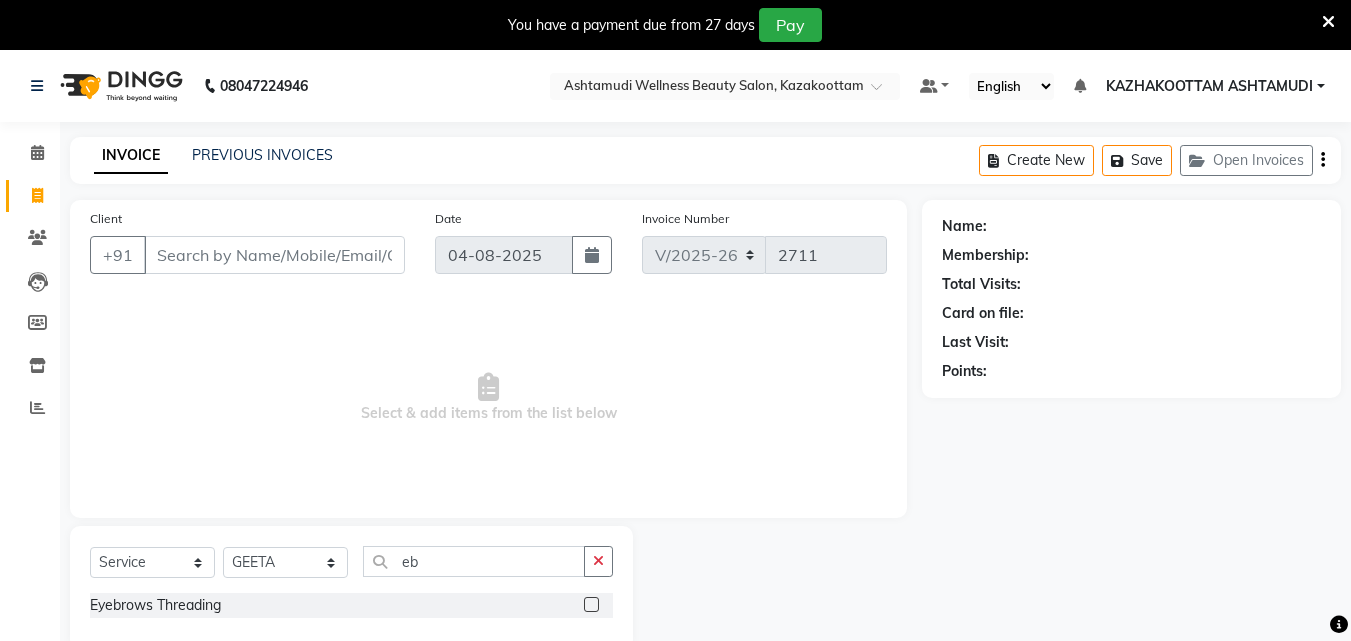 click 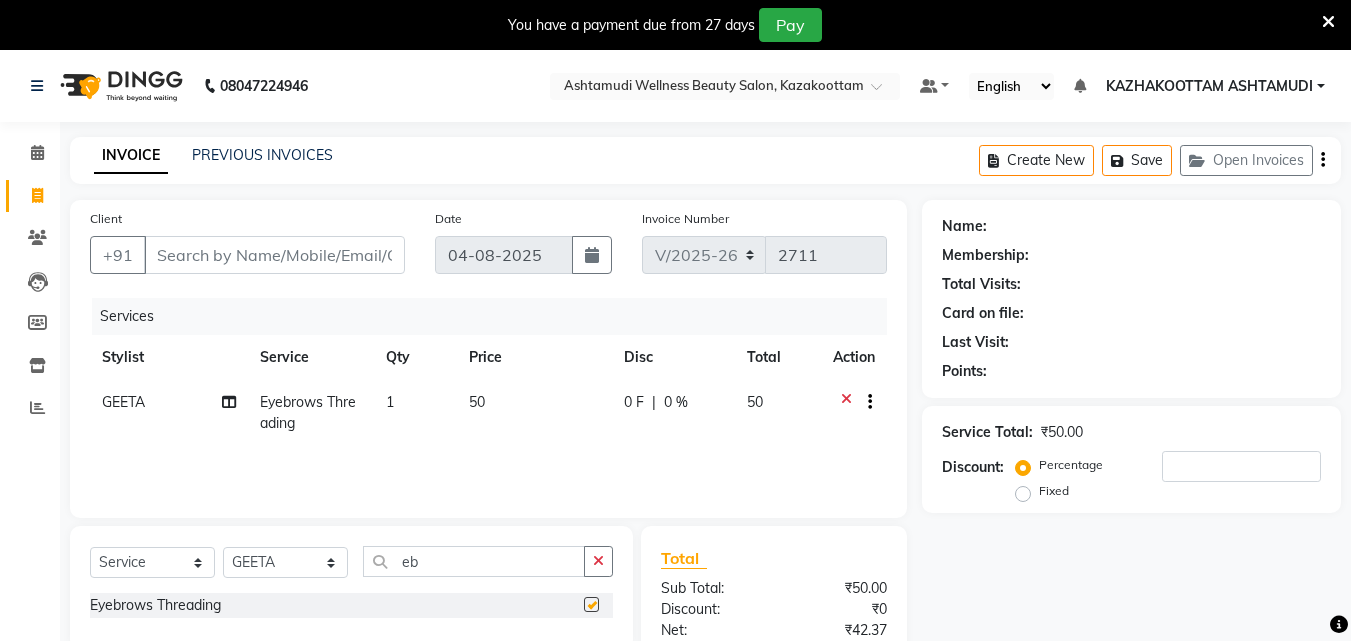 checkbox on "false" 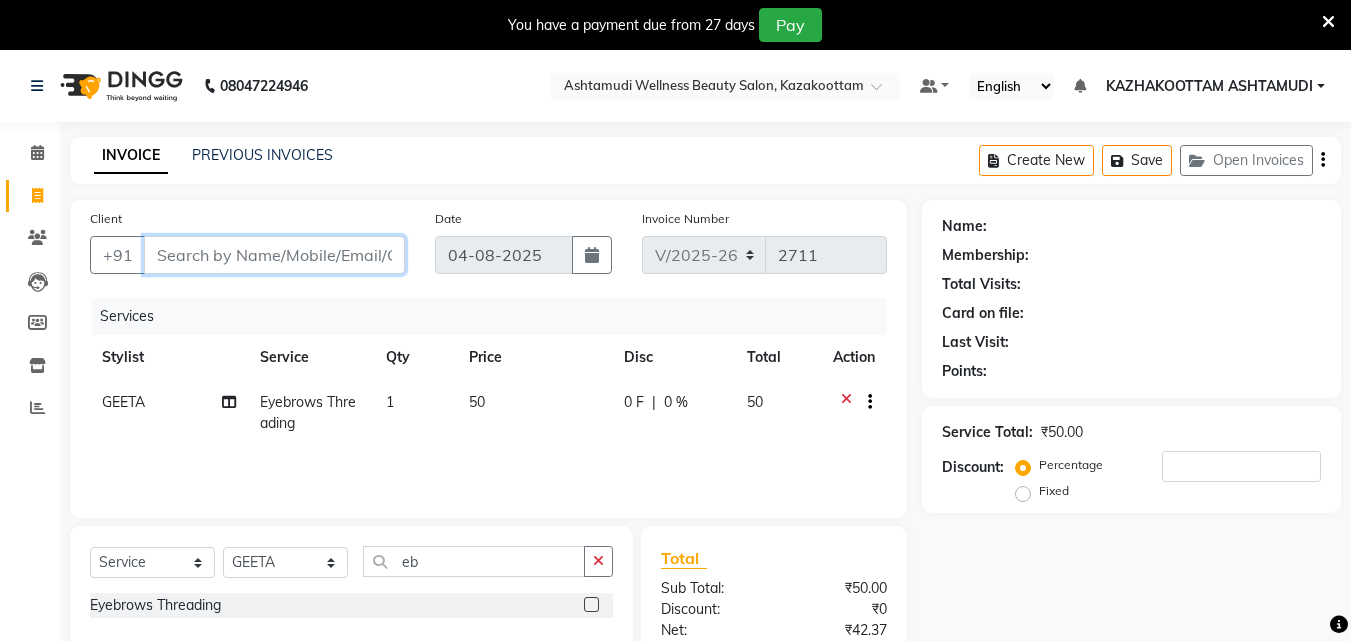 click on "Client" at bounding box center (274, 255) 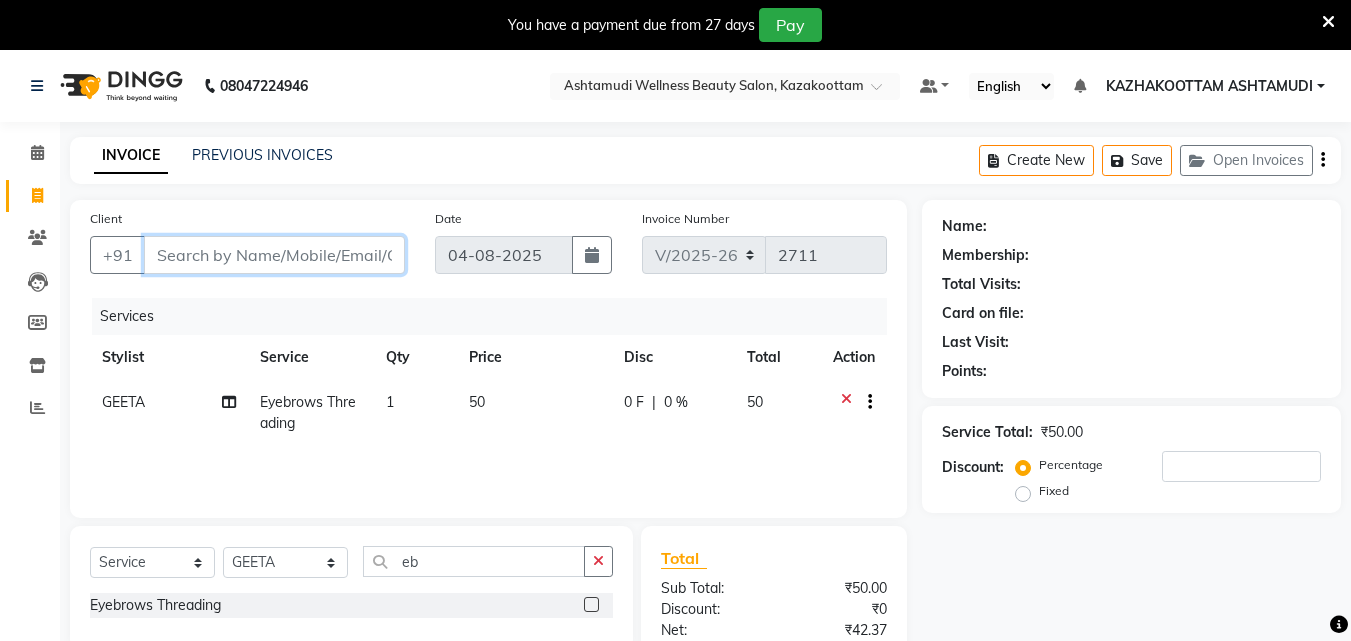 type on "9" 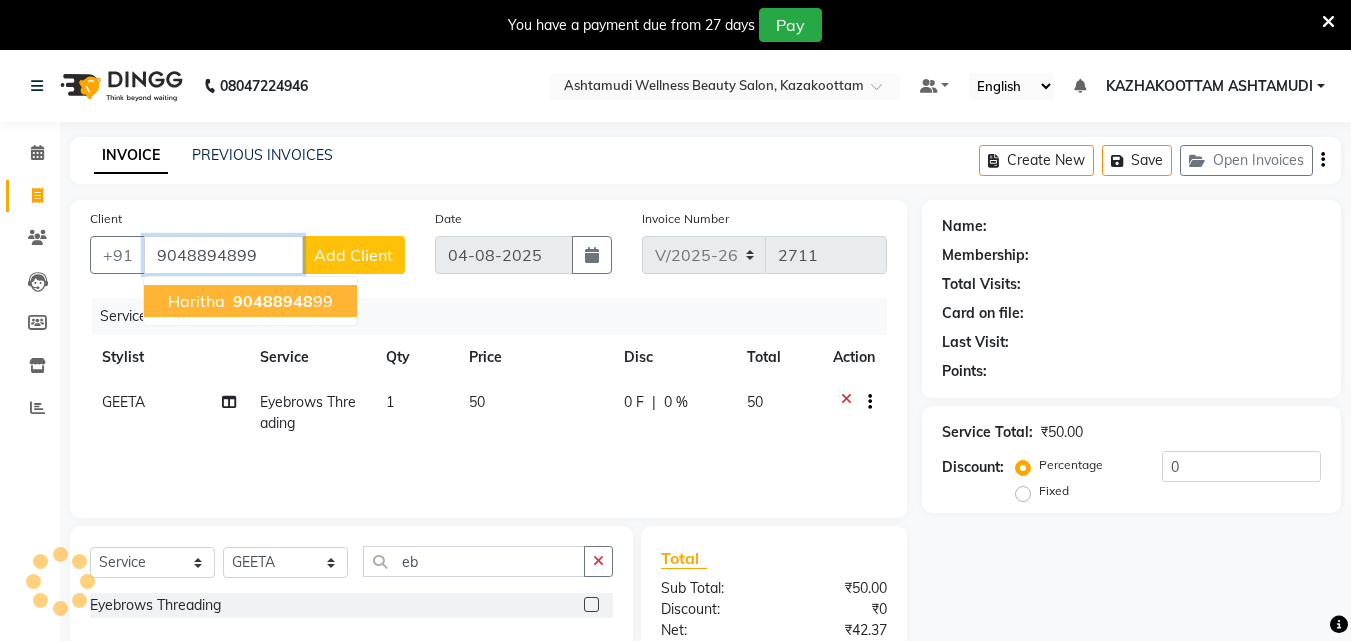 type on "9048894899" 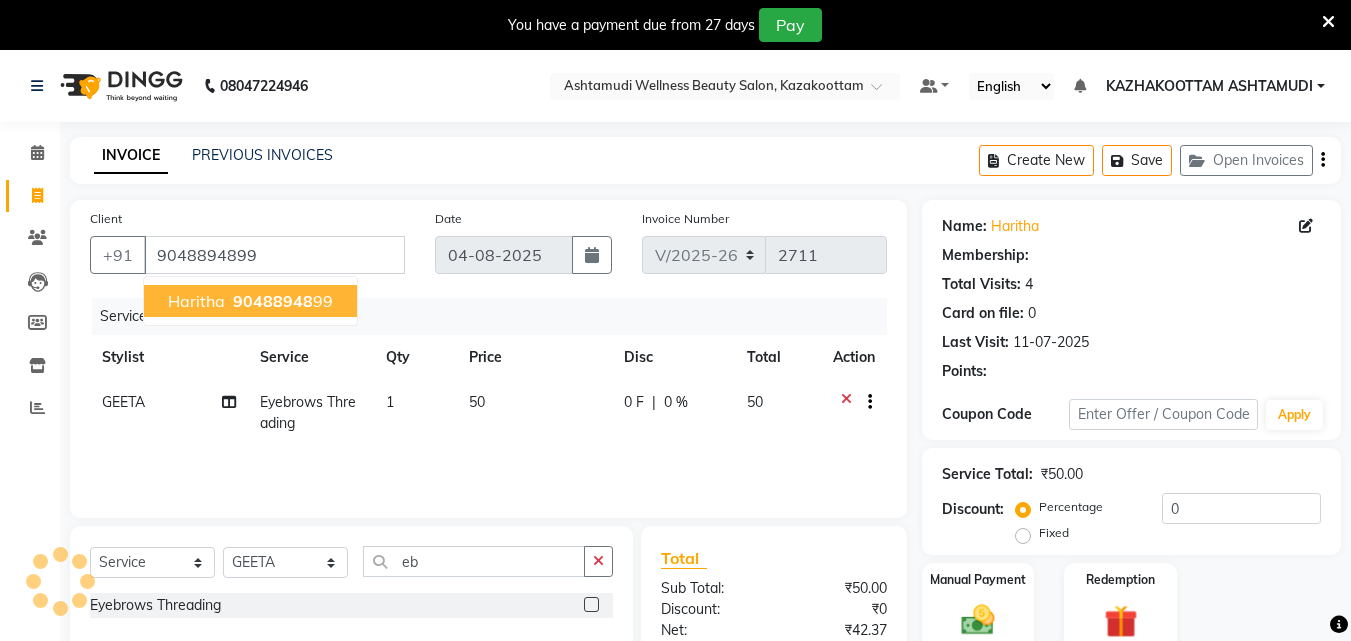 select on "1: Object" 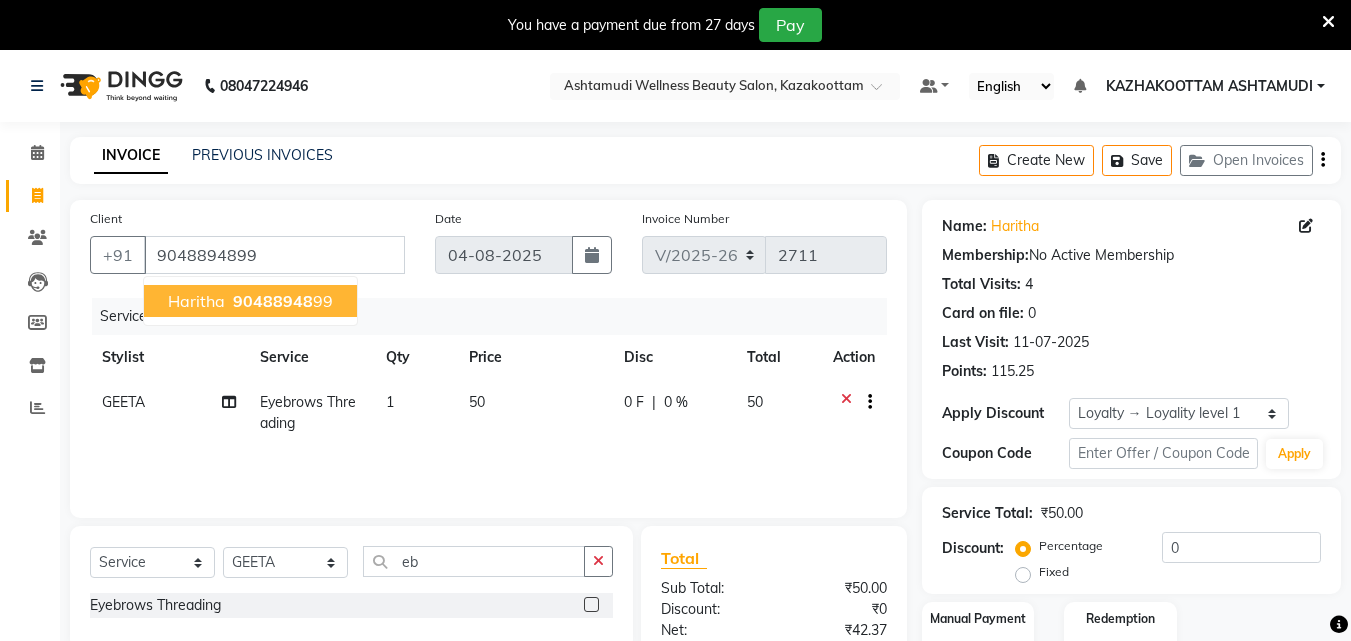click on "90488948" at bounding box center [273, 301] 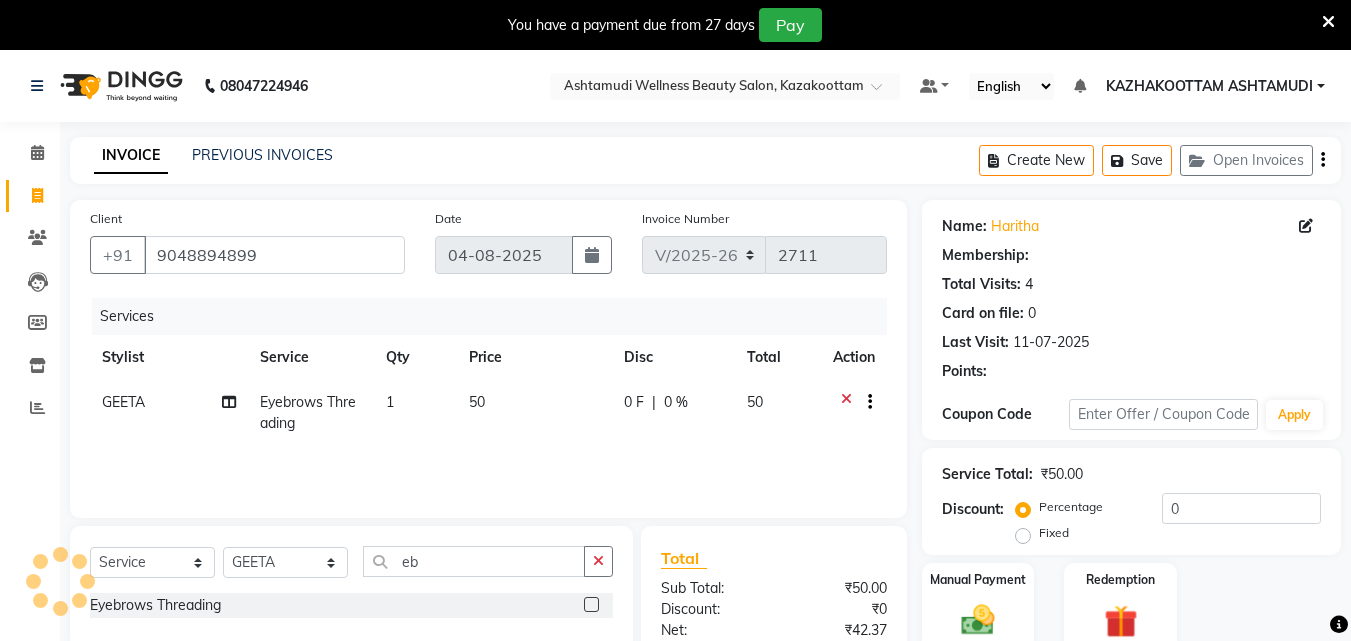 select on "1: Object" 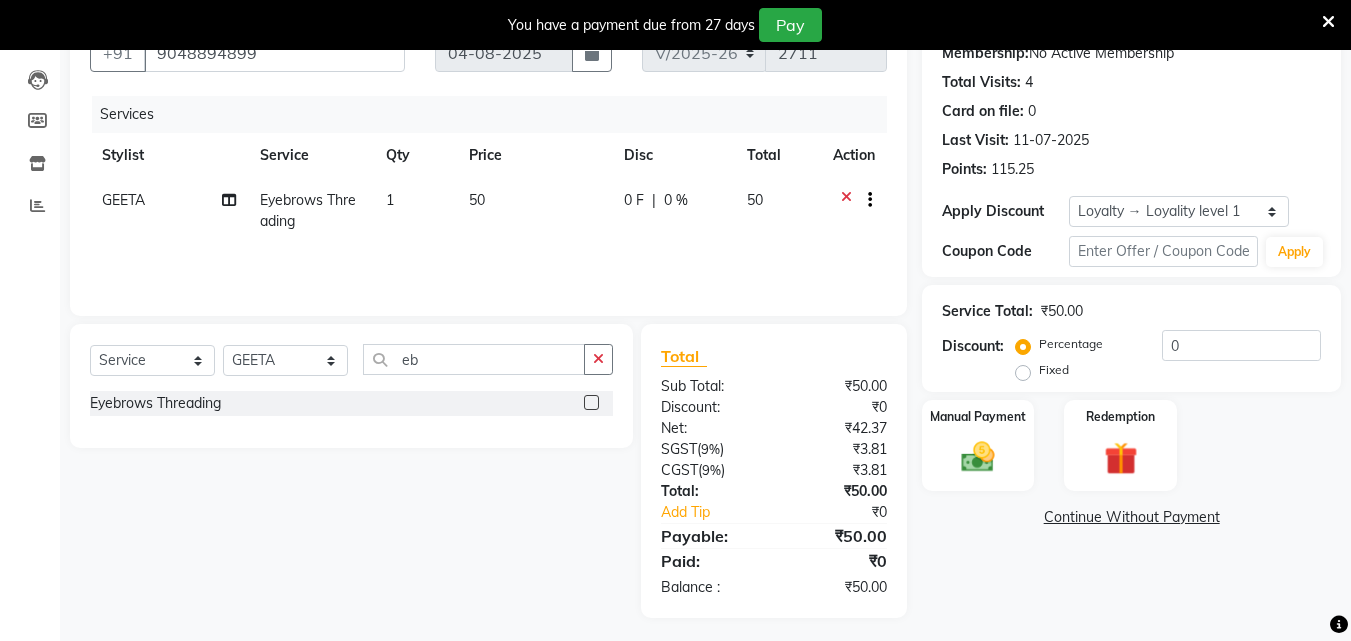 scroll, scrollTop: 209, scrollLeft: 0, axis: vertical 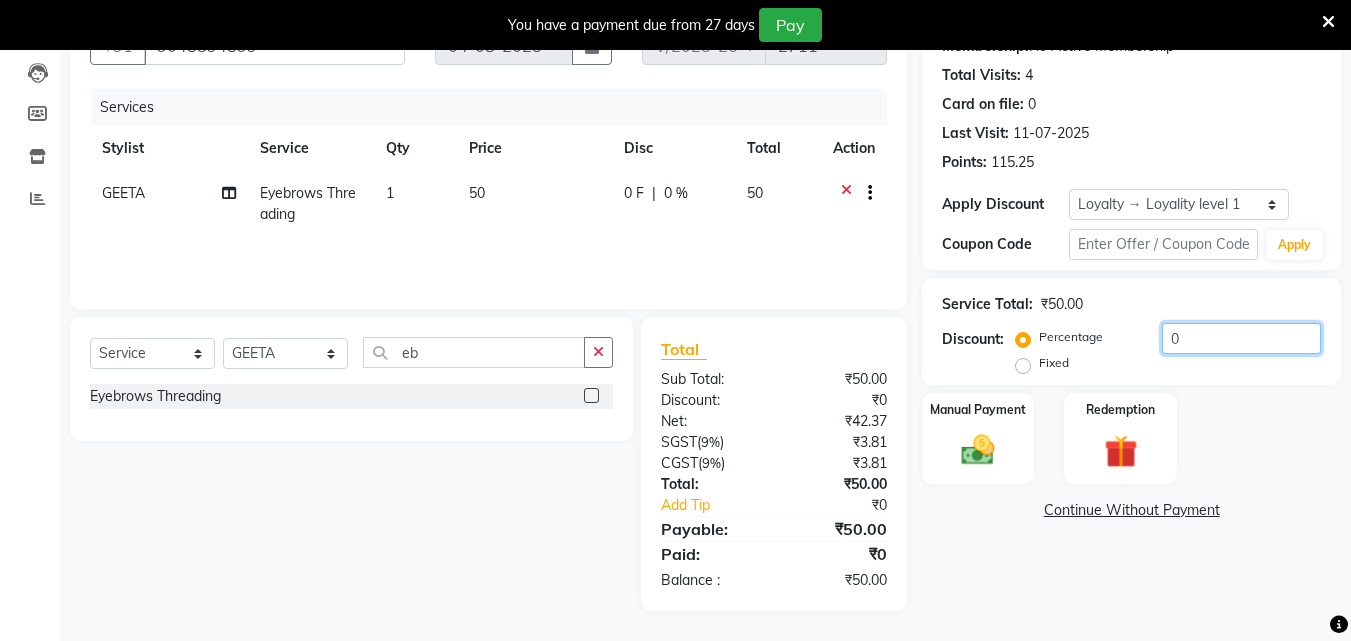 click on "0" 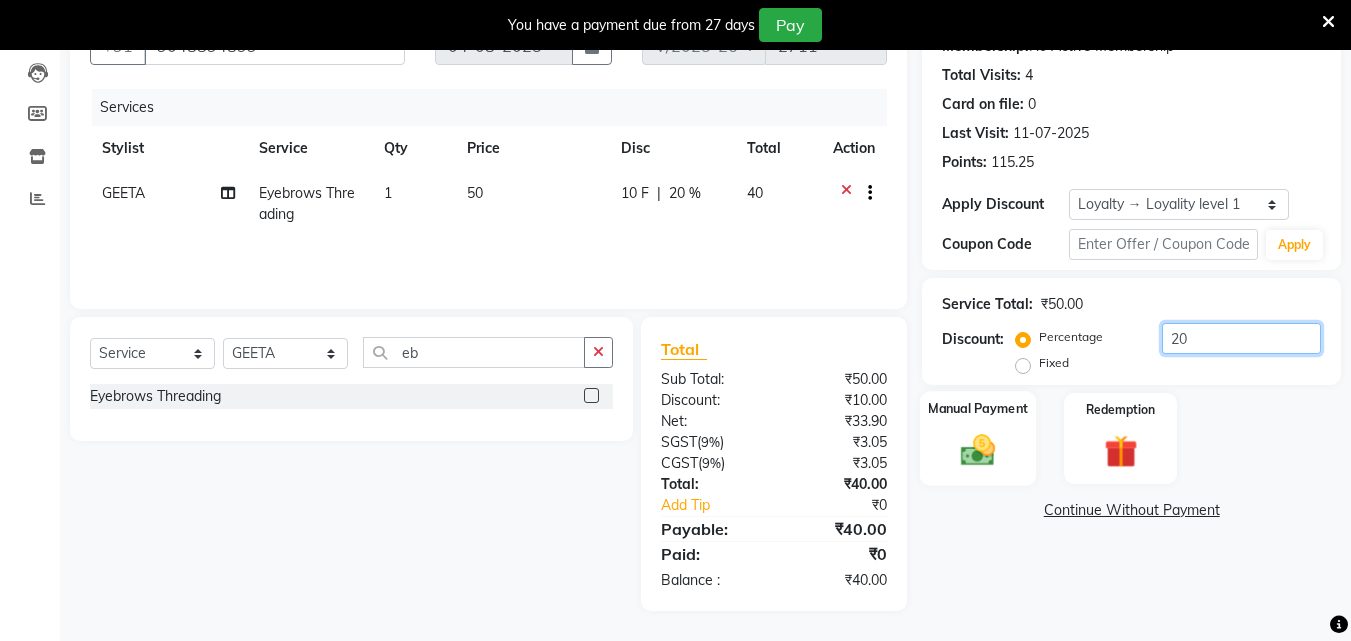 type on "20" 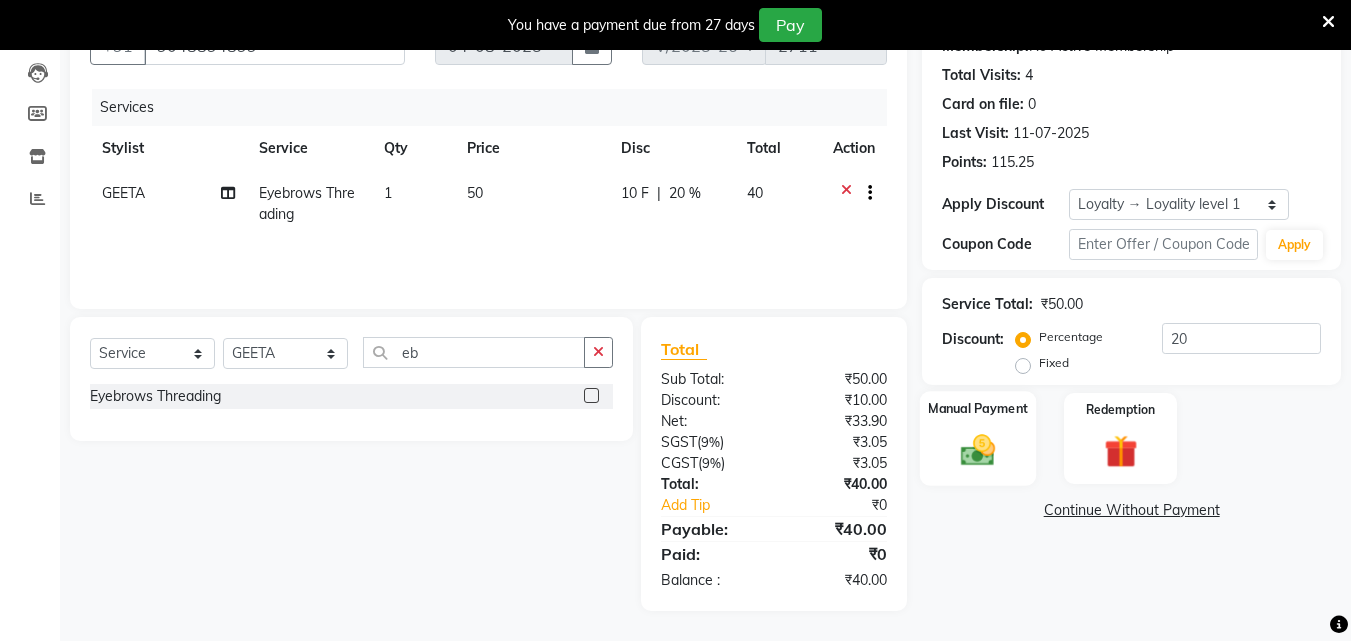 click 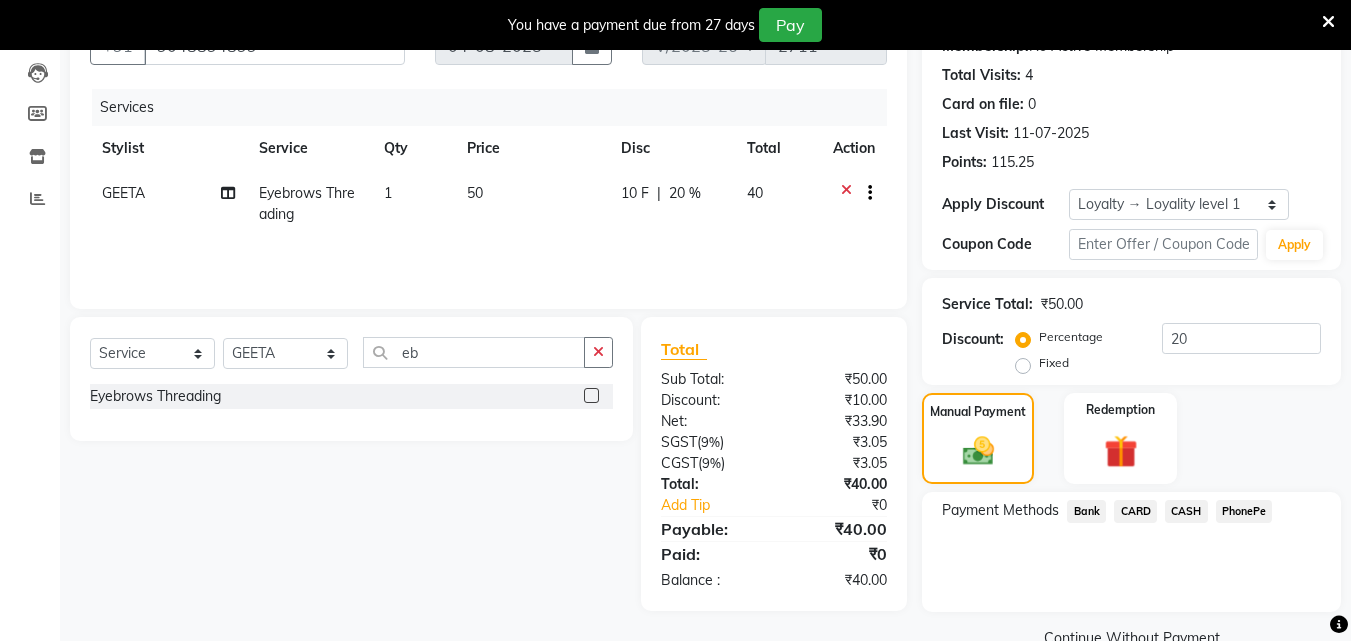click on "PhonePe" 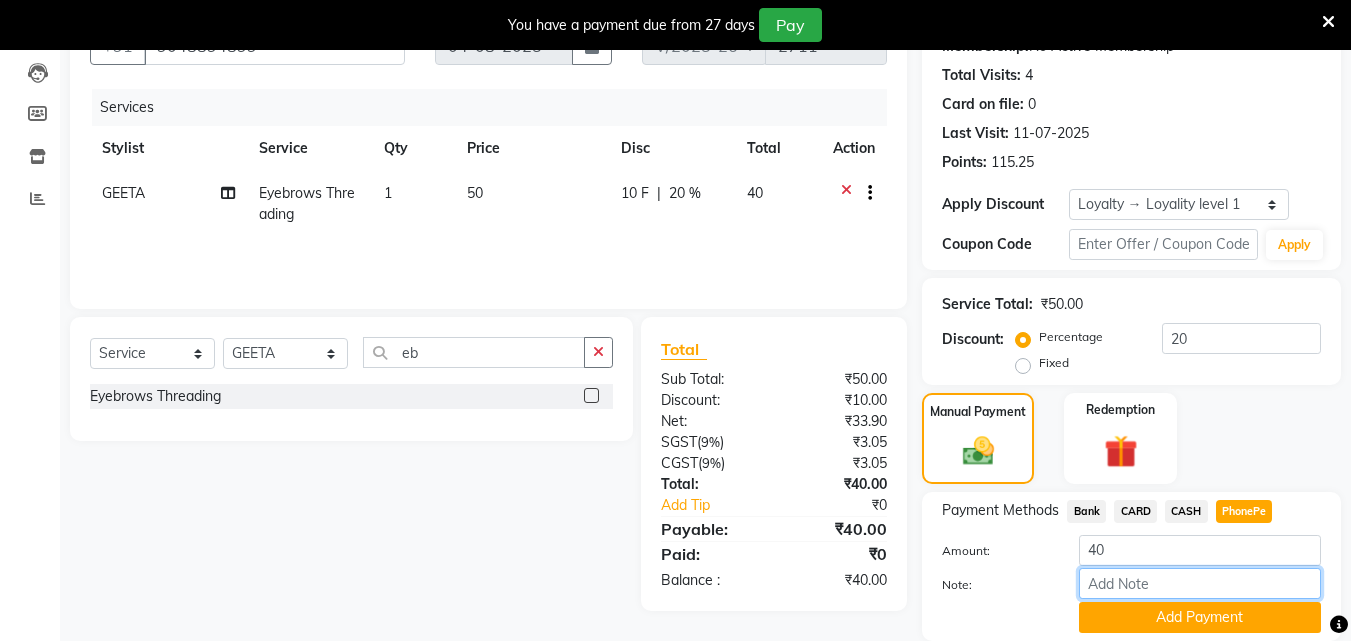 click on "Note:" at bounding box center [1200, 583] 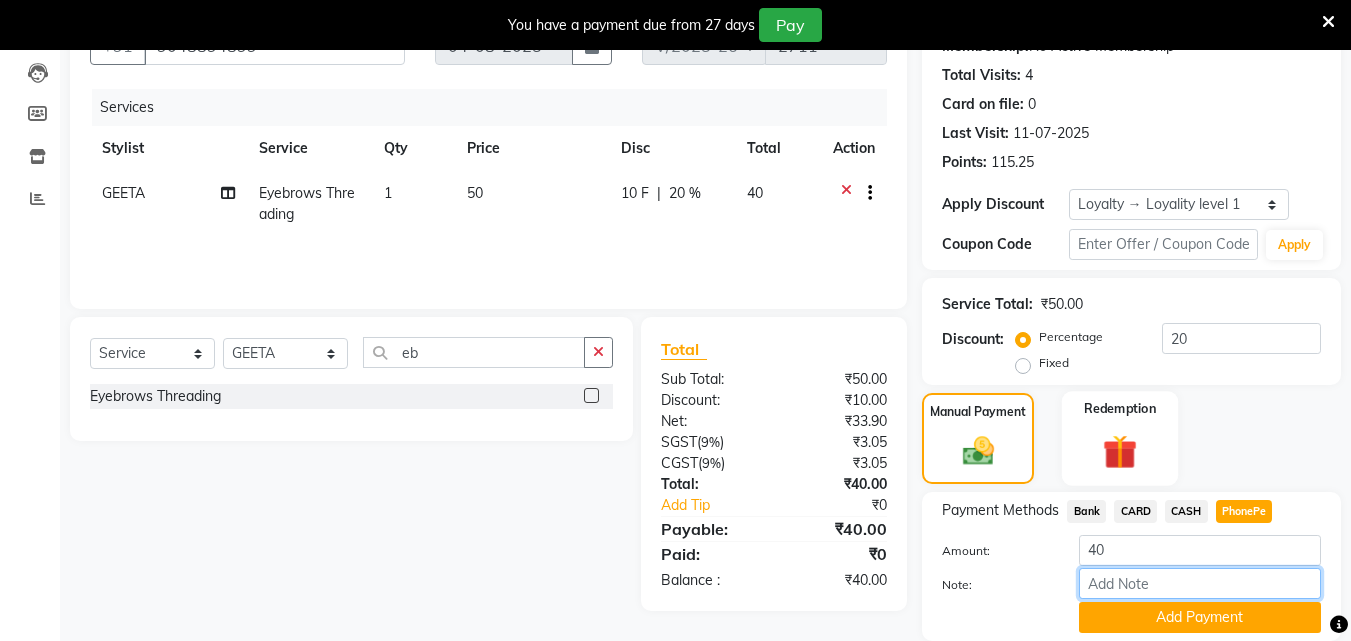 type on "mincy" 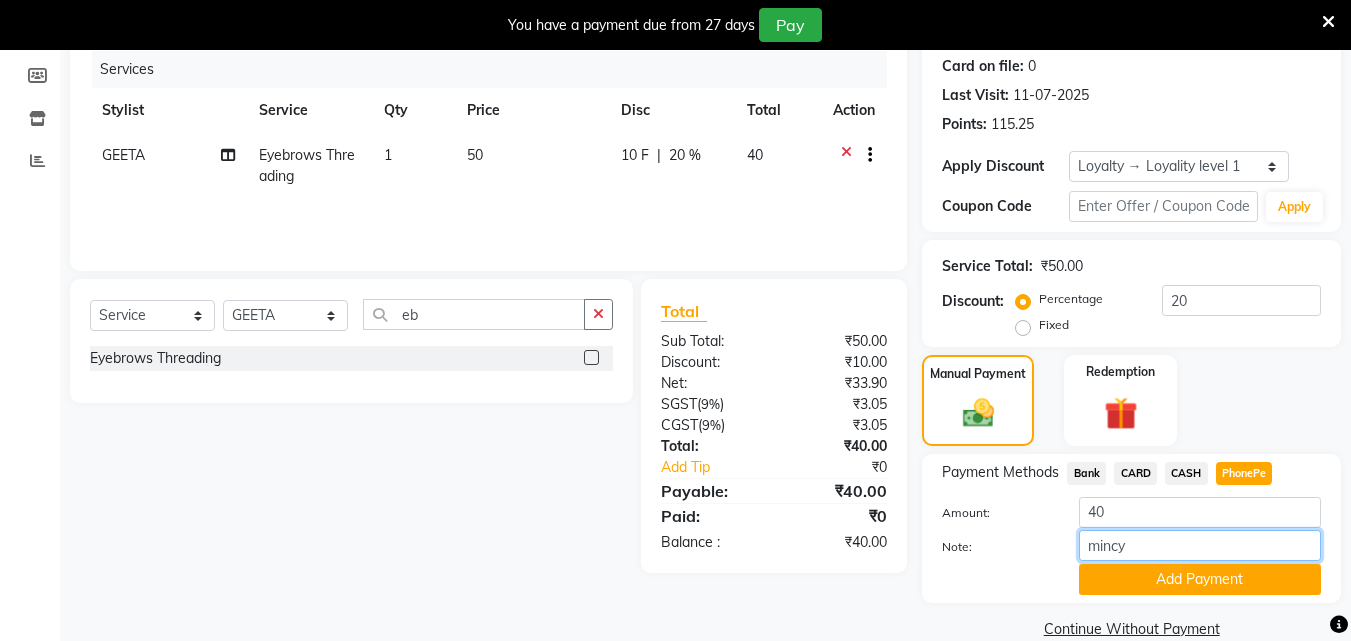 scroll, scrollTop: 280, scrollLeft: 0, axis: vertical 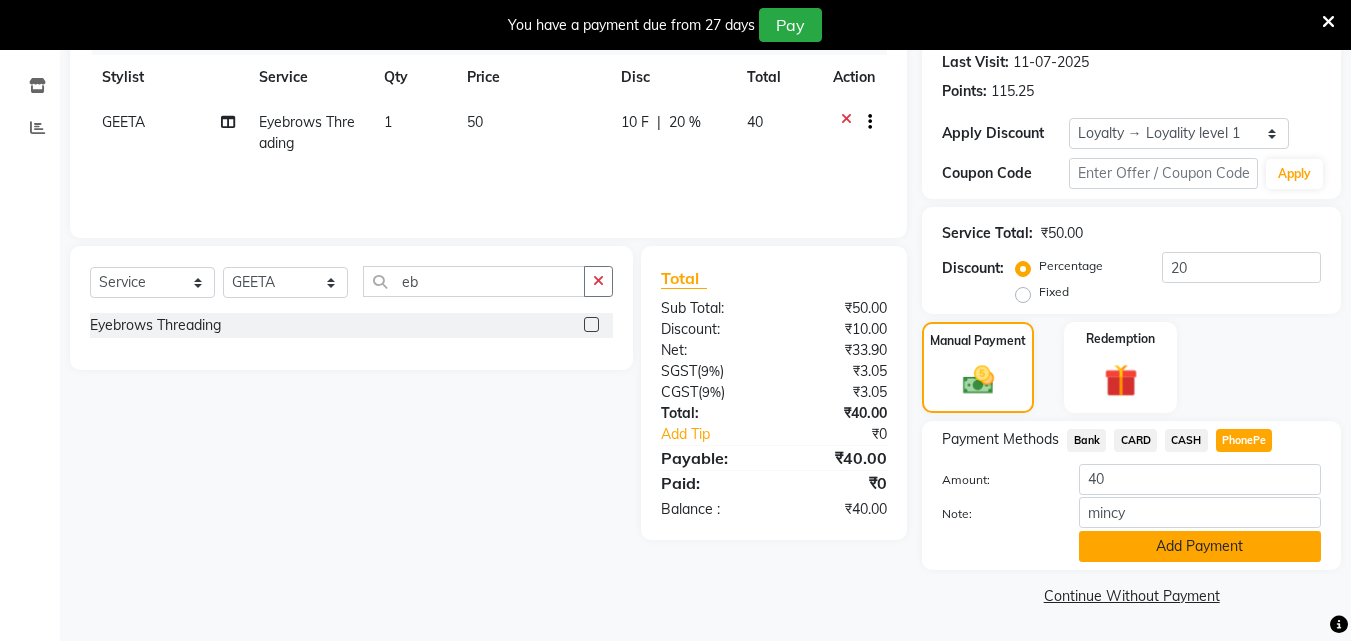 click on "Add Payment" 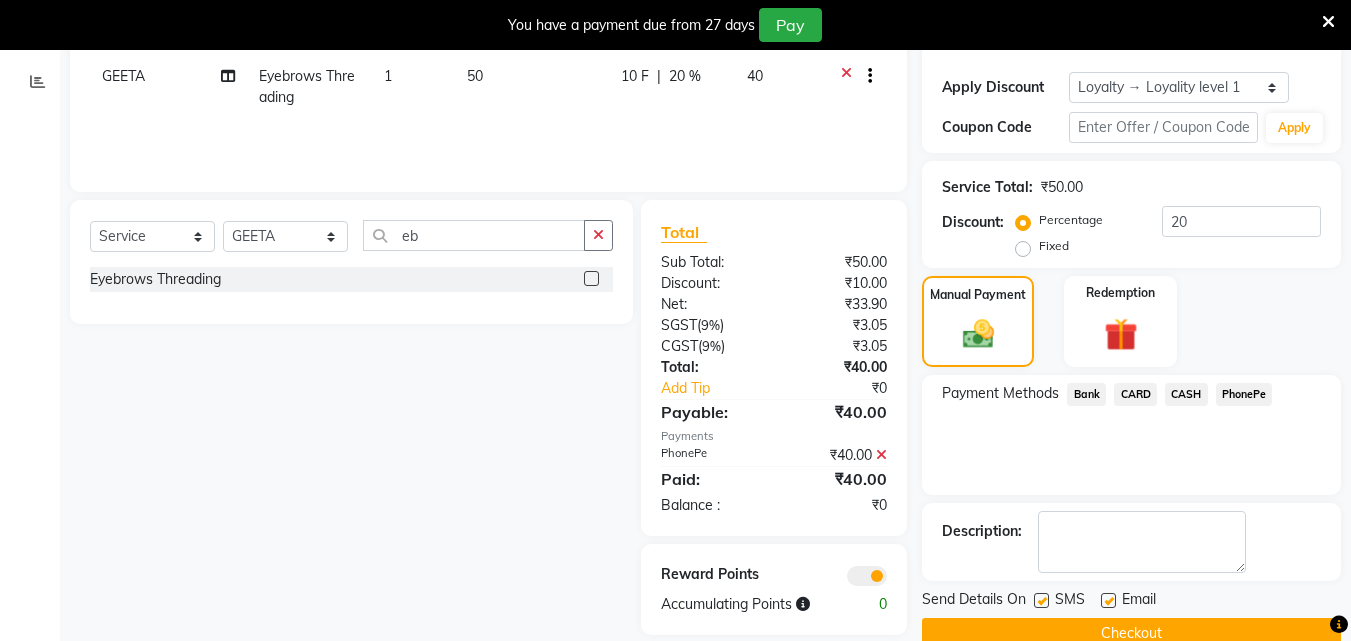 scroll, scrollTop: 364, scrollLeft: 0, axis: vertical 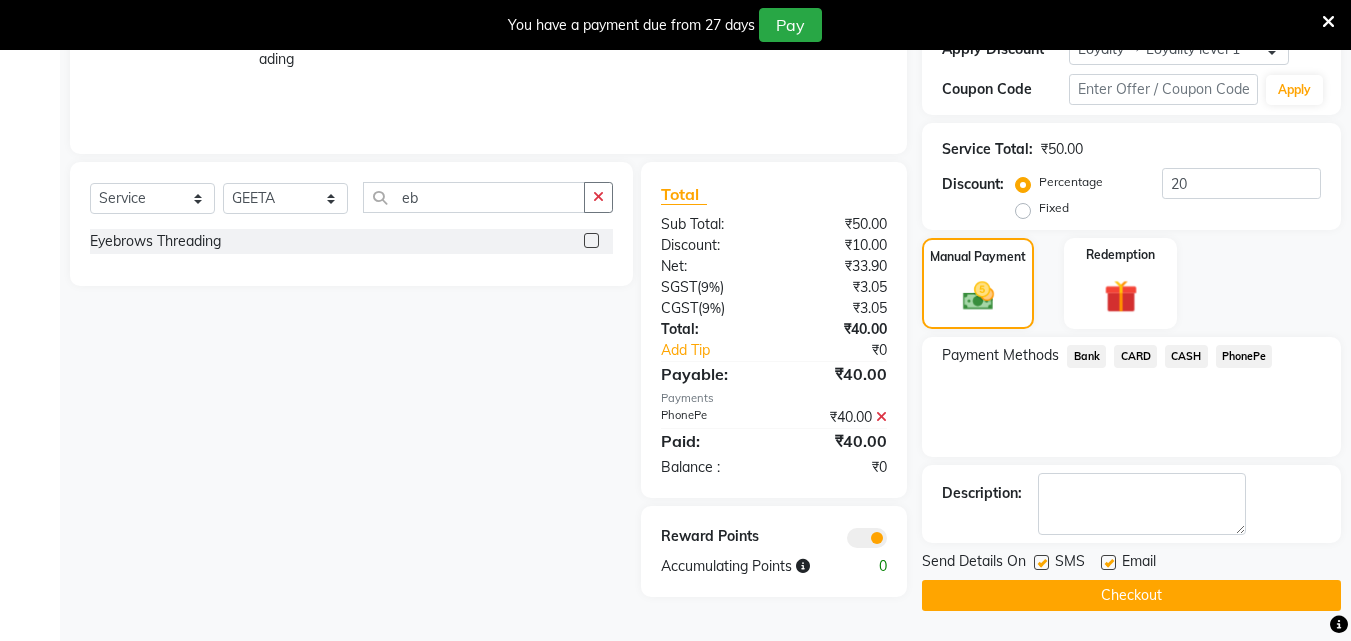 click 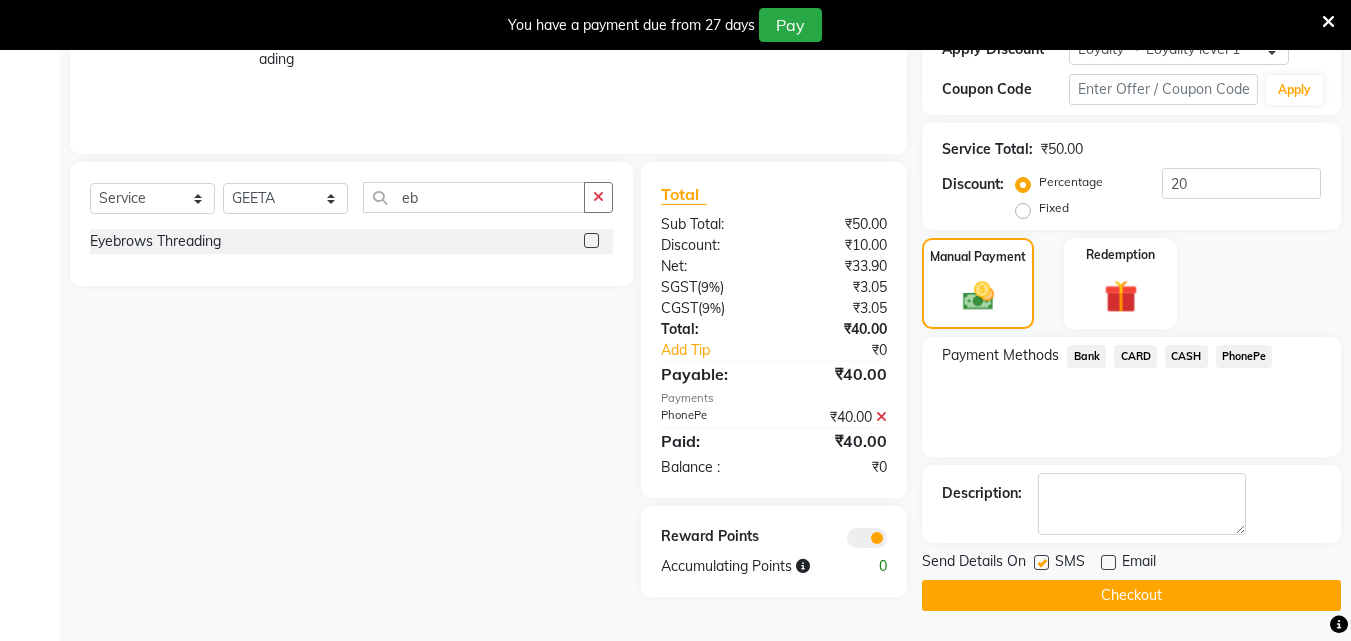 click on "Checkout" 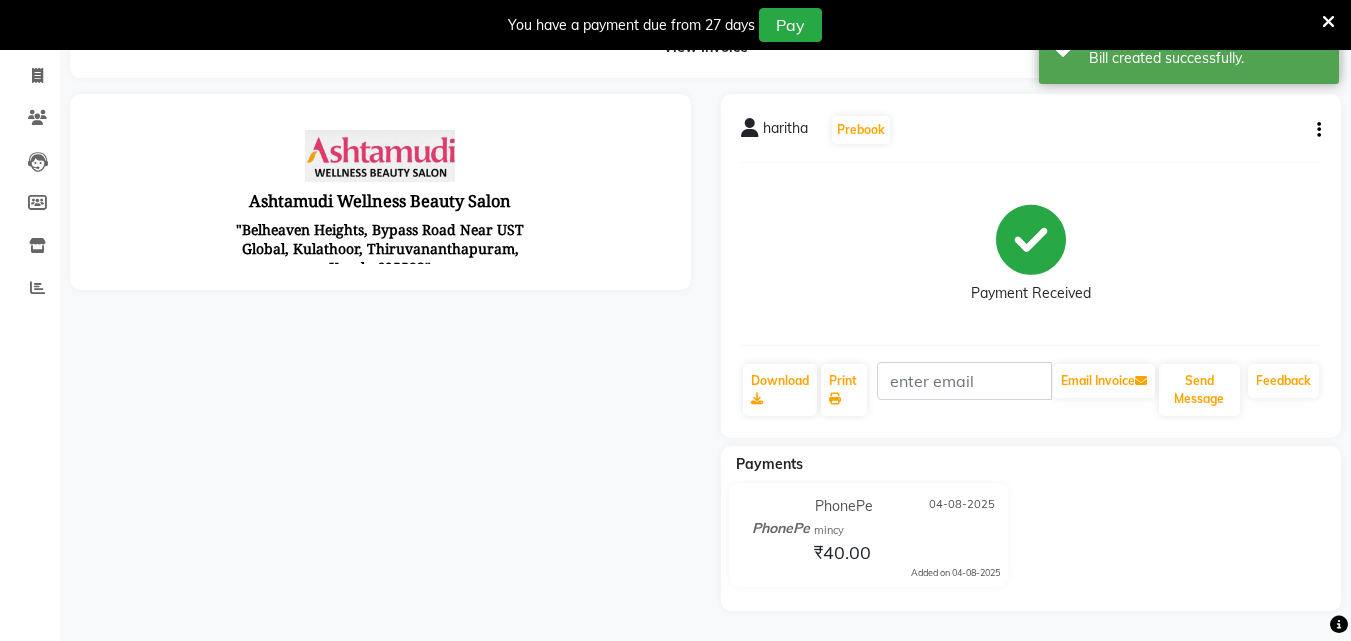 scroll, scrollTop: 0, scrollLeft: 0, axis: both 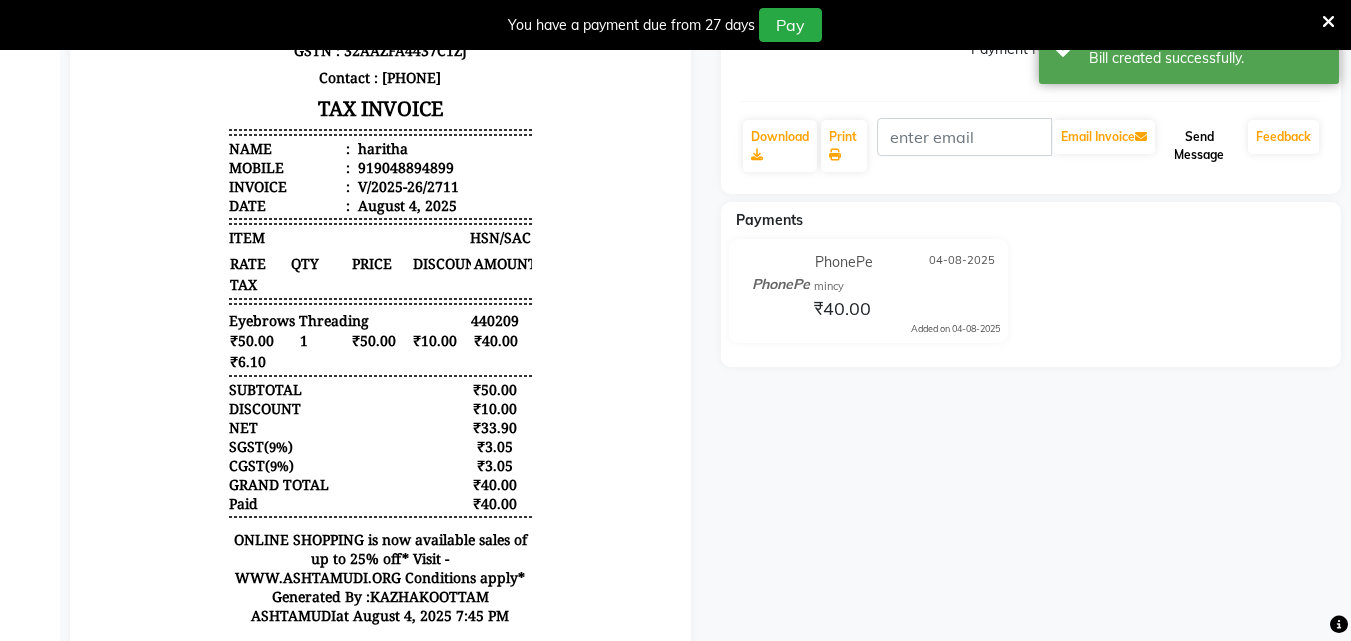 click on "Send Message" 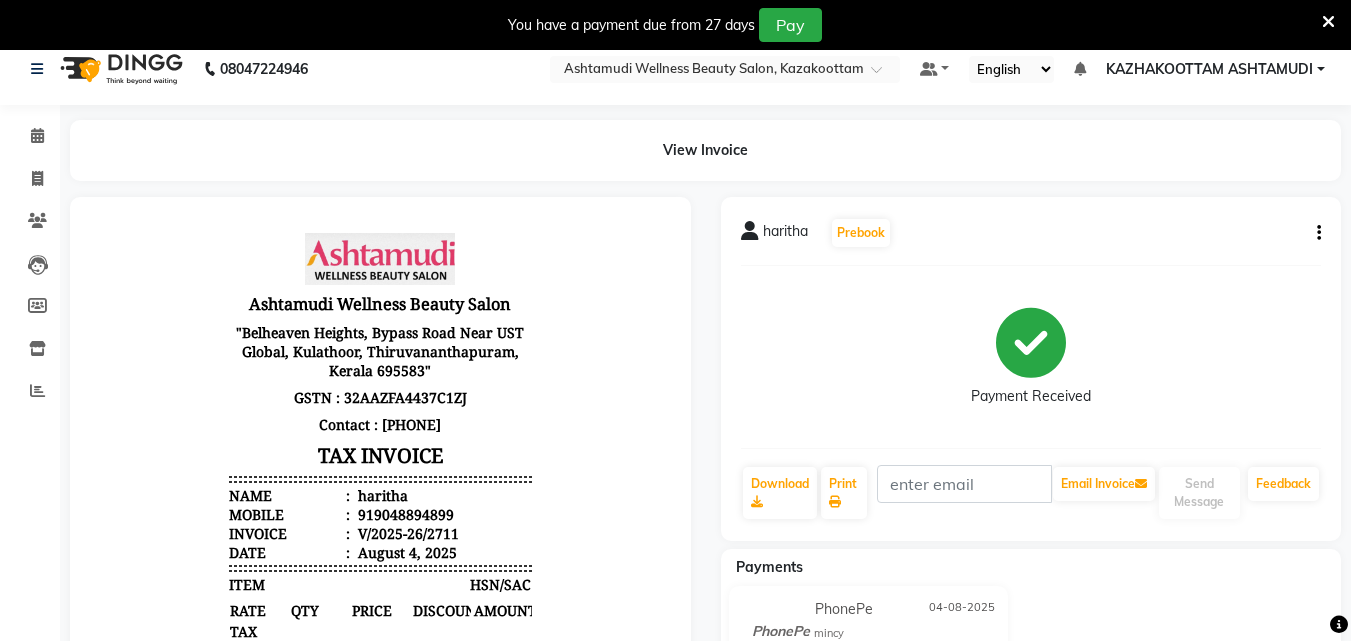 scroll, scrollTop: 0, scrollLeft: 0, axis: both 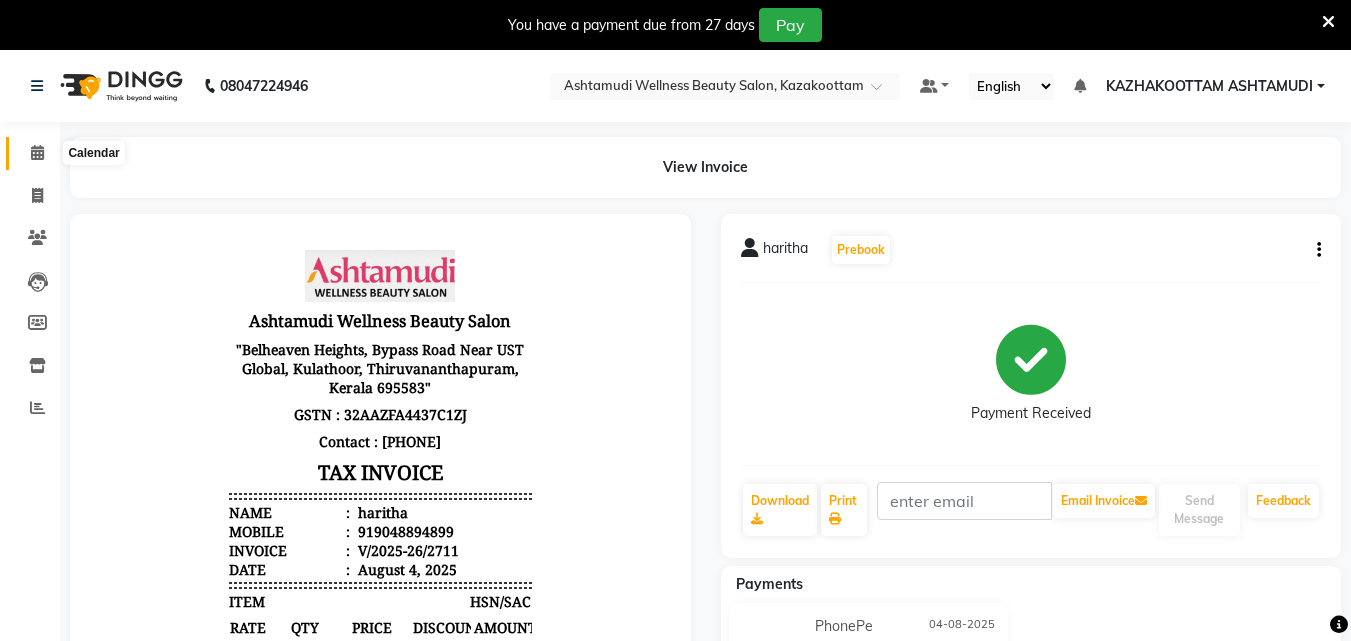 click 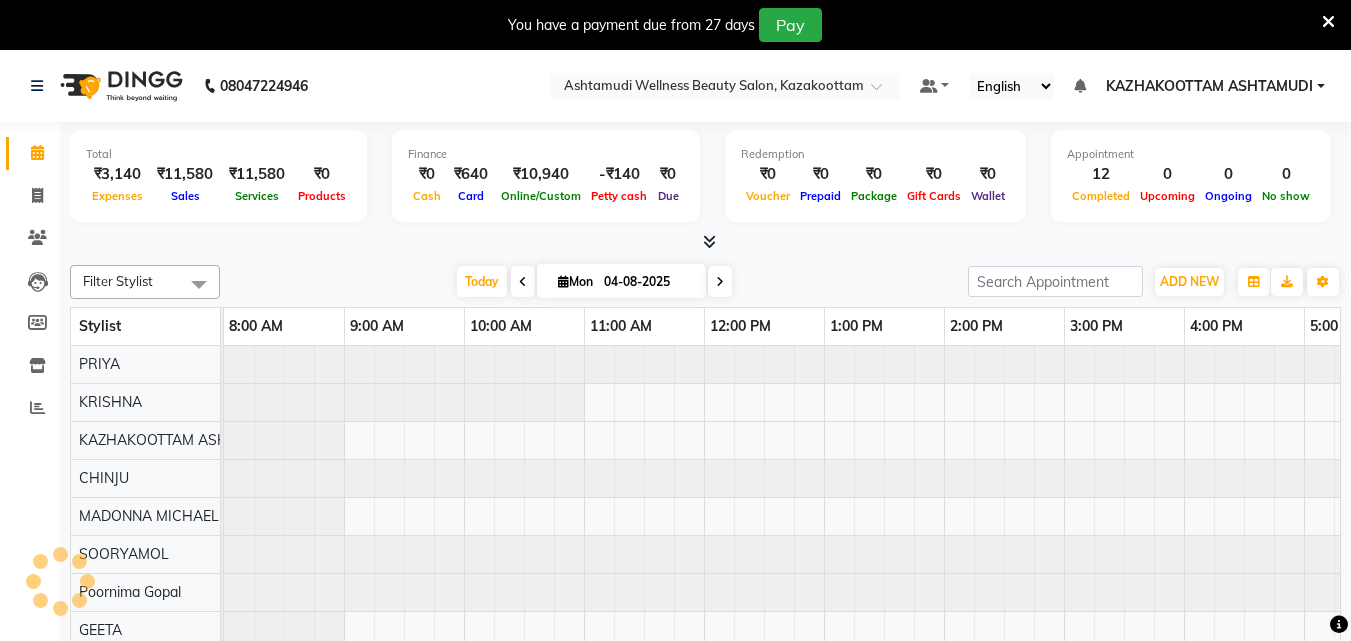 scroll, scrollTop: 0, scrollLeft: 0, axis: both 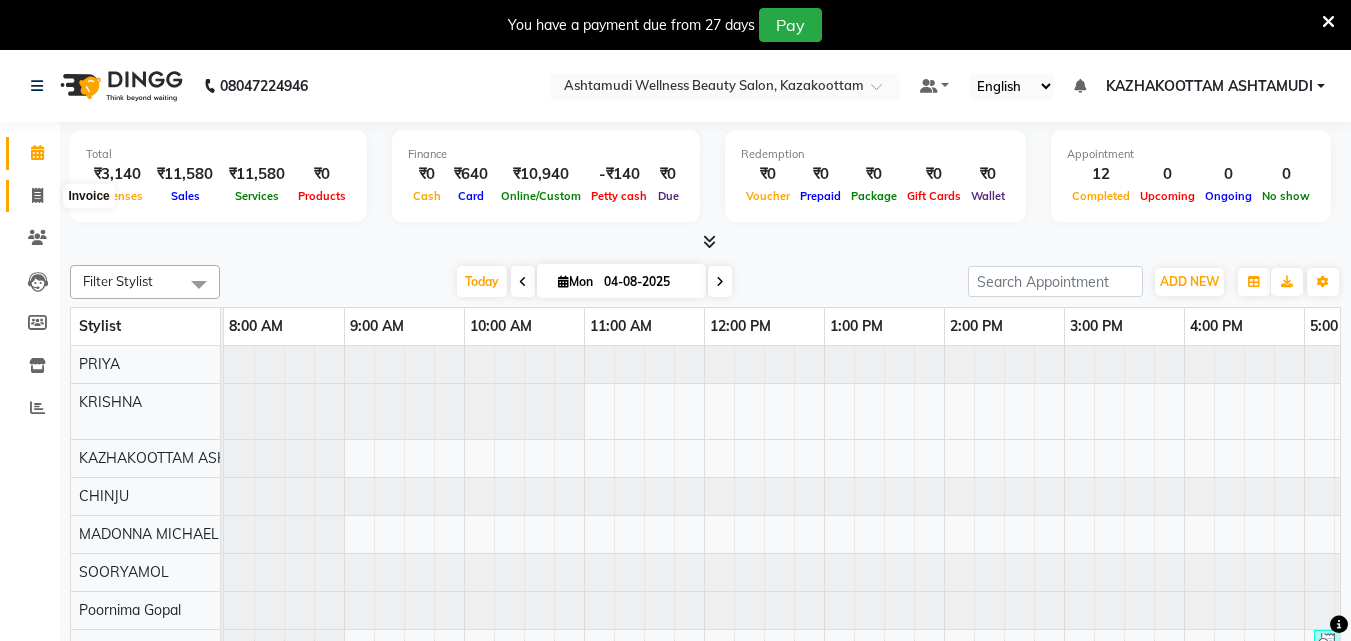 click 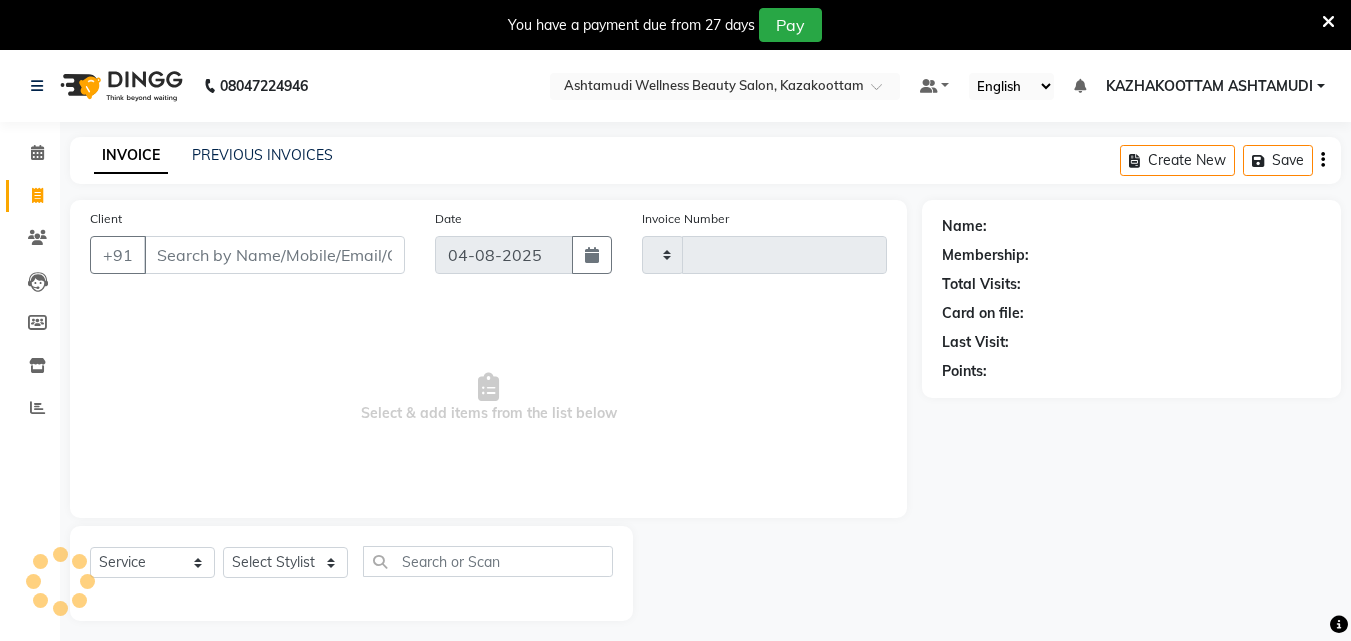 type on "2712" 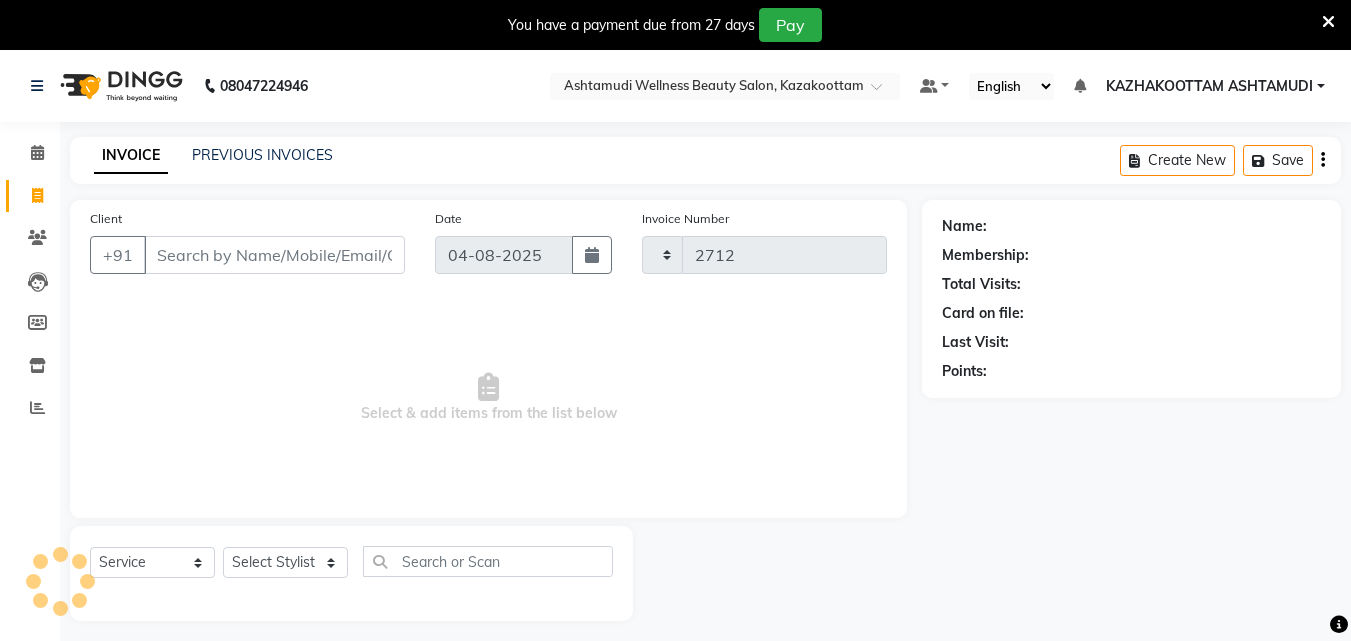 select on "4662" 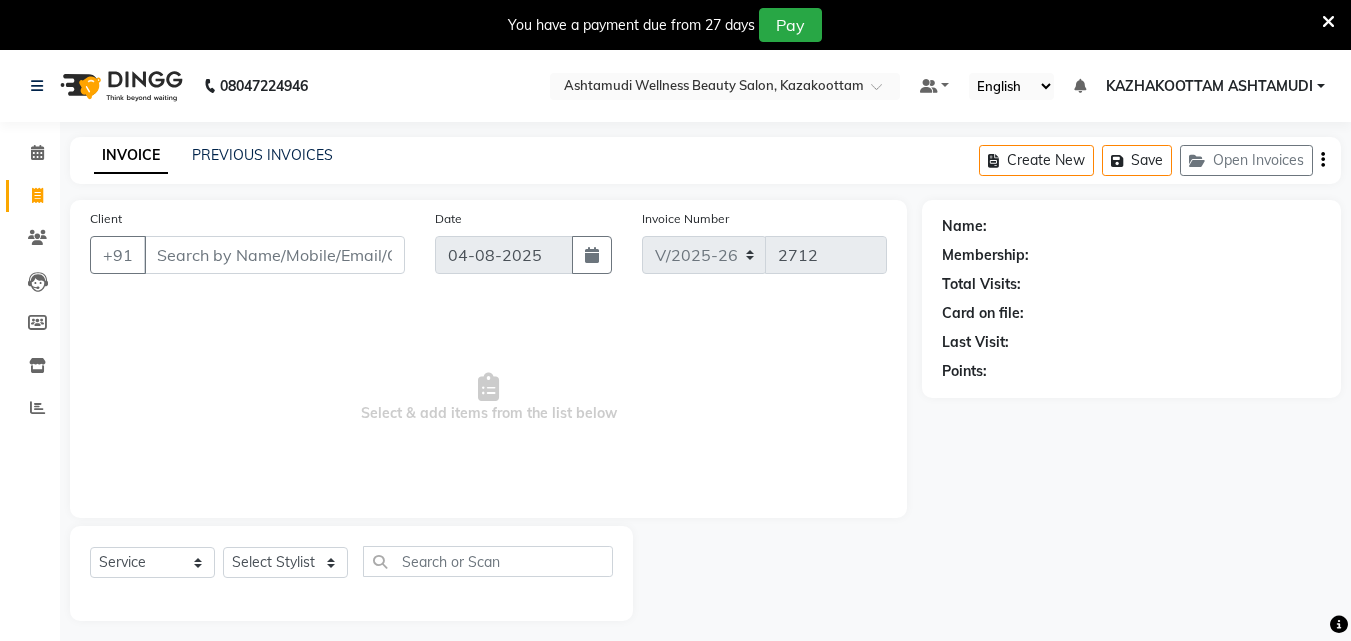 click on "Client" at bounding box center [274, 255] 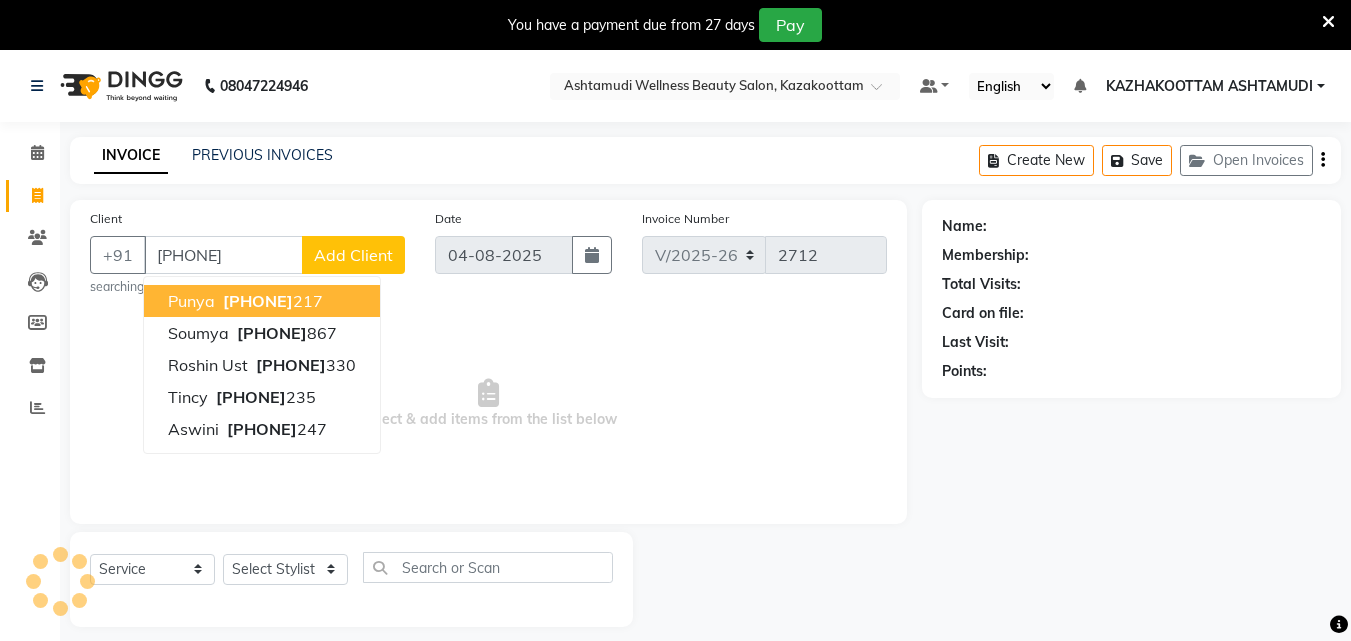 type on "8089416330" 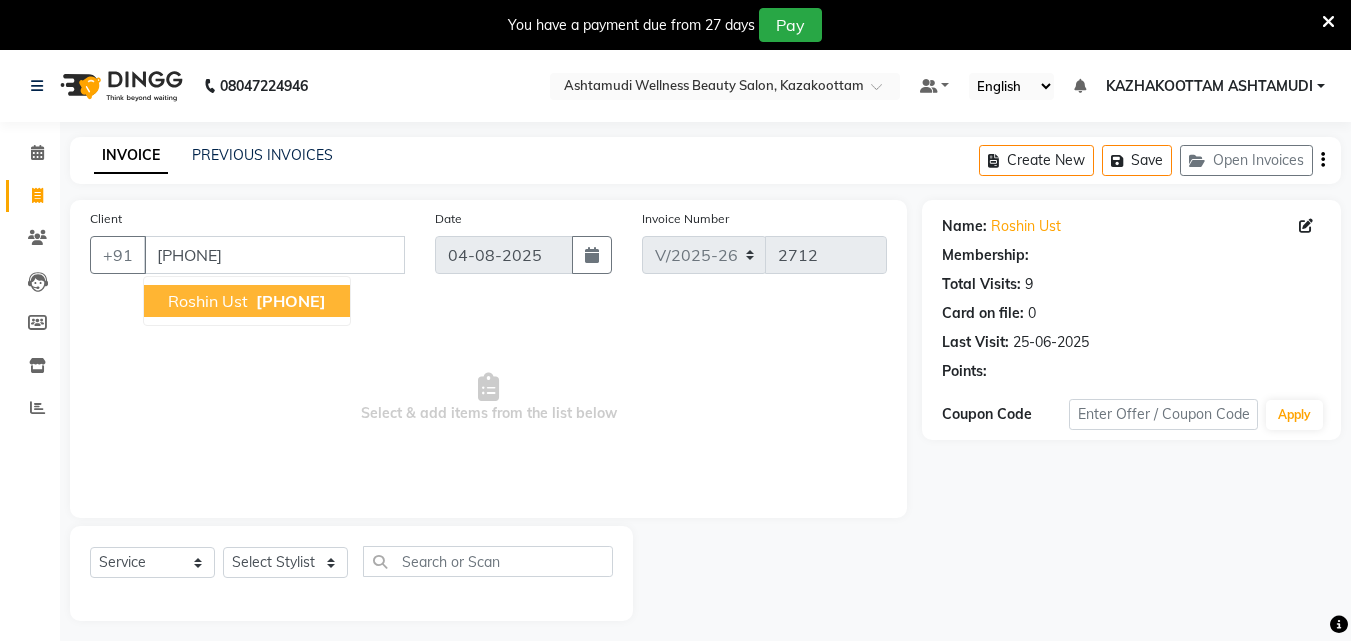 select on "1: Object" 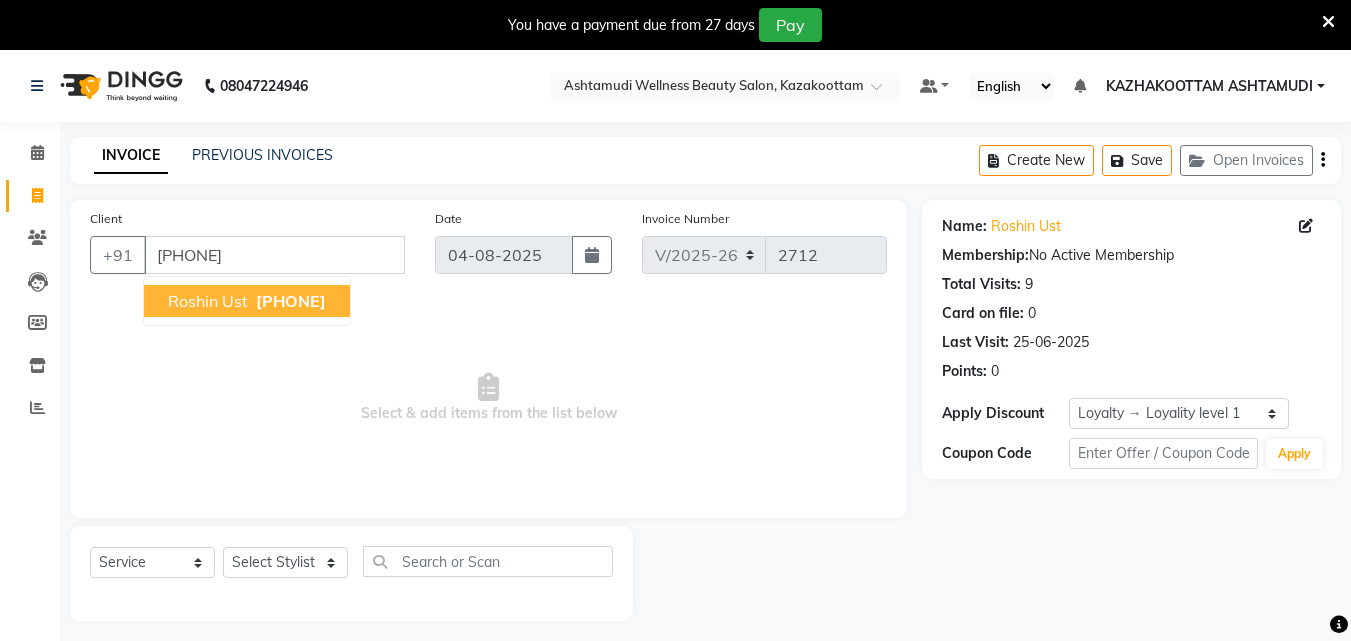 click on "Roshin ust" at bounding box center [208, 301] 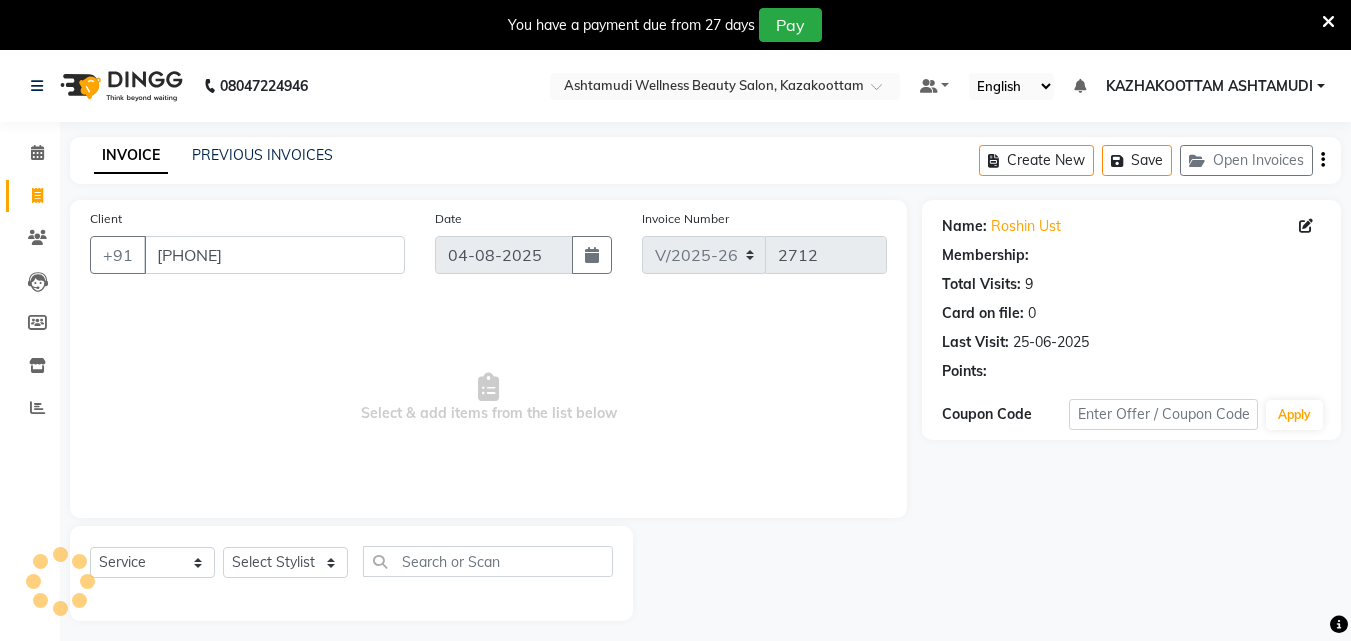select on "1: Object" 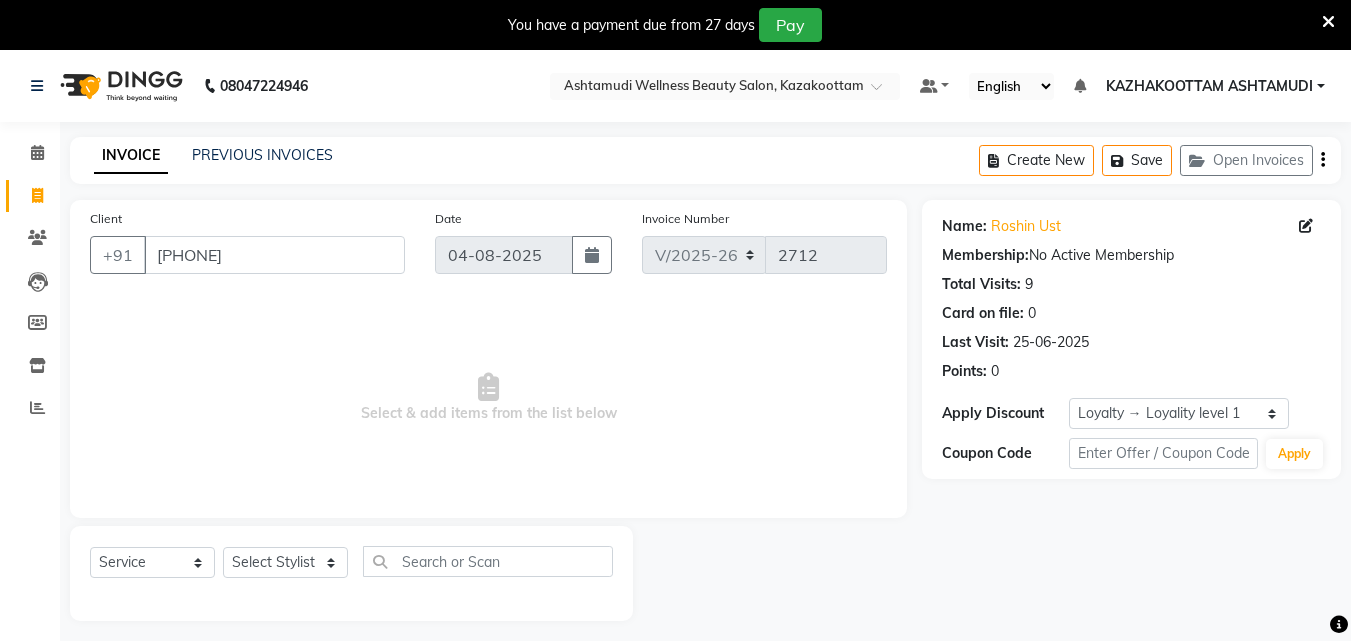 scroll, scrollTop: 50, scrollLeft: 0, axis: vertical 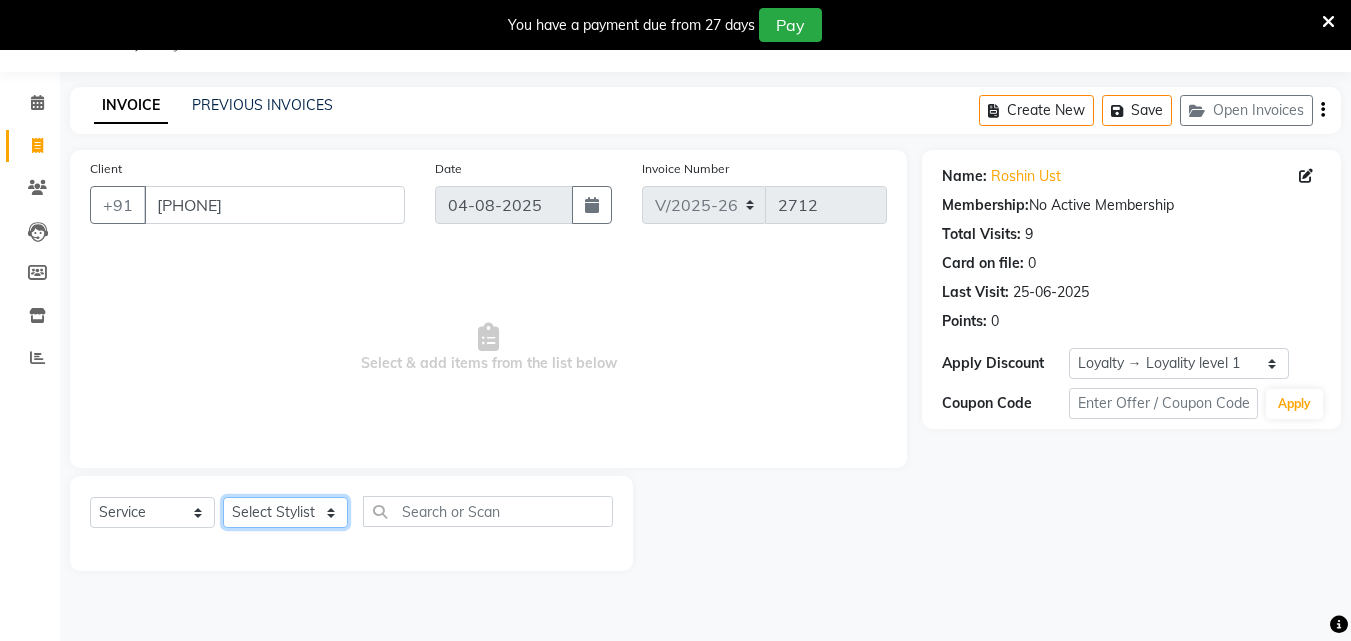 click on "Select Stylist Arya  CHINJU GEETA KAZHAKOOTTAM ASHTAMUDI KRISHNA LEKSHMI MADONNA MICHAEL MINCY VARGHESE Poornima Gopal PRIYA RESHMA ROSNI Sindhu SOORYAMOL" 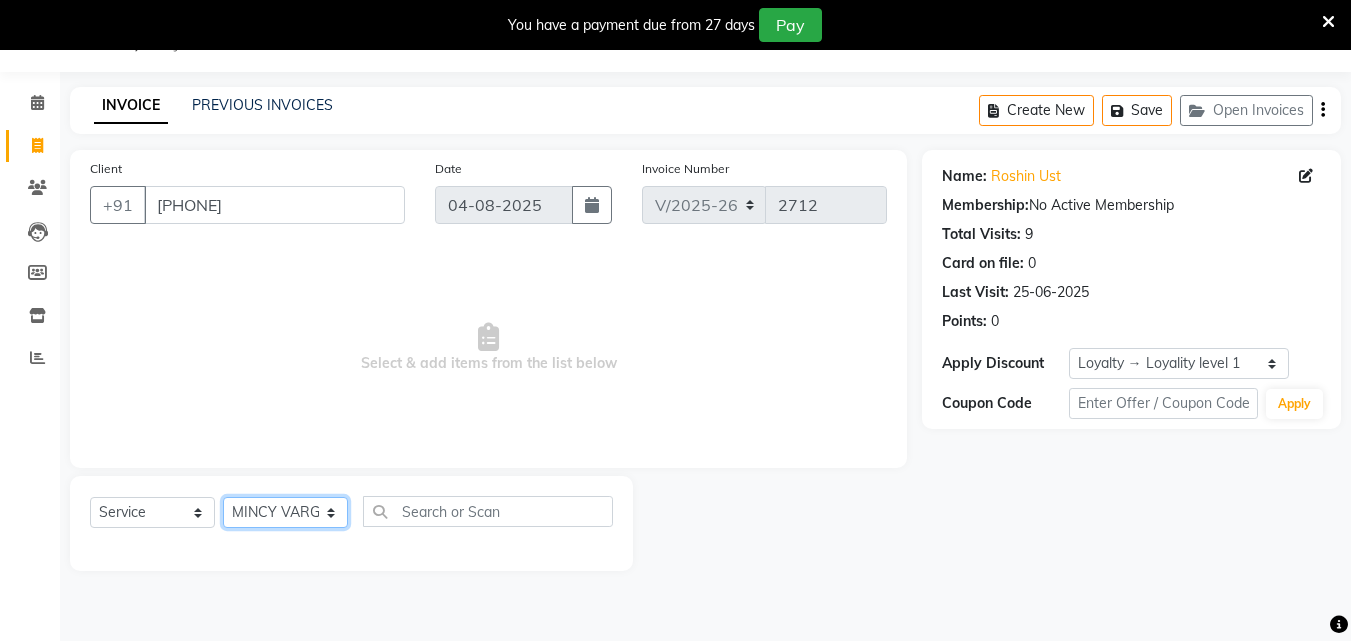 click on "Select Stylist Arya  CHINJU GEETA KAZHAKOOTTAM ASHTAMUDI KRISHNA LEKSHMI MADONNA MICHAEL MINCY VARGHESE Poornima Gopal PRIYA RESHMA ROSNI Sindhu SOORYAMOL" 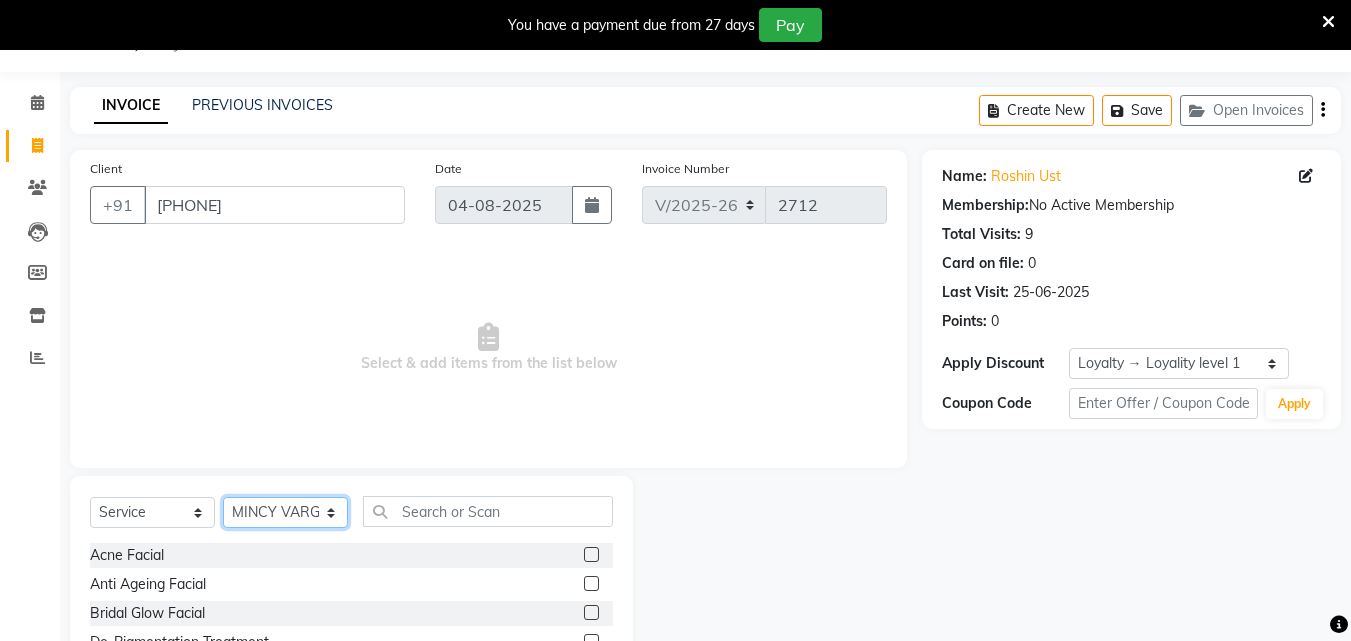 click on "Select Stylist Arya  CHINJU GEETA KAZHAKOOTTAM ASHTAMUDI KRISHNA LEKSHMI MADONNA MICHAEL MINCY VARGHESE Poornima Gopal PRIYA RESHMA ROSNI Sindhu SOORYAMOL" 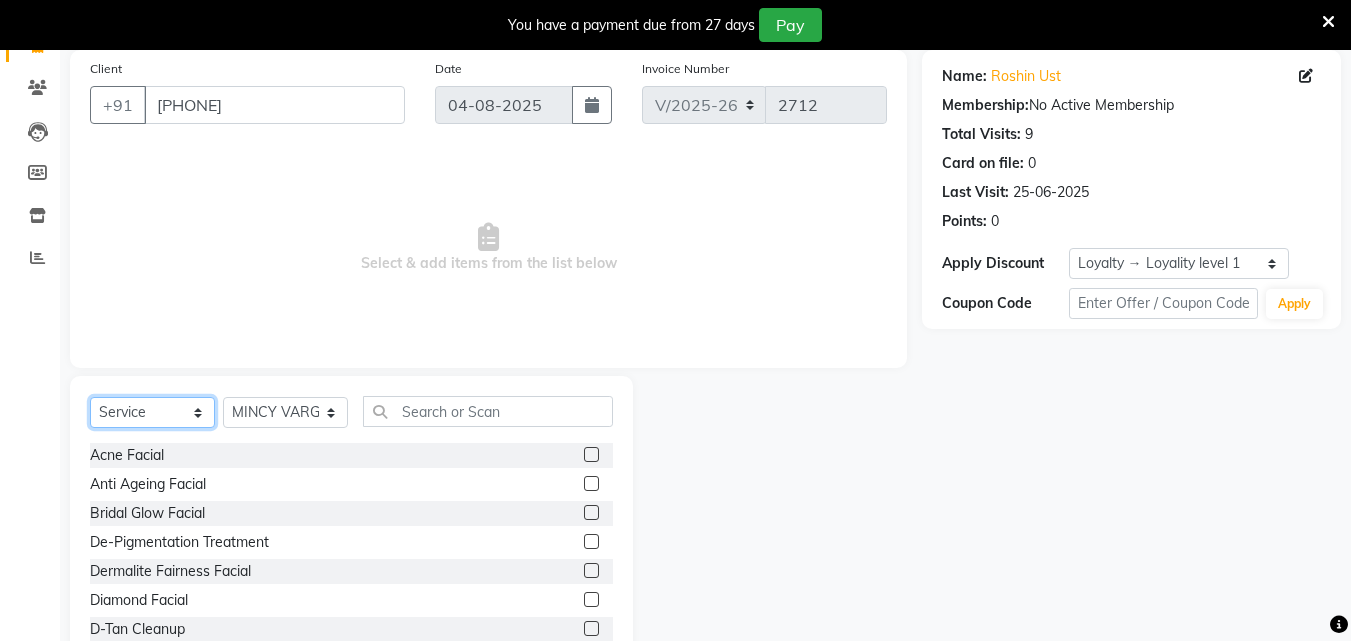 click on "Select  Service  Product  Membership  Package Voucher Prepaid Gift Card" 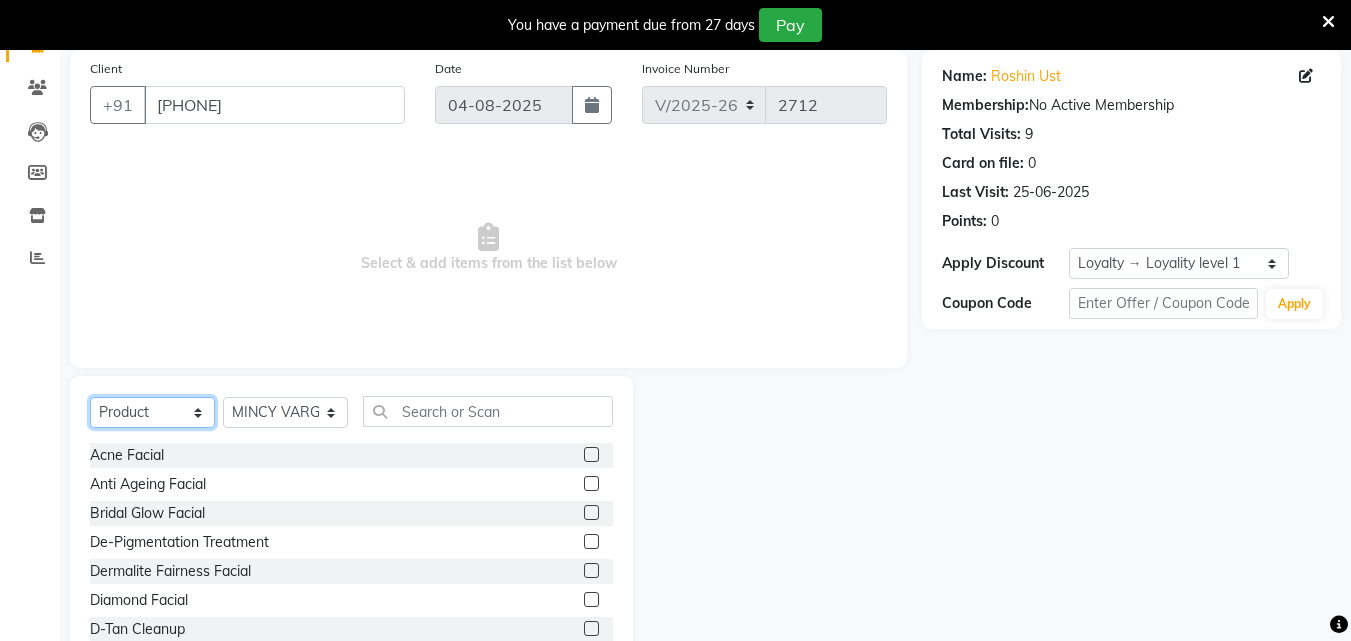 click on "Select  Service  Product  Membership  Package Voucher Prepaid Gift Card" 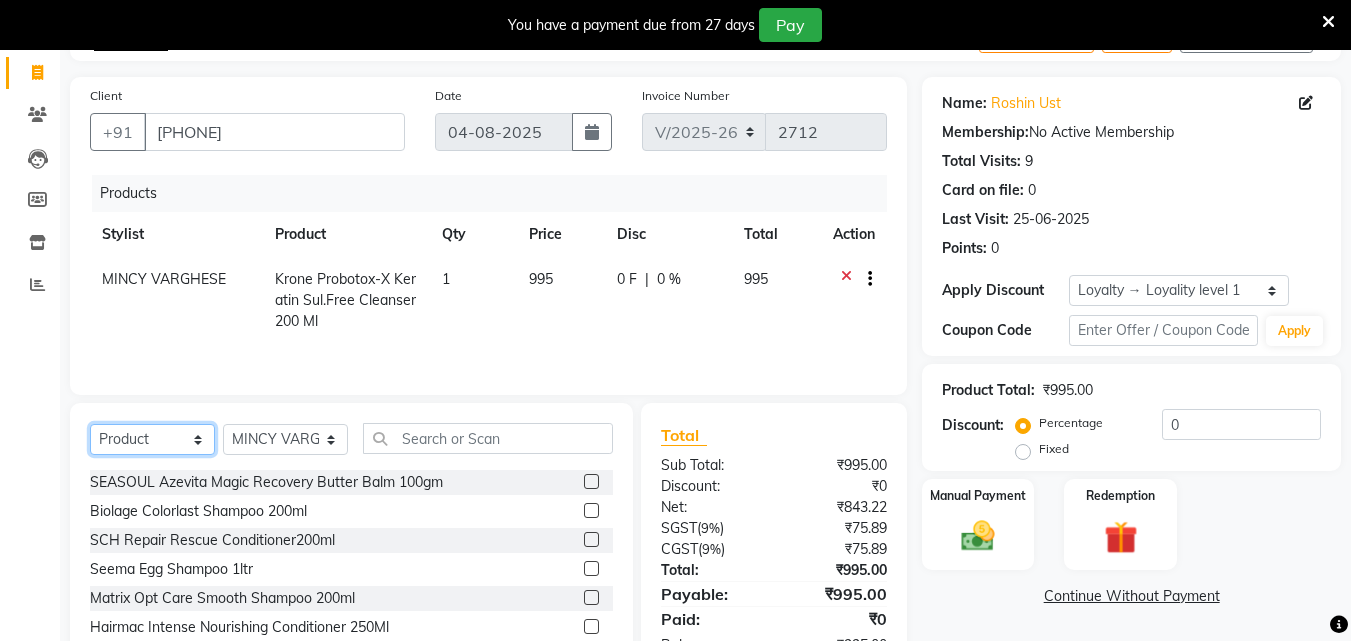 scroll, scrollTop: 210, scrollLeft: 0, axis: vertical 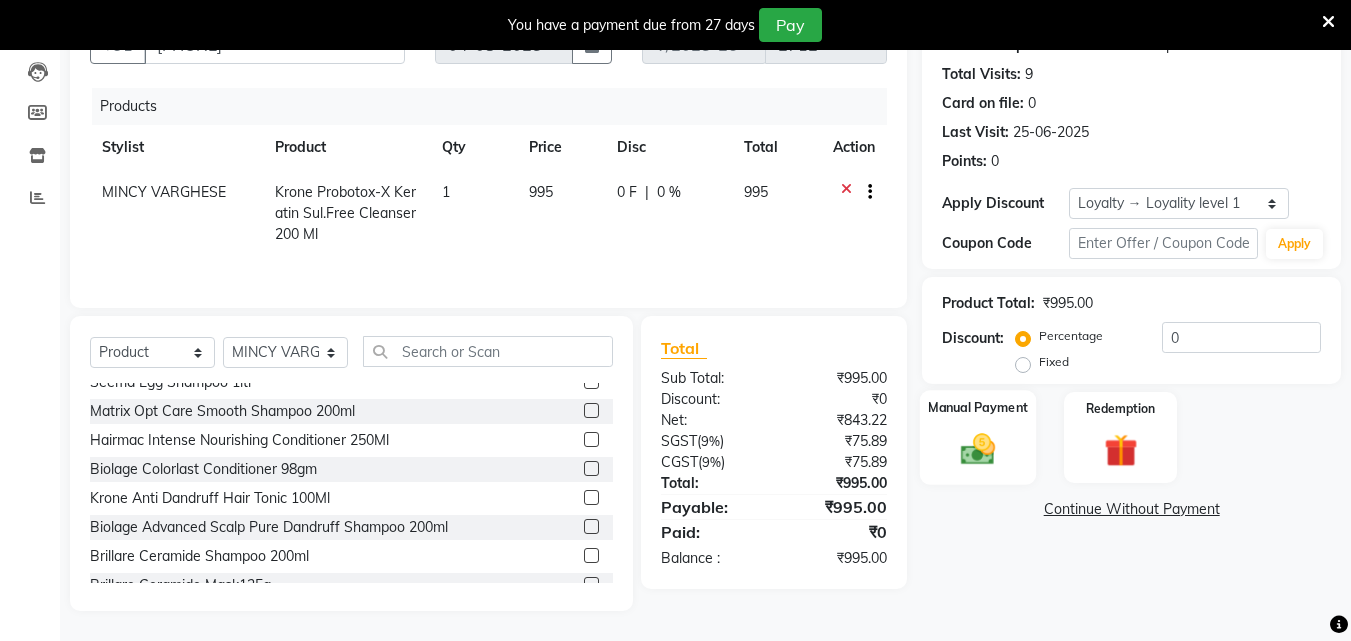 click 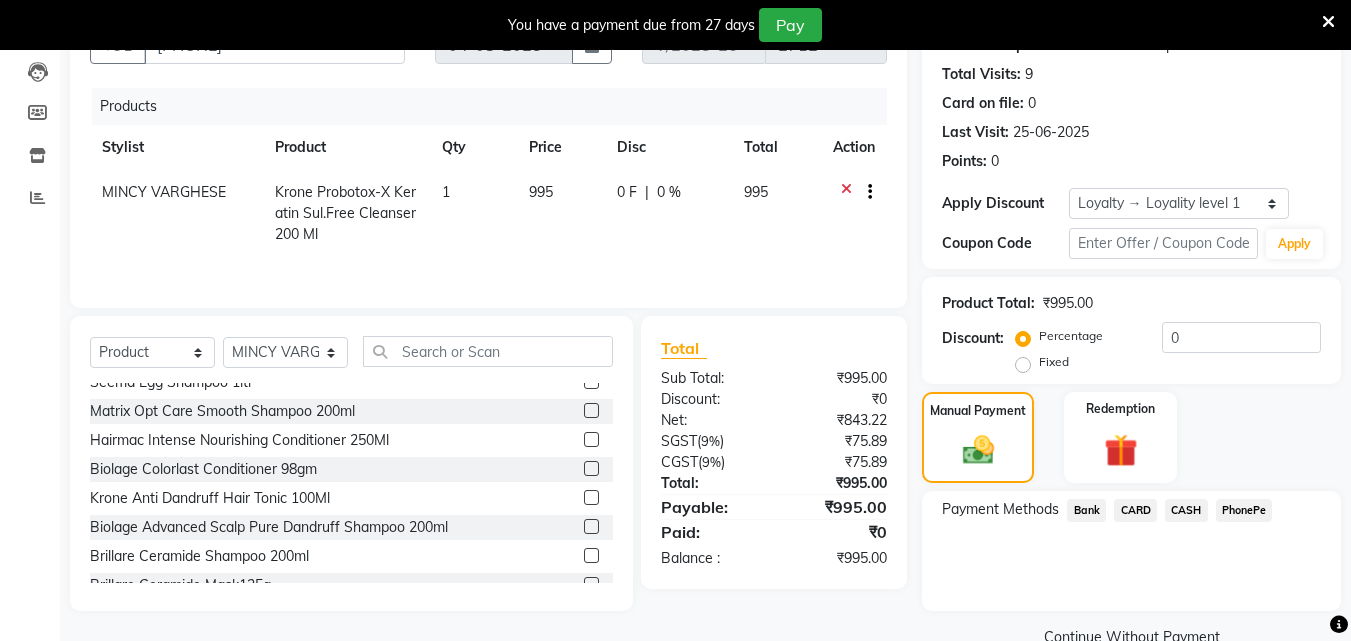 click on "PhonePe" 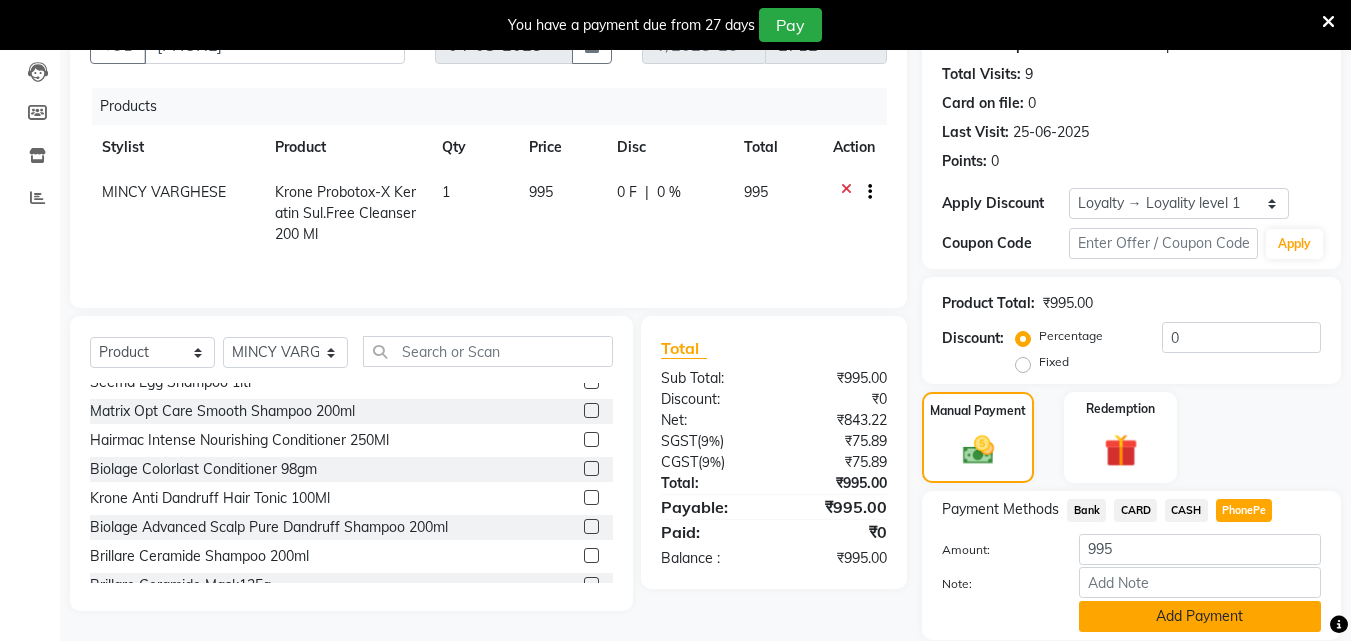scroll, scrollTop: 280, scrollLeft: 0, axis: vertical 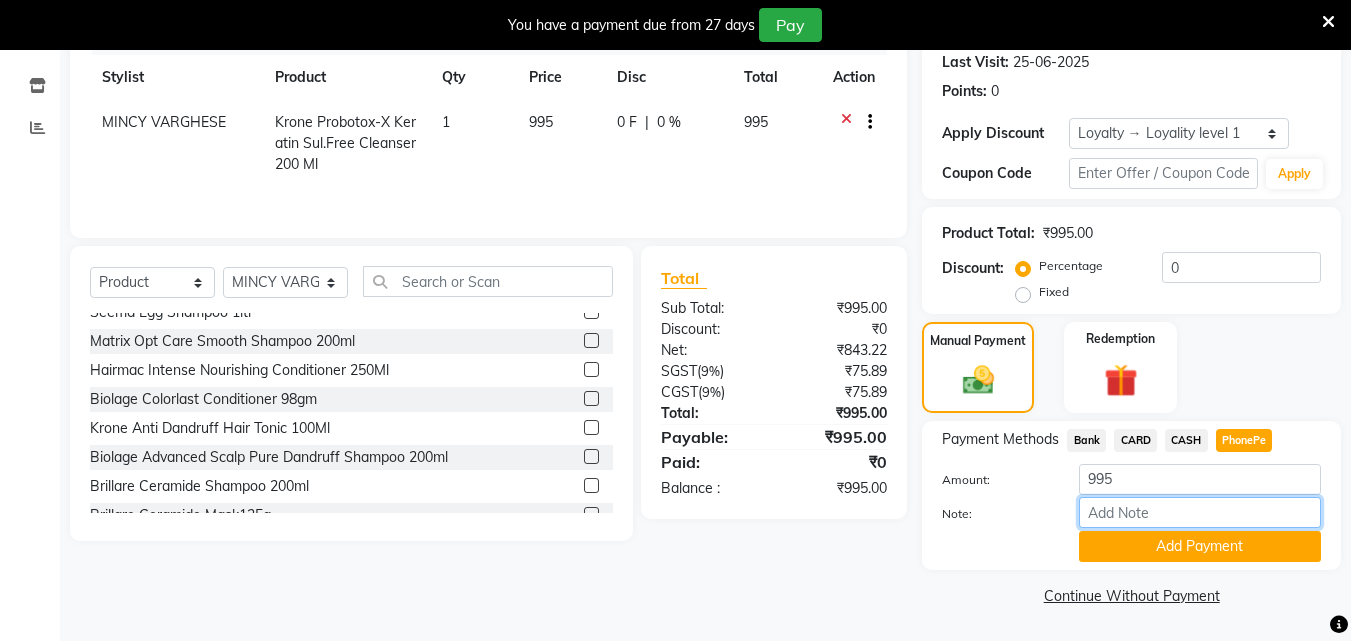 click on "Note:" at bounding box center (1200, 512) 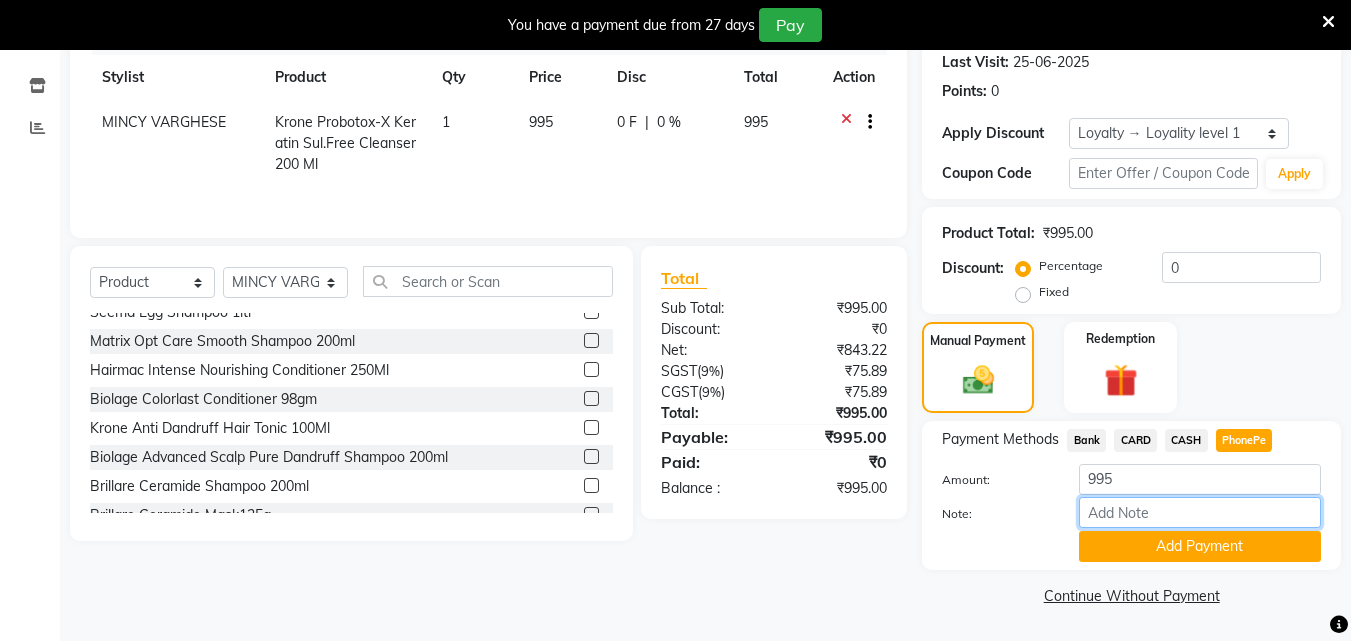 type on "mincy" 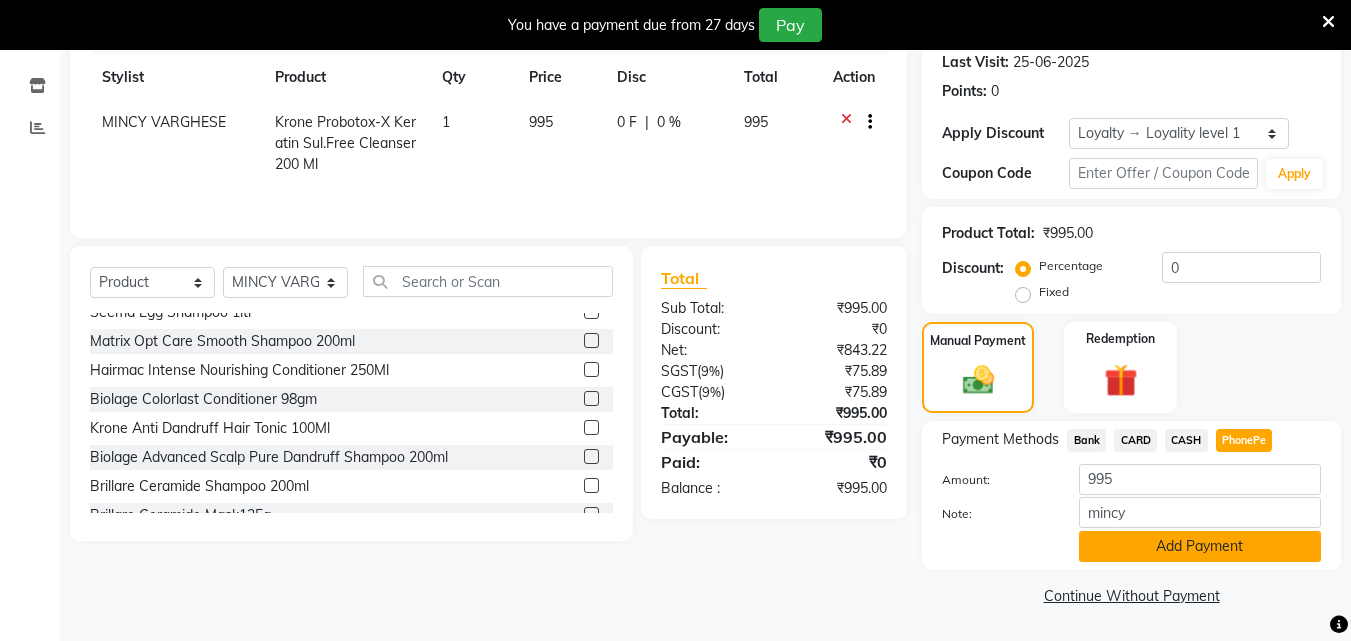 click on "Add Payment" 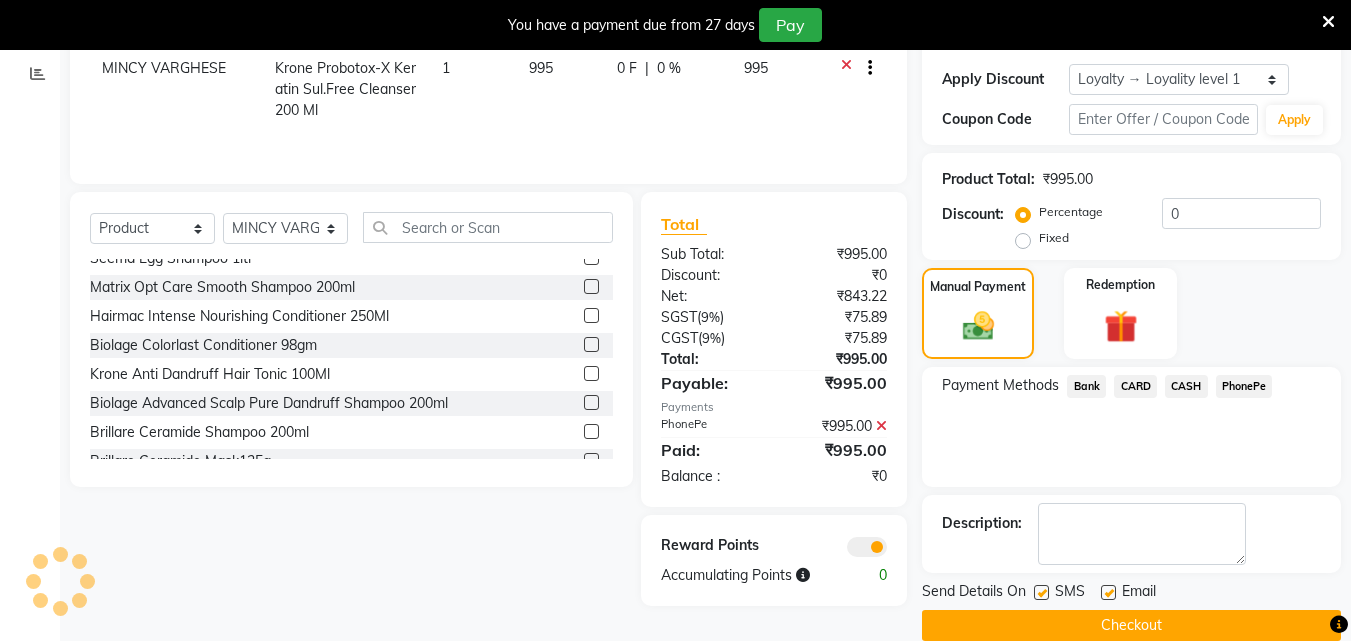 scroll, scrollTop: 364, scrollLeft: 0, axis: vertical 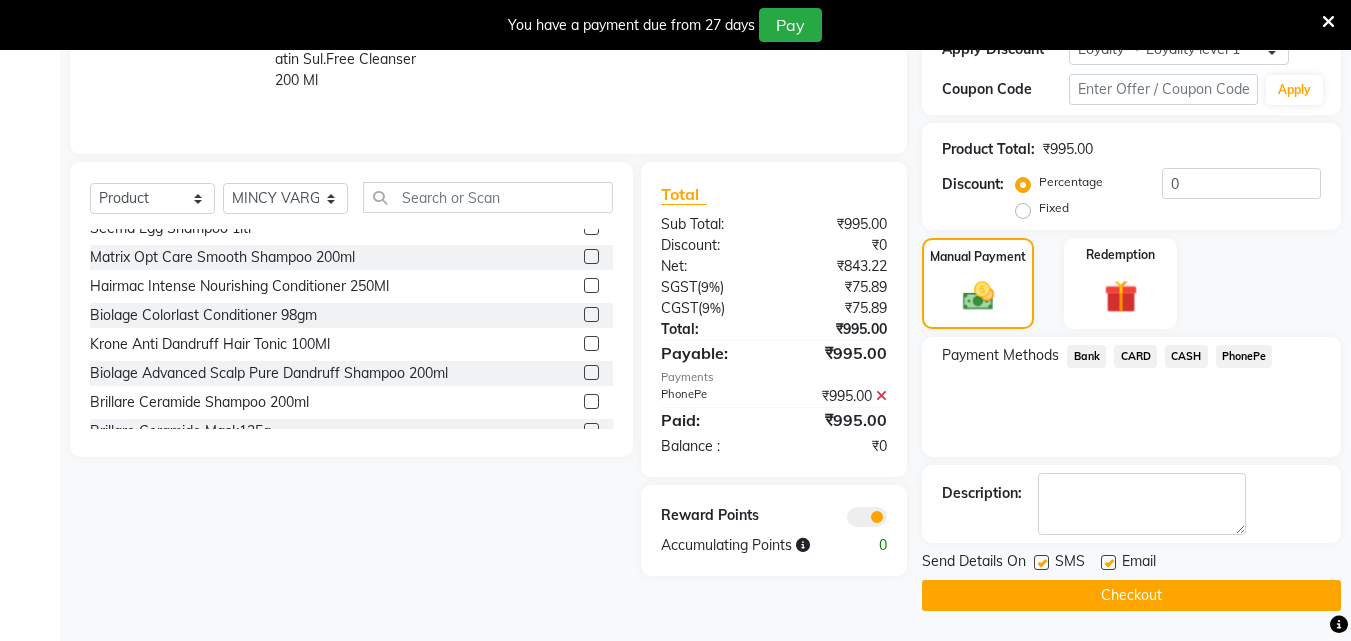 click 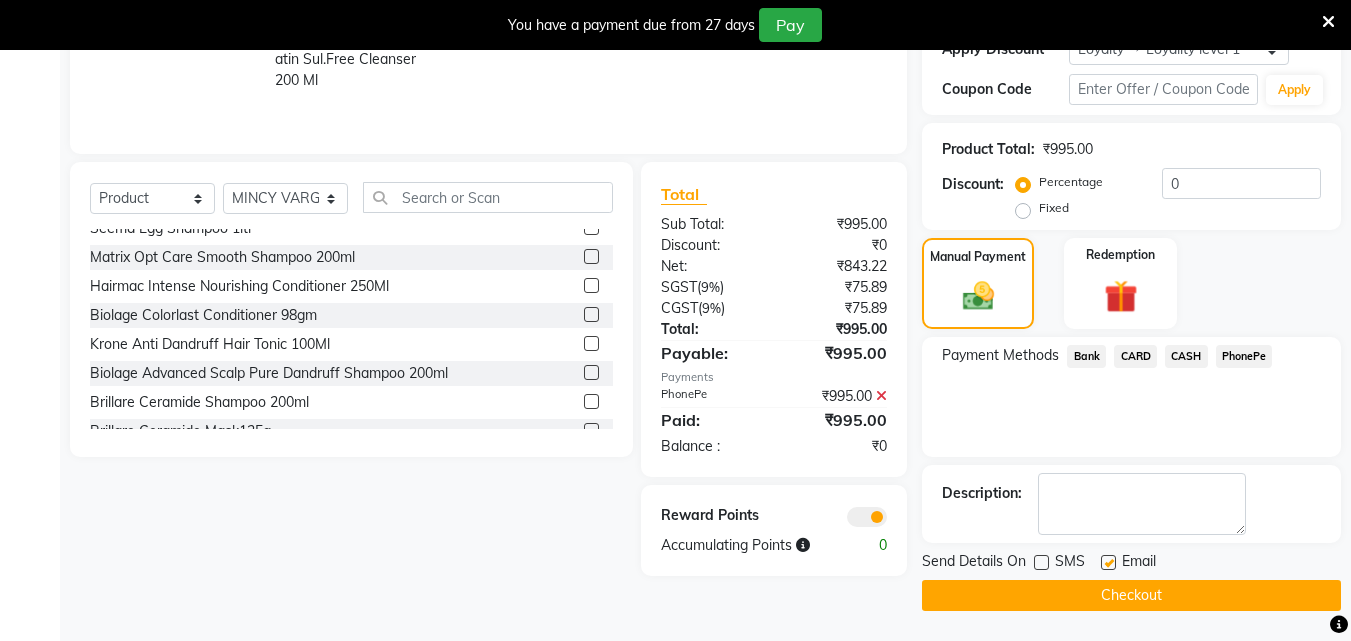 click 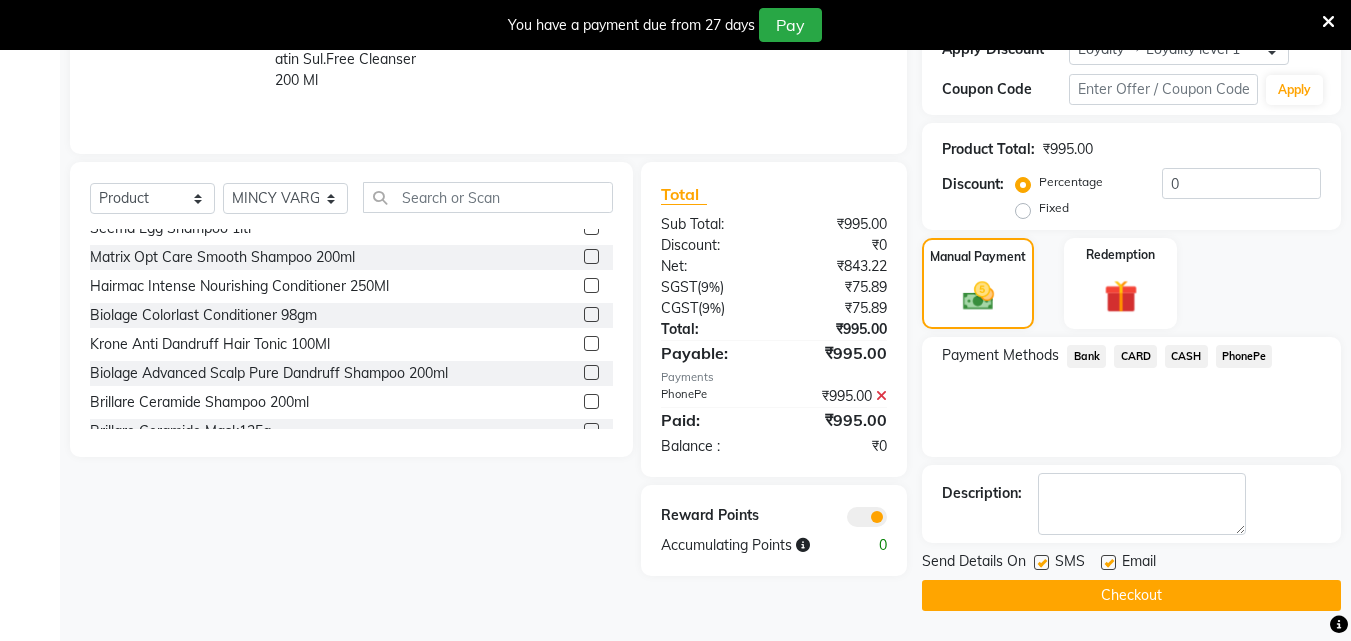 click 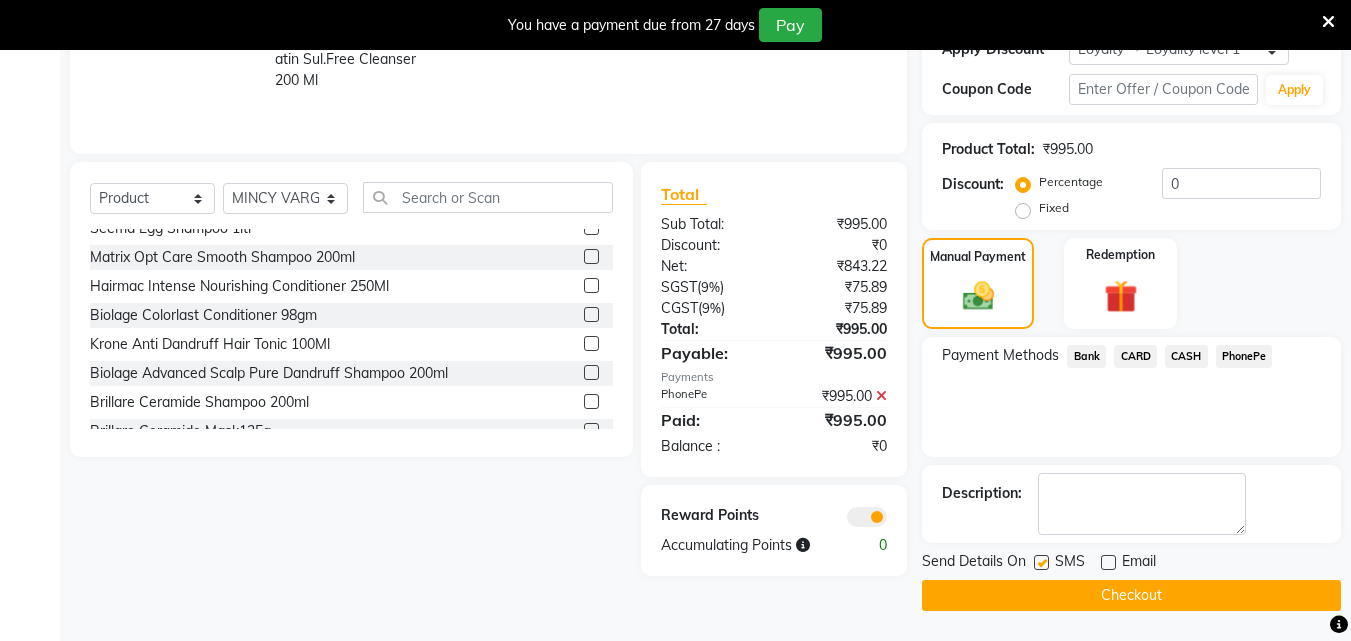 click on "Checkout" 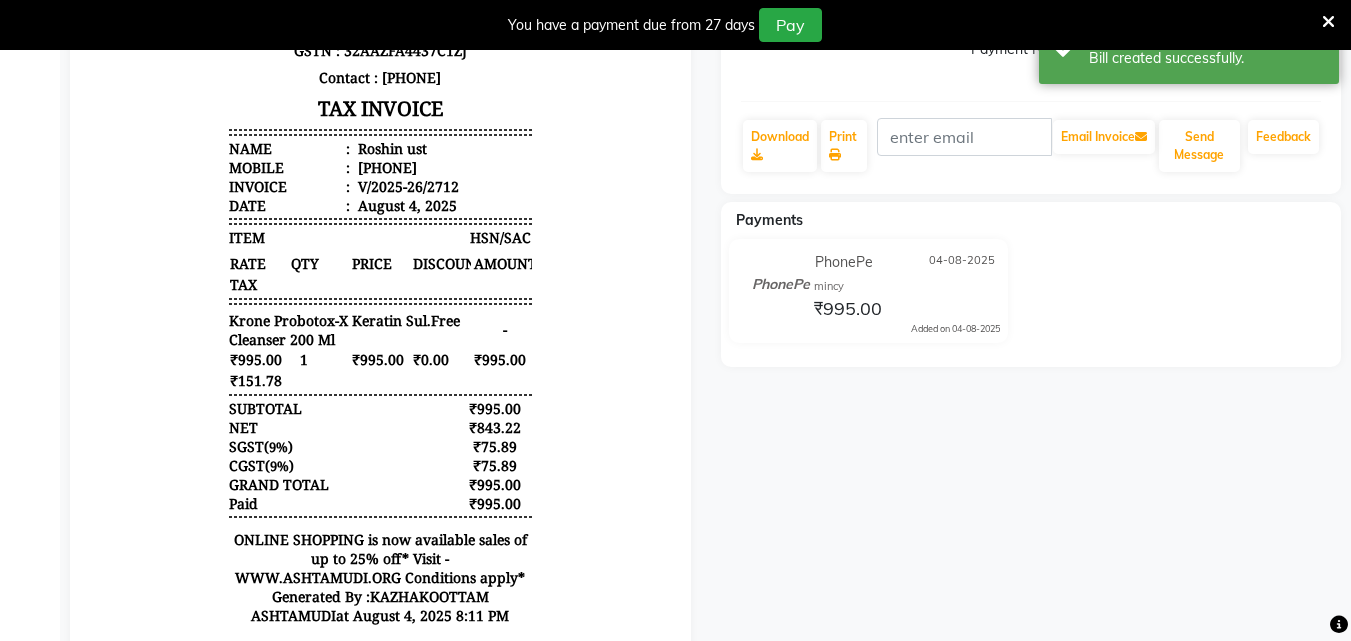 scroll, scrollTop: 0, scrollLeft: 0, axis: both 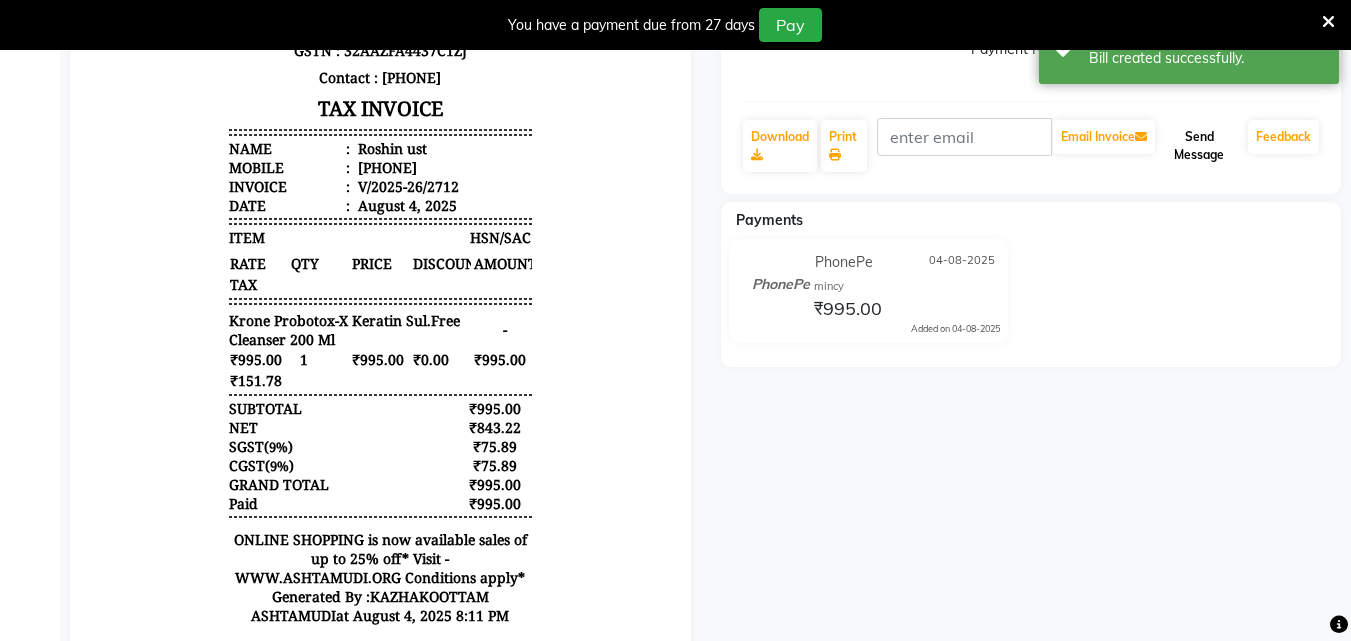 click on "Send Message" 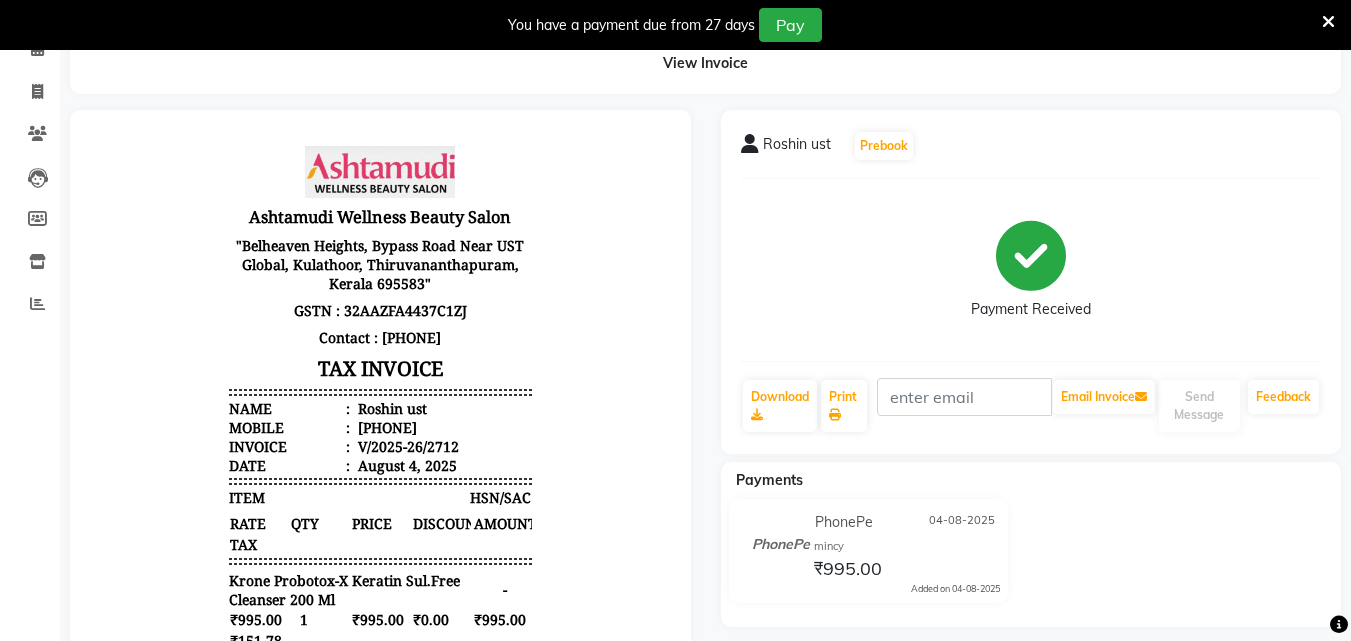 scroll, scrollTop: 0, scrollLeft: 0, axis: both 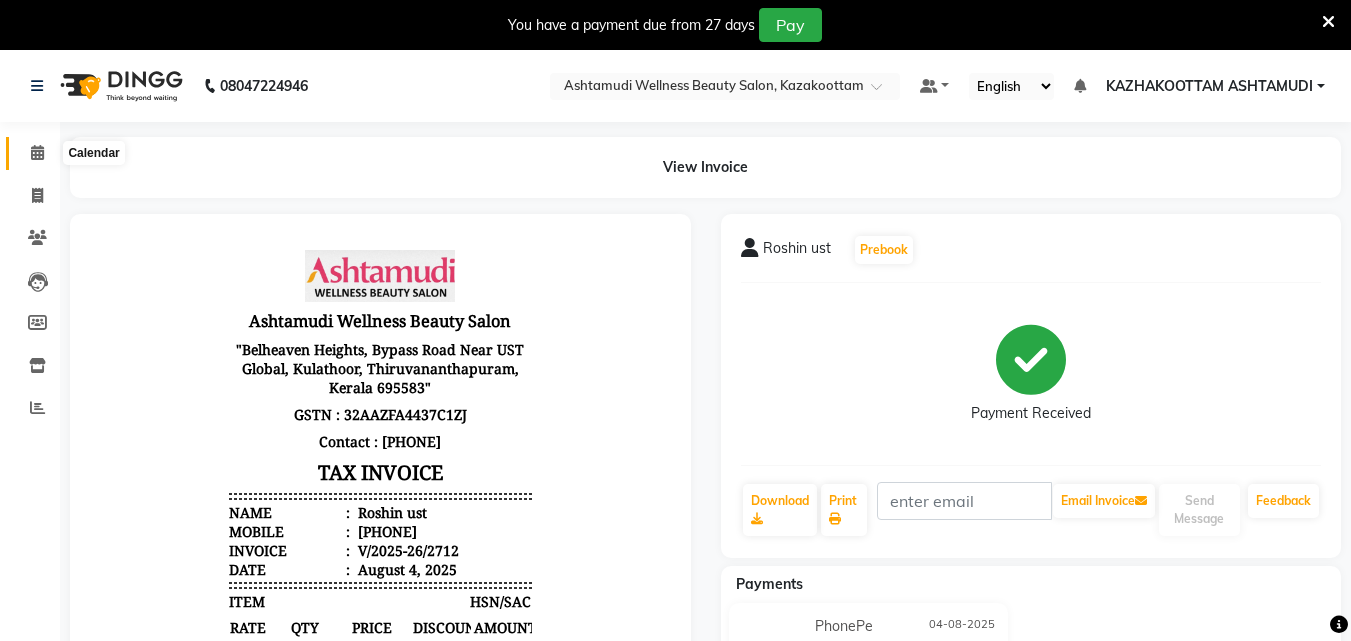 click 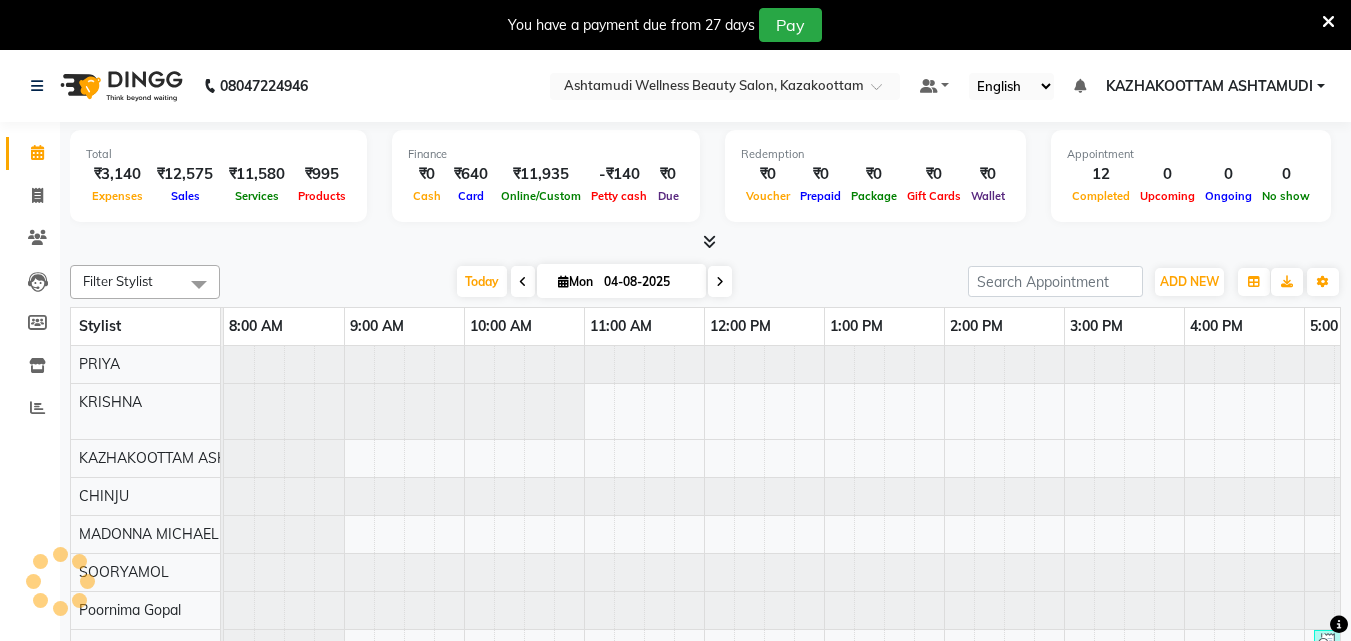 scroll, scrollTop: 0, scrollLeft: 0, axis: both 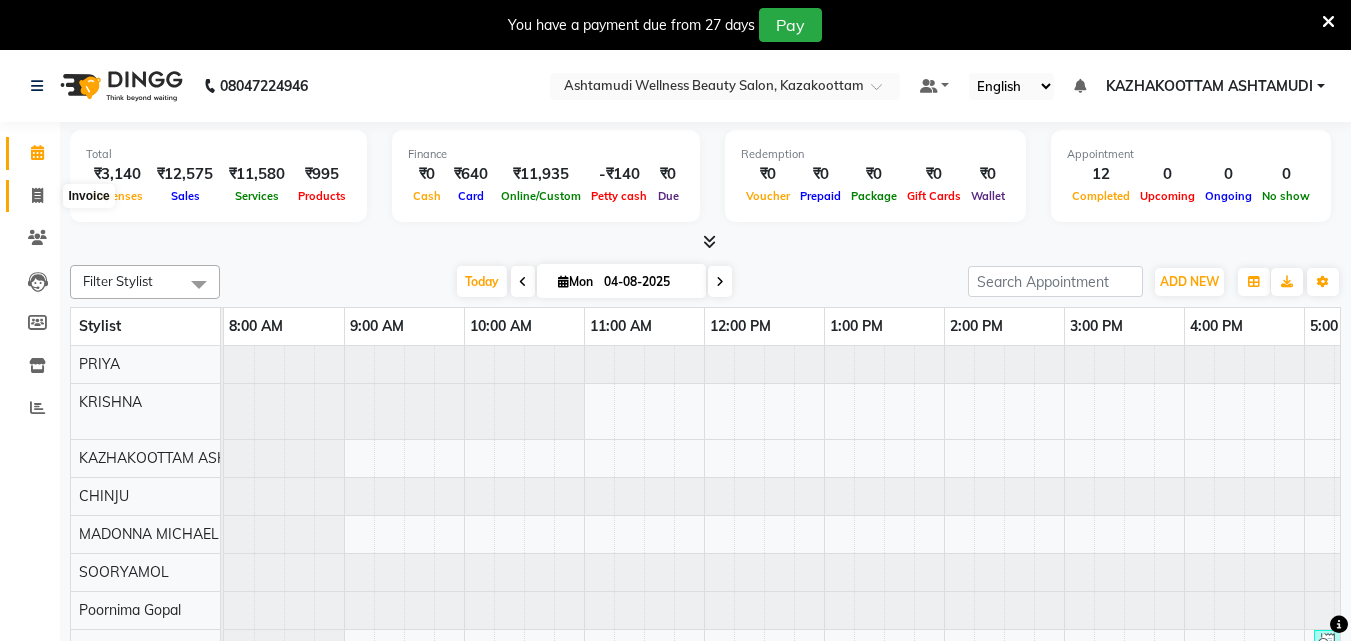 click 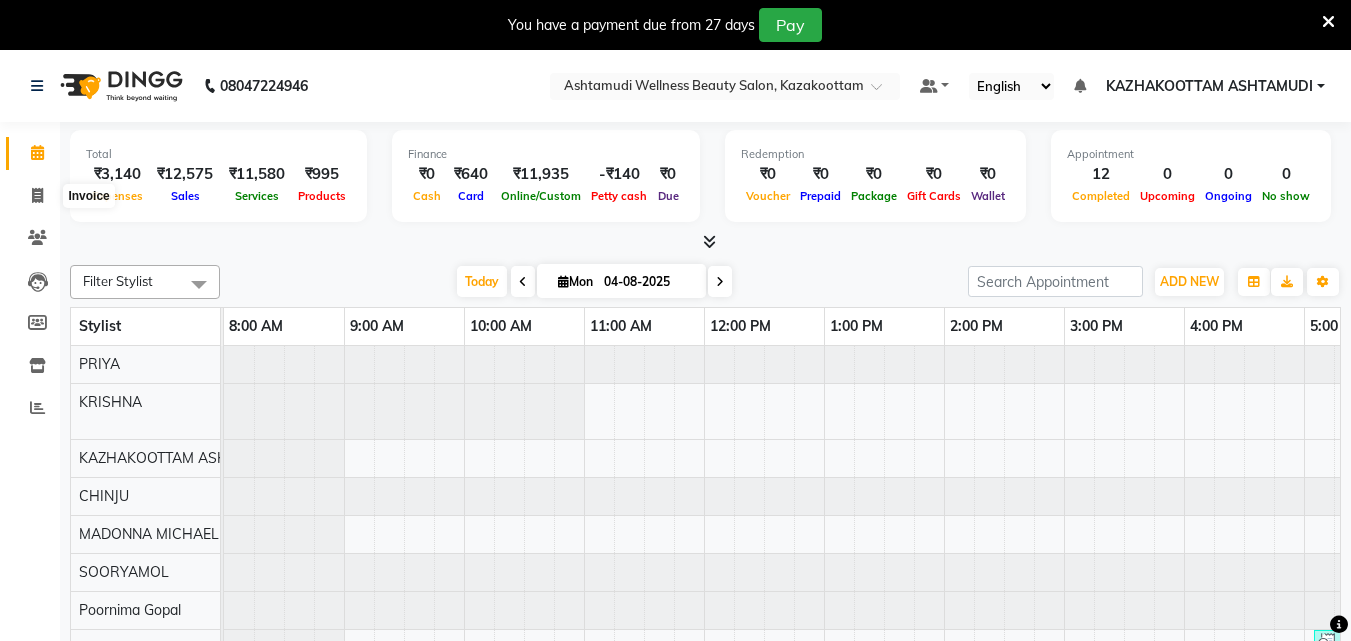 select on "4662" 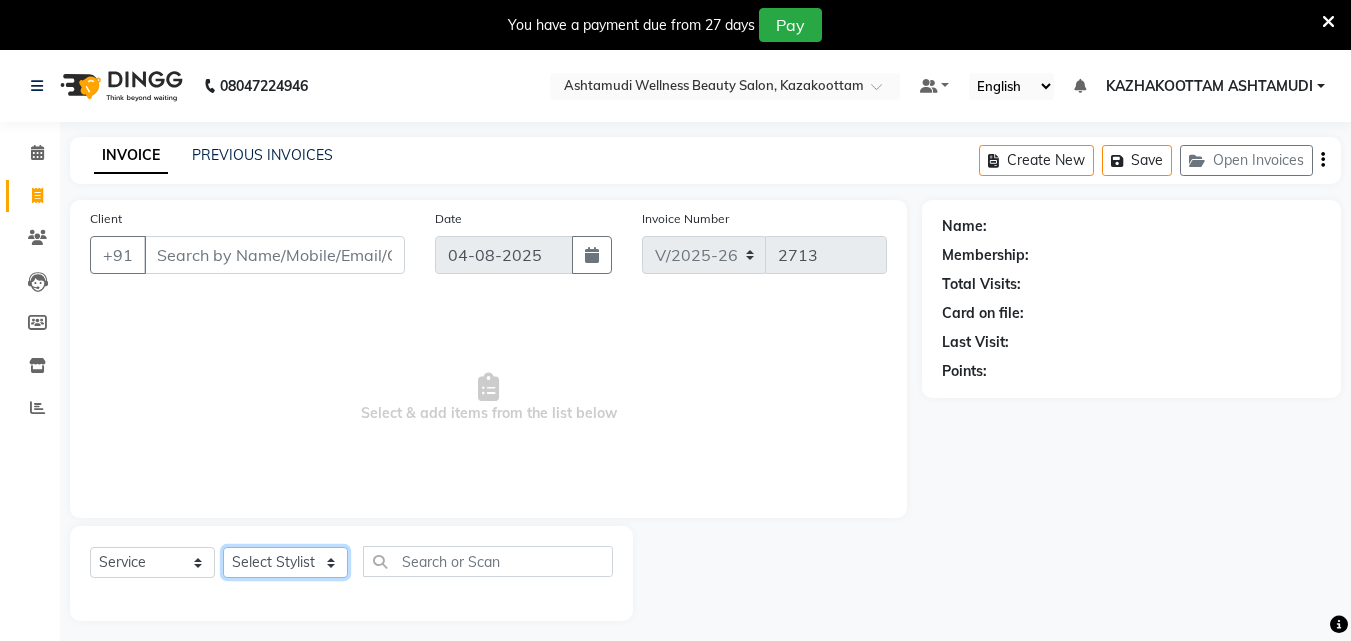 click on "Select Stylist Arya  CHINJU GEETA KAZHAKOOTTAM ASHTAMUDI KRISHNA LEKSHMI MADONNA MICHAEL MINCY VARGHESE Poornima Gopal PRIYA RESHMA ROSNI Sindhu SOORYAMOL" 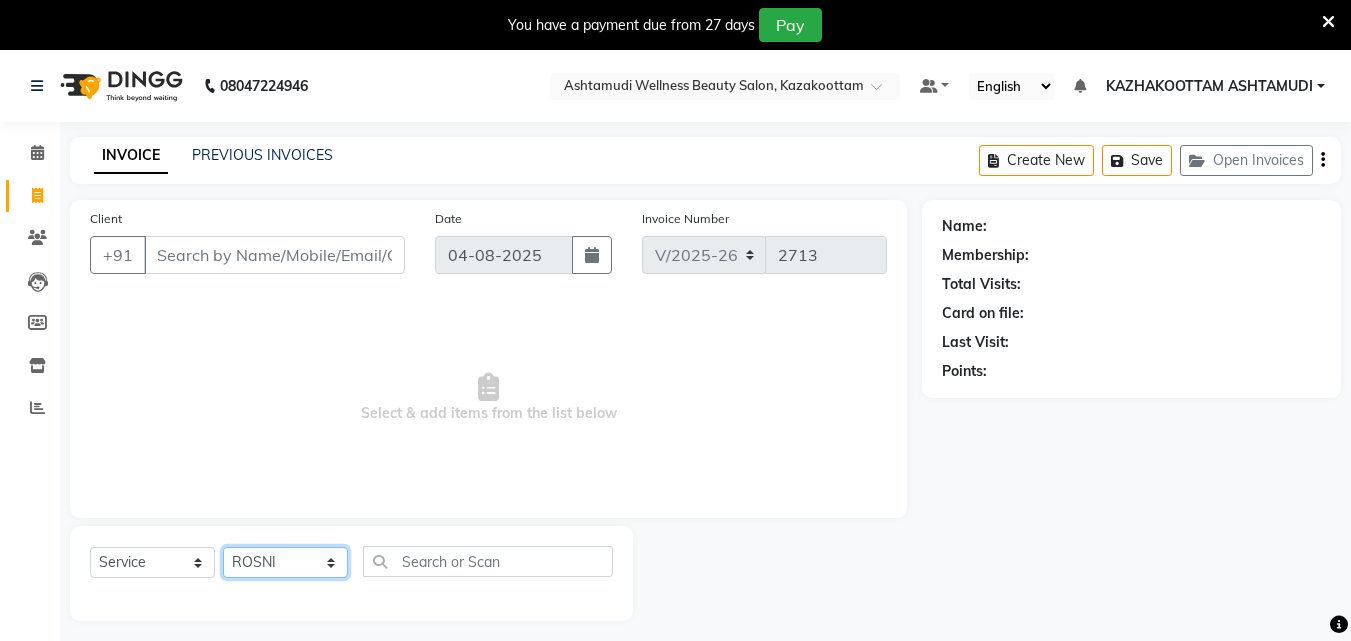 click on "Select Stylist Arya  CHINJU GEETA KAZHAKOOTTAM ASHTAMUDI KRISHNA LEKSHMI MADONNA MICHAEL MINCY VARGHESE Poornima Gopal PRIYA RESHMA ROSNI Sindhu SOORYAMOL" 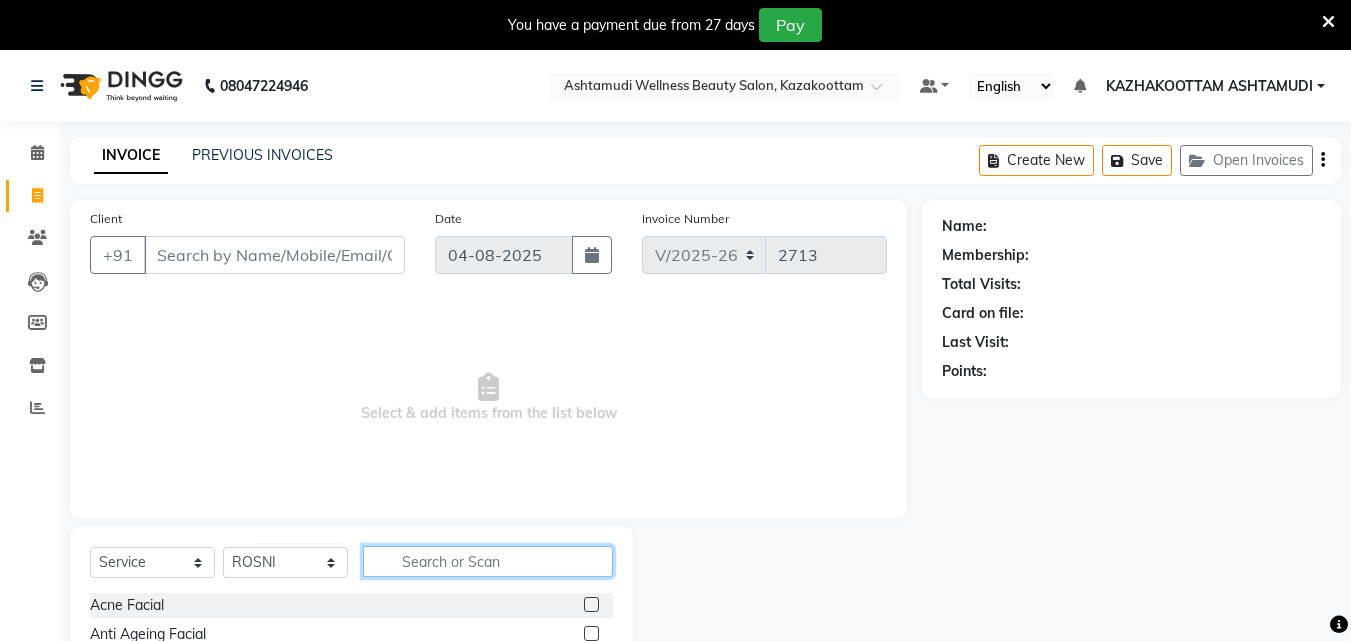 click 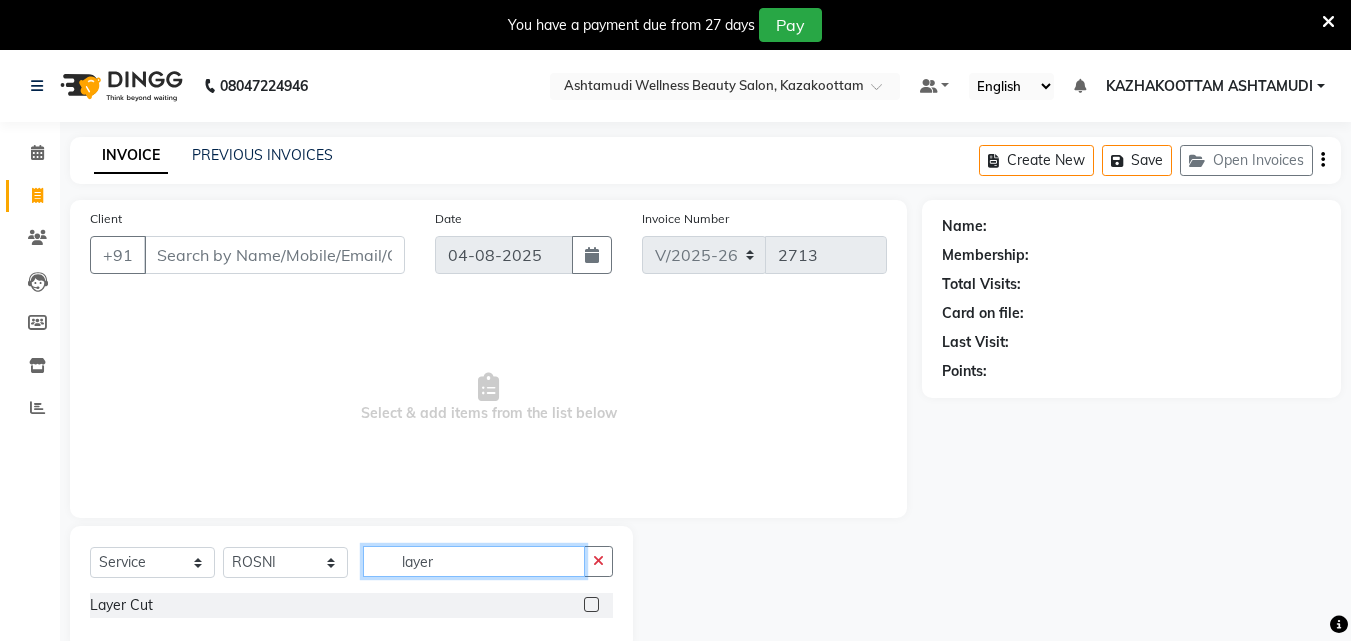 type on "layer" 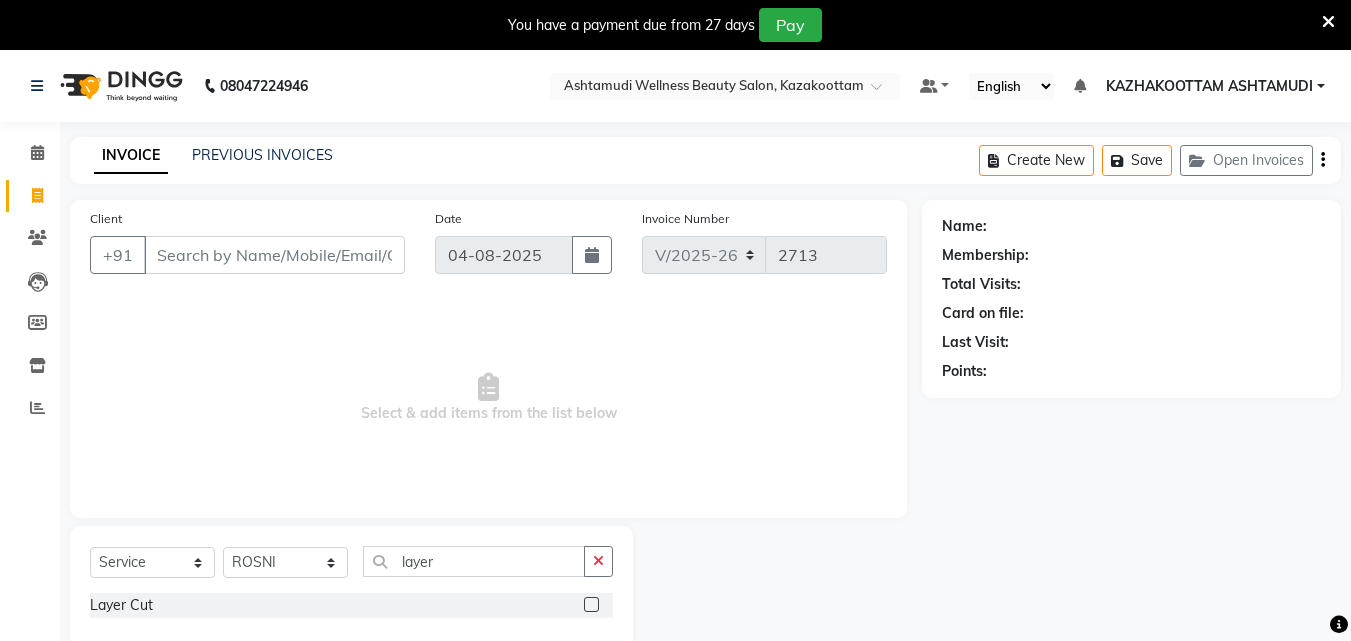 drag, startPoint x: 590, startPoint y: 610, endPoint x: 567, endPoint y: 606, distance: 23.345236 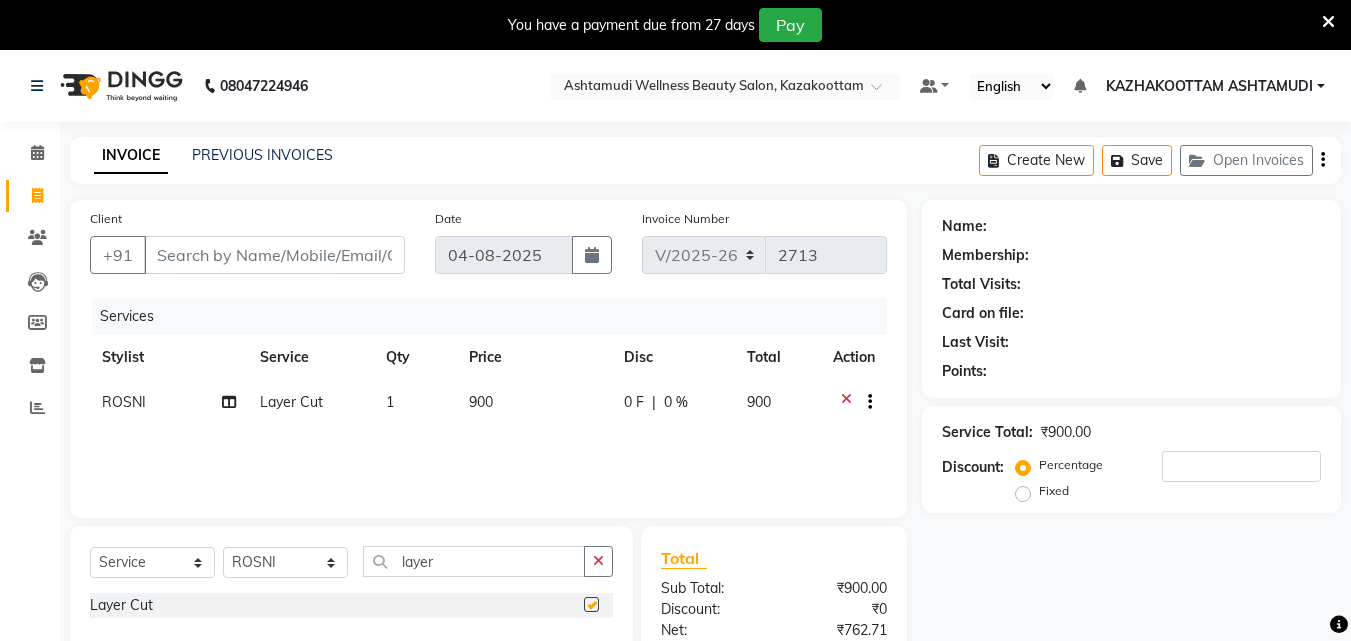 checkbox on "false" 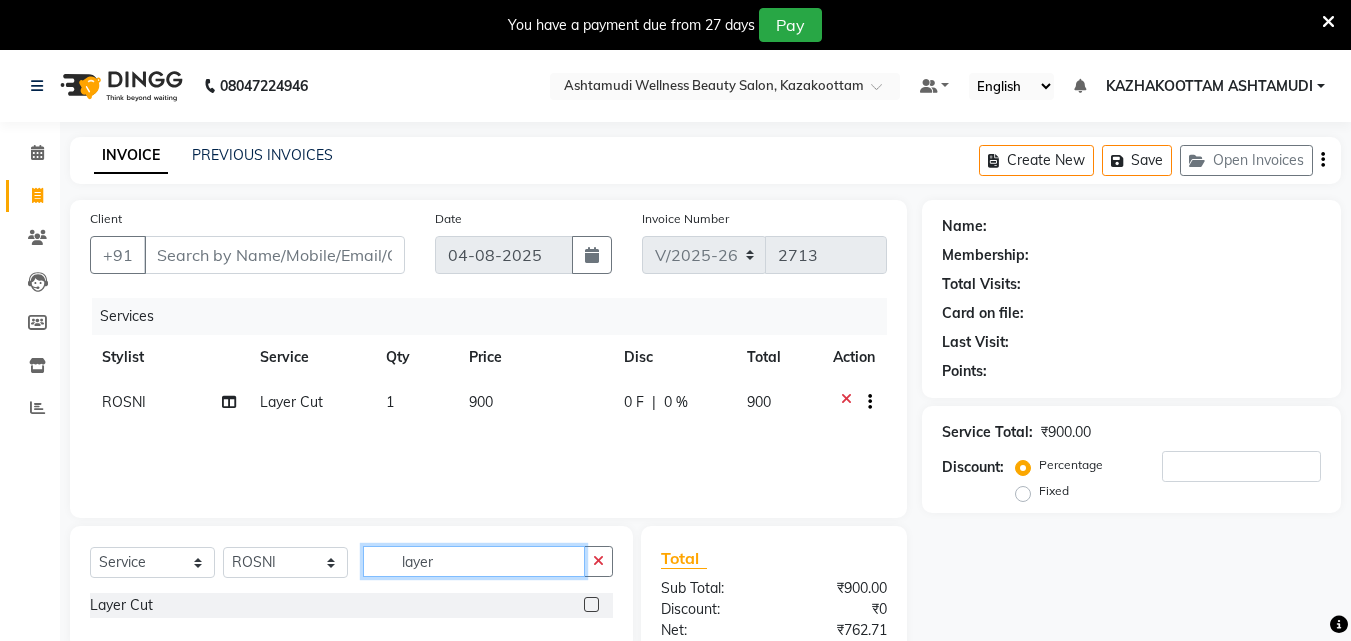 drag, startPoint x: 514, startPoint y: 565, endPoint x: 331, endPoint y: 573, distance: 183.17477 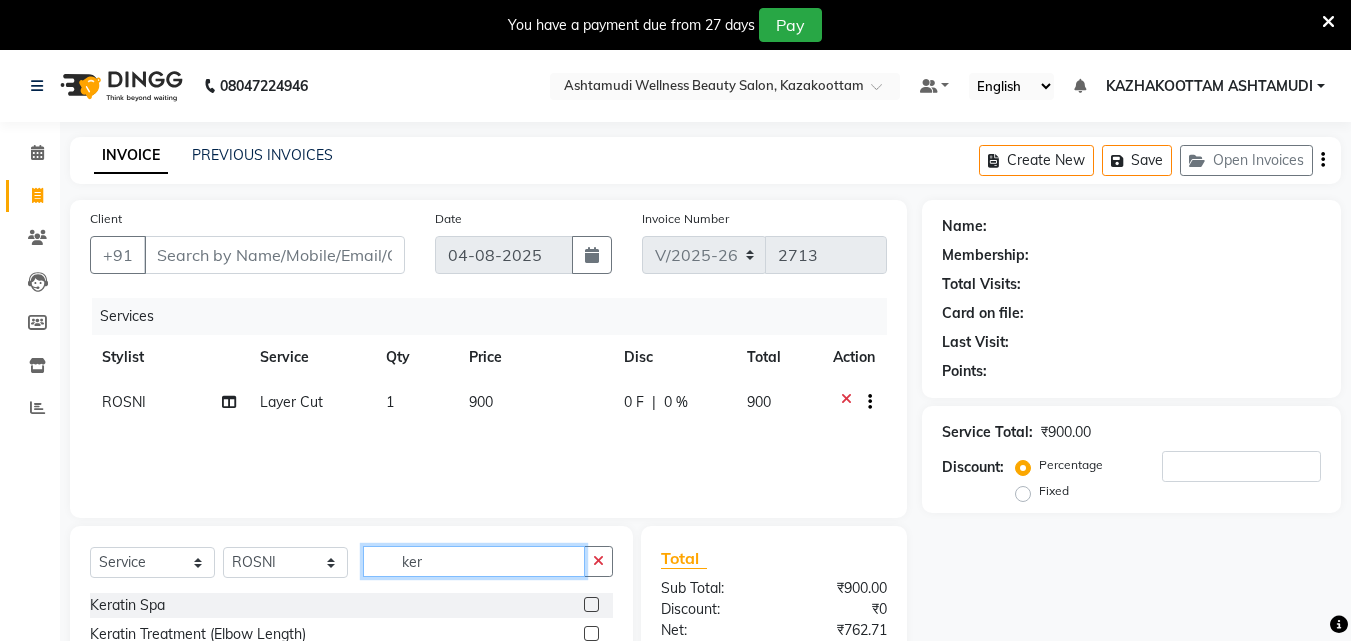 type on "ker" 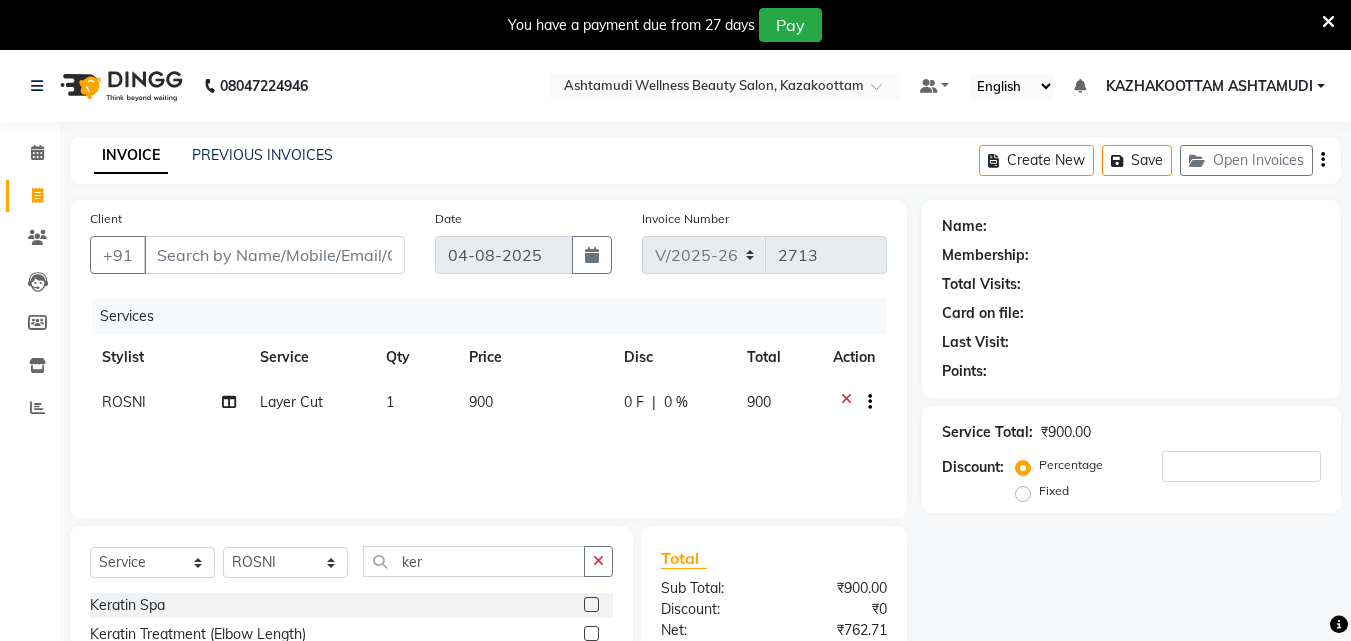click 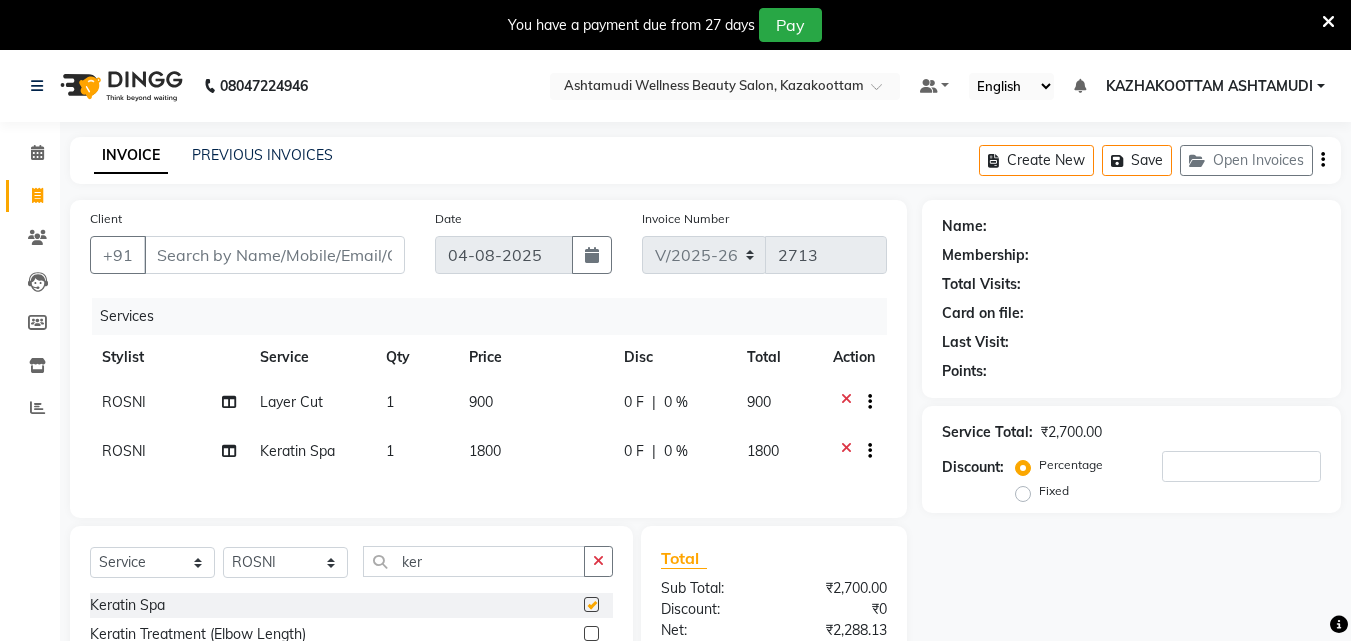 checkbox on "false" 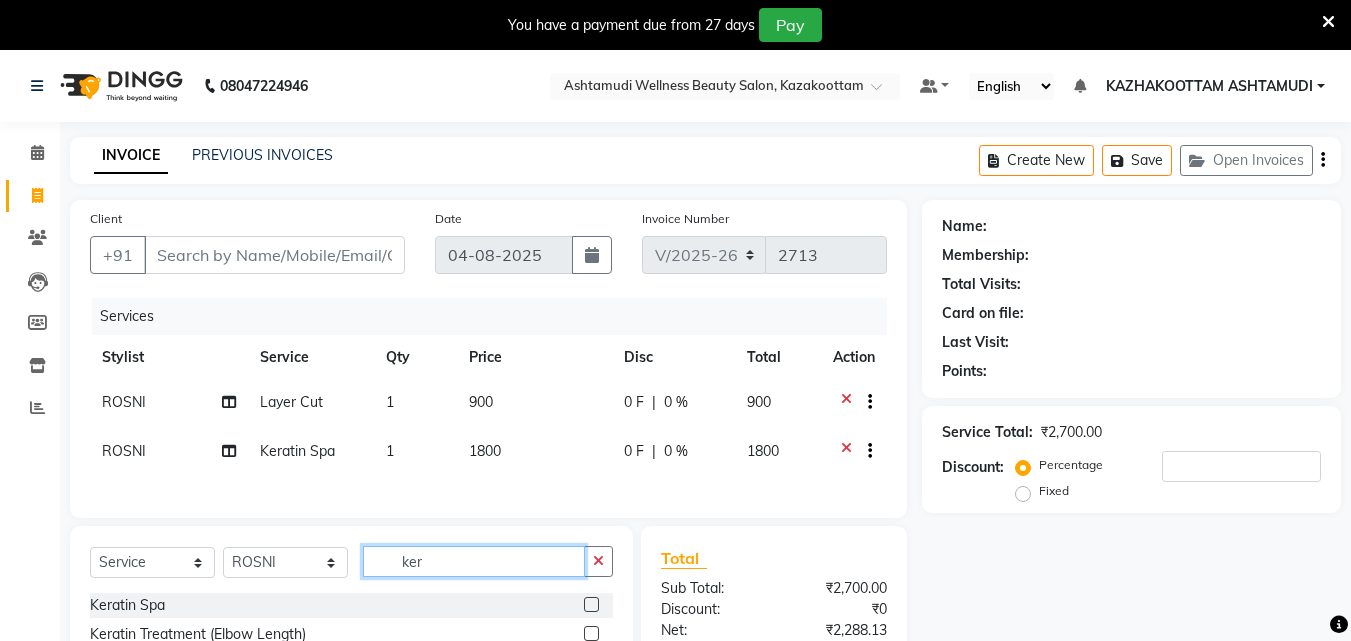 drag, startPoint x: 517, startPoint y: 567, endPoint x: 311, endPoint y: 569, distance: 206.0097 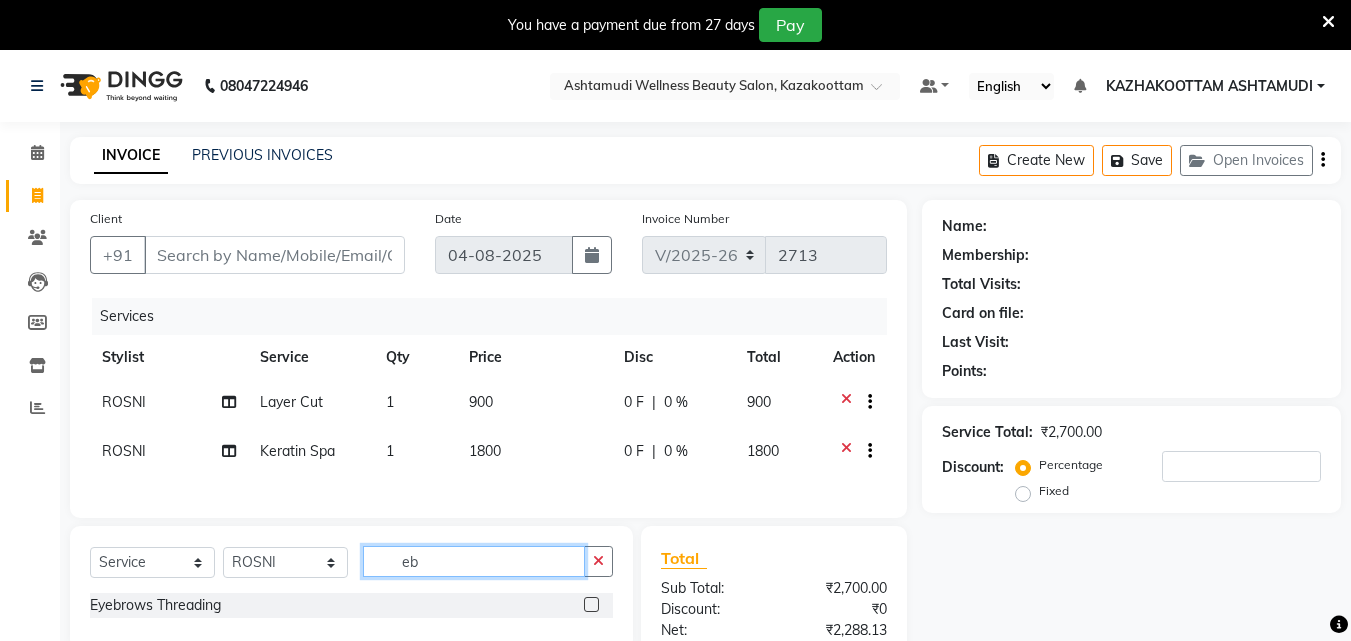 type on "eb" 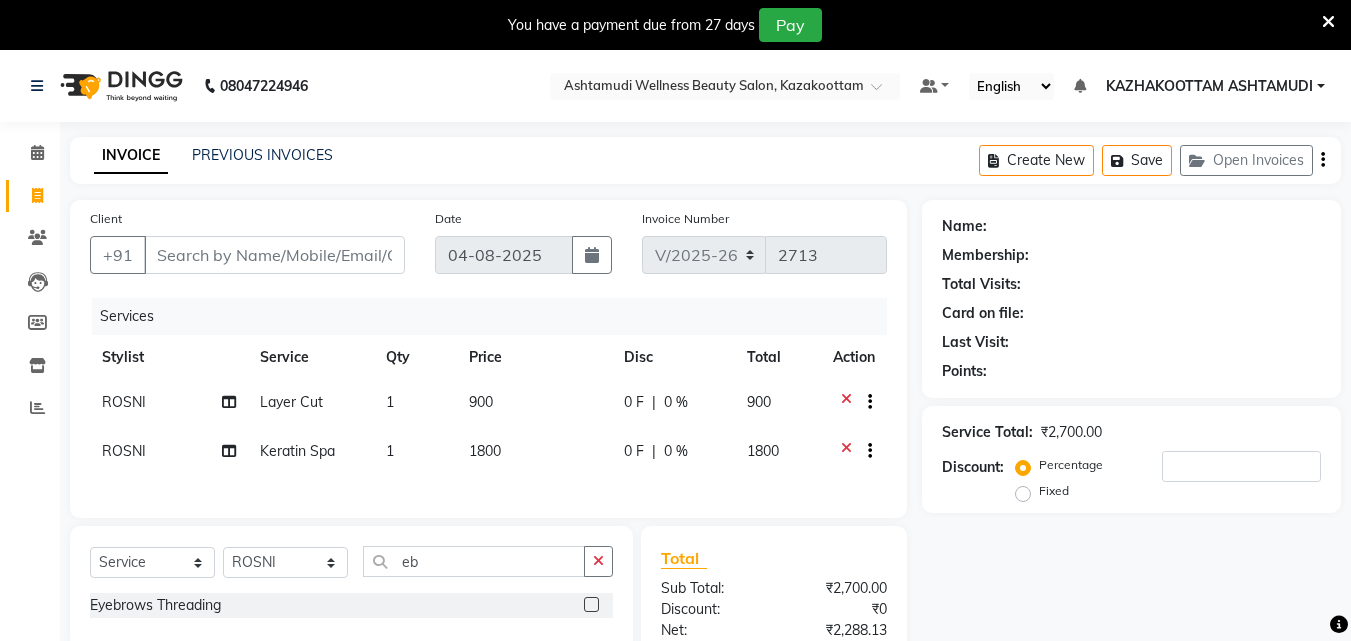click 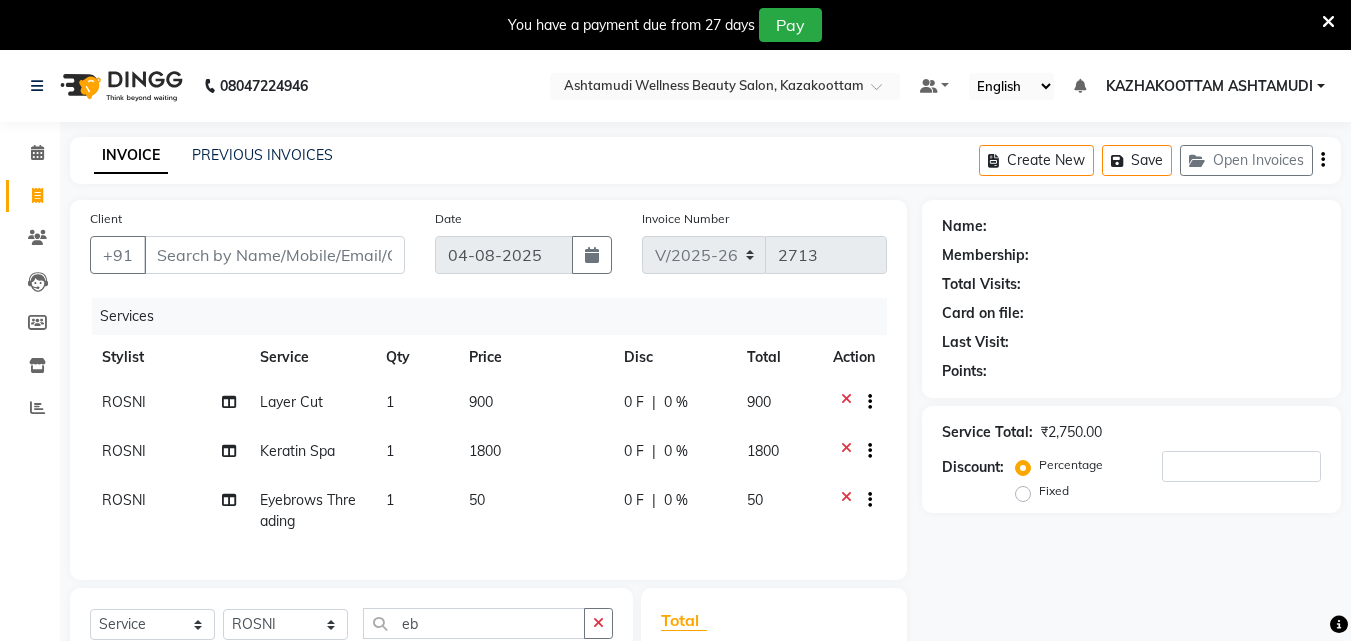 checkbox on "false" 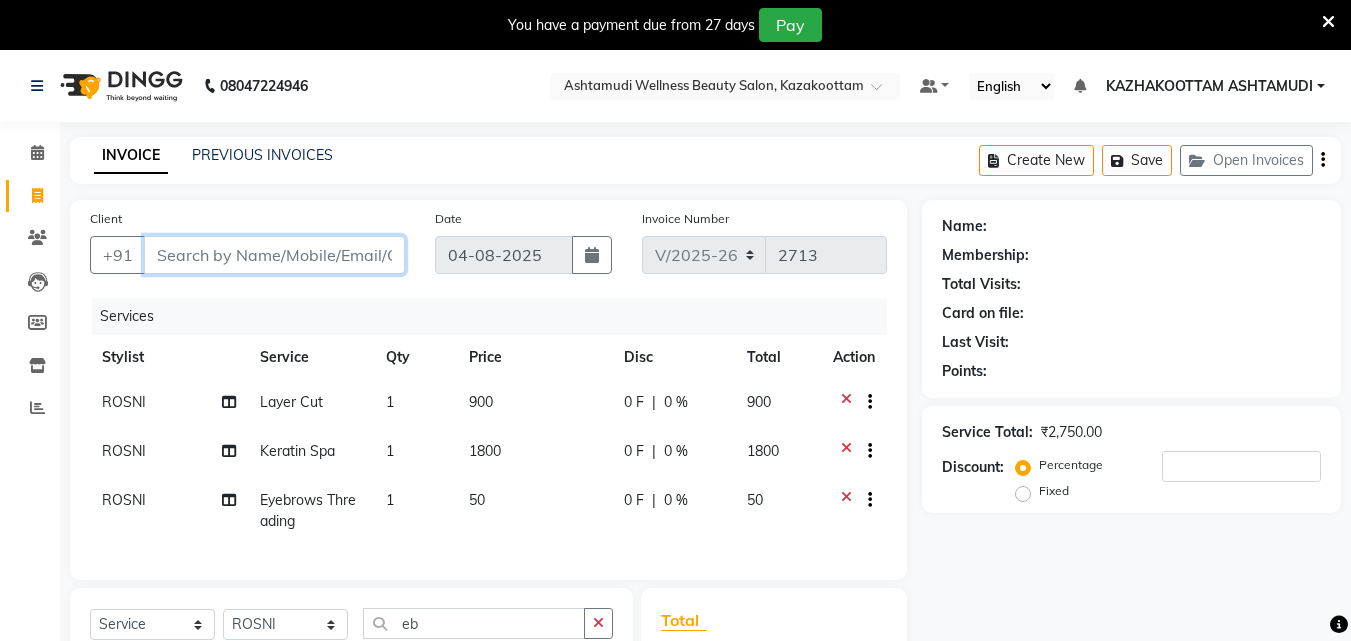 click on "Client" at bounding box center (274, 255) 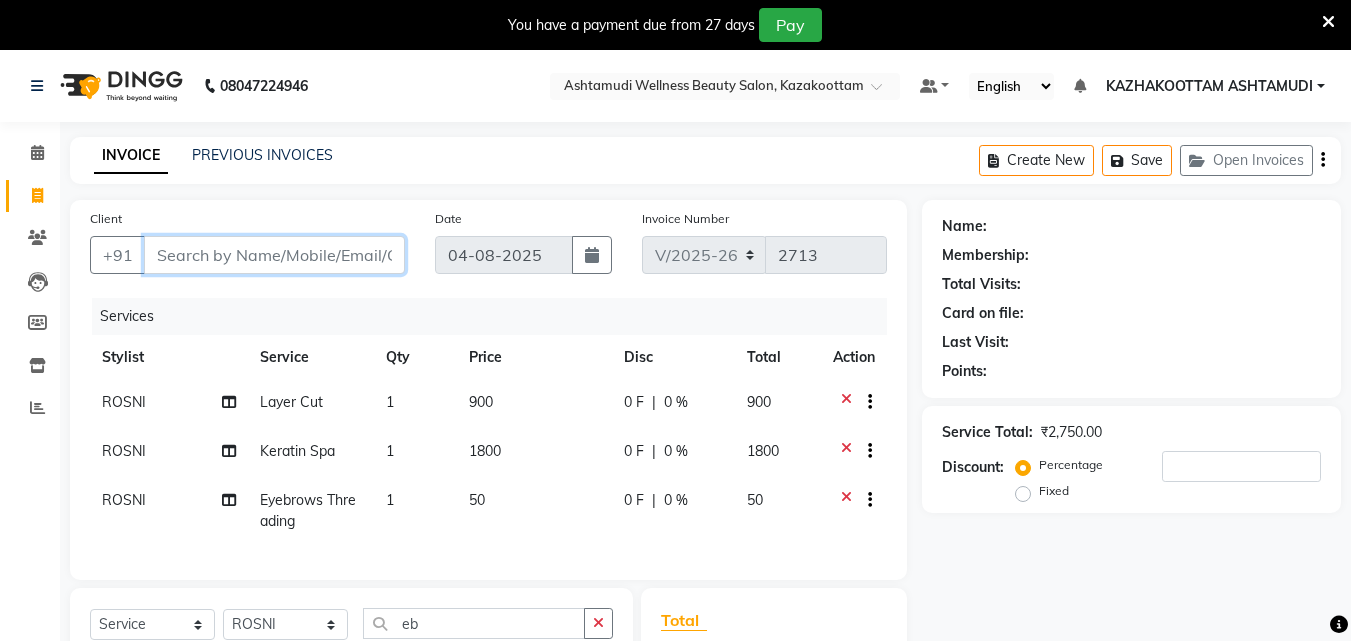 type on "9" 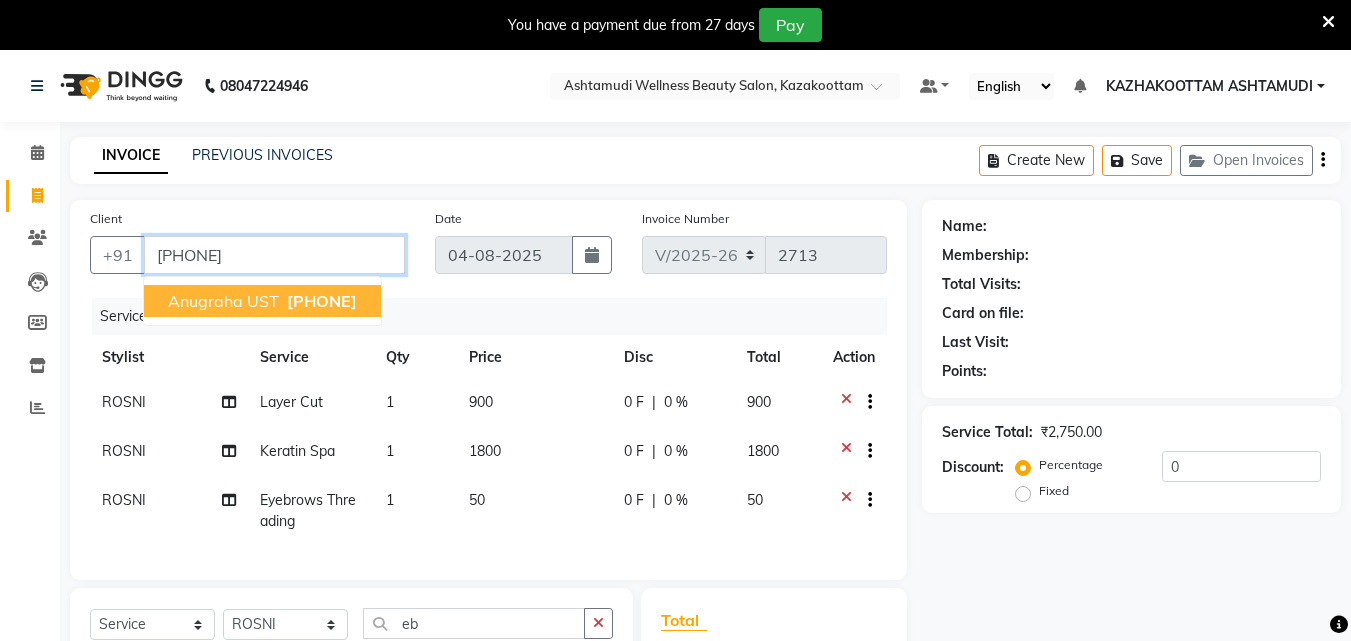 type on "9074167706" 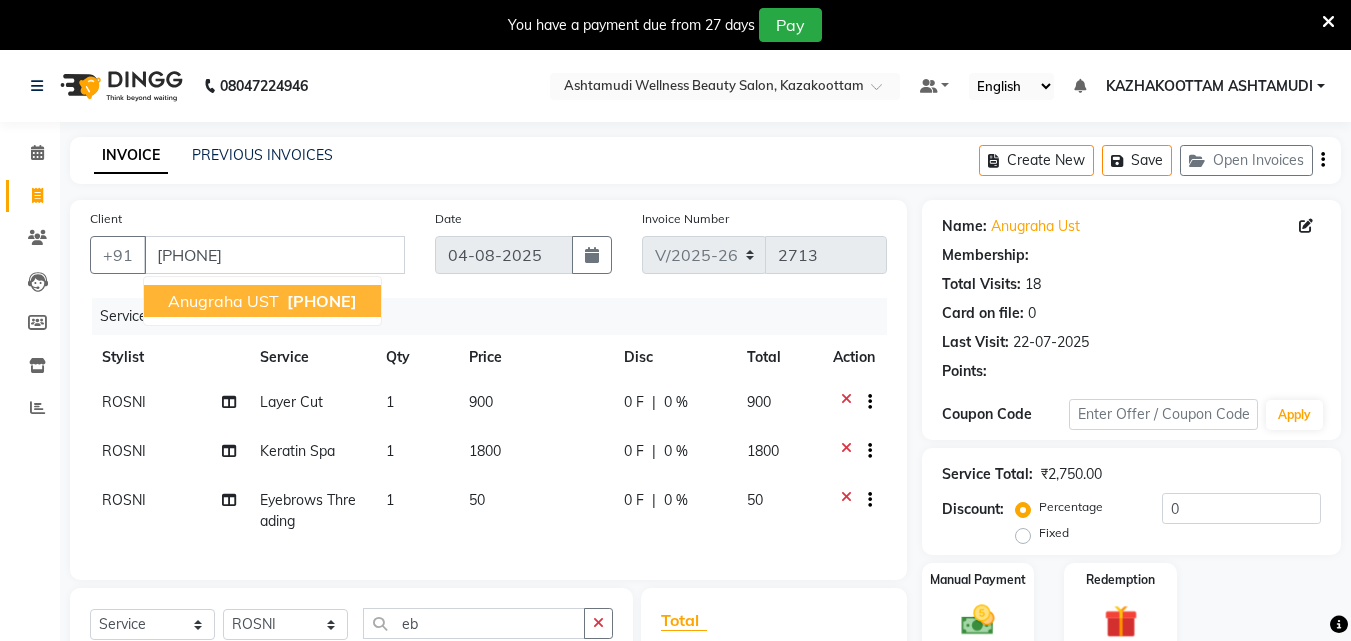 select on "1: Object" 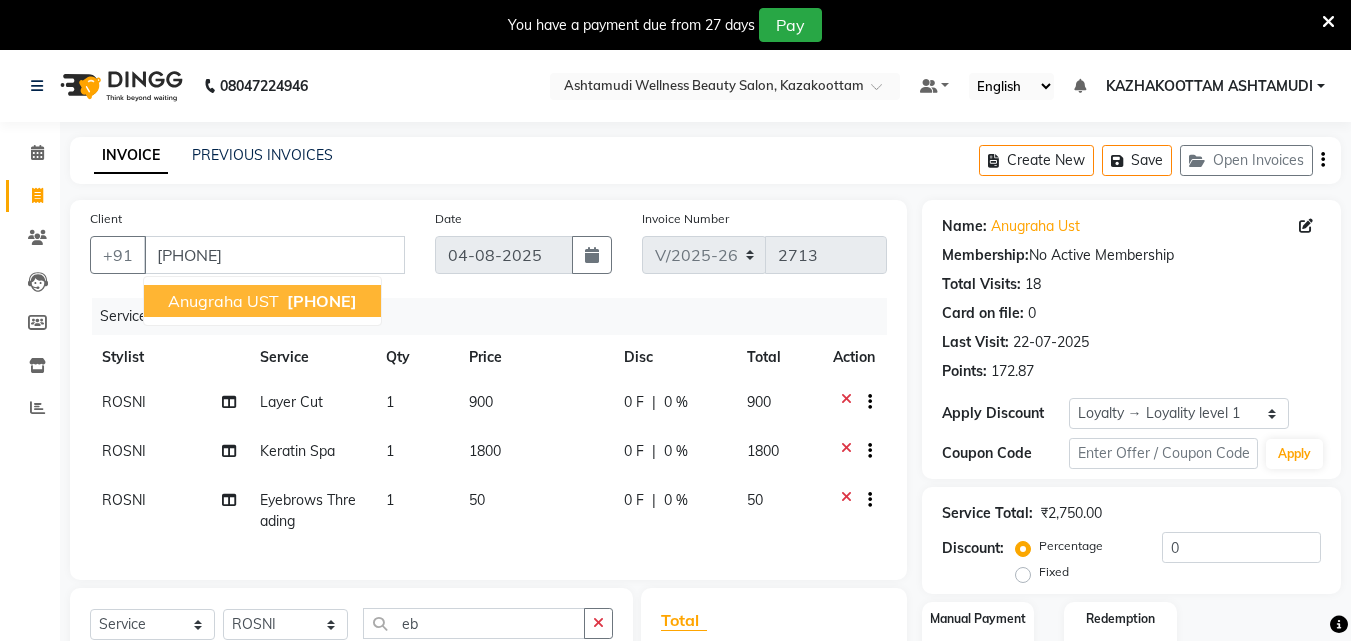 click on "Anugraha UST   9074167706" at bounding box center [262, 301] 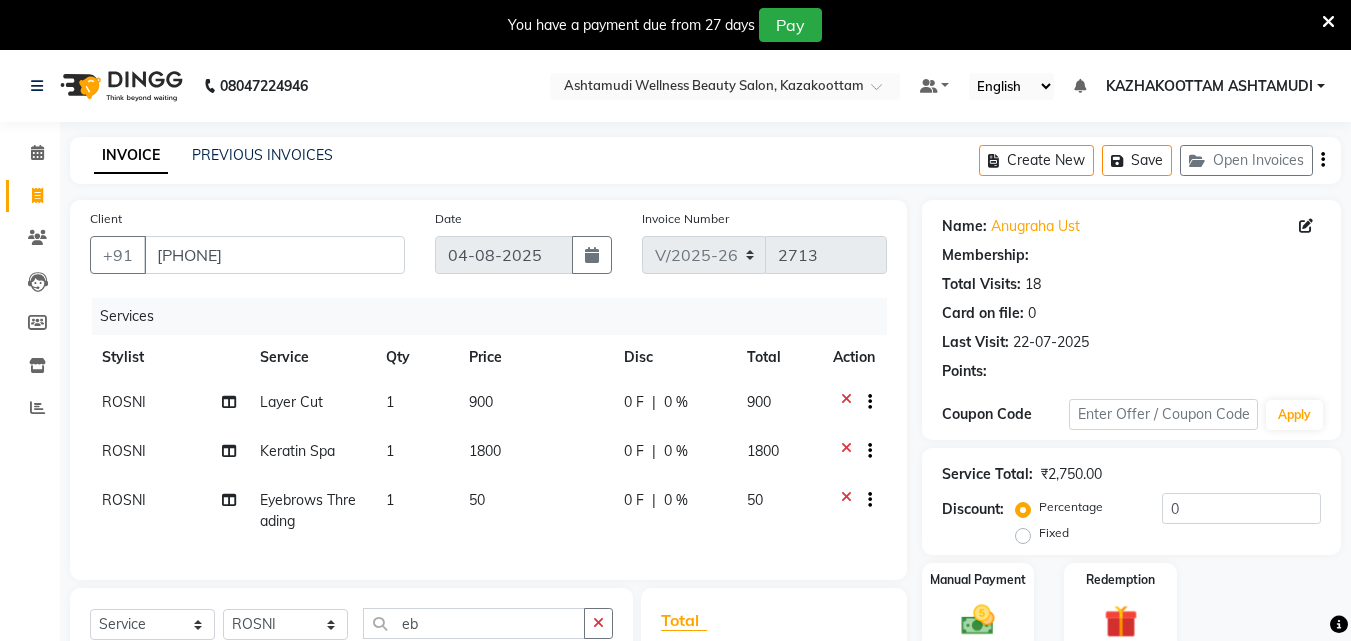 select on "1: Object" 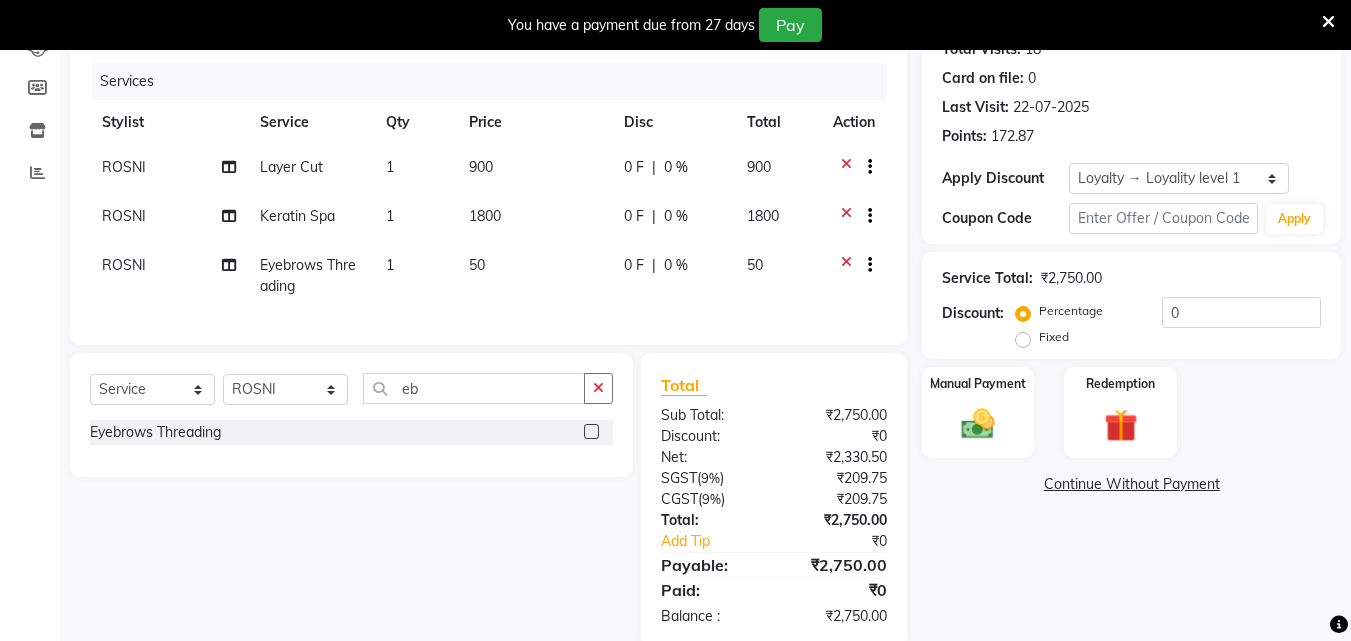scroll, scrollTop: 286, scrollLeft: 0, axis: vertical 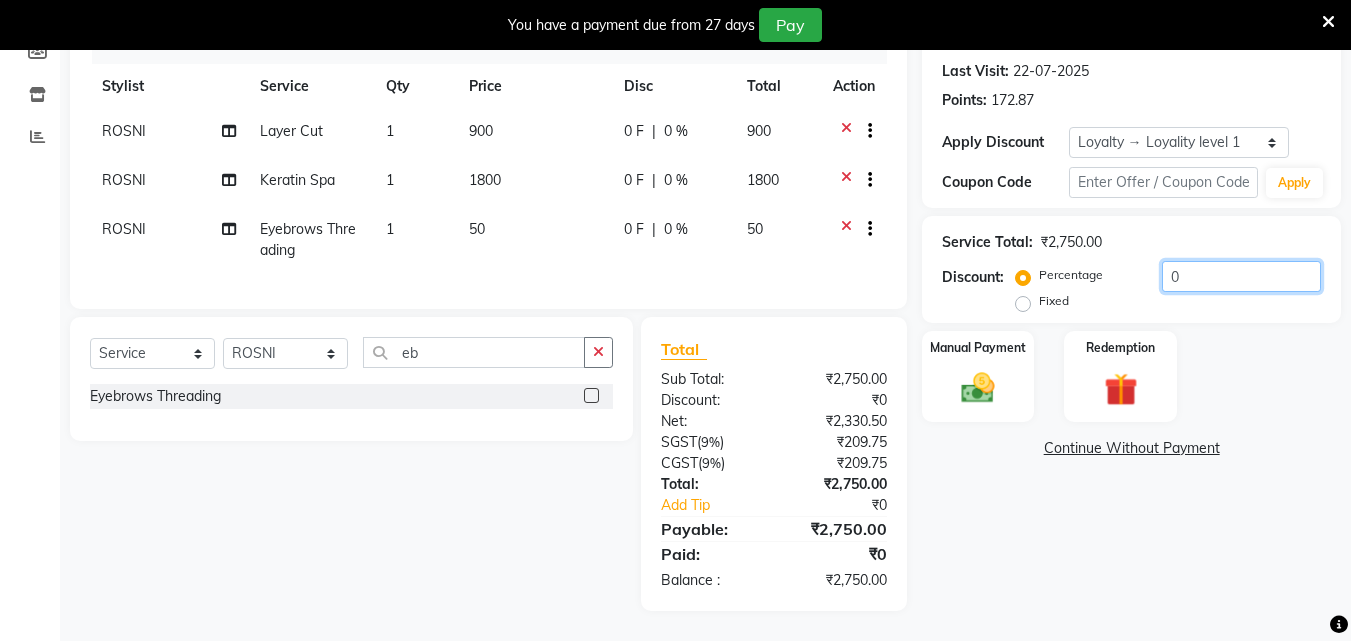 click on "0" 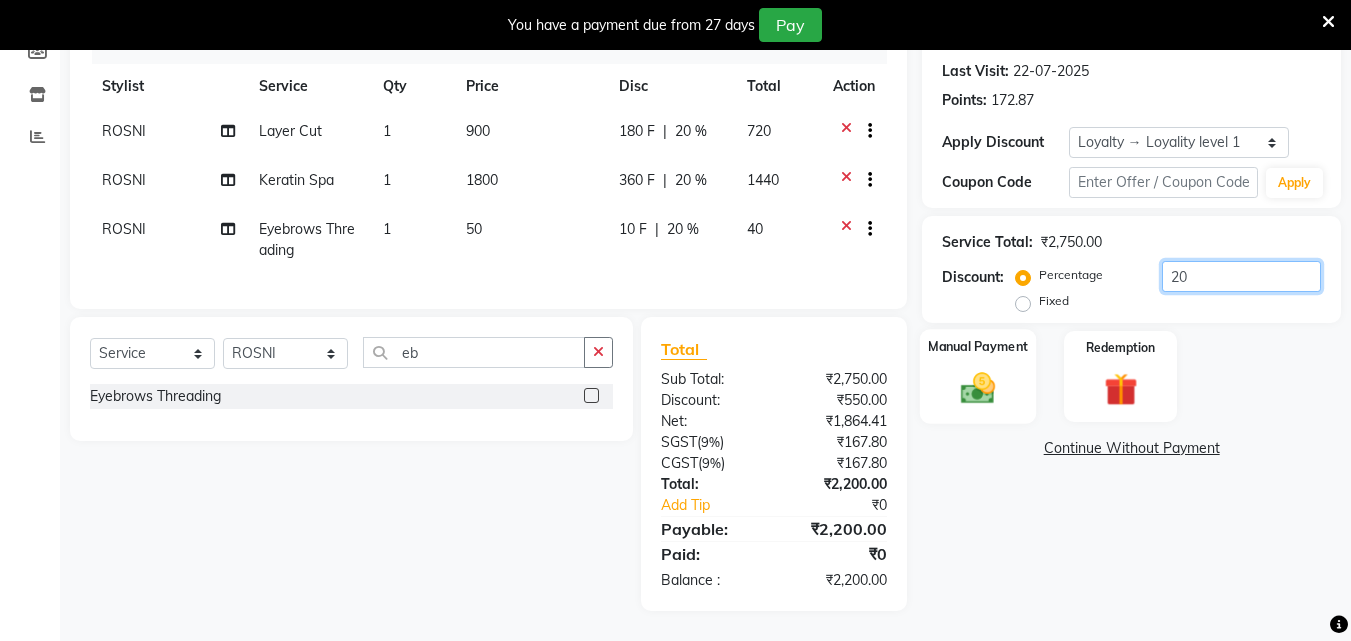 type on "20" 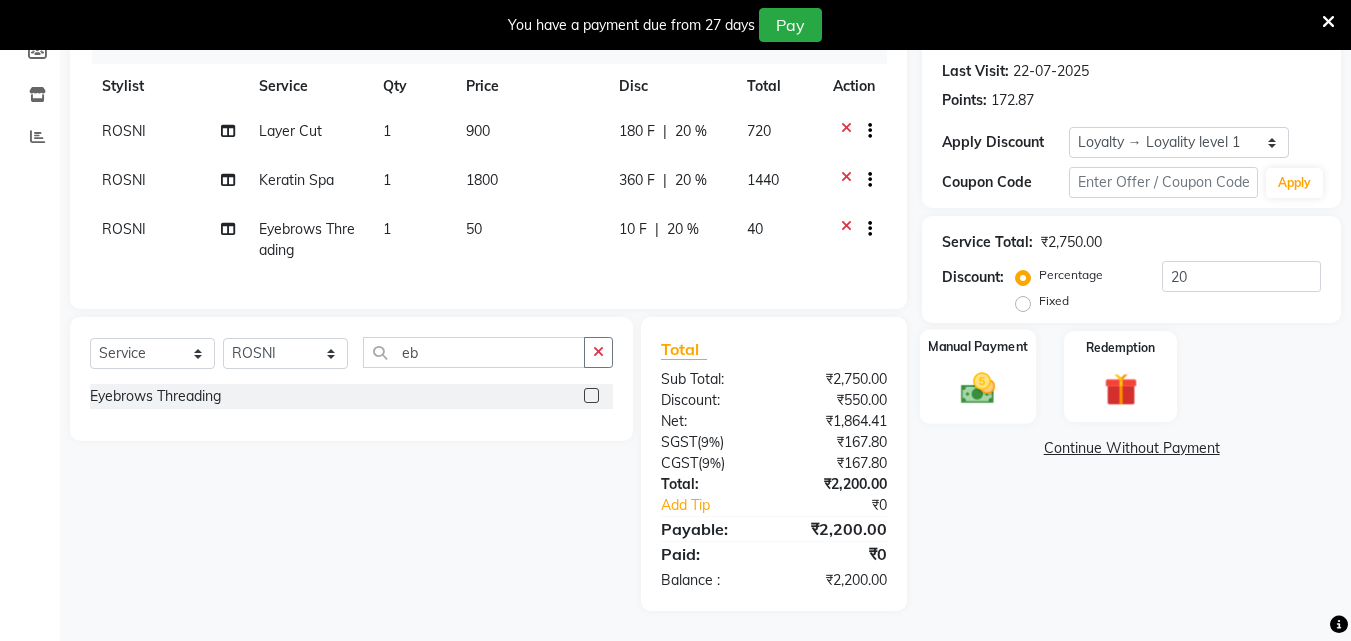 click 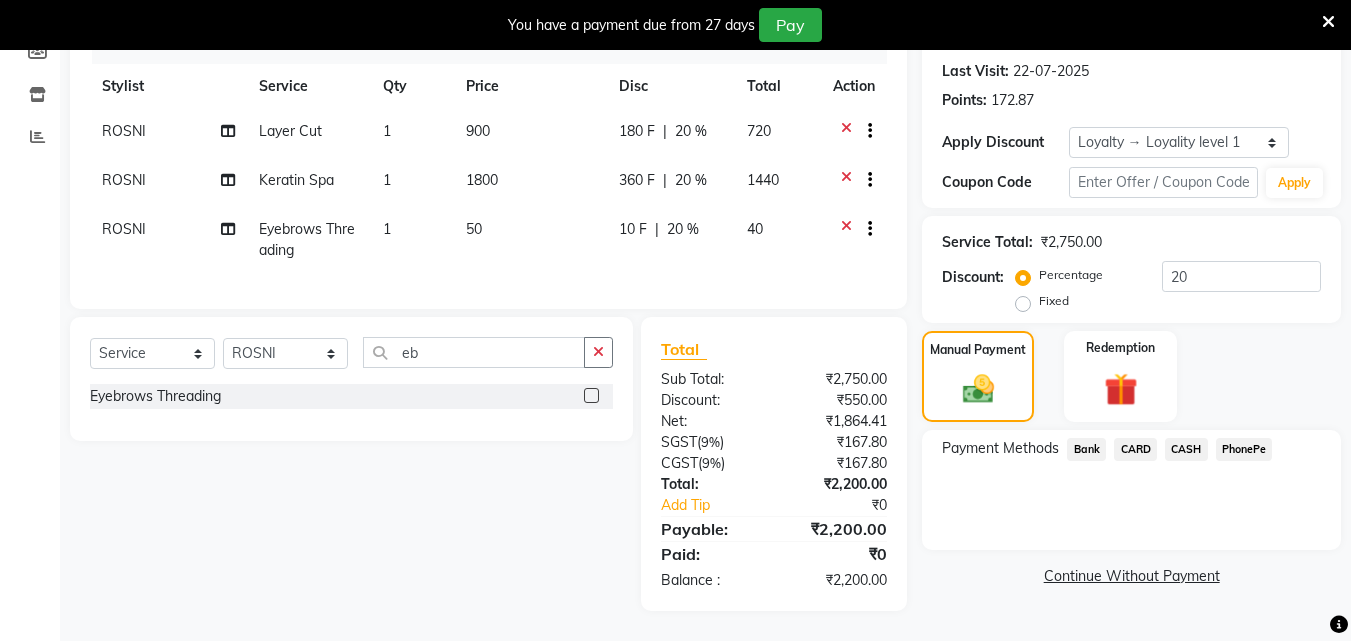 click on "PhonePe" 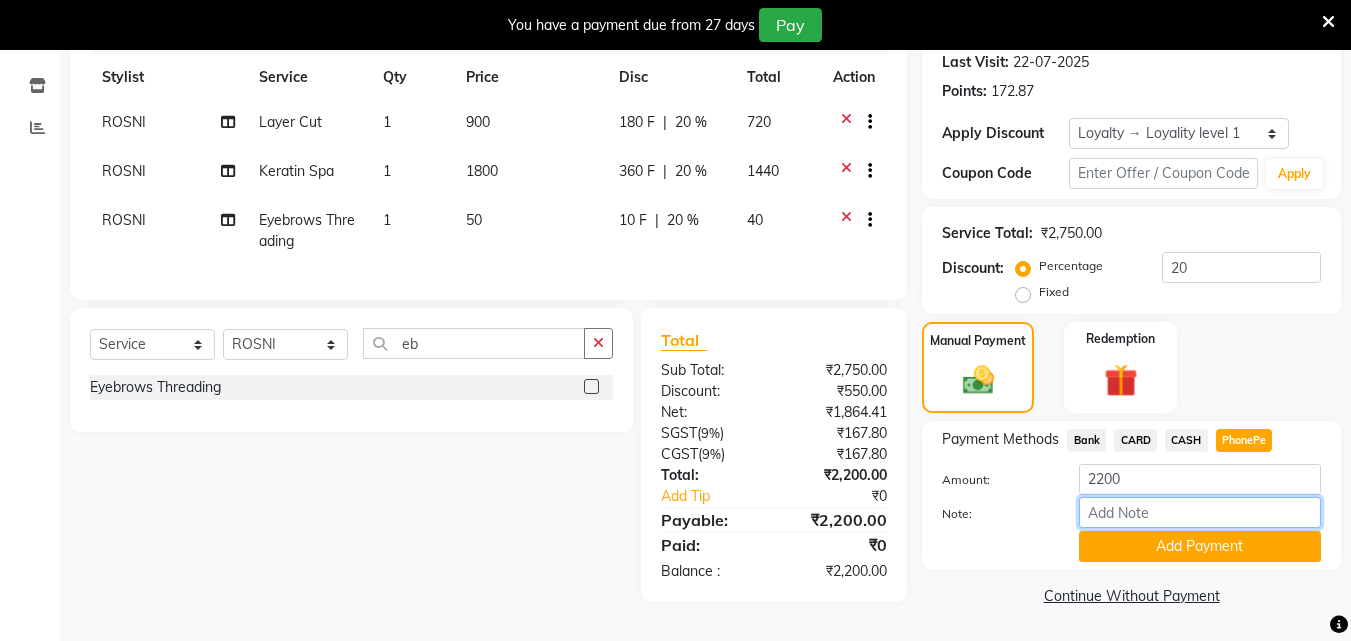 click on "Note:" at bounding box center [1200, 512] 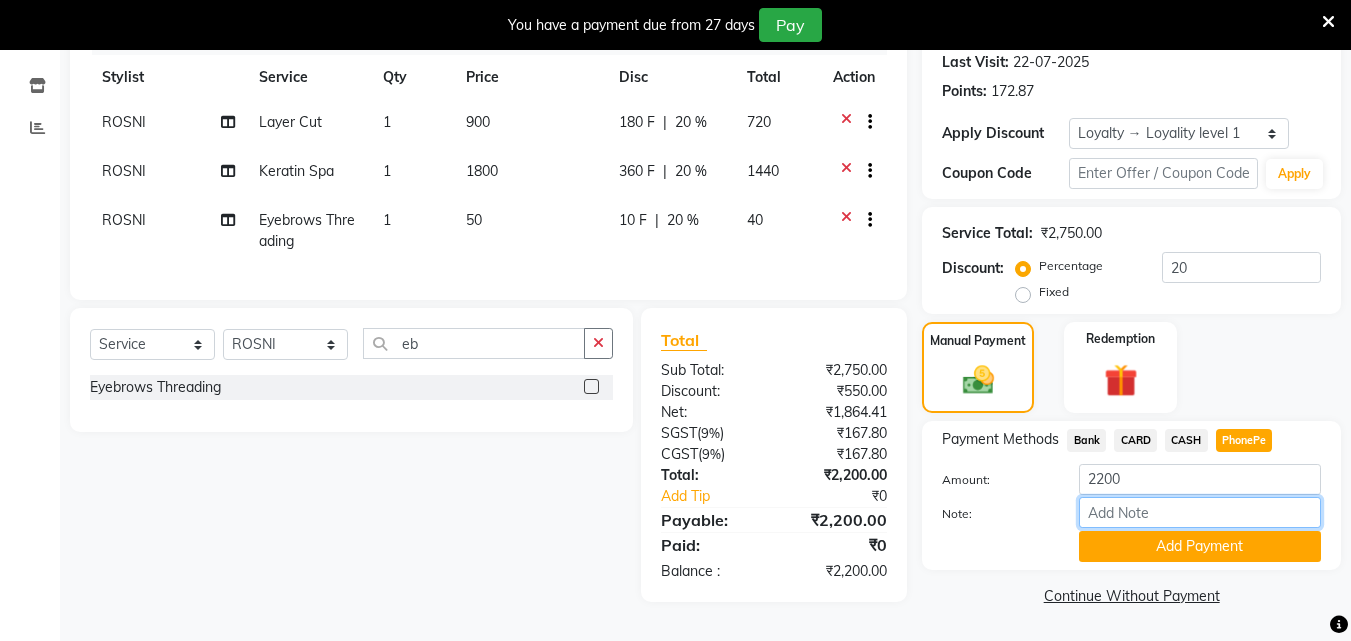 type on "arya" 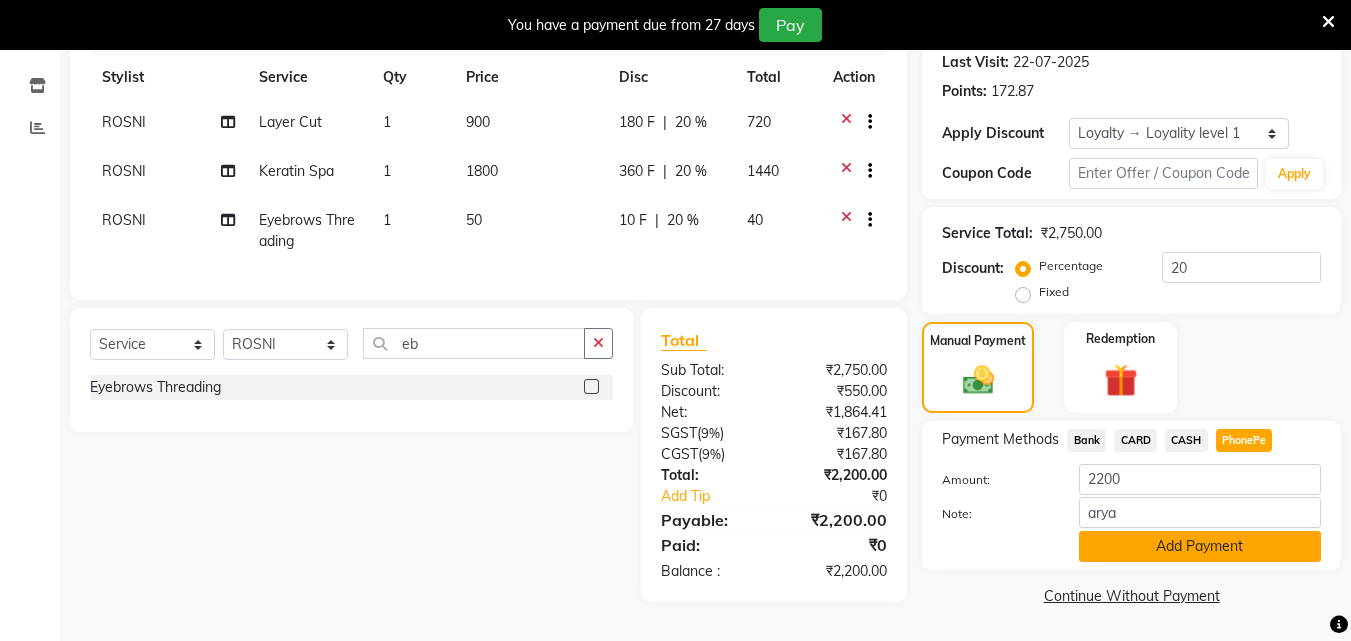 click on "Add Payment" 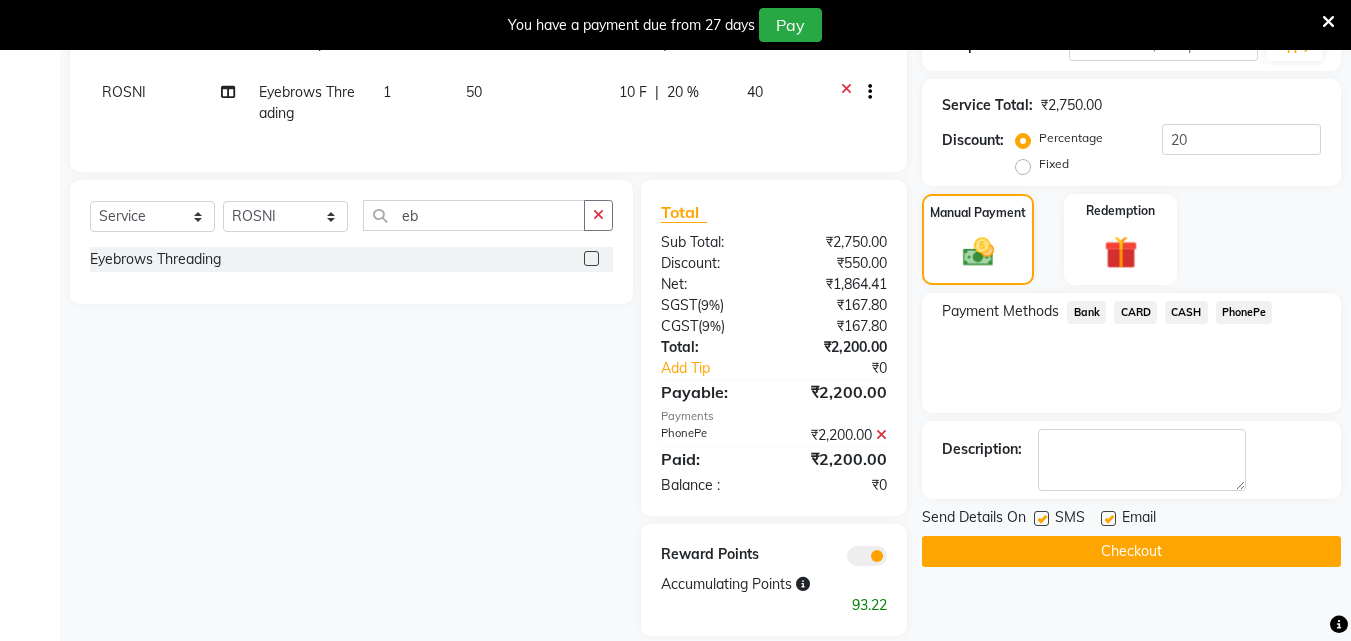 scroll, scrollTop: 448, scrollLeft: 0, axis: vertical 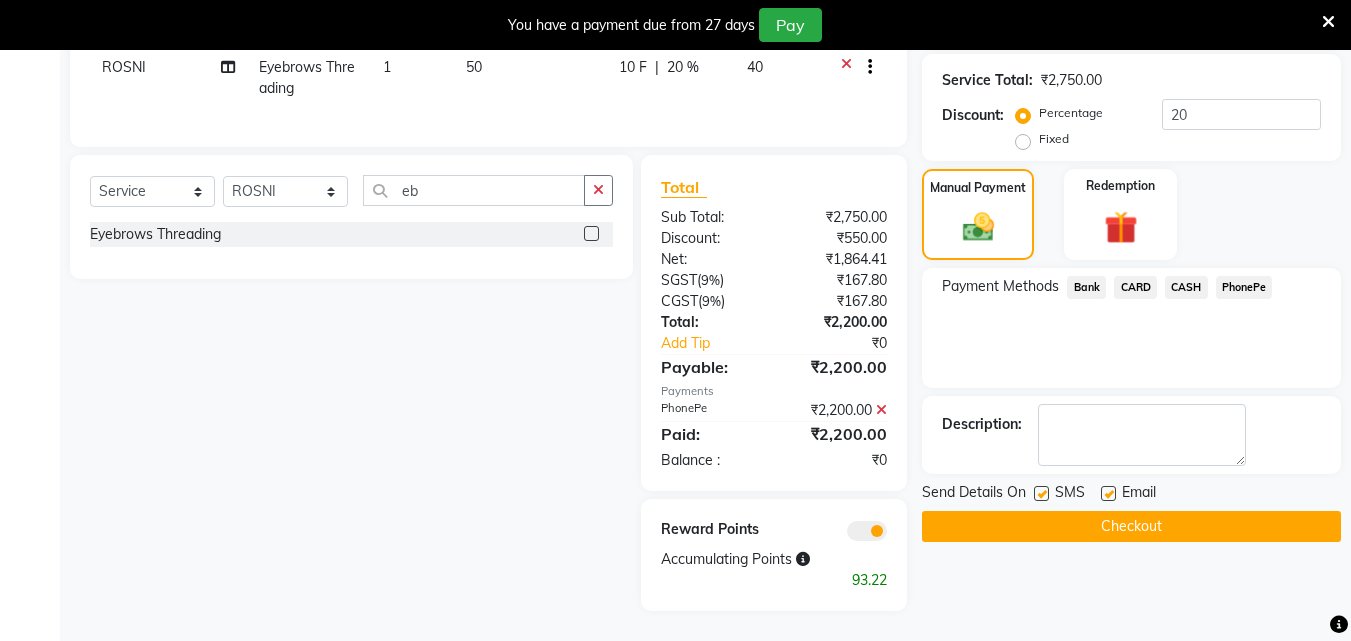 click 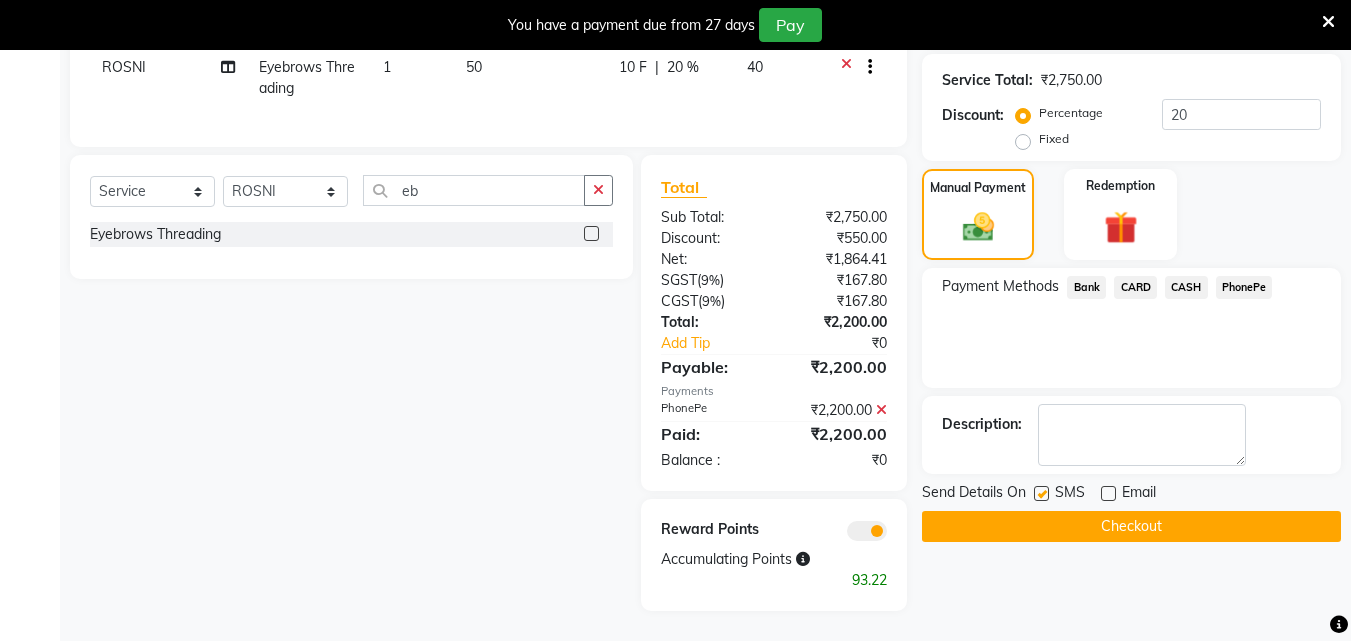 click 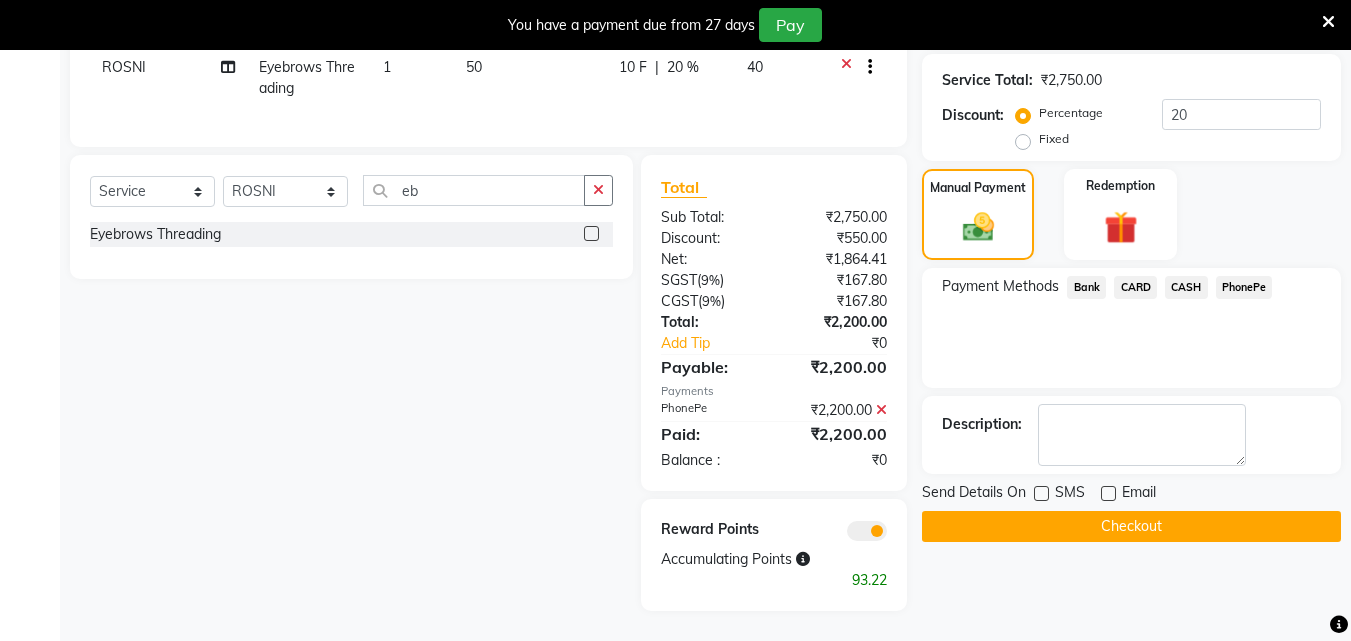 click on "Checkout" 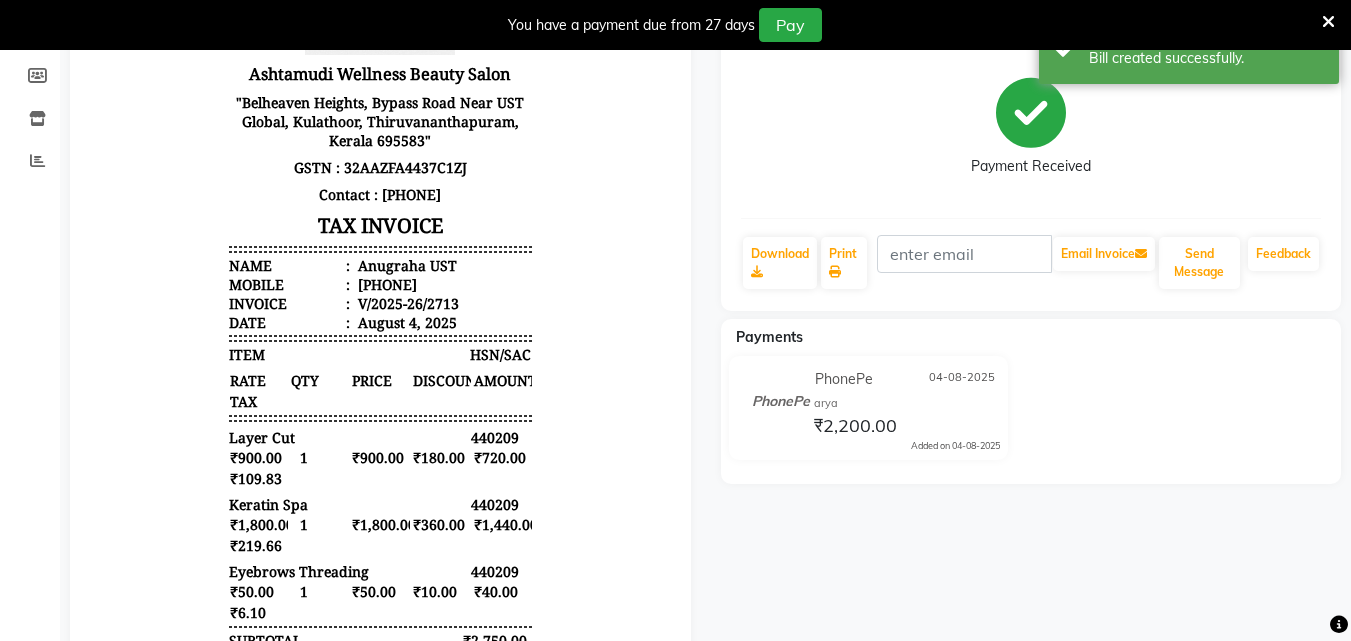 scroll, scrollTop: 48, scrollLeft: 0, axis: vertical 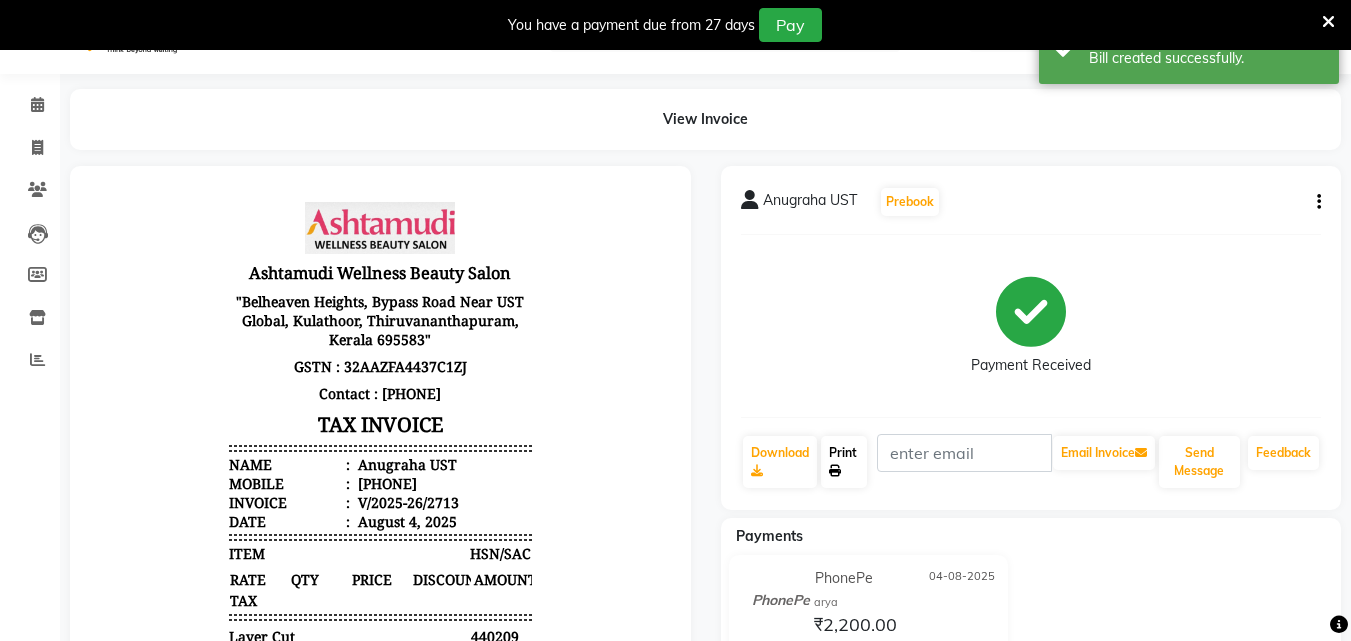 click on "Print" 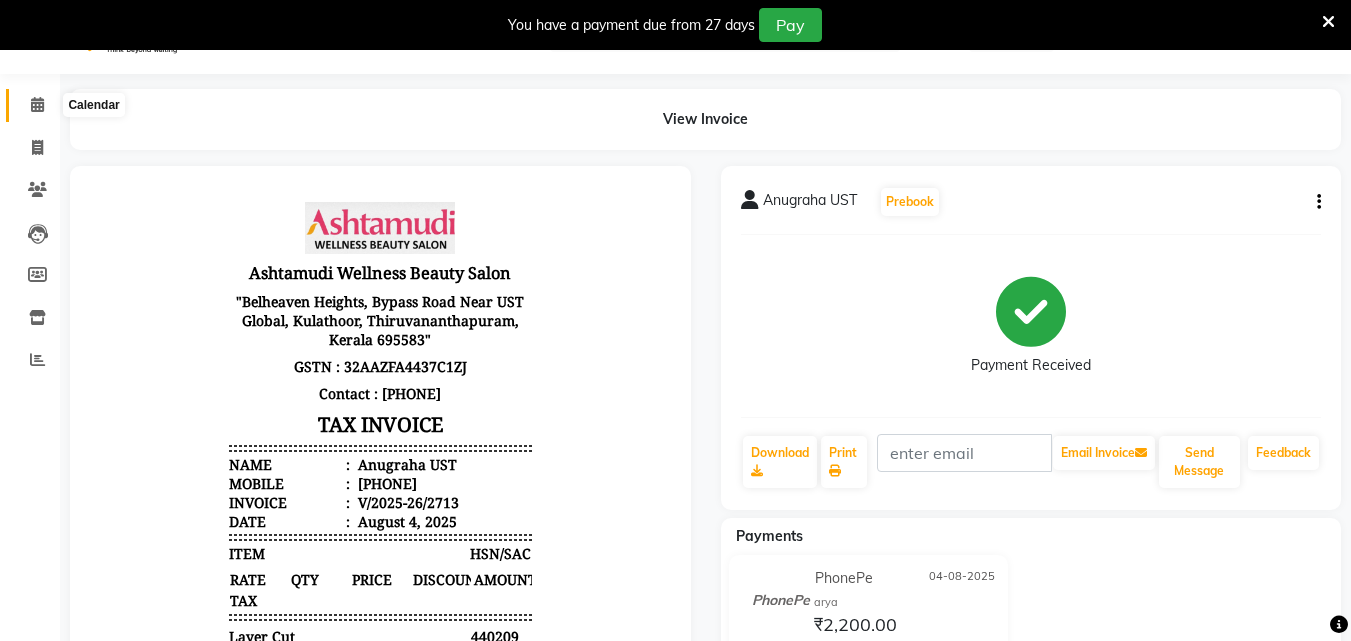 click 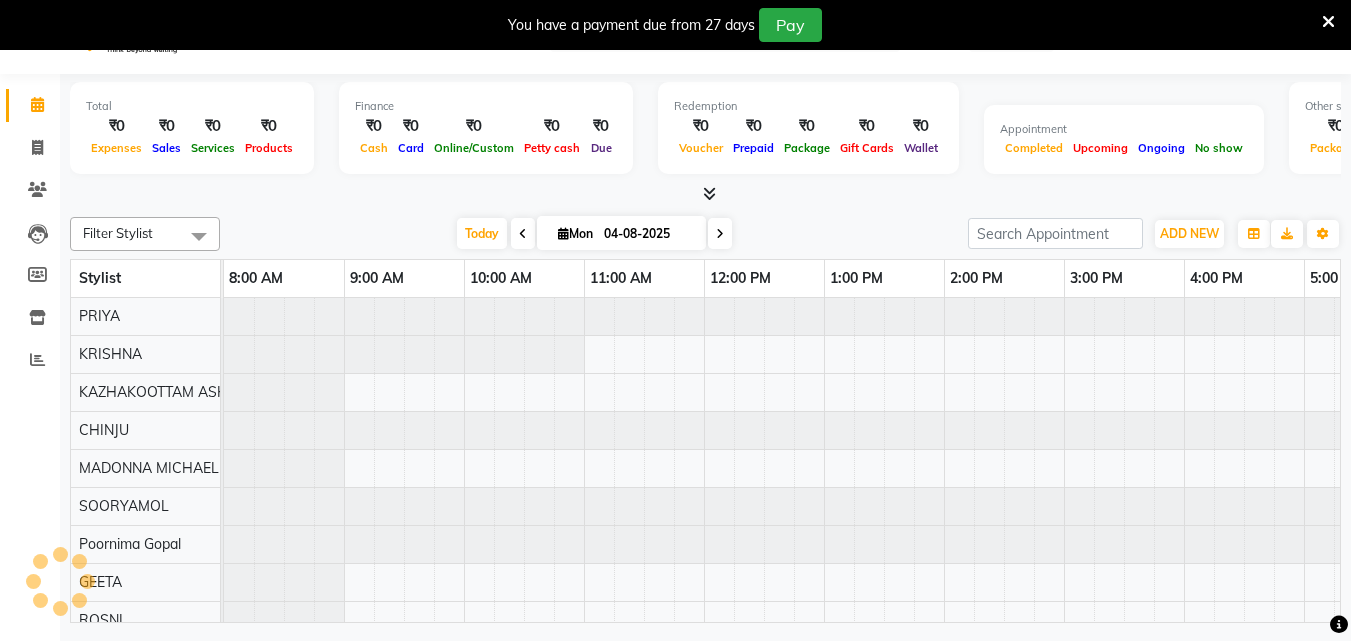 scroll, scrollTop: 0, scrollLeft: 0, axis: both 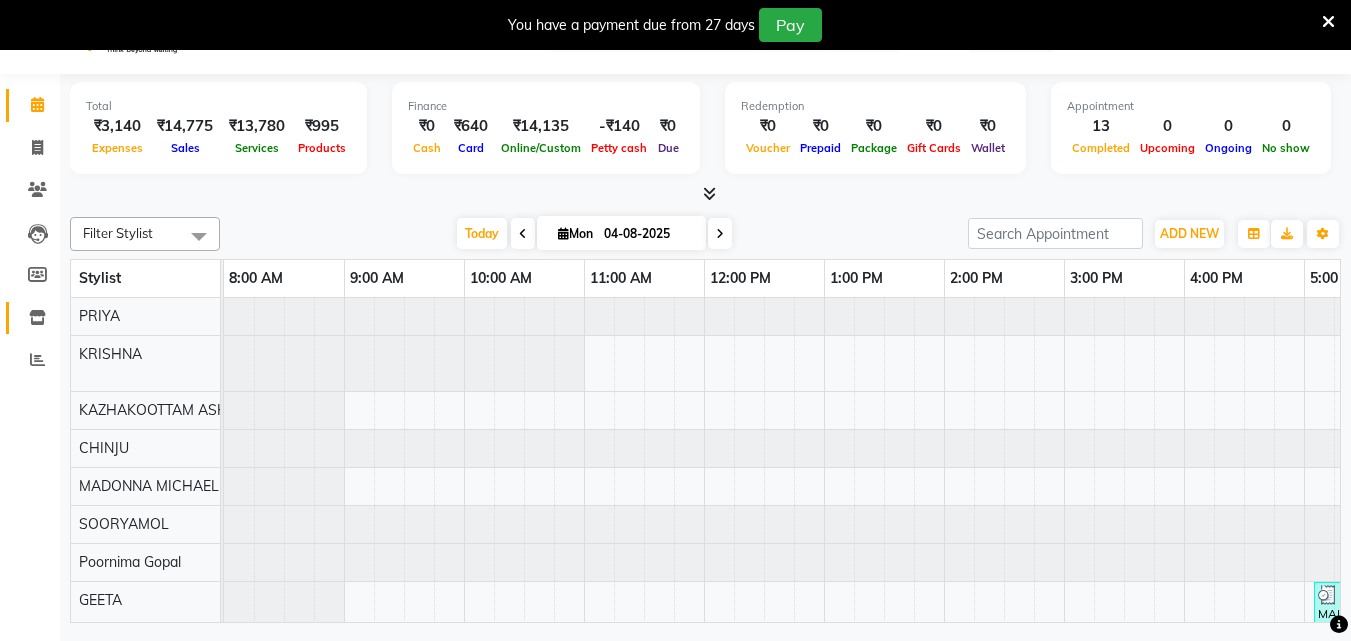 click 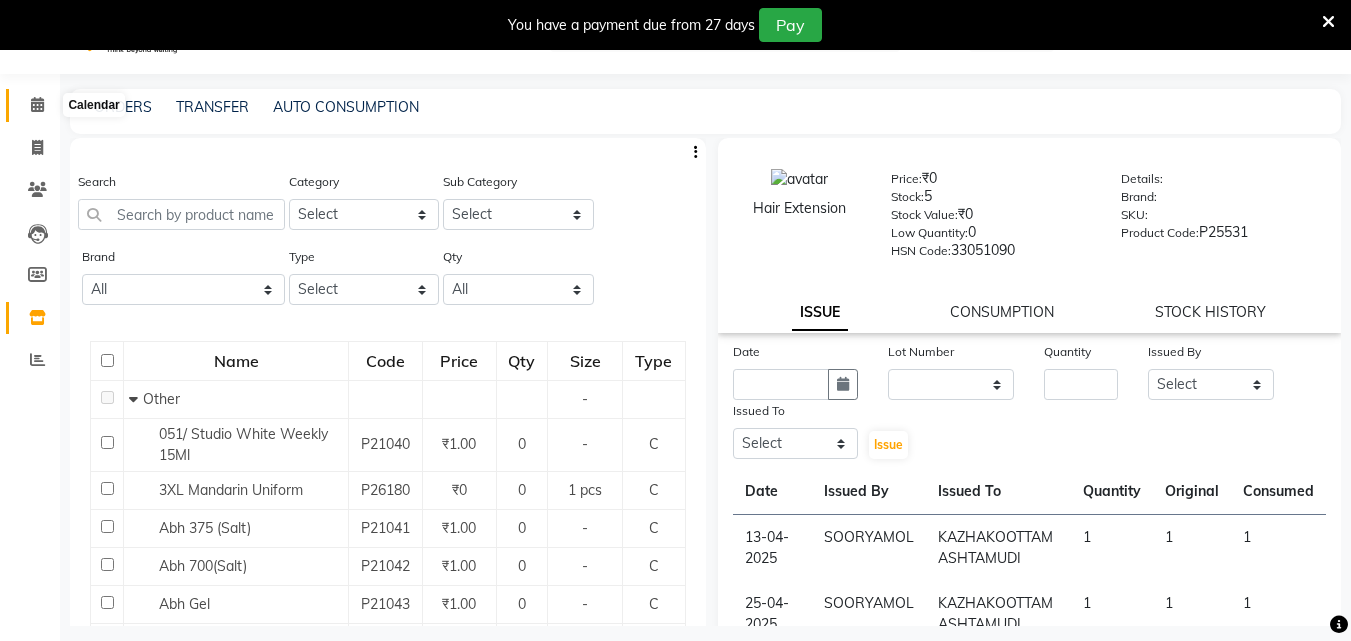 click 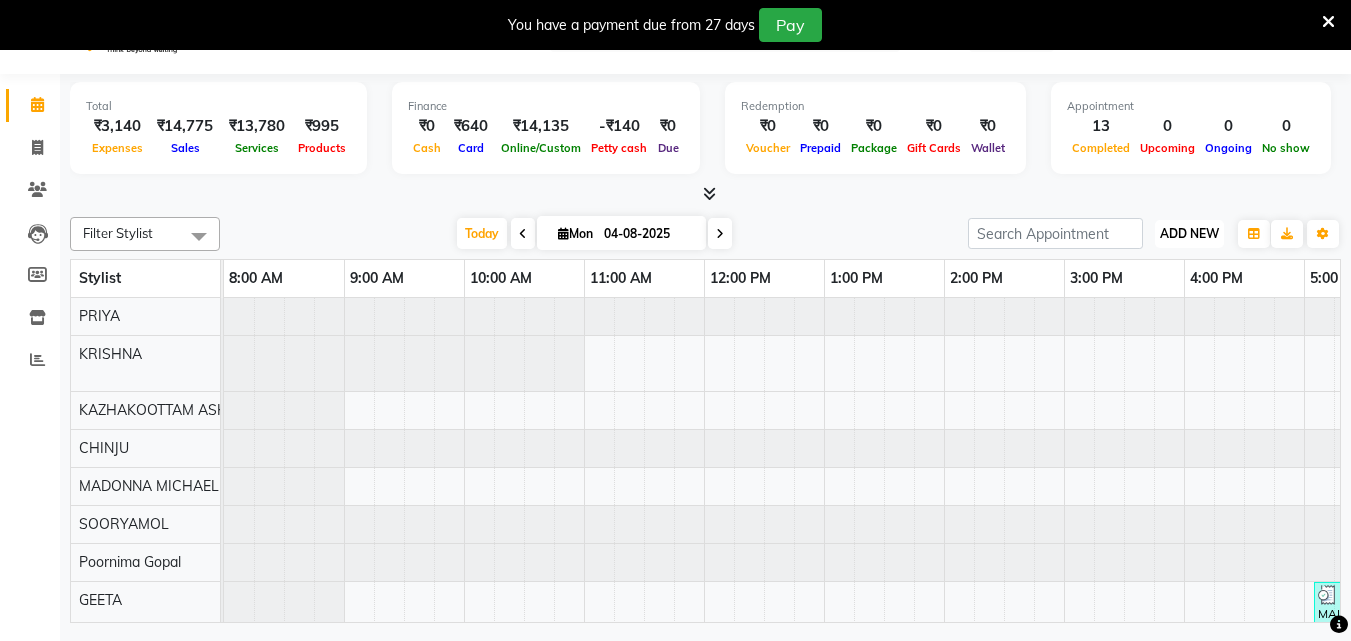click on "ADD NEW Toggle Dropdown" at bounding box center (1189, 234) 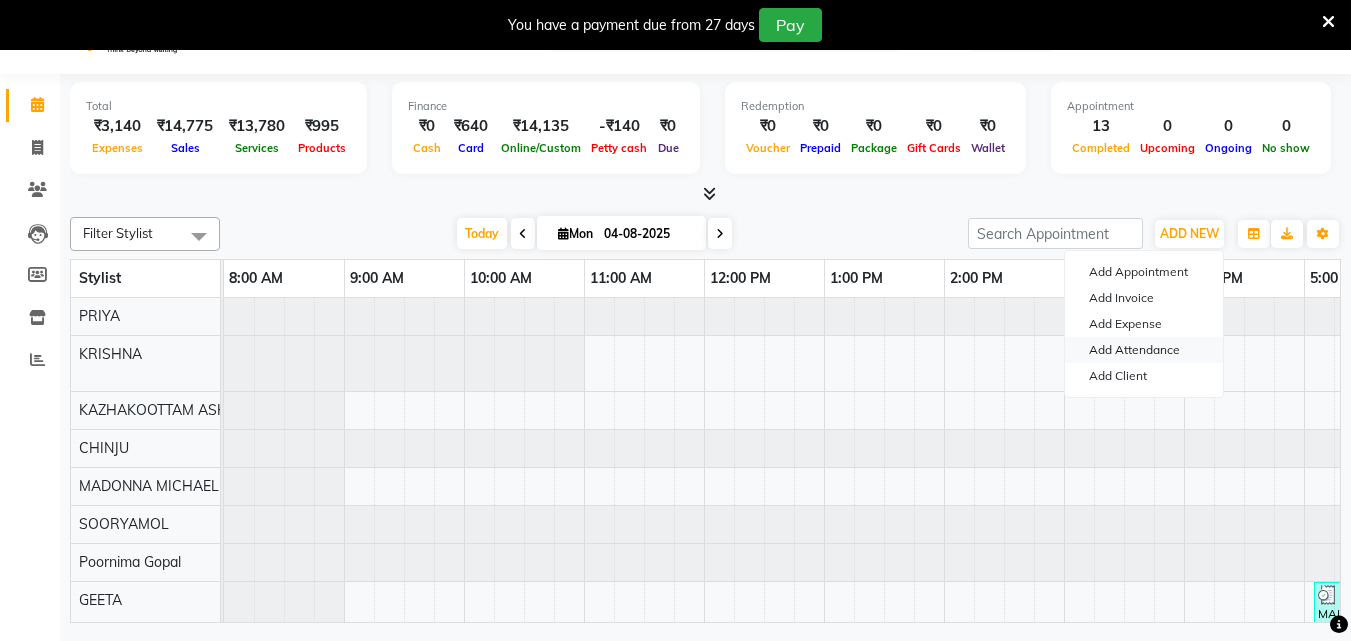 click on "Add Attendance" at bounding box center [1144, 350] 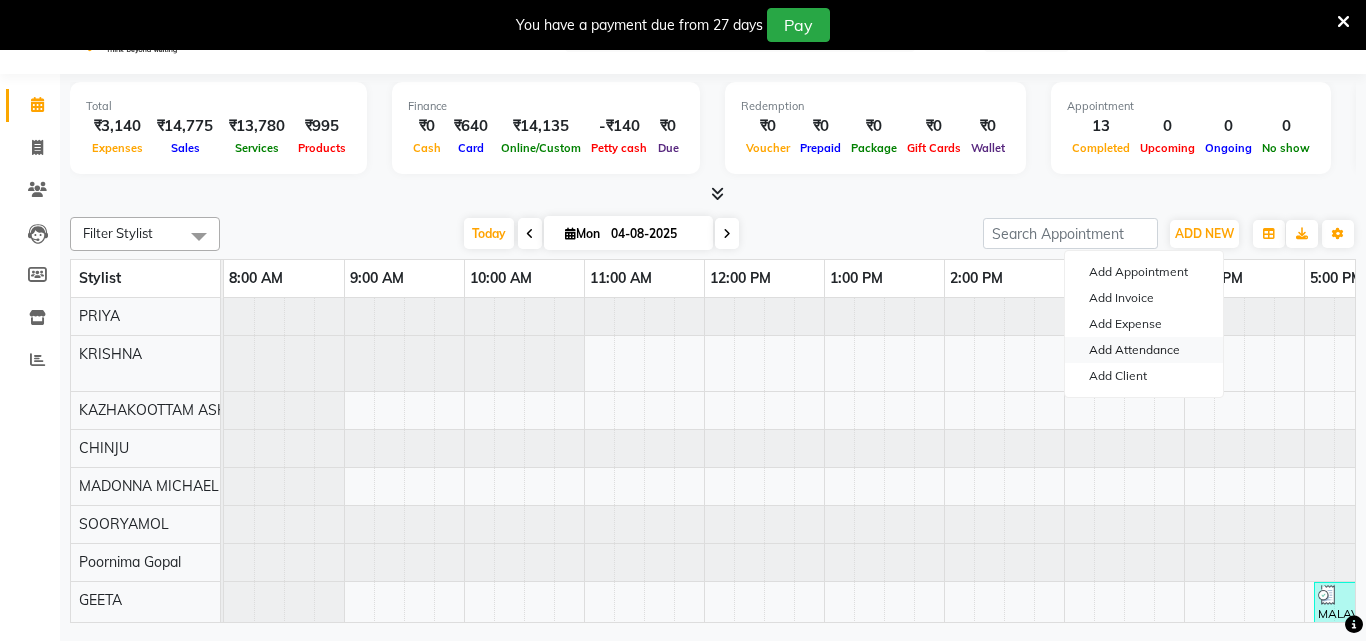 select on "W" 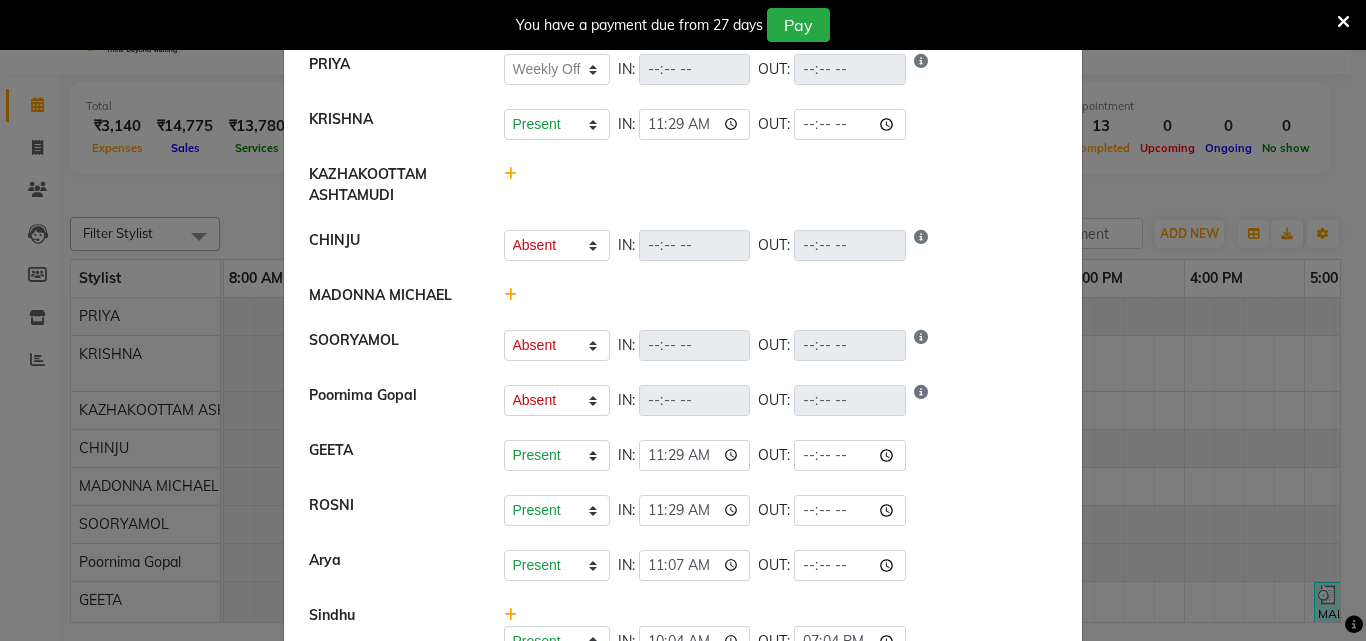 scroll, scrollTop: 377, scrollLeft: 0, axis: vertical 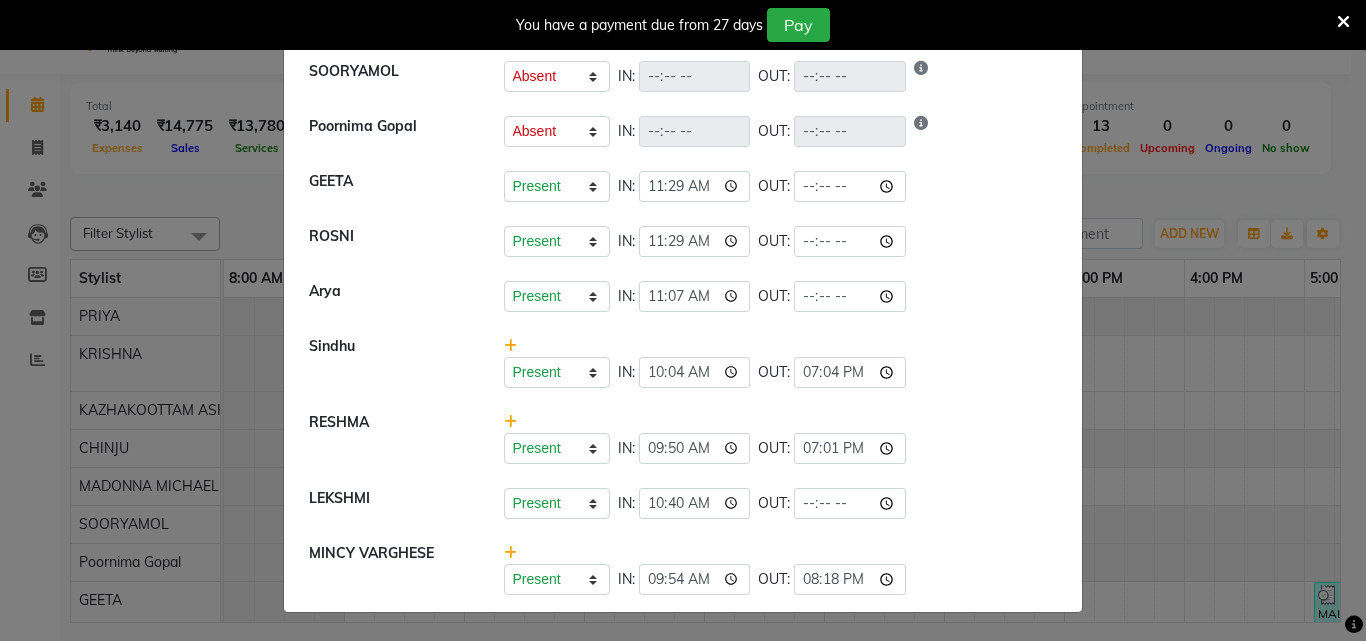 click on "You have a payment due from 27 days   Pay" at bounding box center [683, 25] 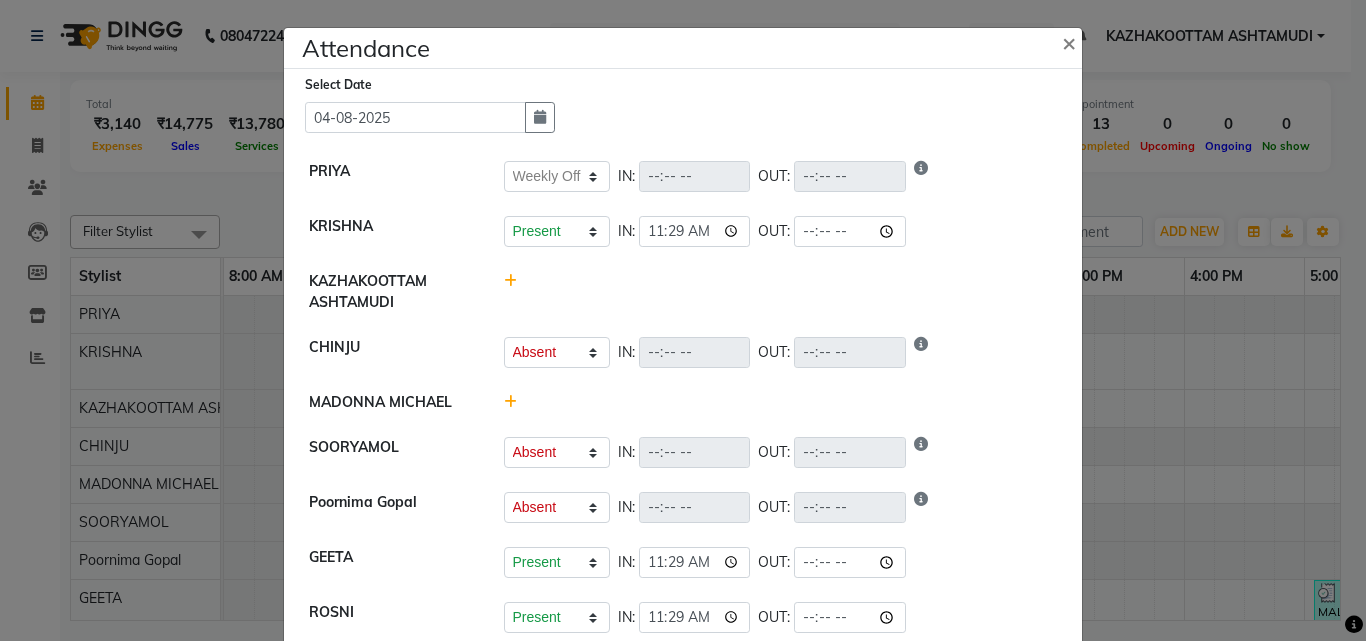scroll, scrollTop: 0, scrollLeft: 0, axis: both 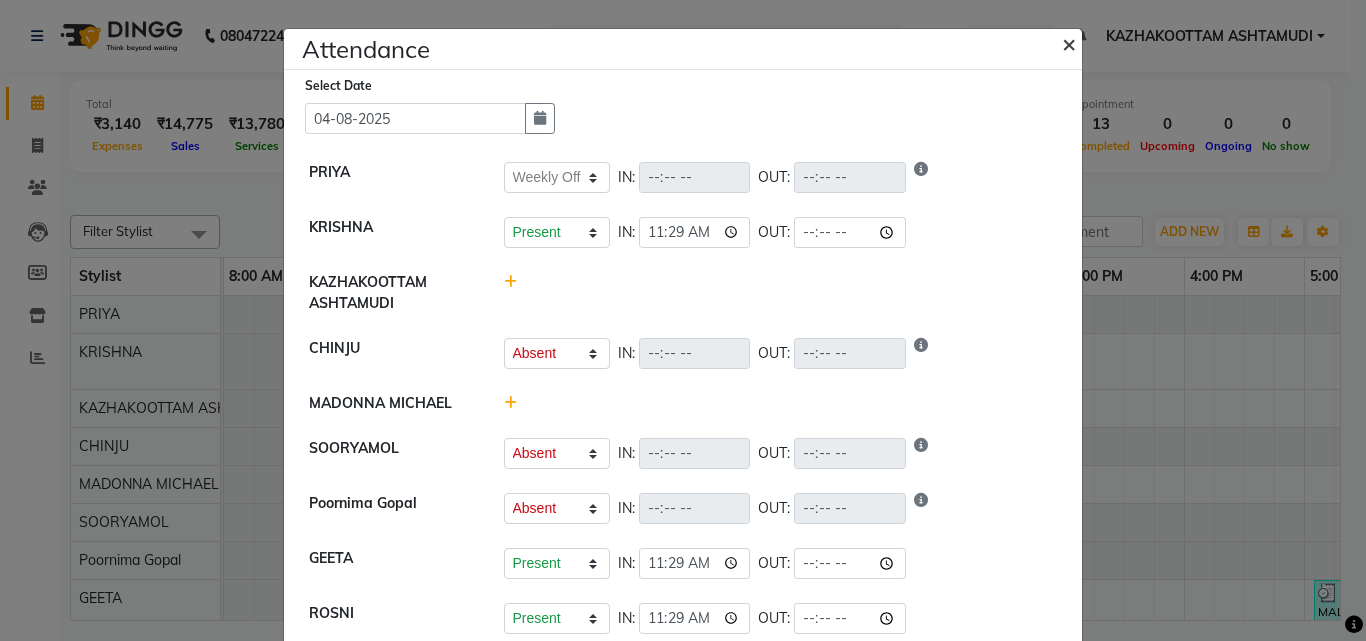 click on "×" 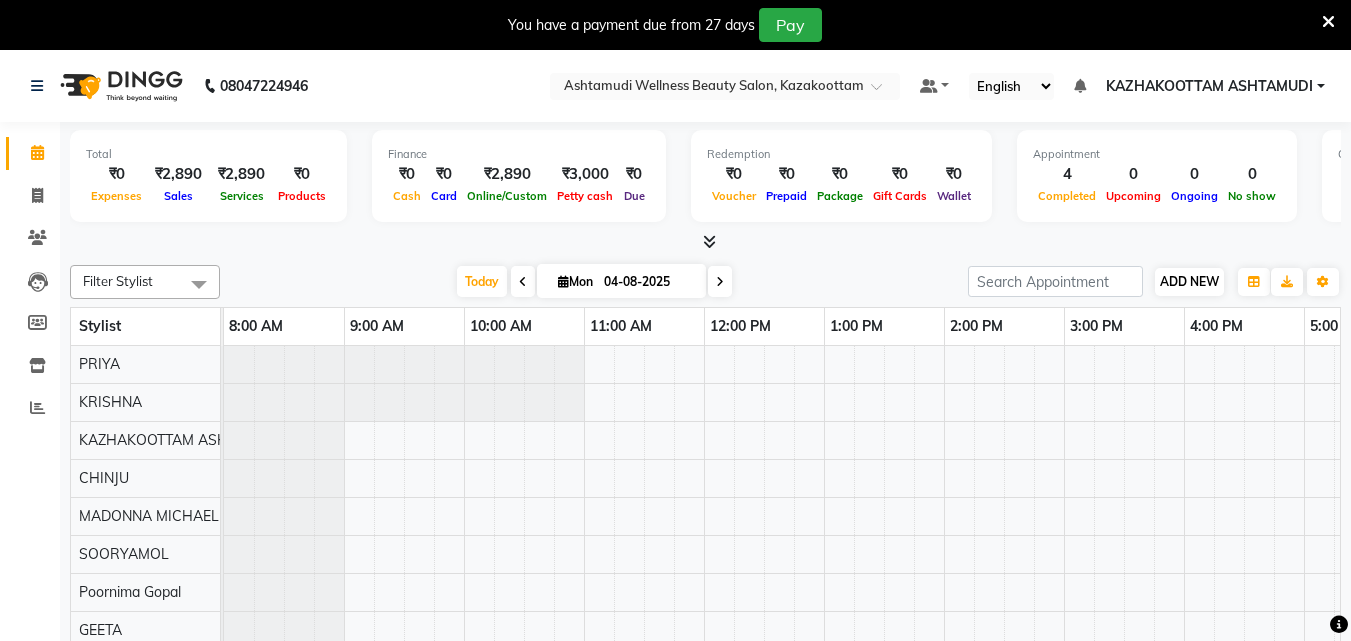 scroll, scrollTop: 0, scrollLeft: 0, axis: both 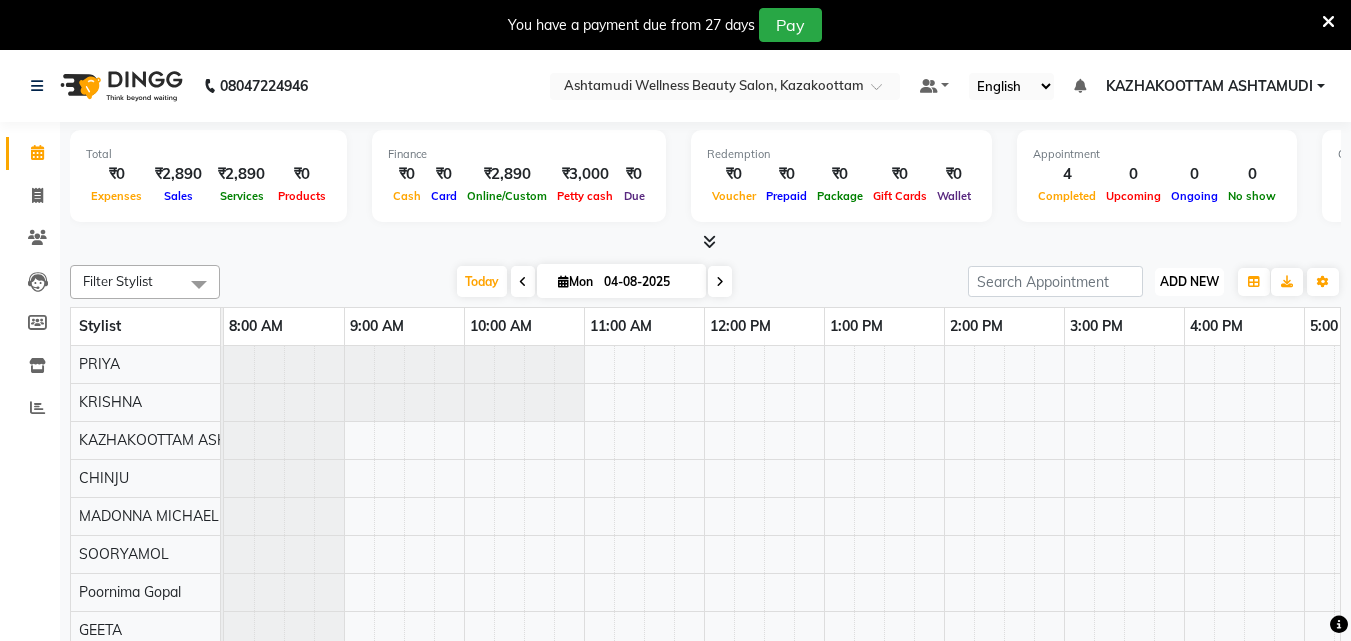 click on "ADD NEW" at bounding box center (1189, 281) 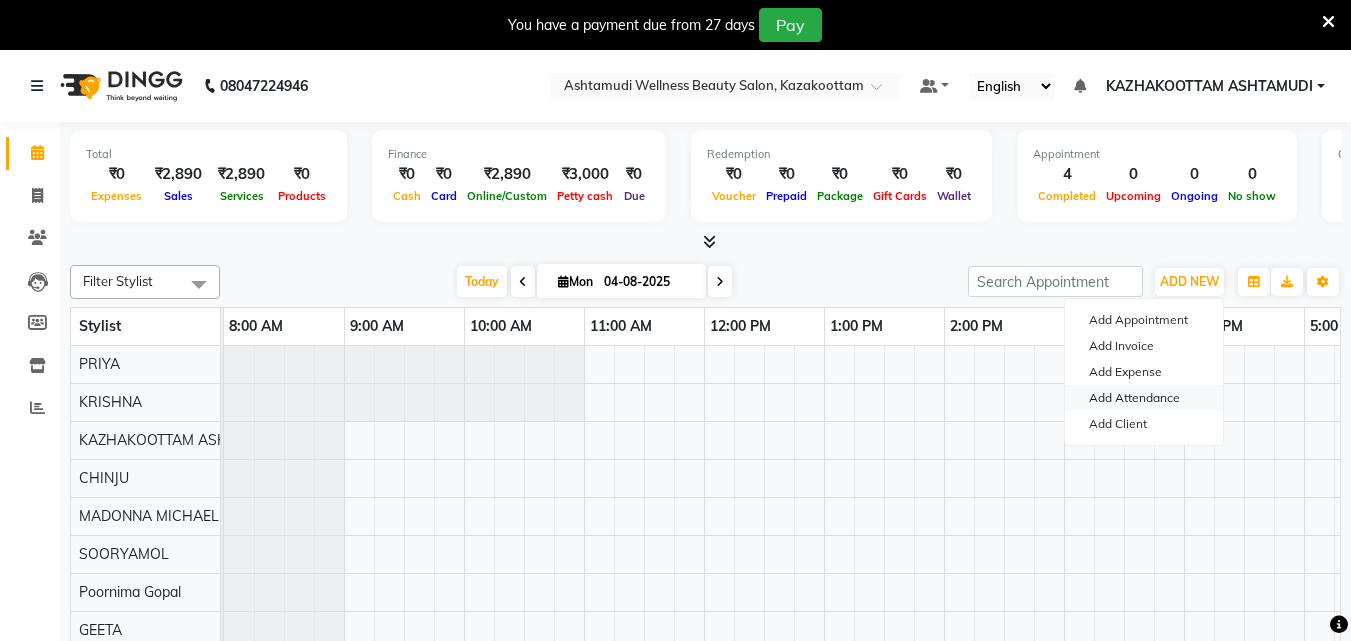 click on "Add Attendance" at bounding box center [1144, 398] 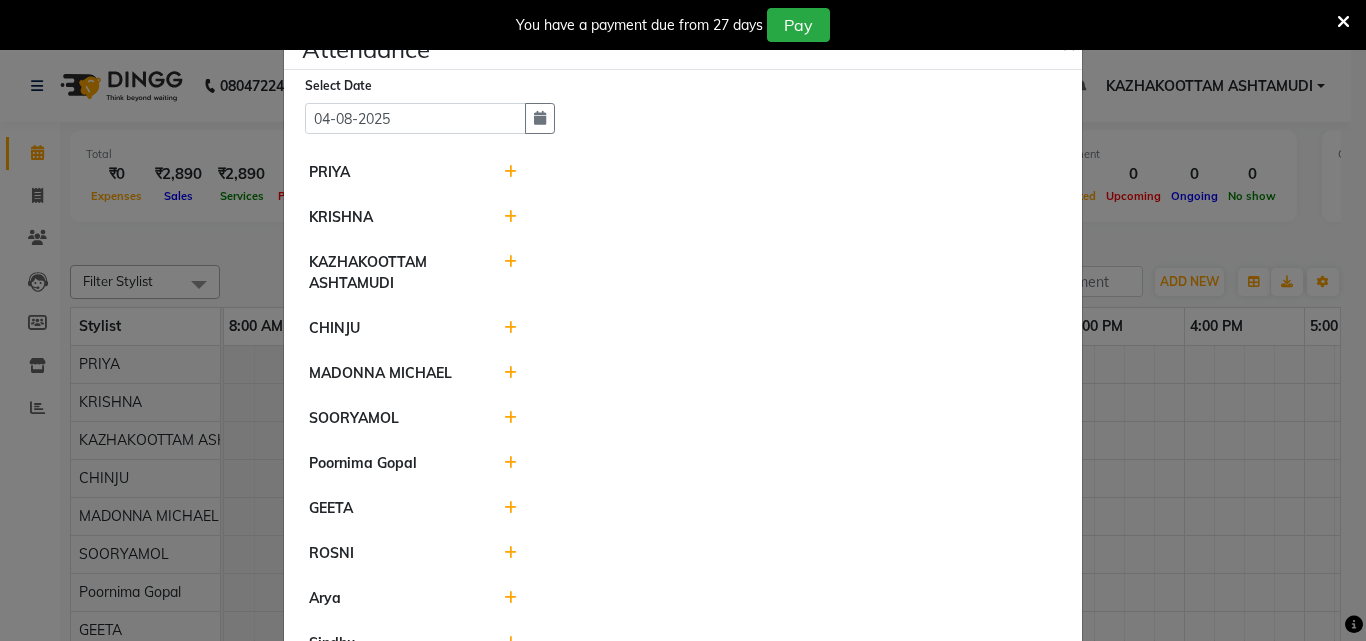 click 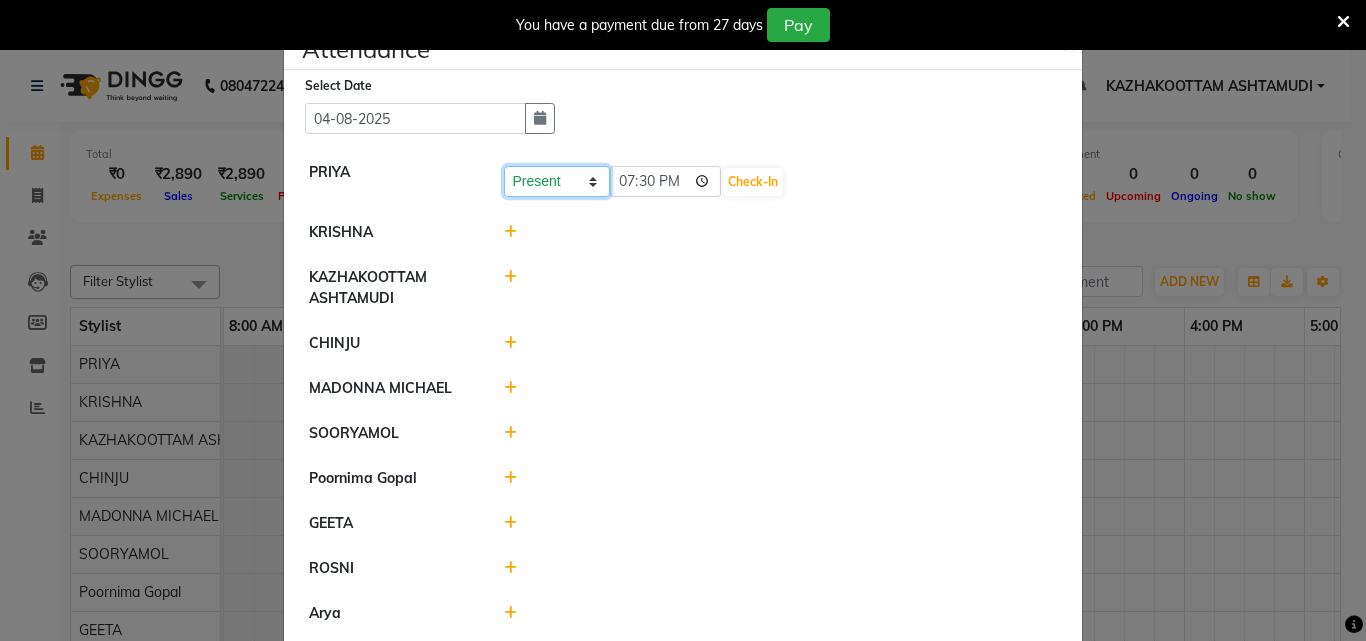 click on "Present Absent Late Half Day Weekly Off" 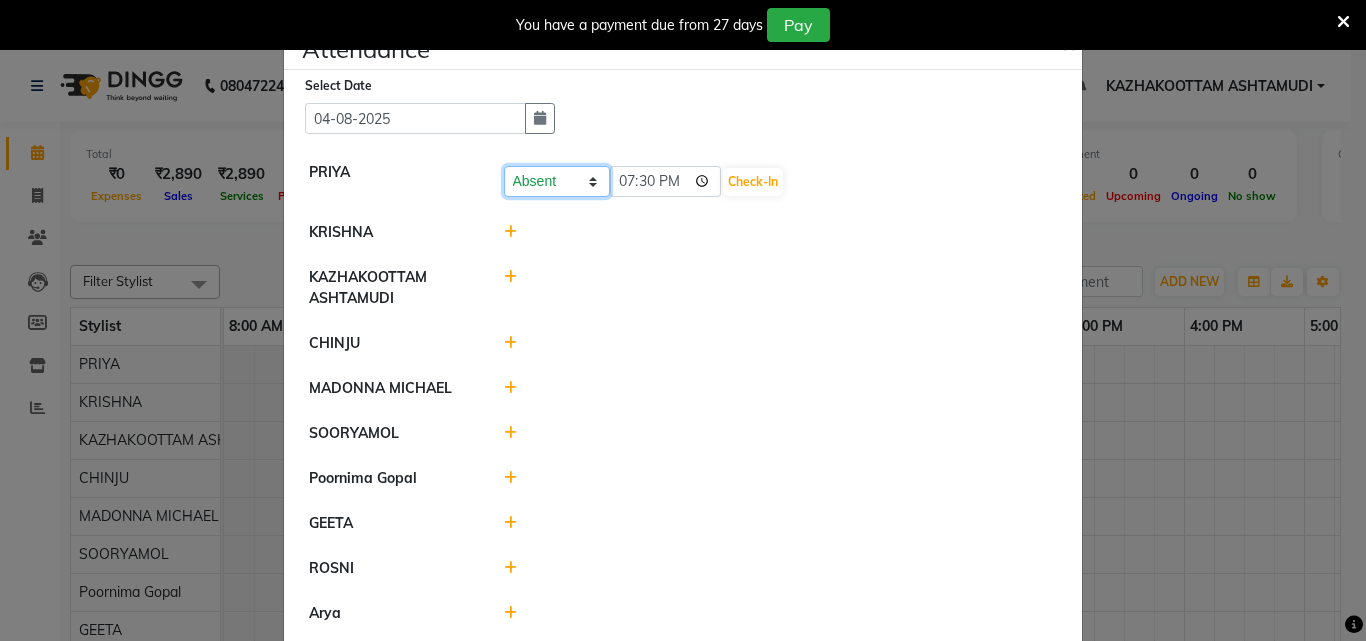 click on "Present Absent Late Half Day Weekly Off" 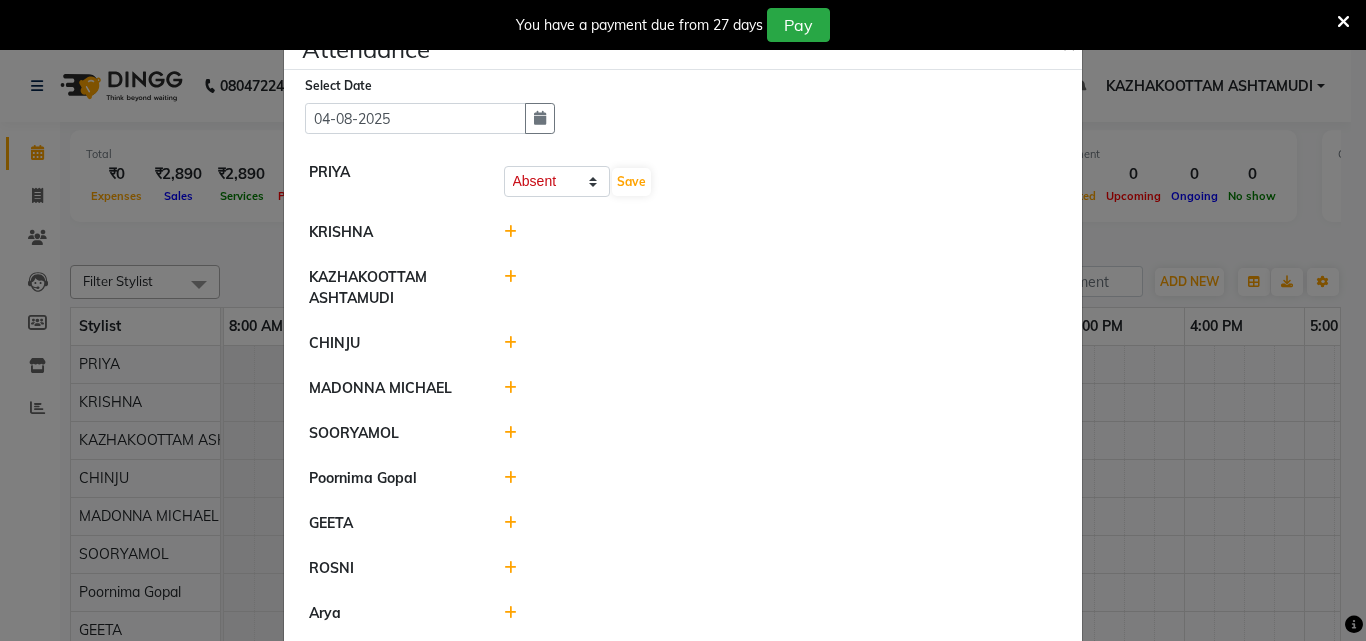 click 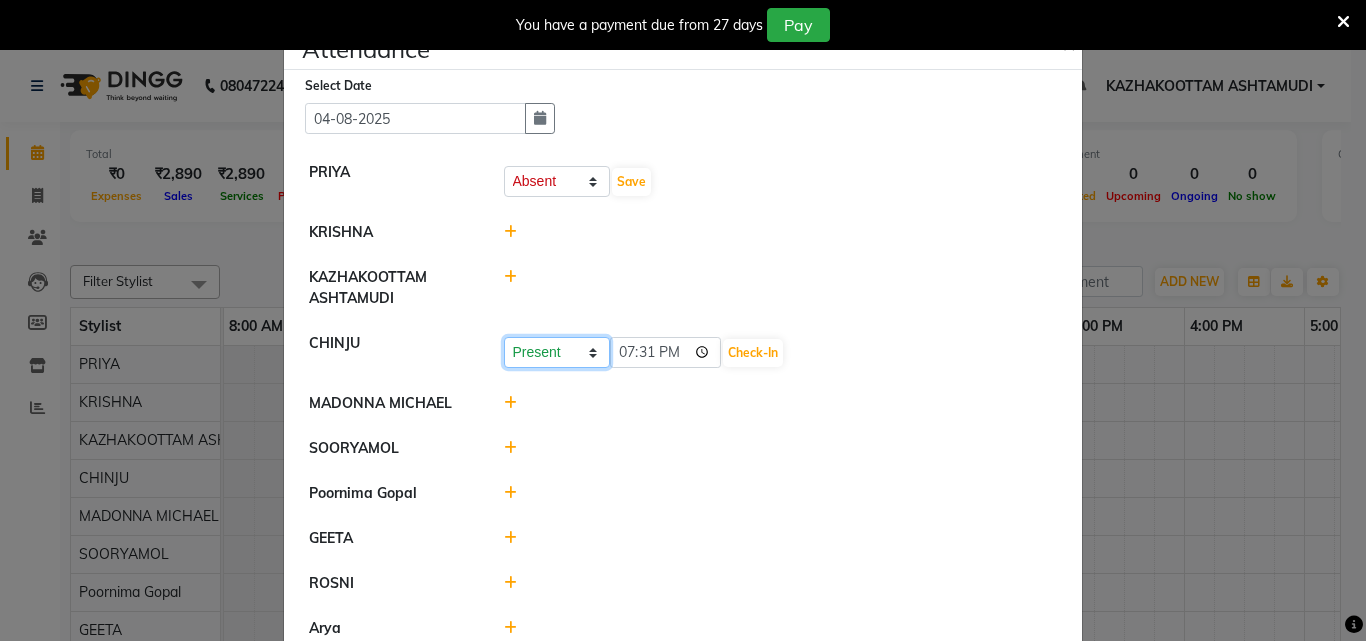 click on "Present Absent Late Half Day Weekly Off" 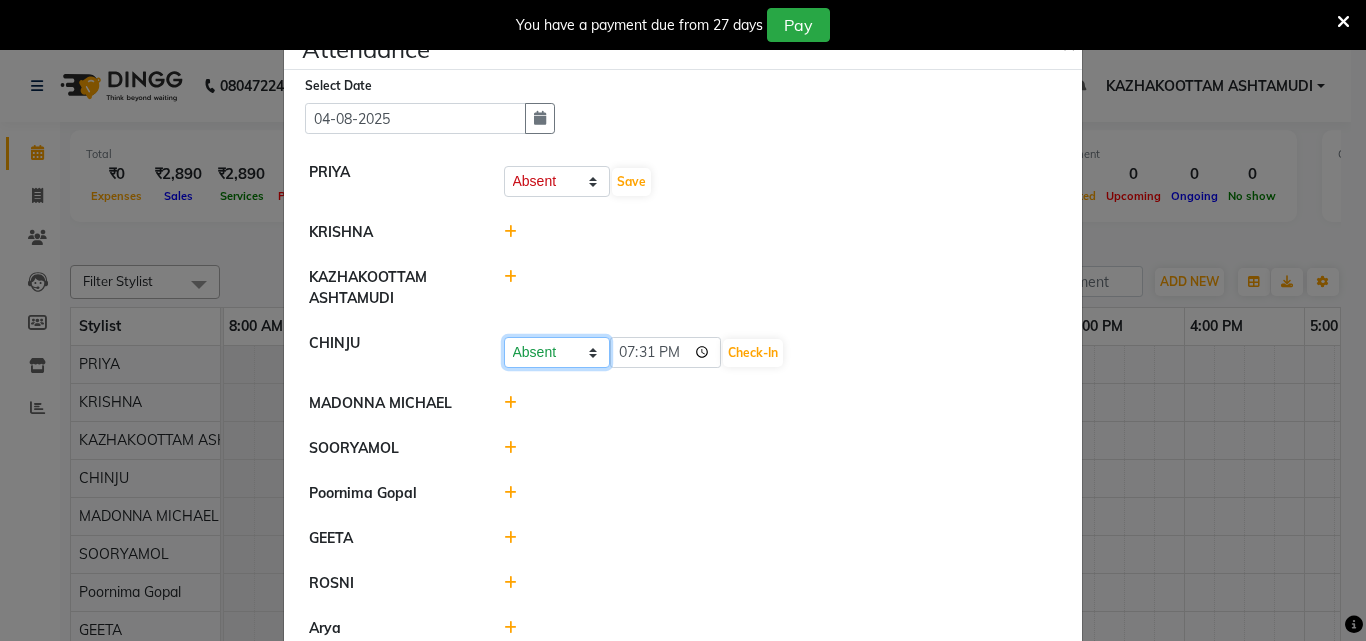 click on "Present Absent Late Half Day Weekly Off" 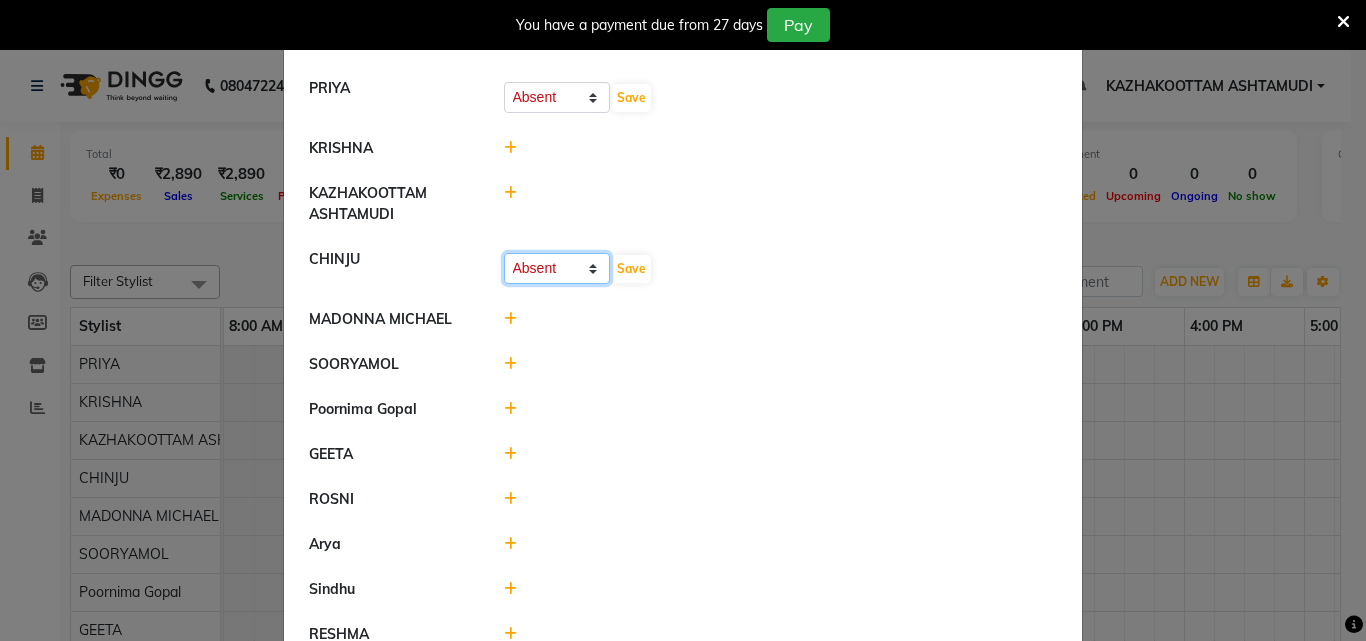scroll, scrollTop: 100, scrollLeft: 0, axis: vertical 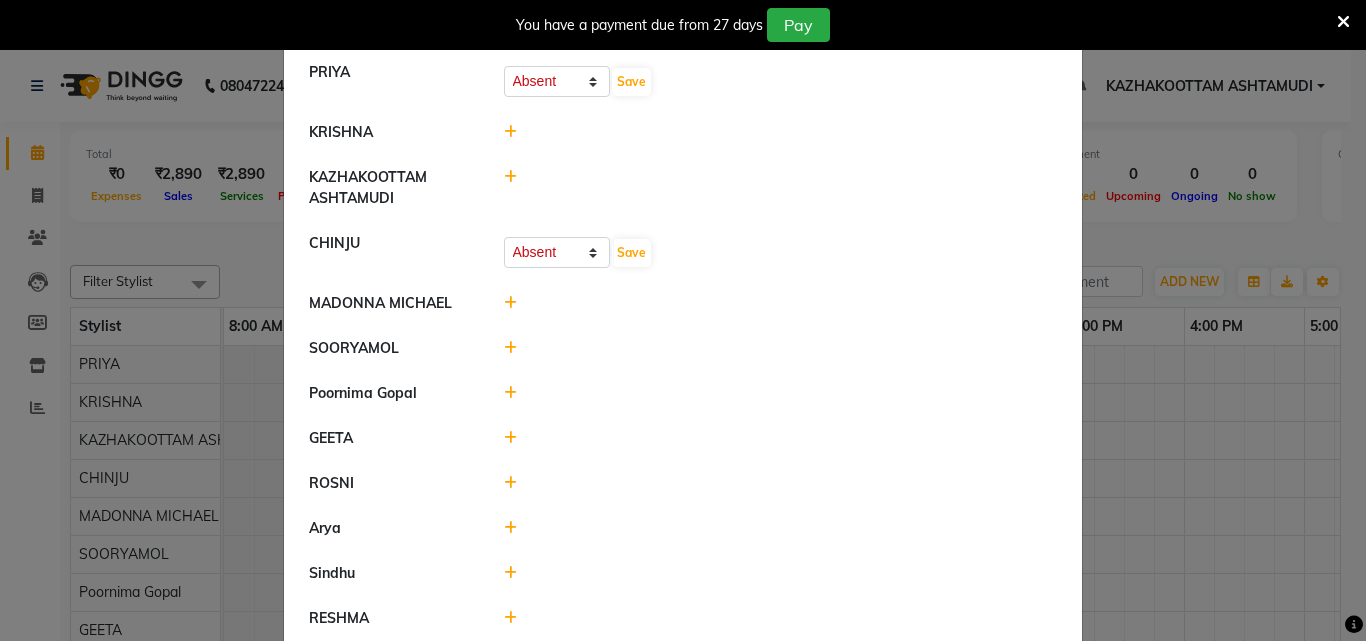 click 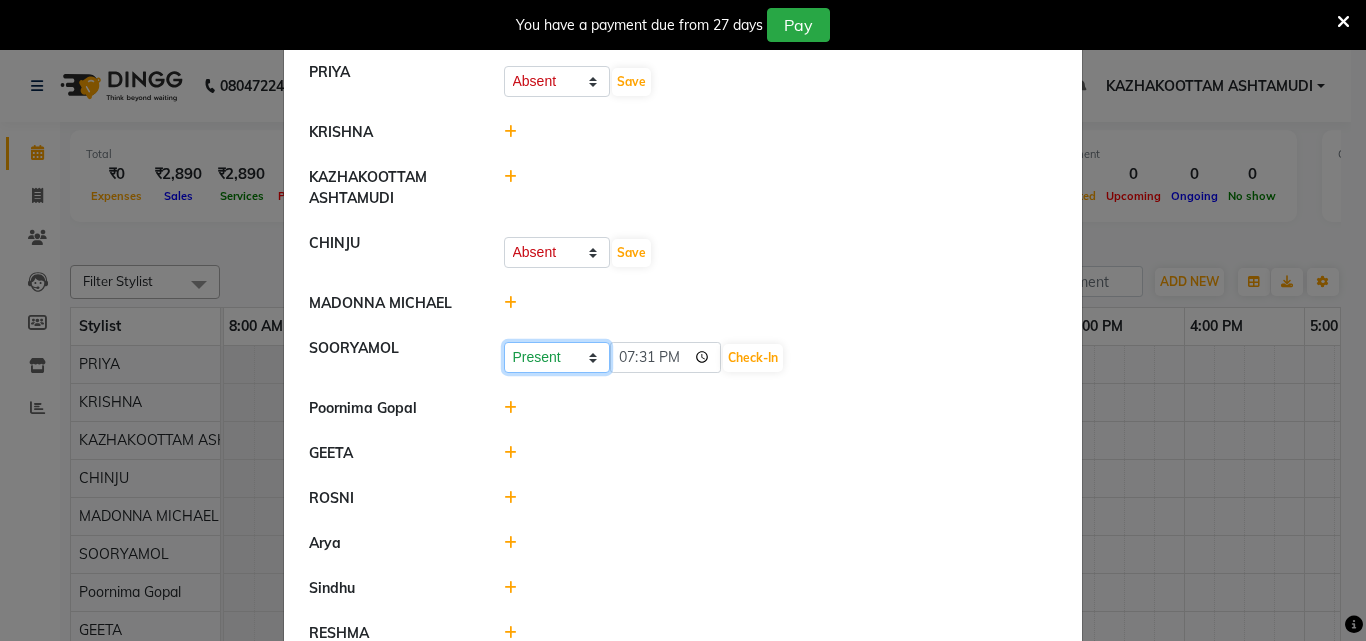 click on "Present Absent Late Half Day Weekly Off" 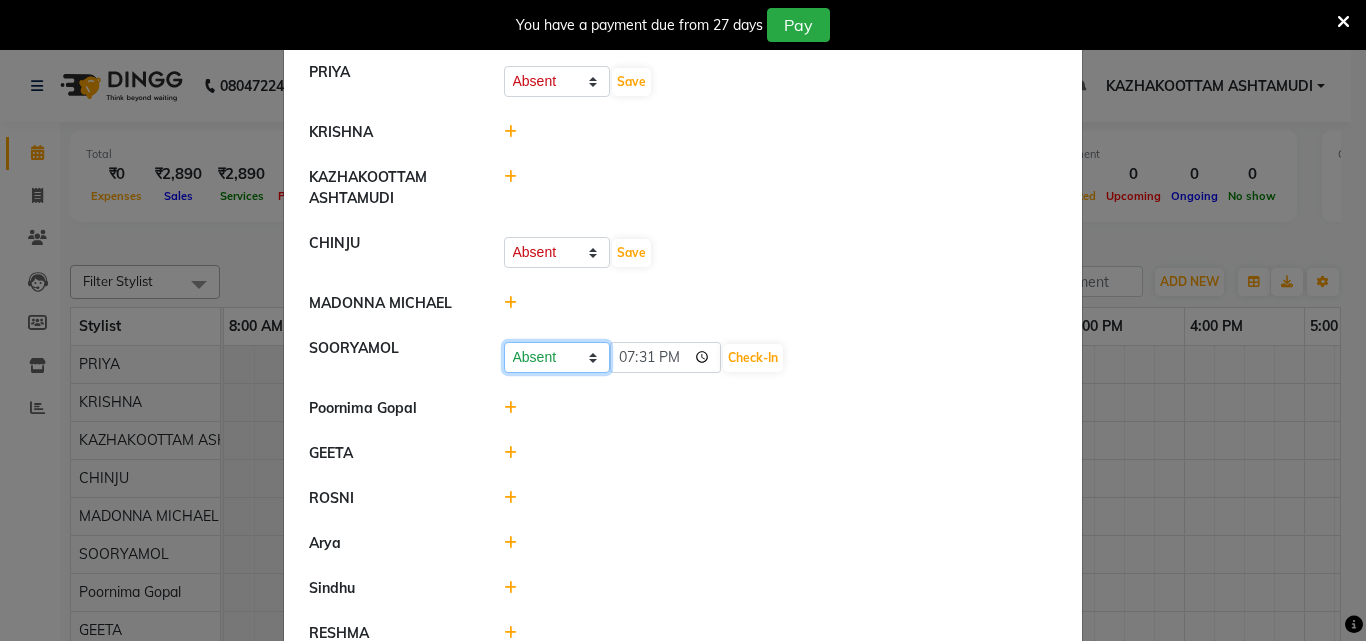 click on "Present Absent Late Half Day Weekly Off" 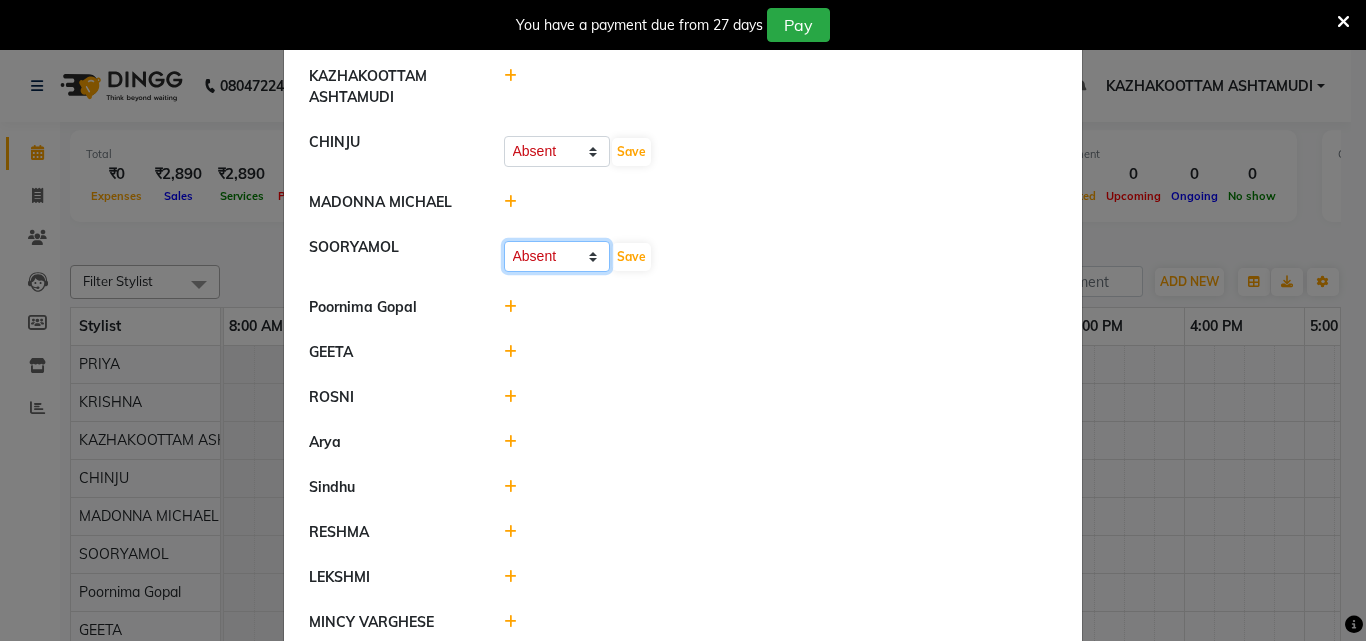 scroll, scrollTop: 239, scrollLeft: 0, axis: vertical 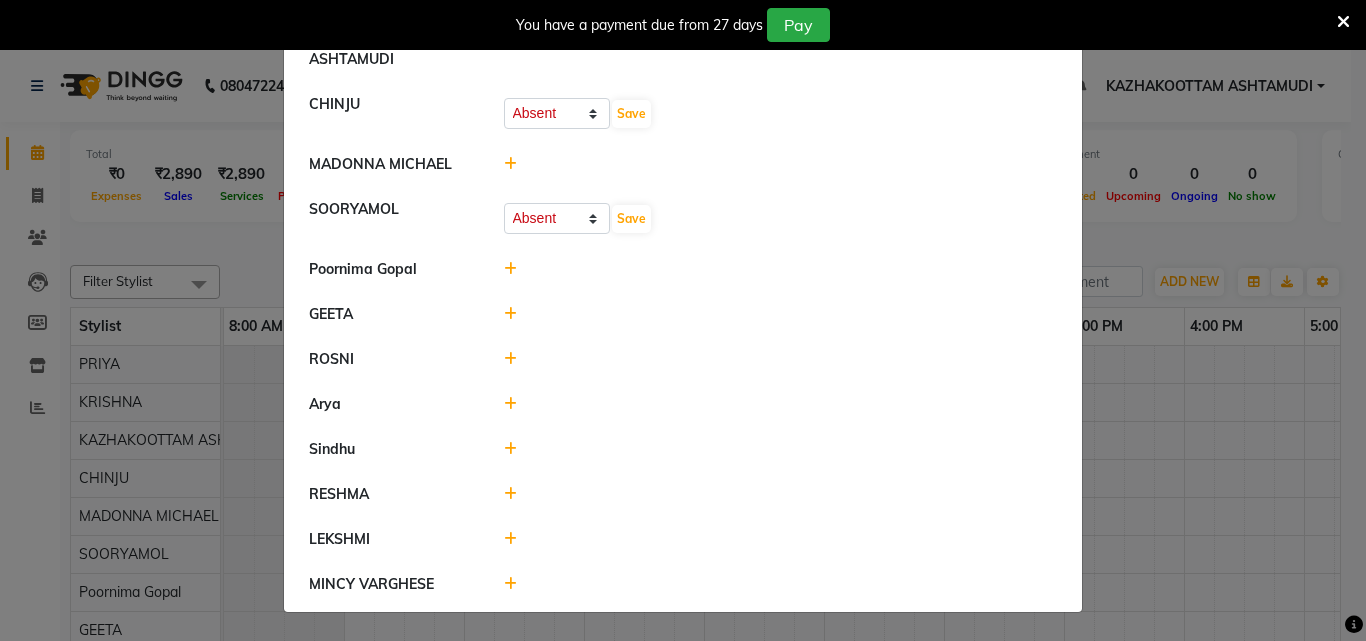 click 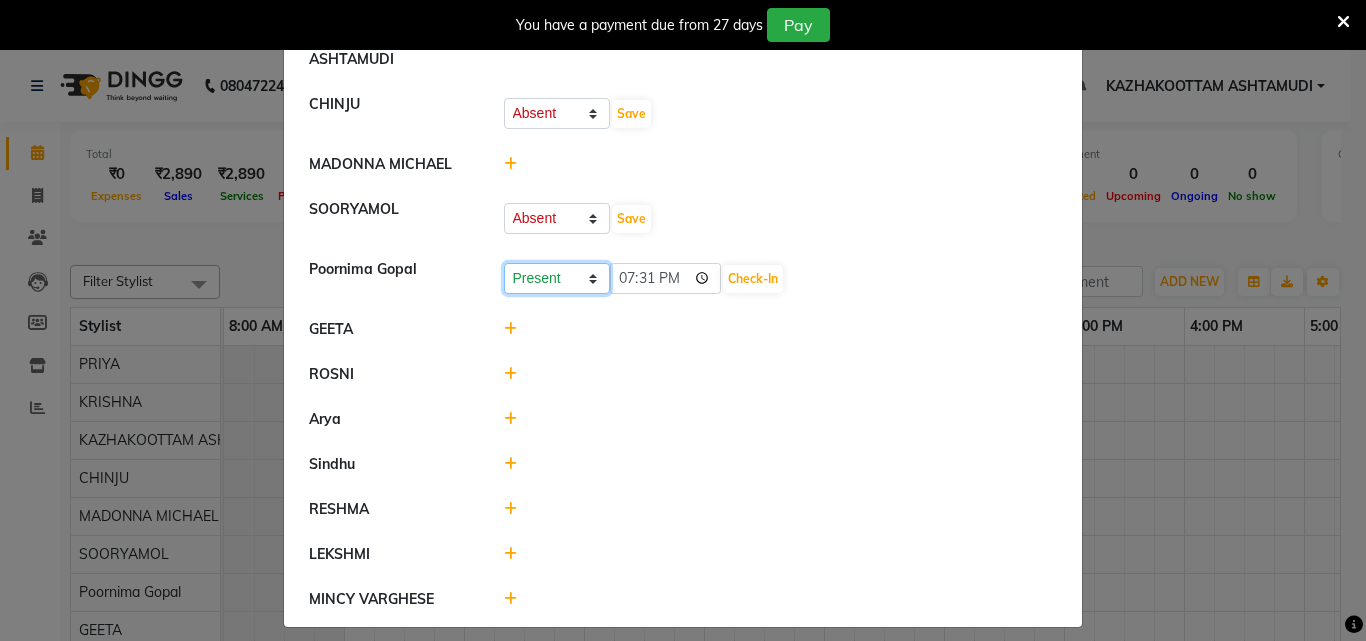 click on "Present Absent Late Half Day Weekly Off" 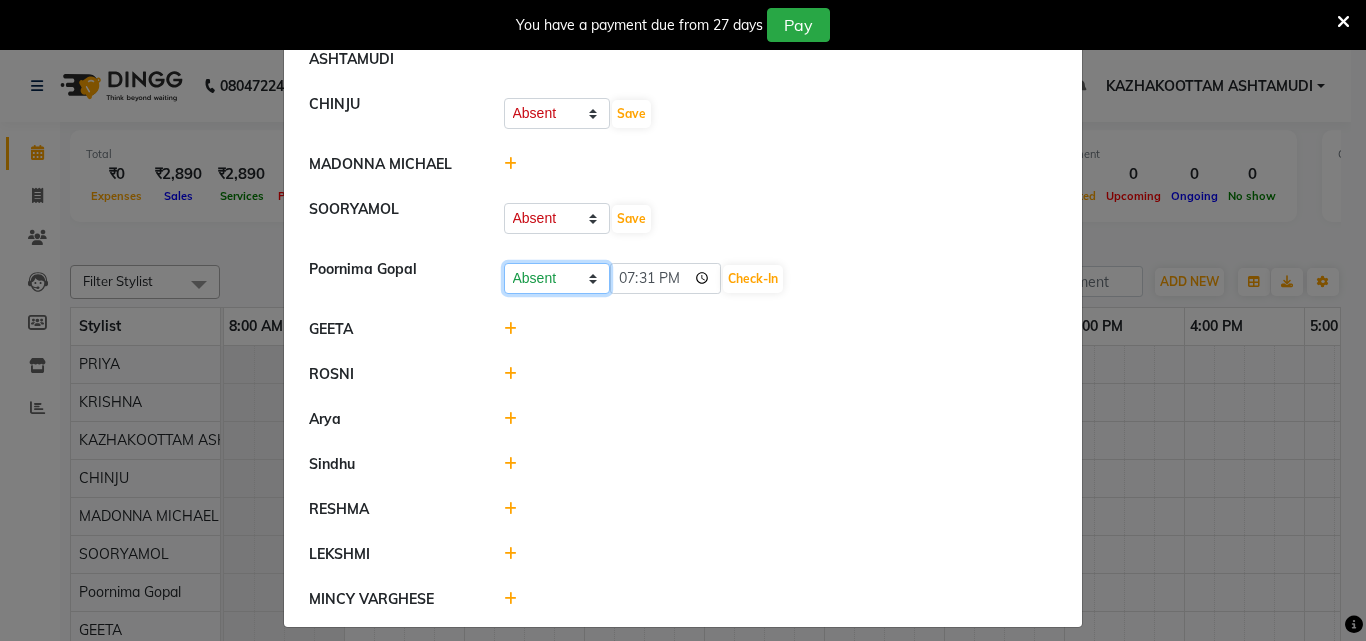 click on "Present Absent Late Half Day Weekly Off" 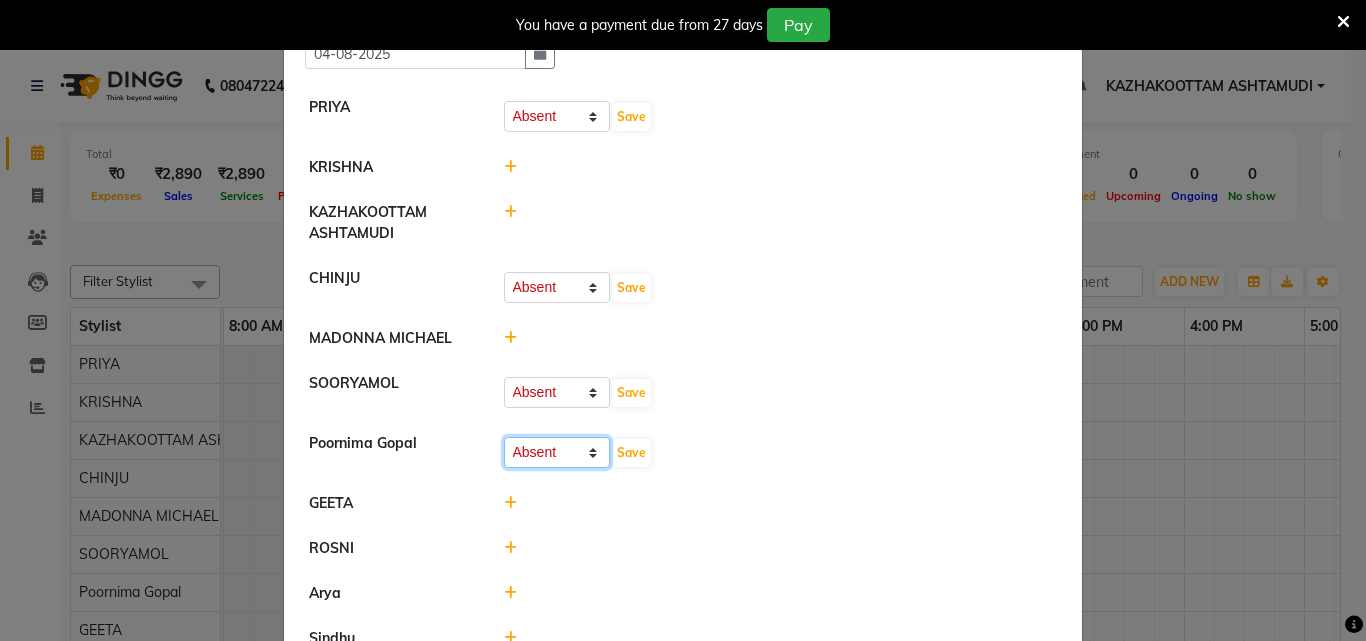 scroll, scrollTop: 100, scrollLeft: 0, axis: vertical 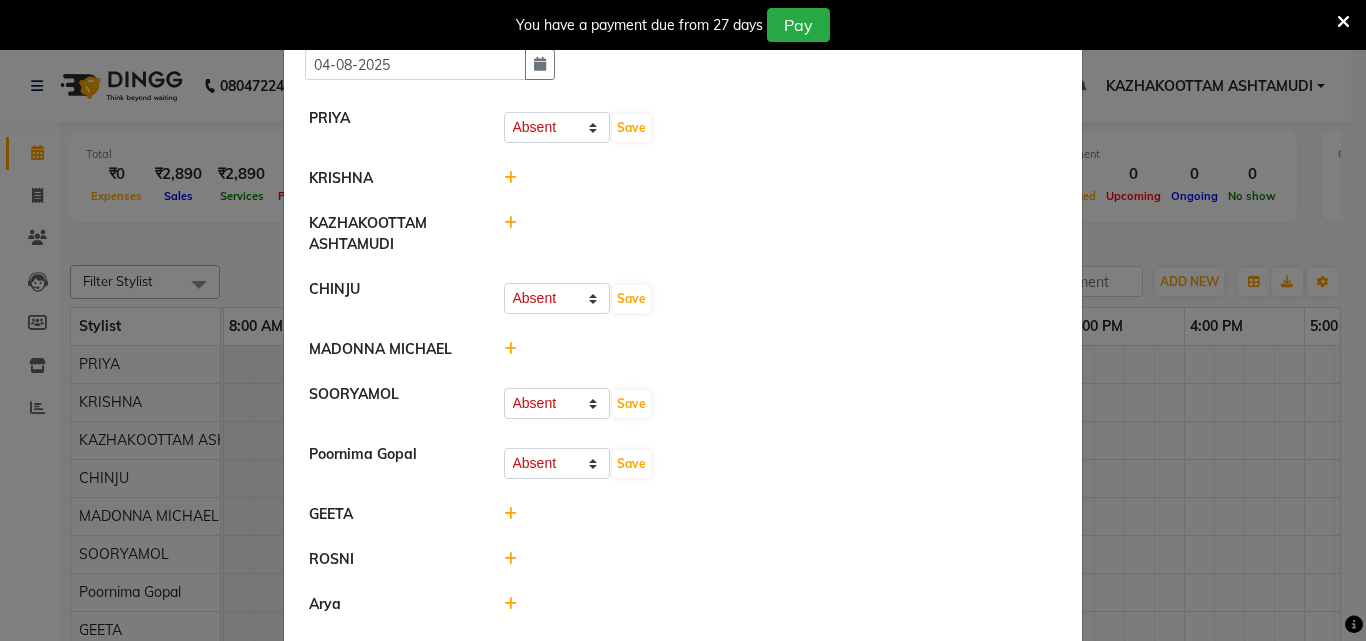 click 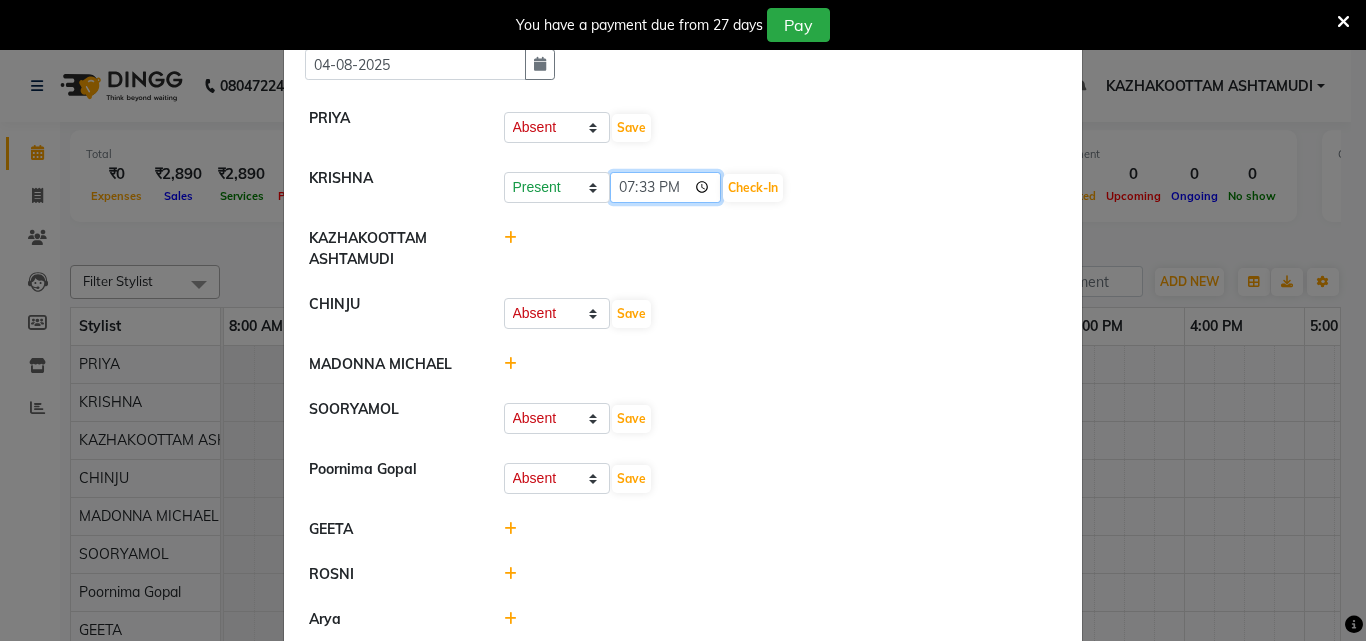 click on "19:33" 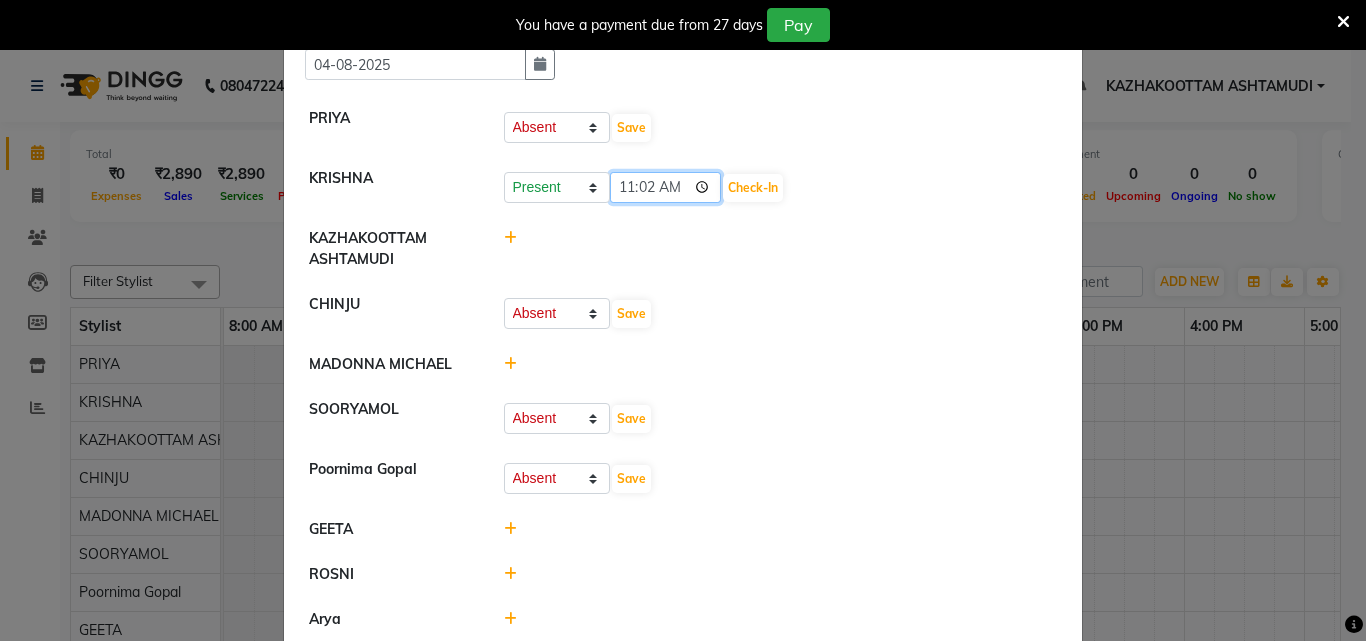 type on "11:29" 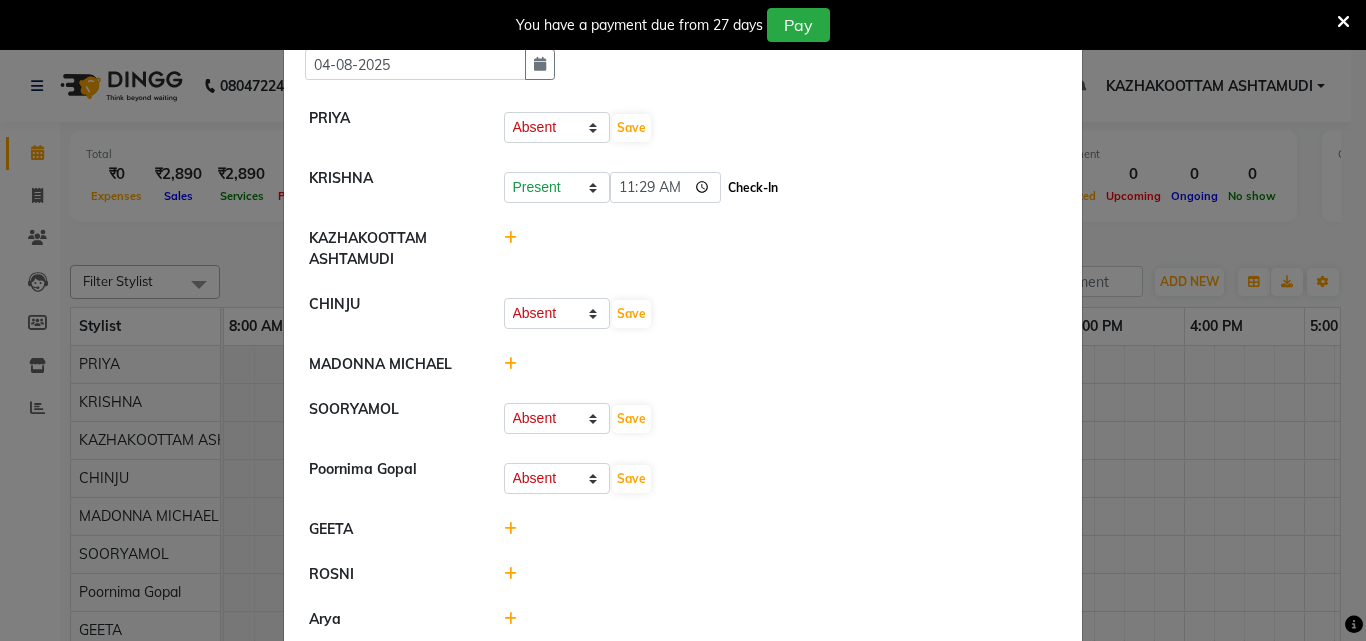 click on "Check-In" 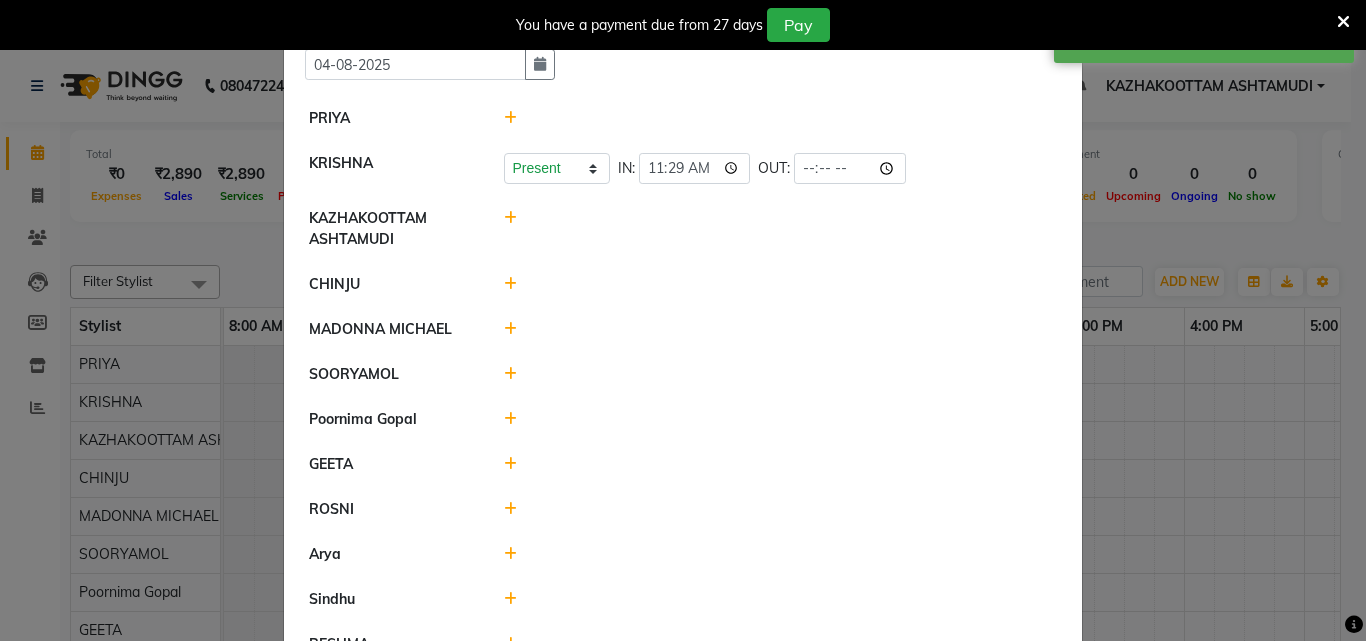 click 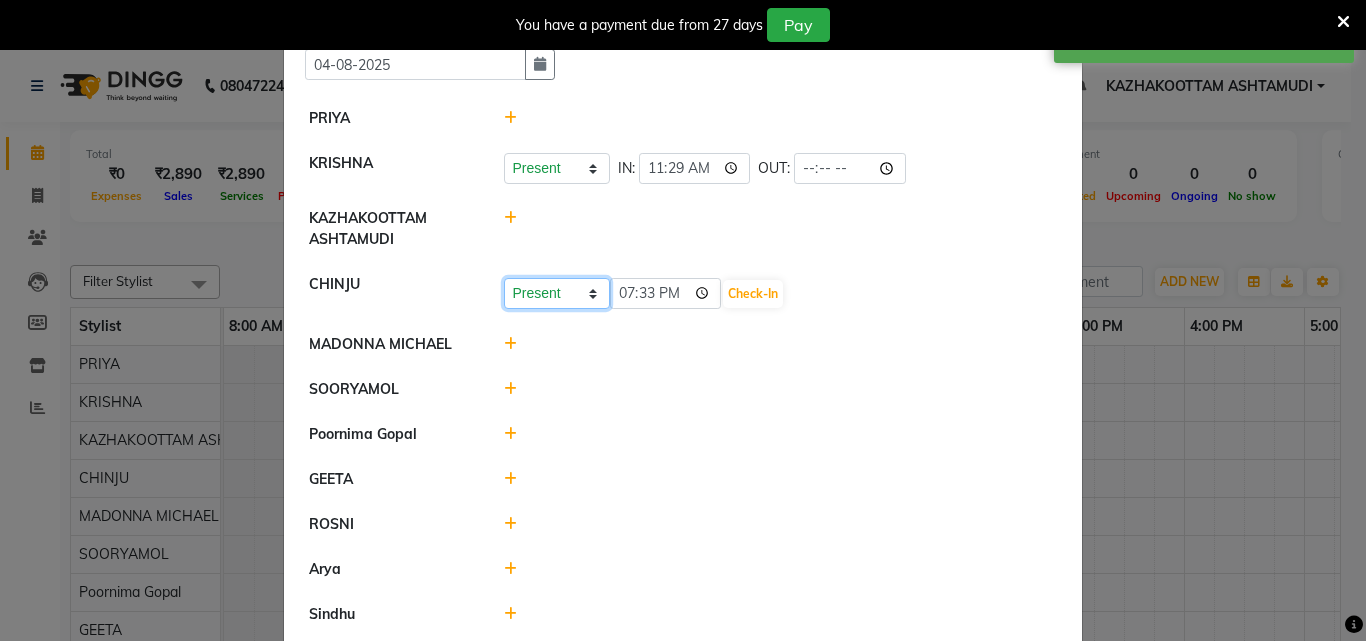 click on "Present Absent Late Half Day Weekly Off" 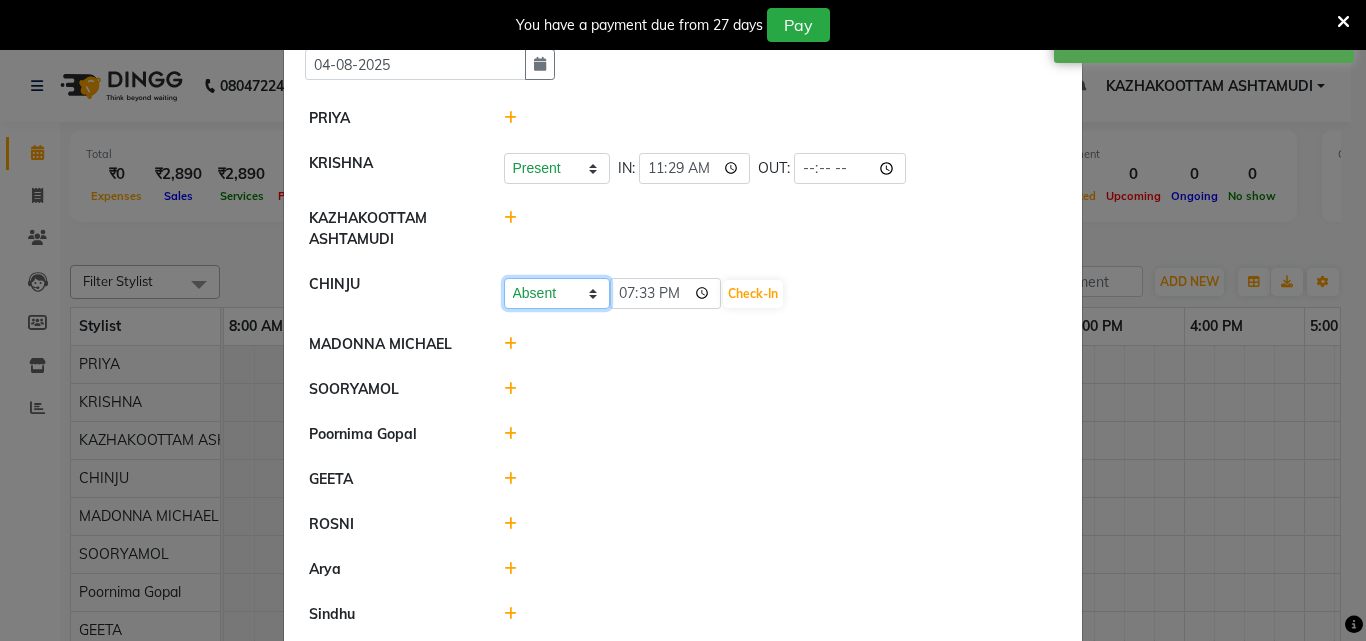 click on "Present Absent Late Half Day Weekly Off" 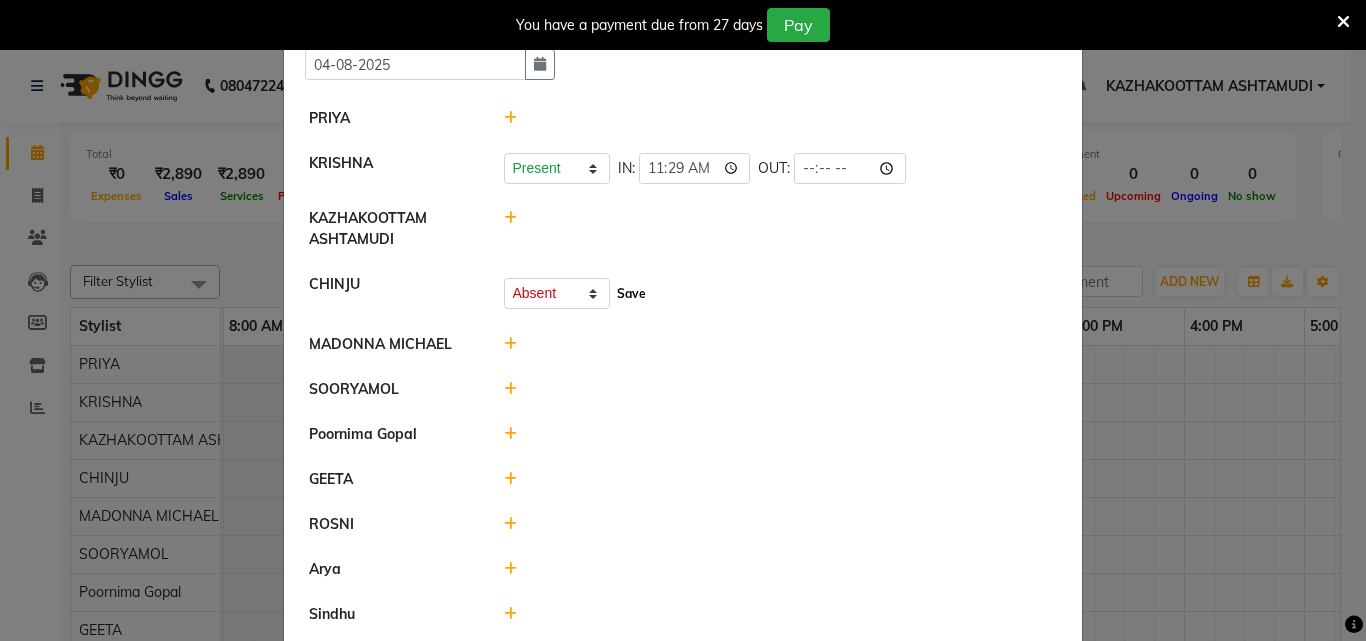 click on "Save" 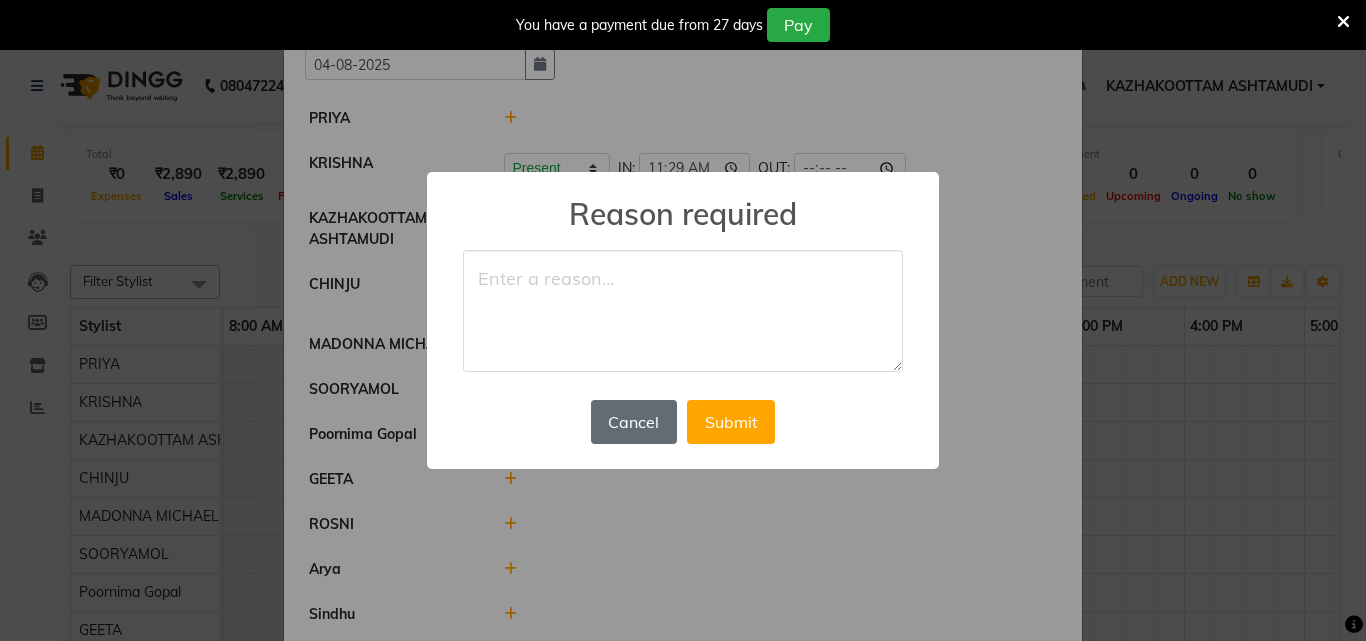 click on "Cancel" at bounding box center [634, 422] 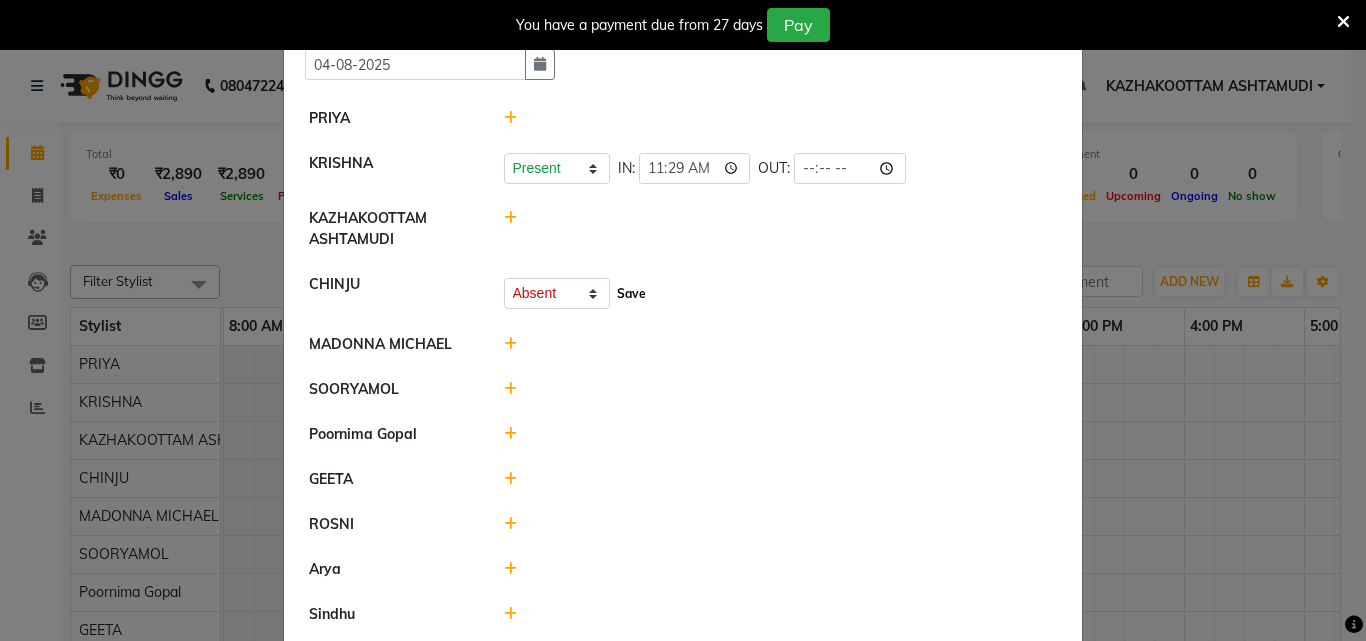 click on "Save" 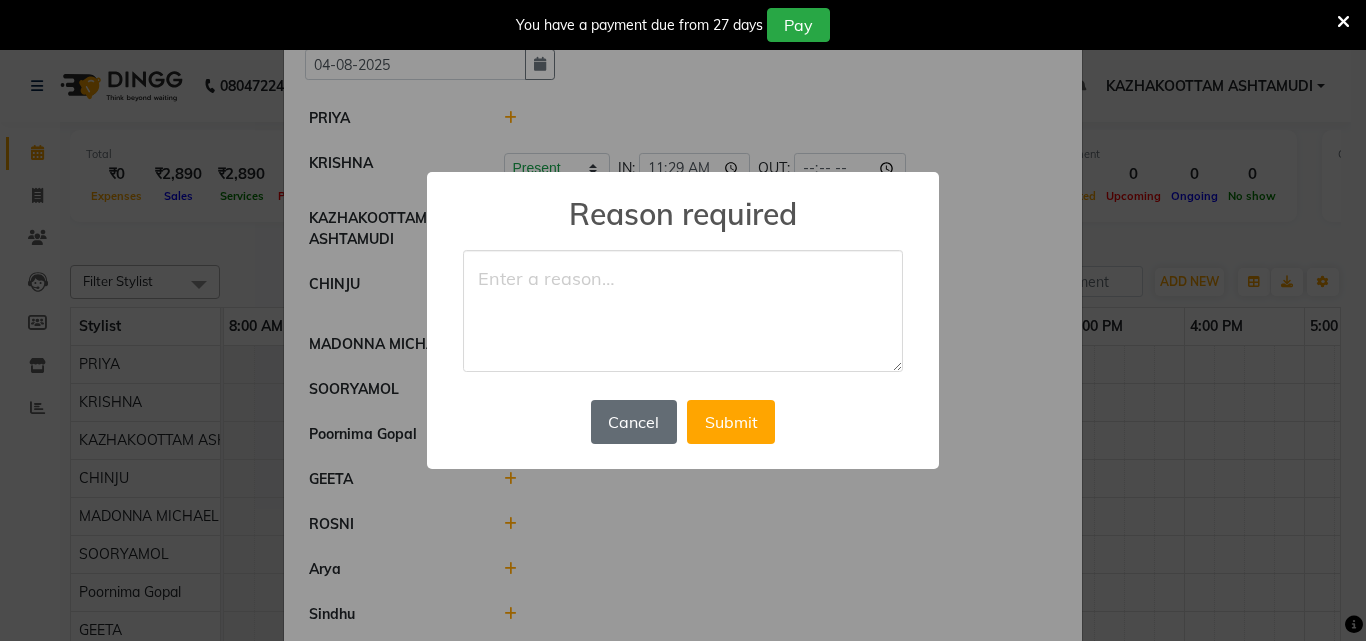 click on "Cancel" at bounding box center (634, 422) 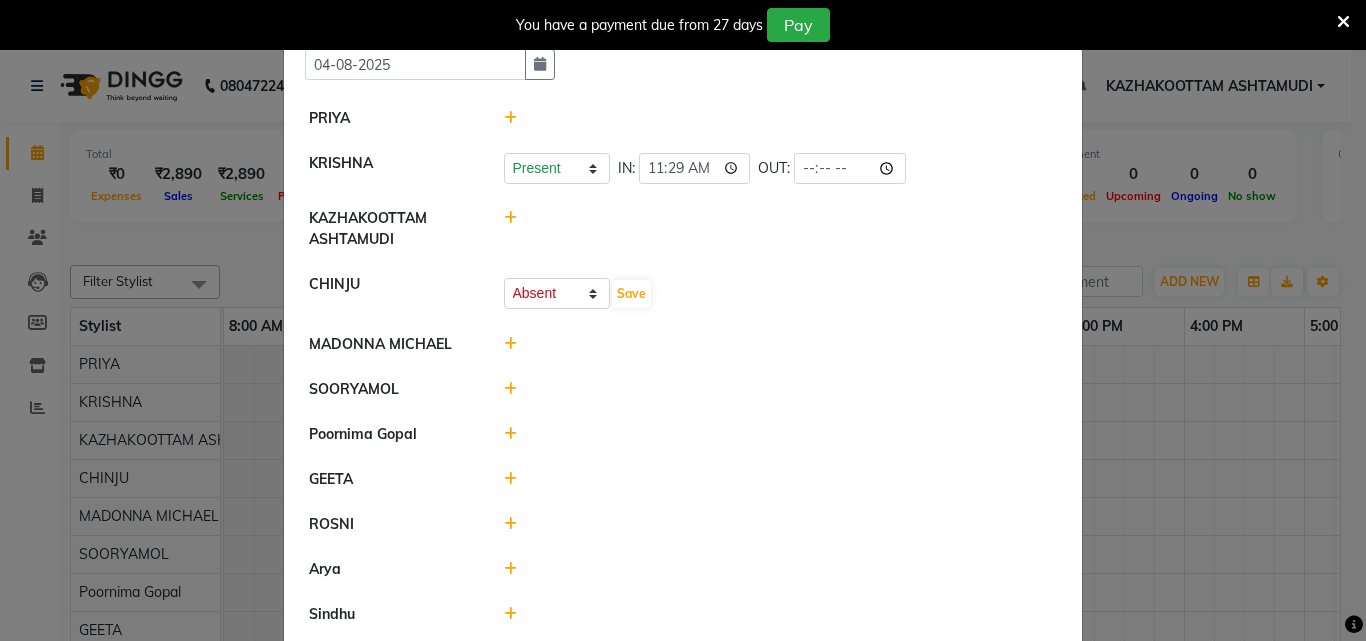 click 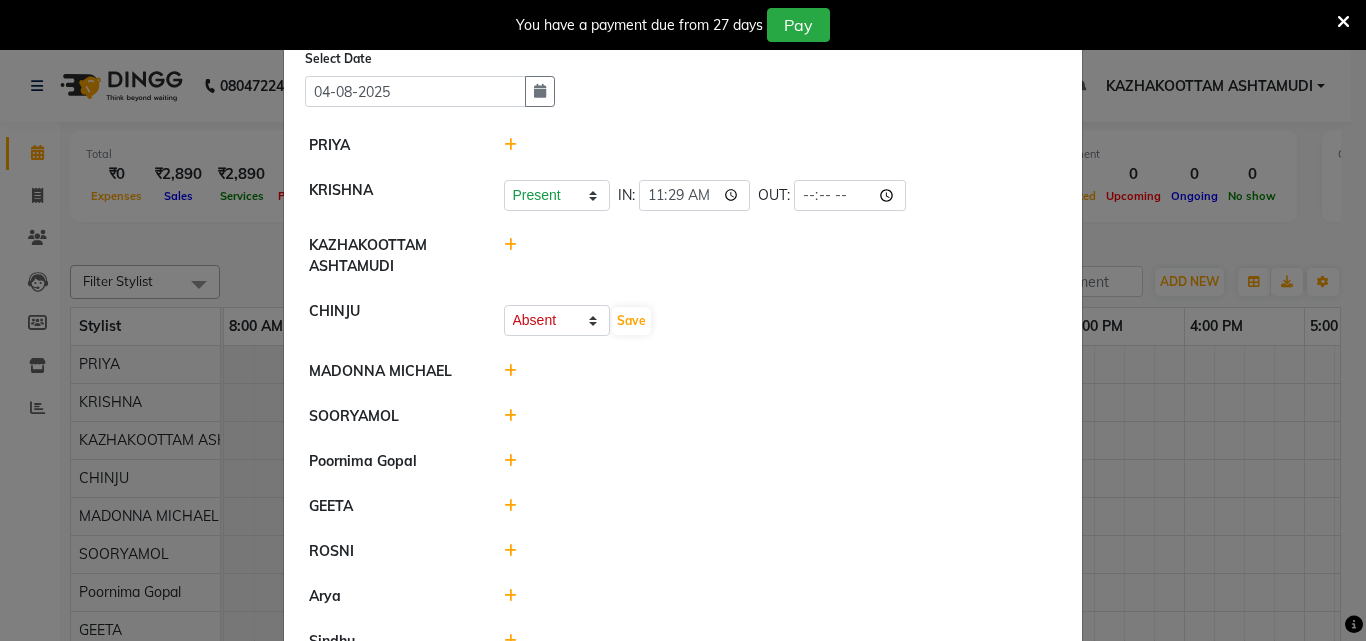 scroll, scrollTop: 0, scrollLeft: 0, axis: both 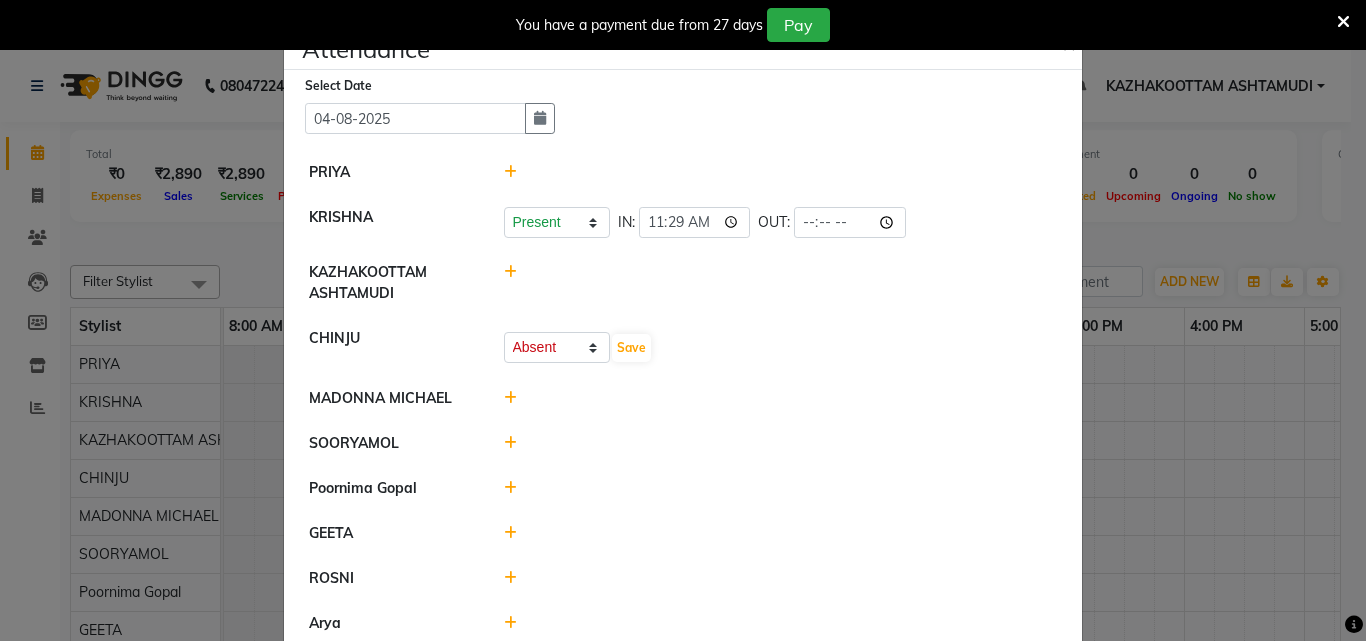 click 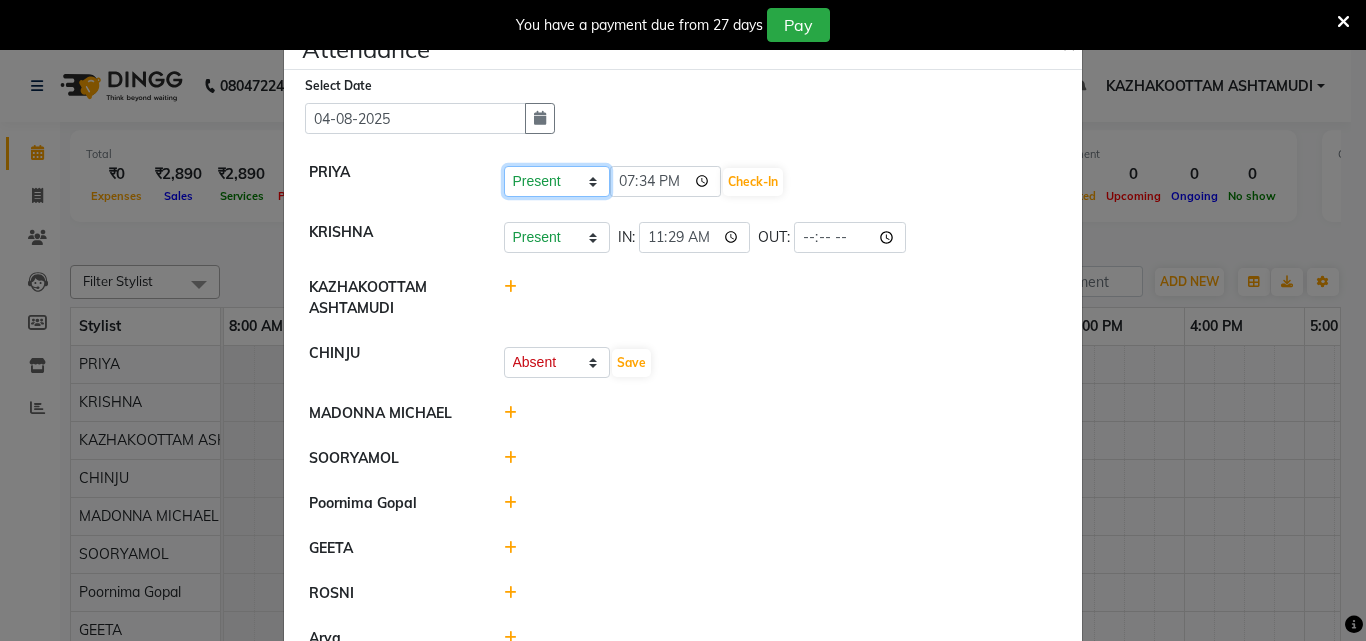 click on "Present Absent Late Half Day Weekly Off" 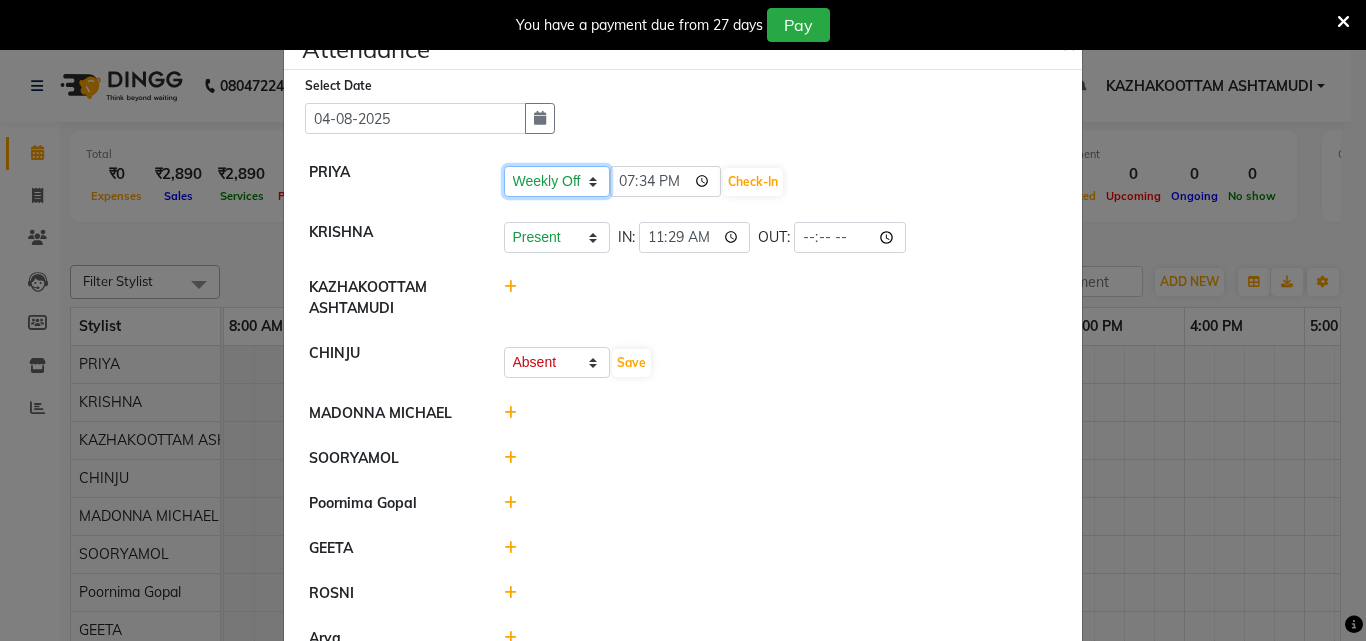 click on "Present Absent Late Half Day Weekly Off" 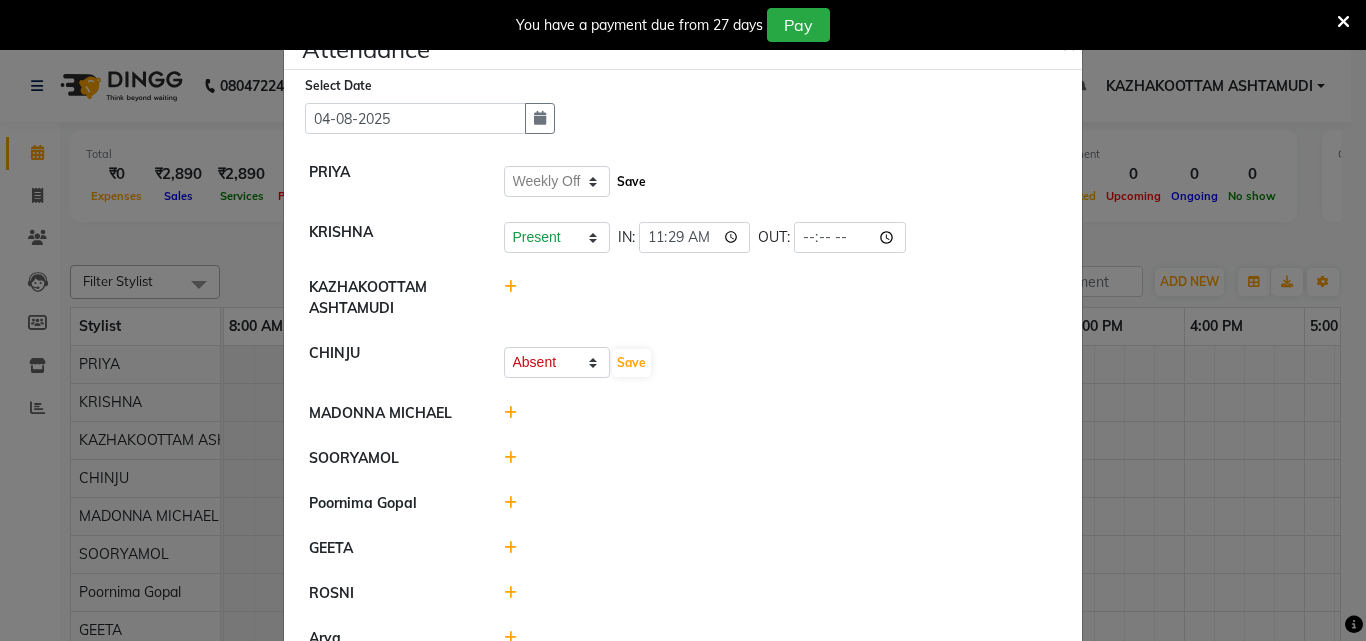 click on "Save" 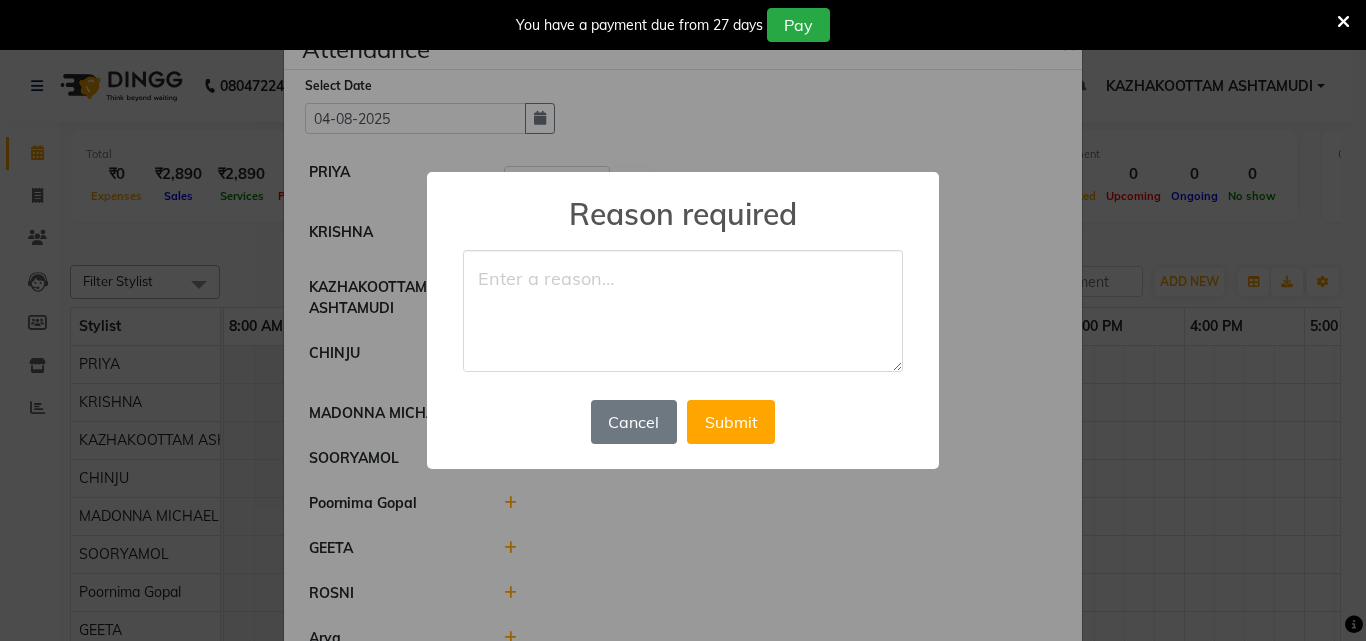 click at bounding box center [683, 311] 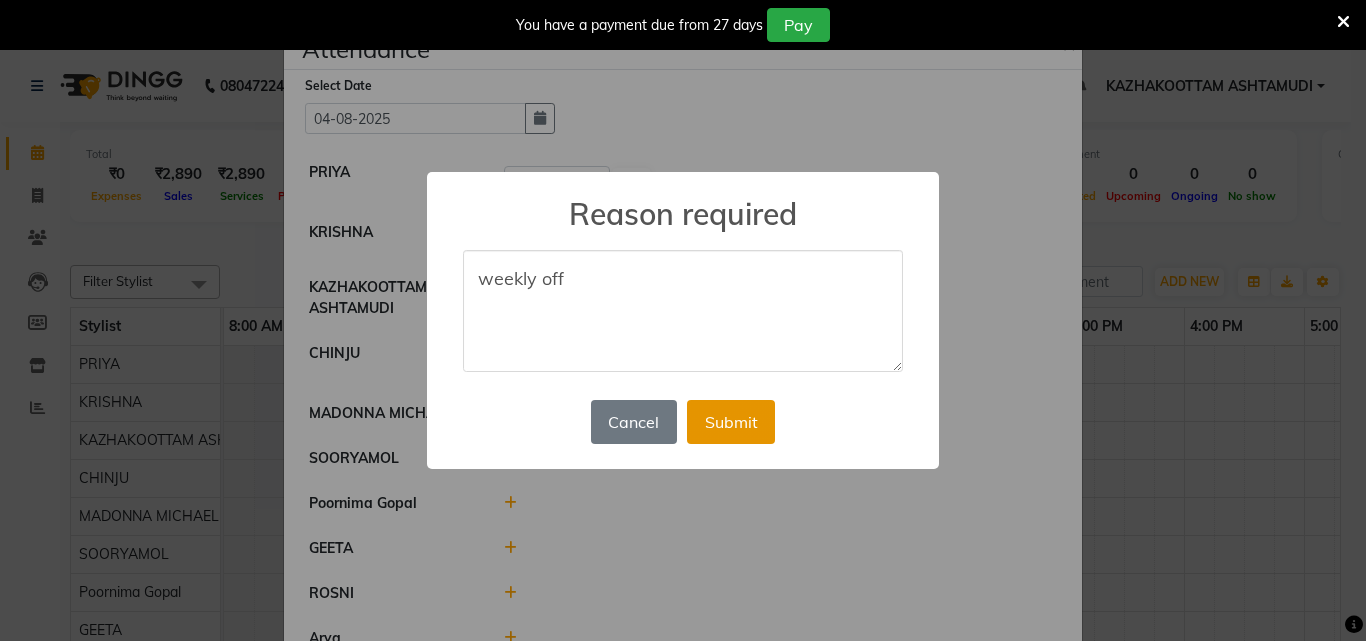 type on "weekly off" 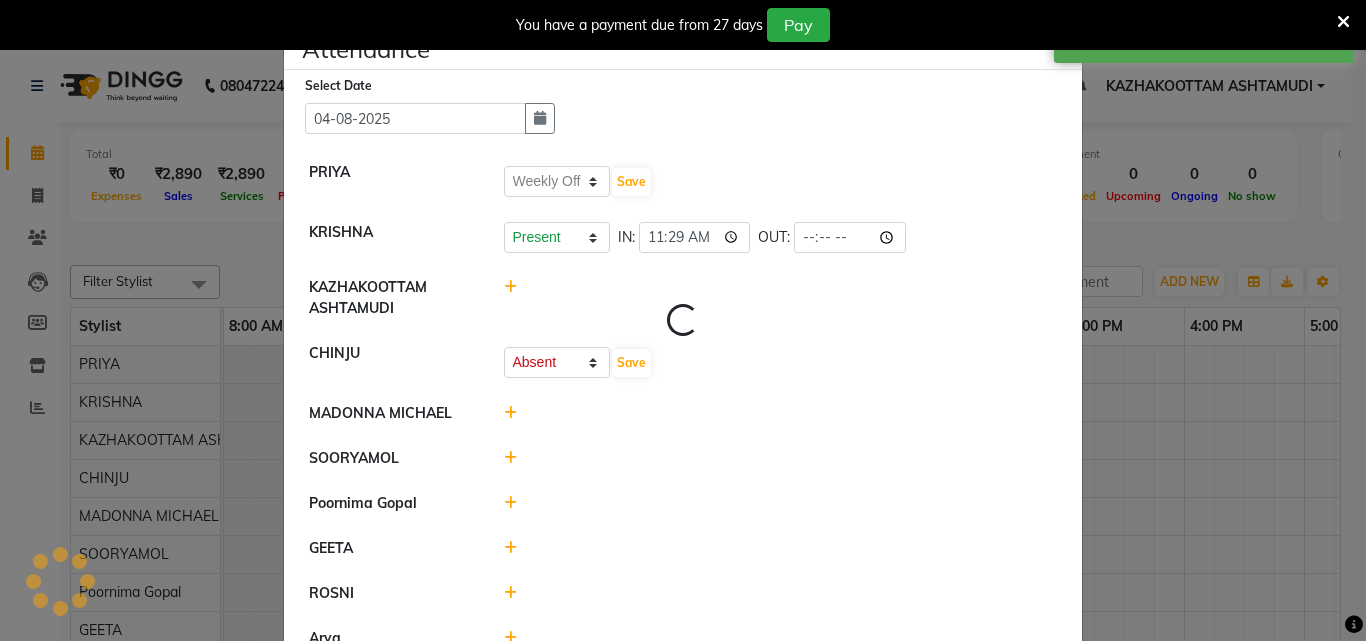select on "W" 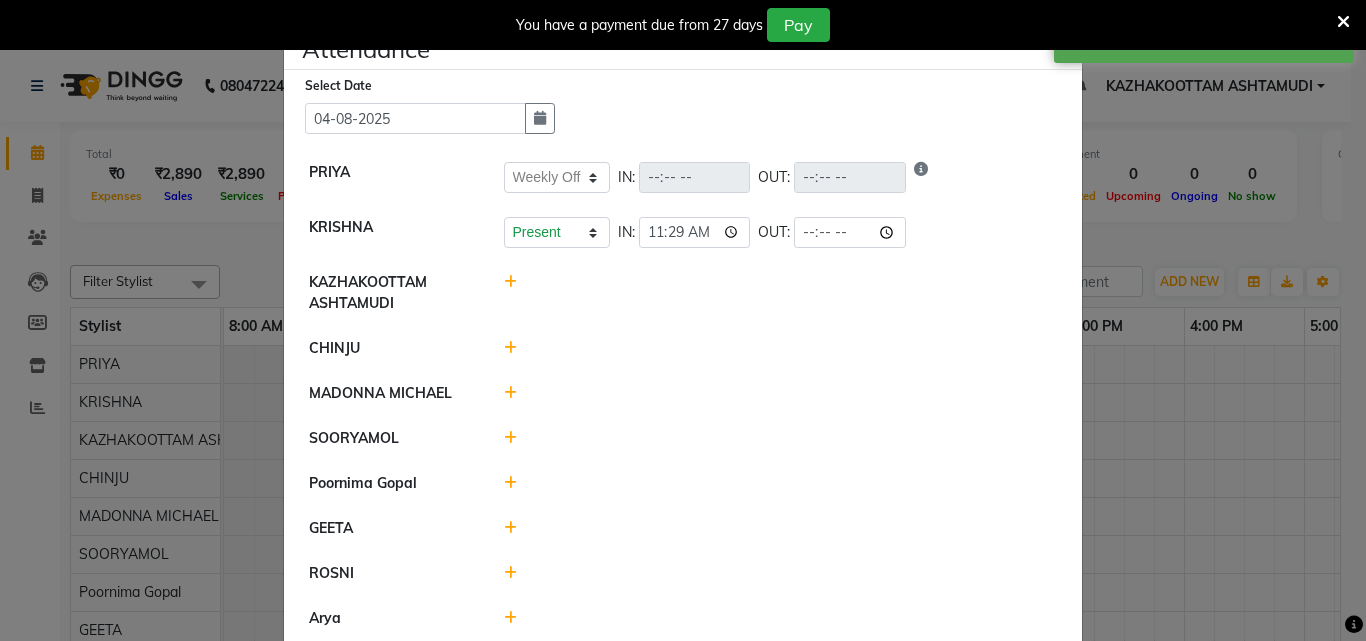 click 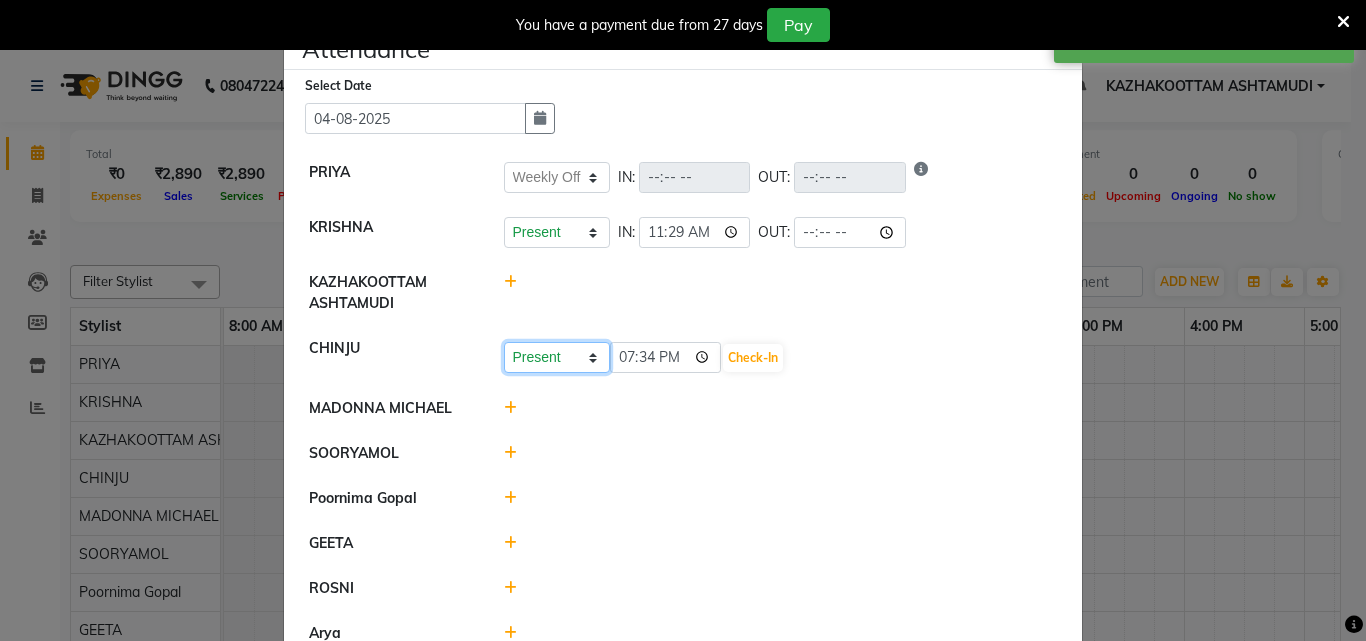 click on "Present Absent Late Half Day Weekly Off" 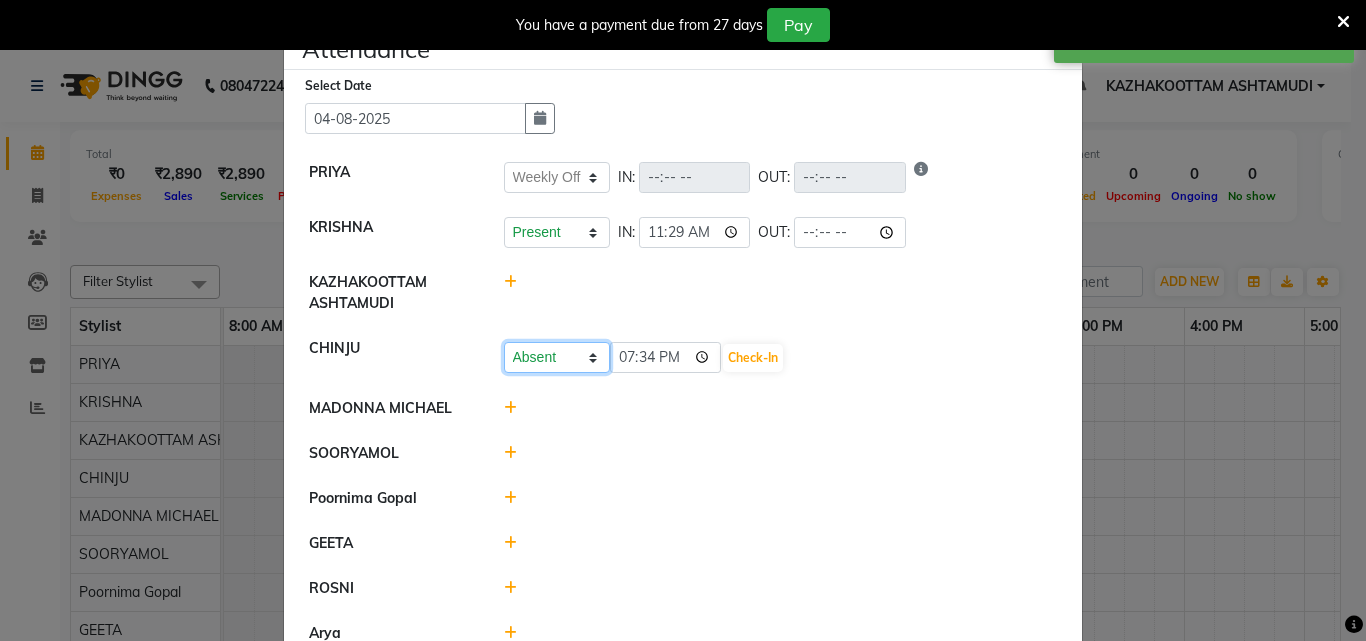click on "Present Absent Late Half Day Weekly Off" 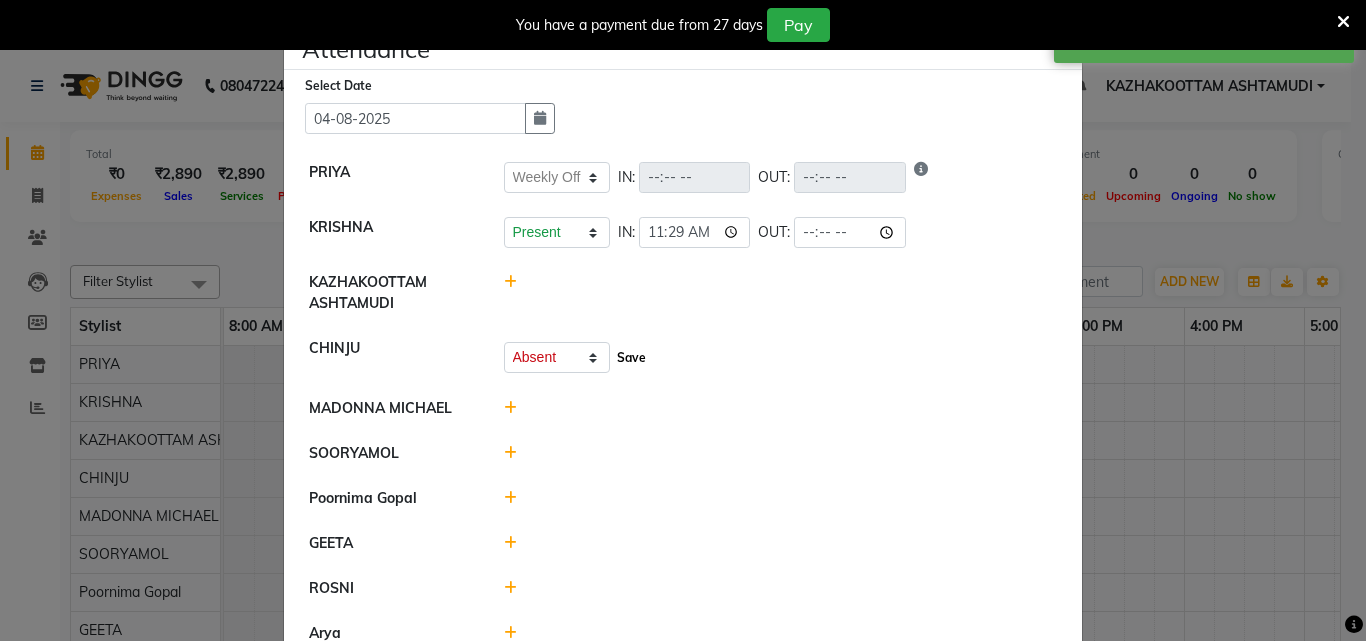 click on "Save" 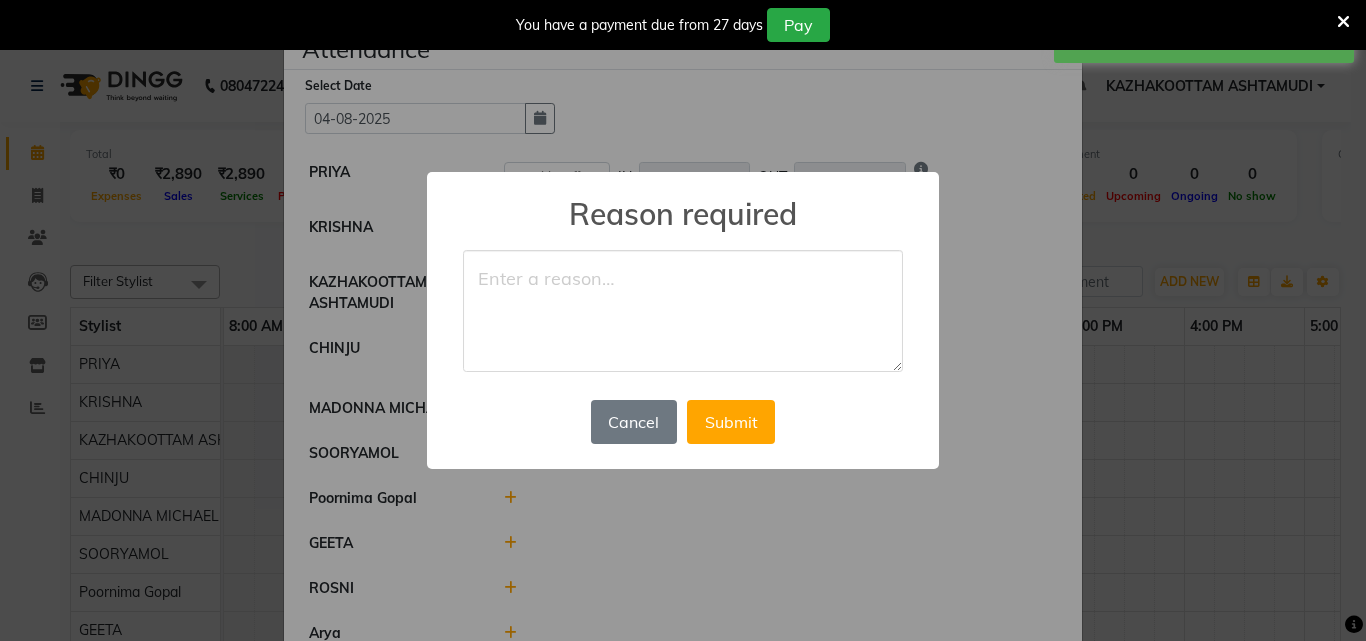 click at bounding box center [683, 311] 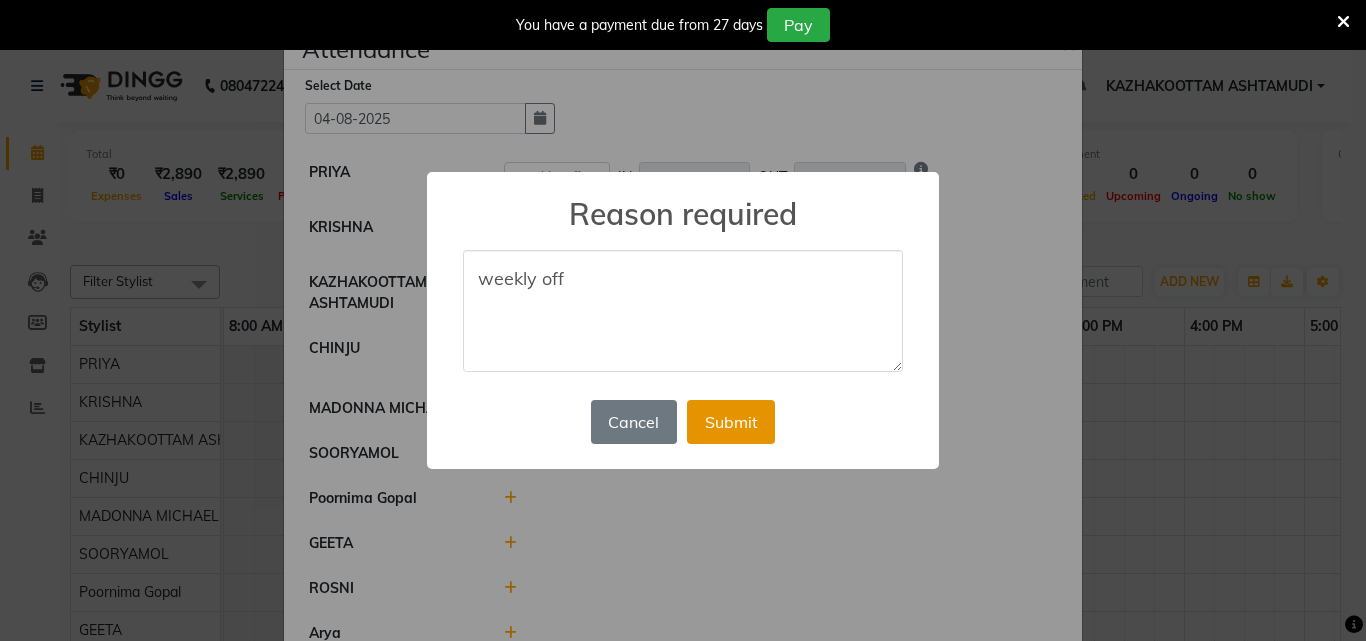 type on "weekly off" 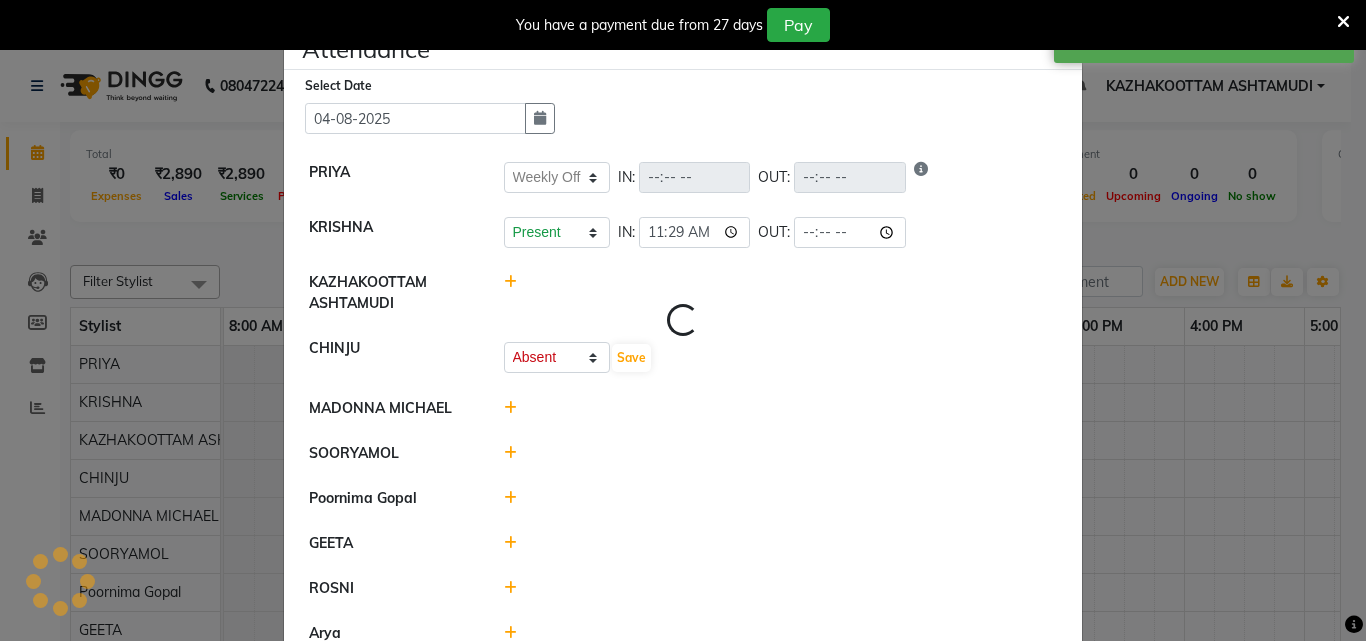 select on "W" 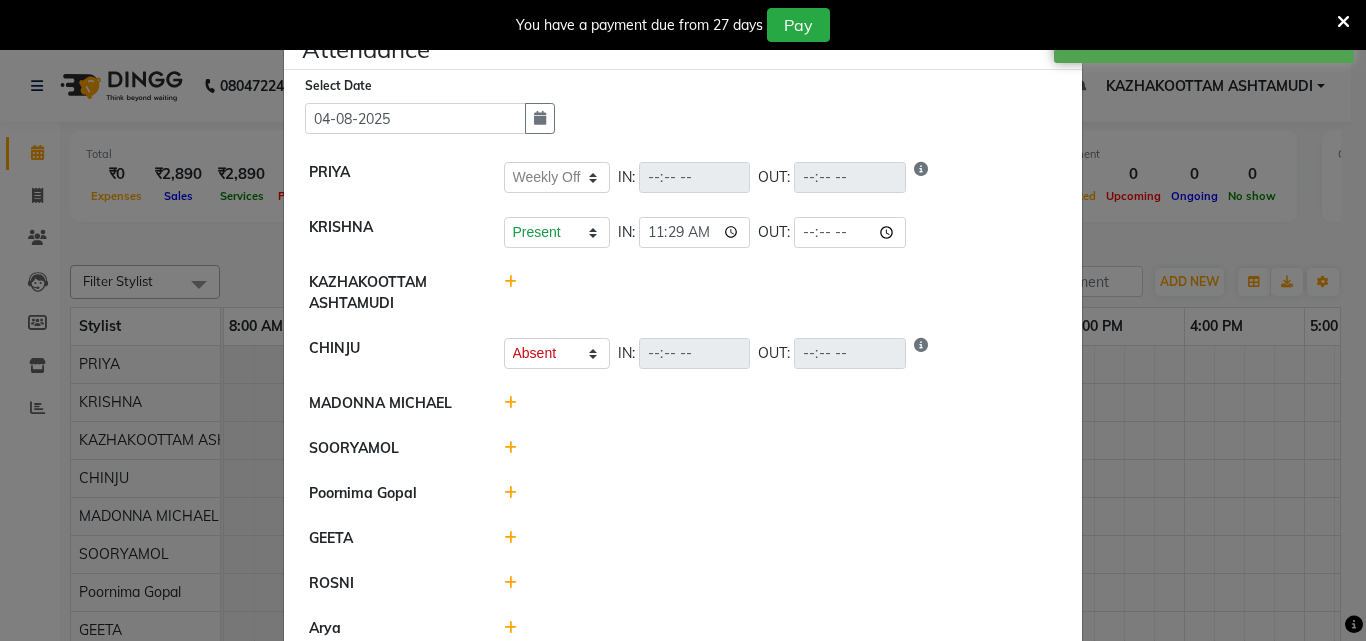 click 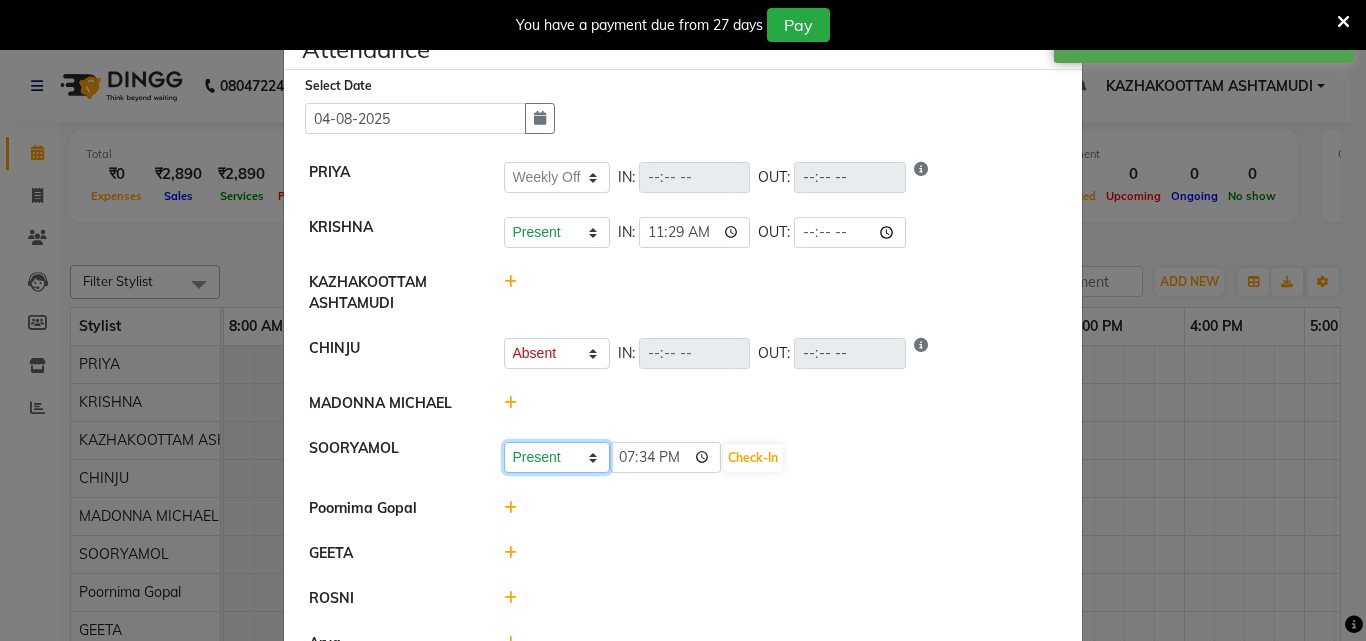 click on "Present Absent Late Half Day Weekly Off" 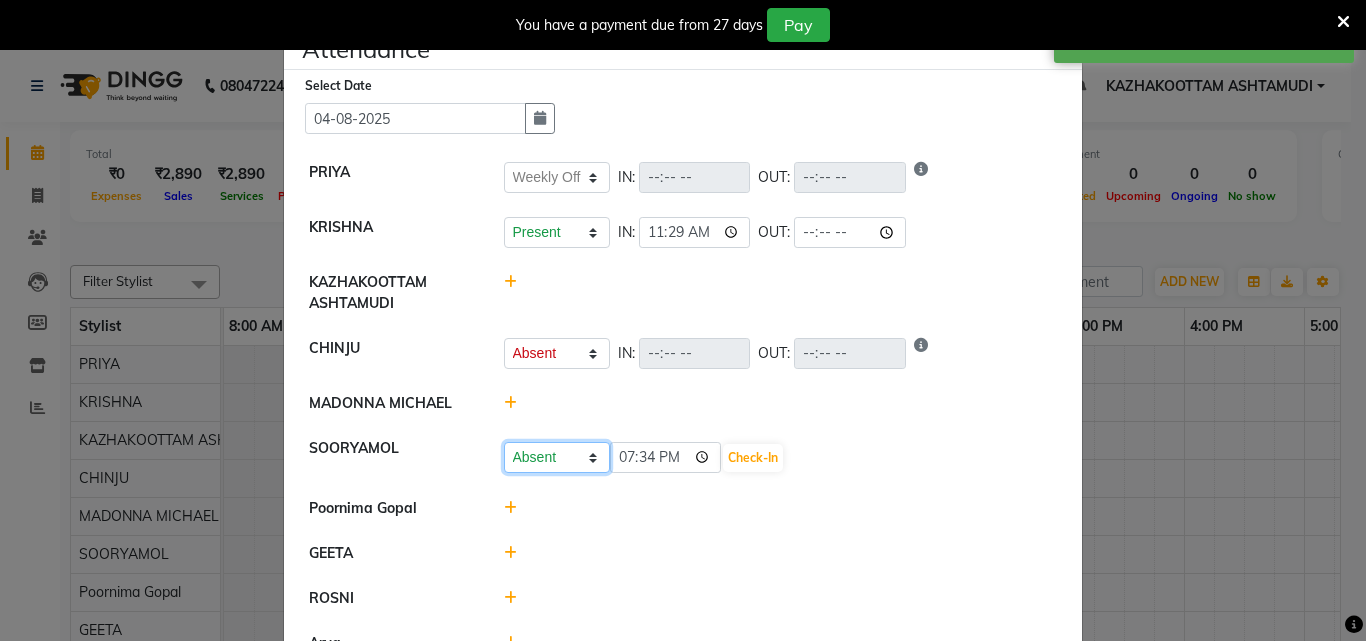 click on "Present Absent Late Half Day Weekly Off" 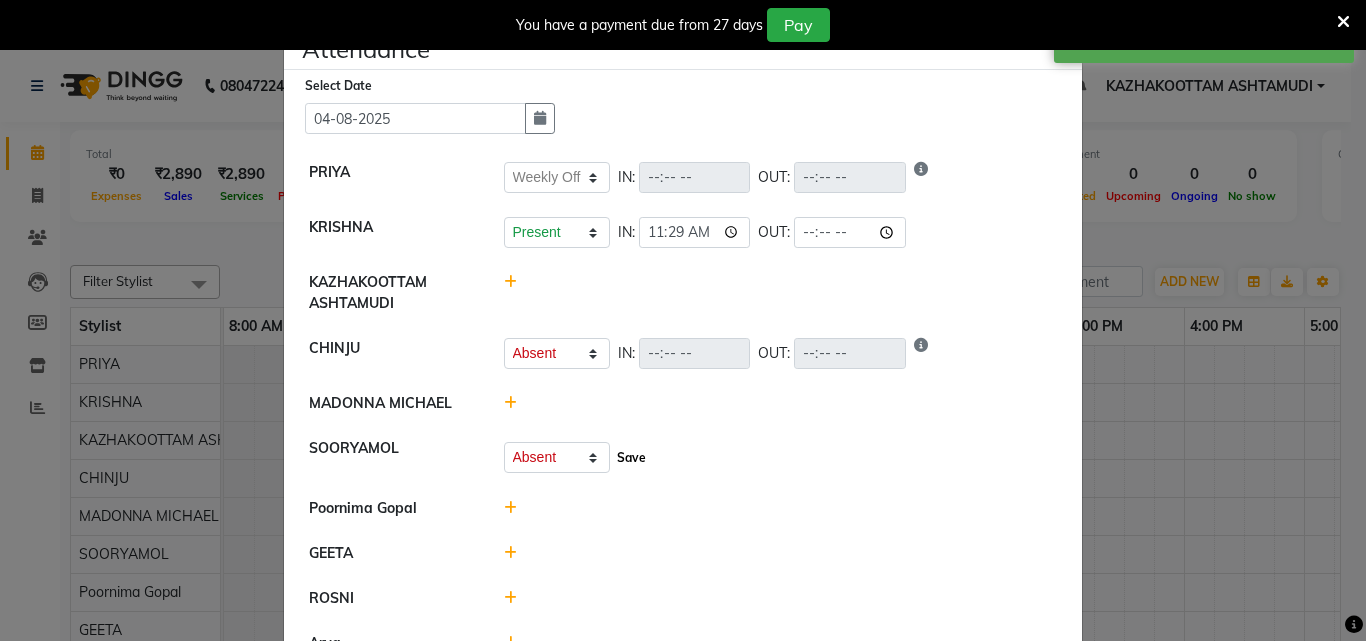 click on "Save" 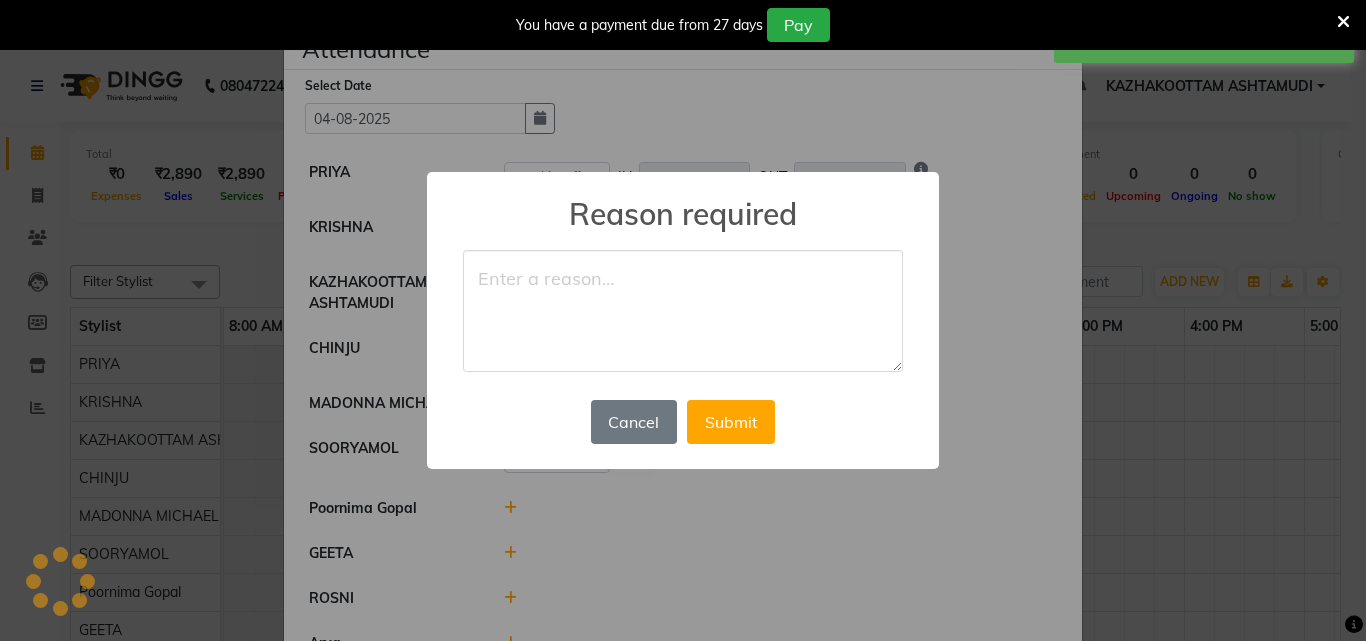 click at bounding box center (683, 311) 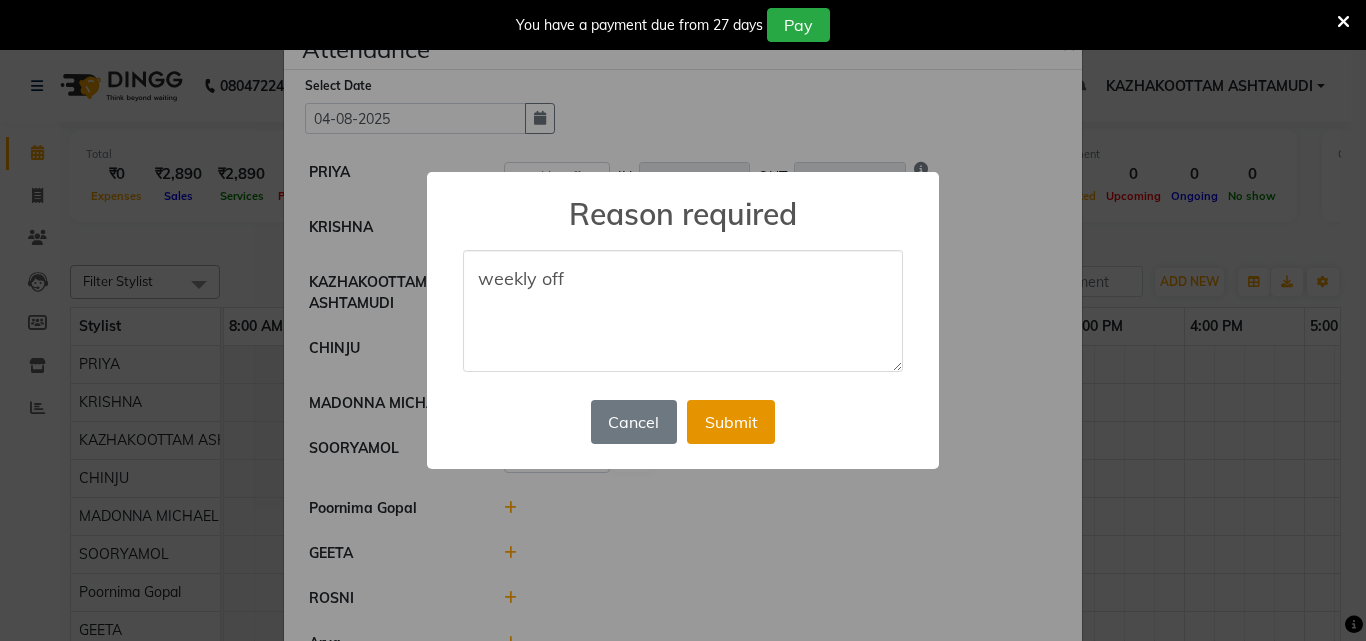 type on "weekly off" 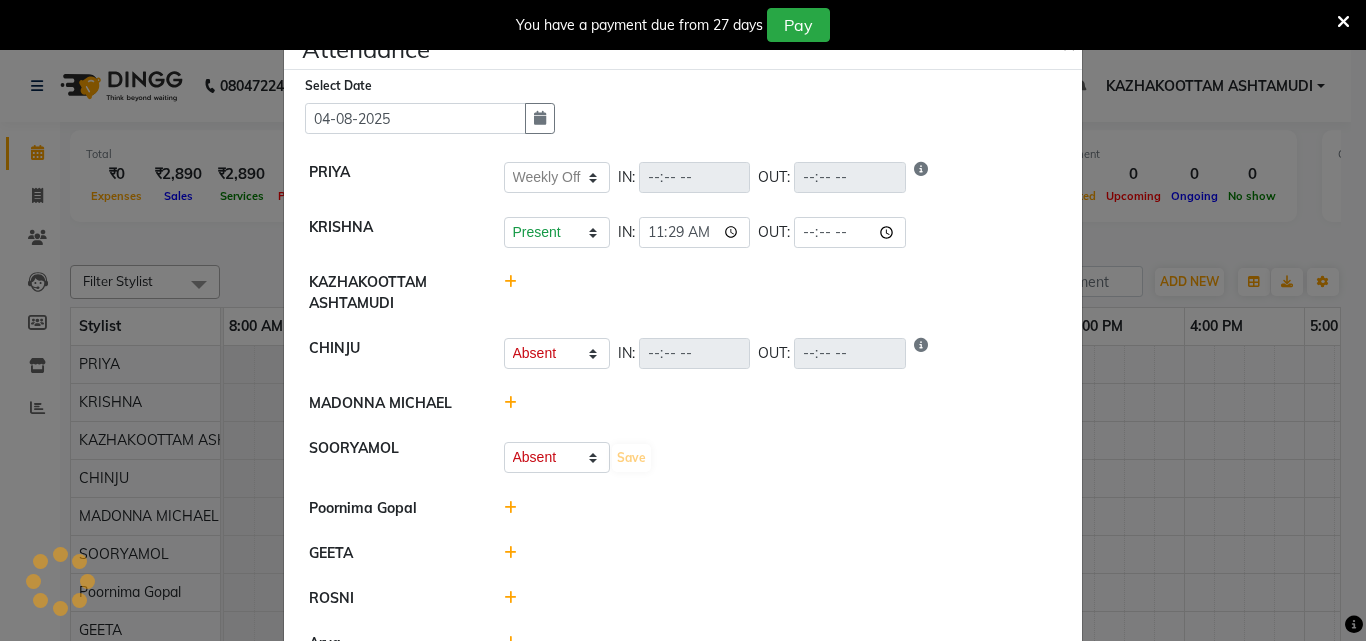 select on "W" 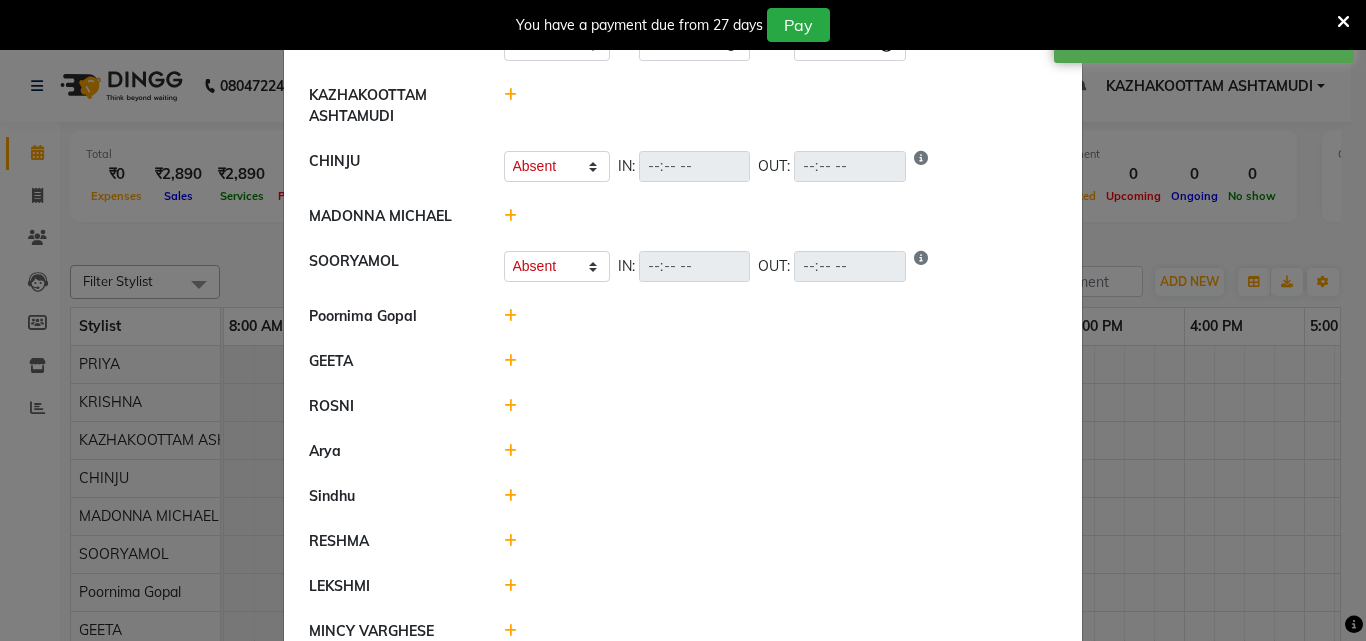 scroll, scrollTop: 200, scrollLeft: 0, axis: vertical 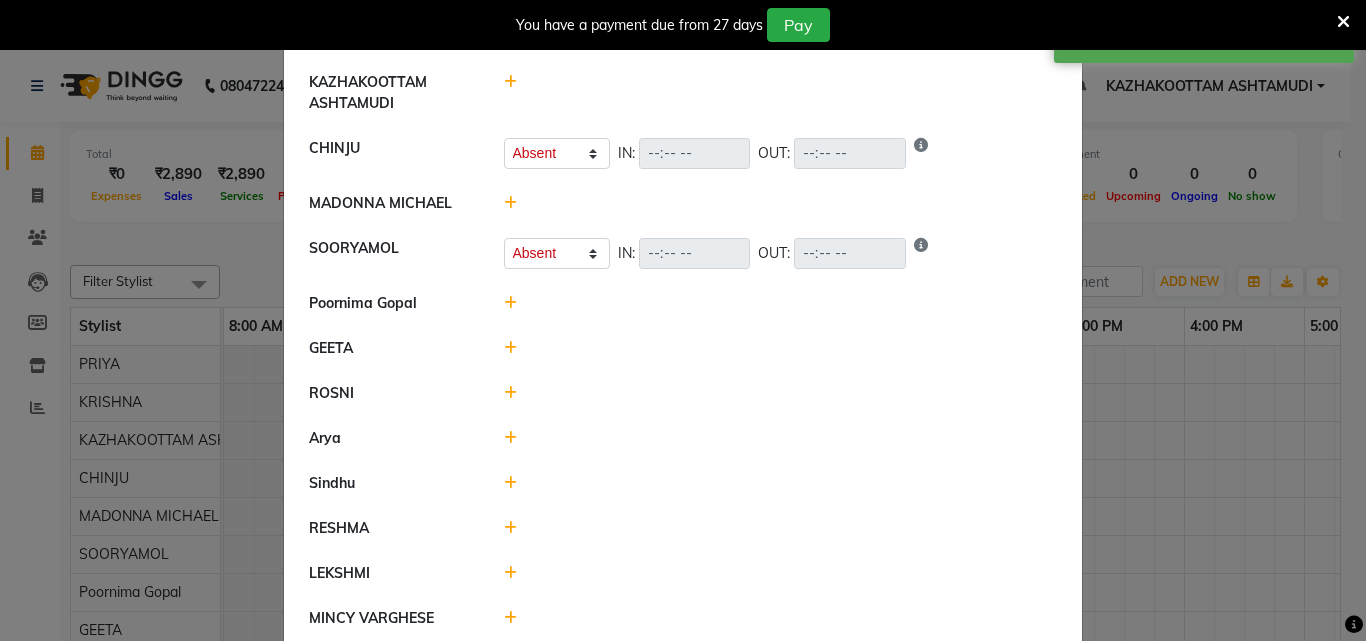 click 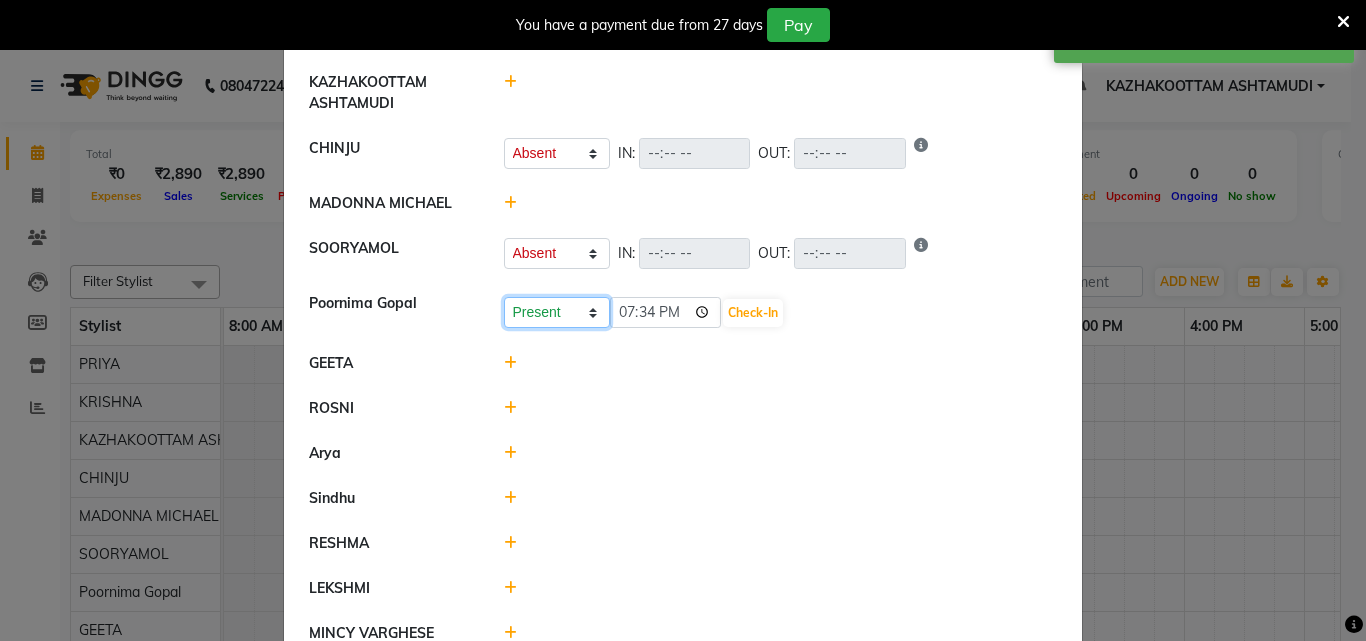 click on "Present Absent Late Half Day Weekly Off" 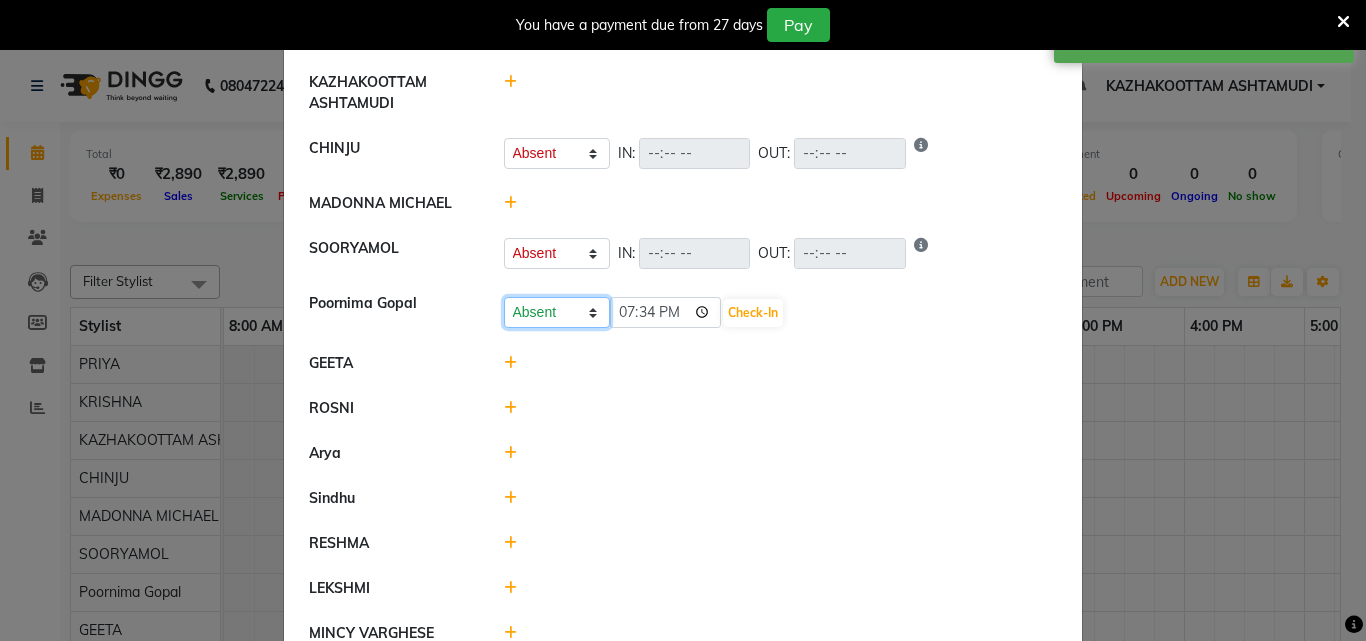 click on "Present Absent Late Half Day Weekly Off" 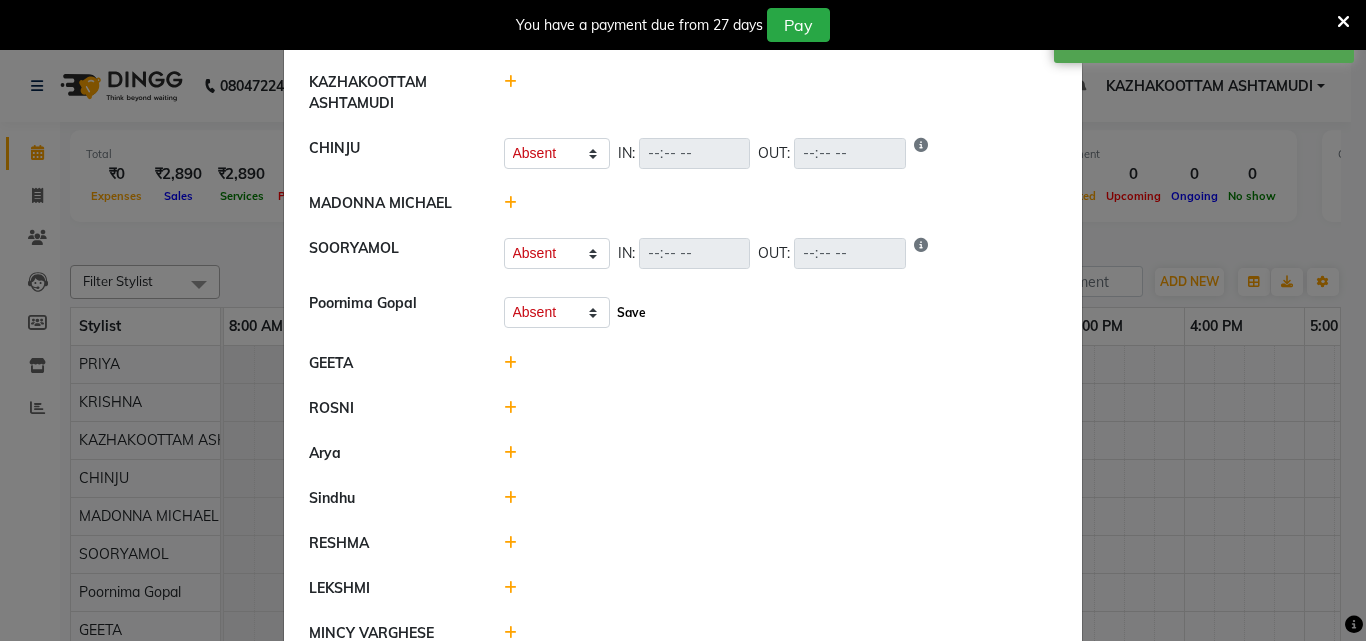 click on "Save" 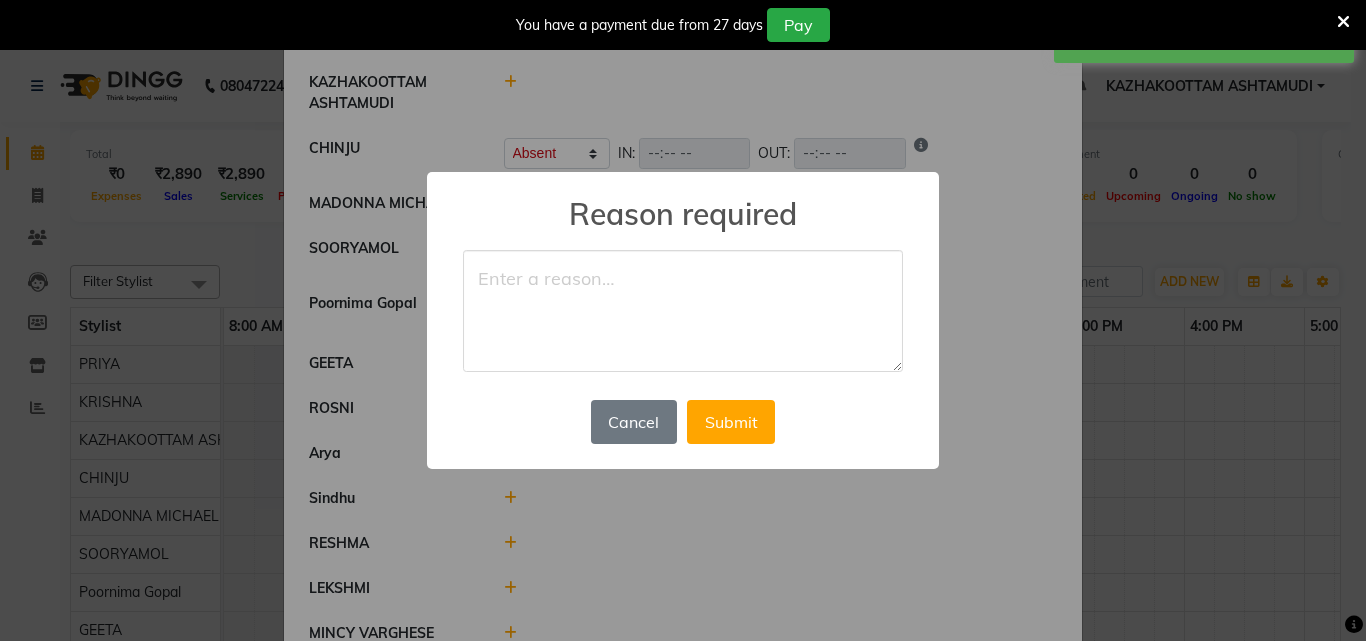 click at bounding box center [683, 311] 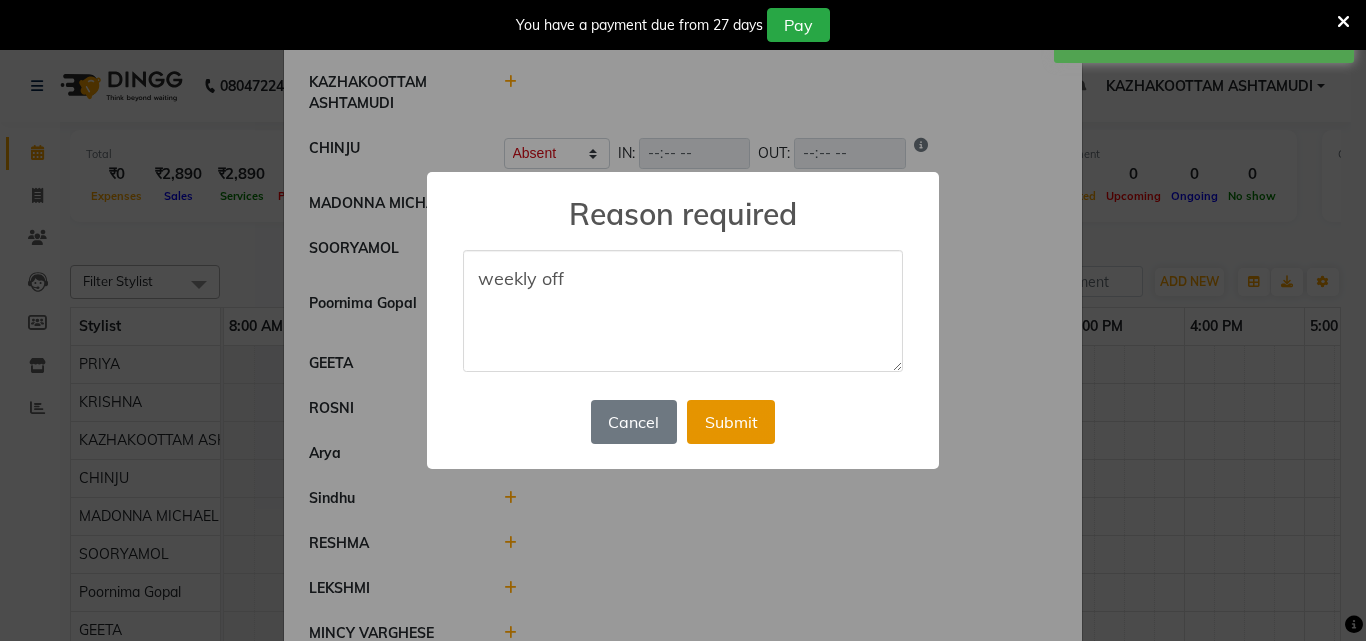 type on "weekly off" 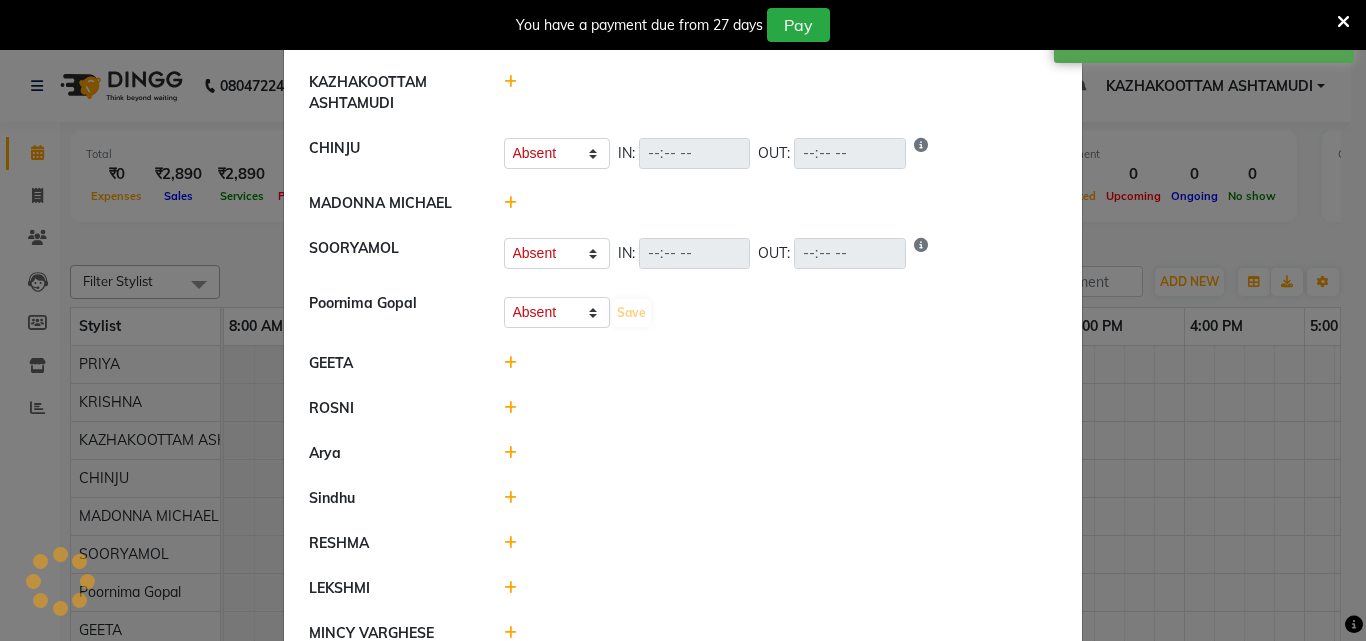 select on "W" 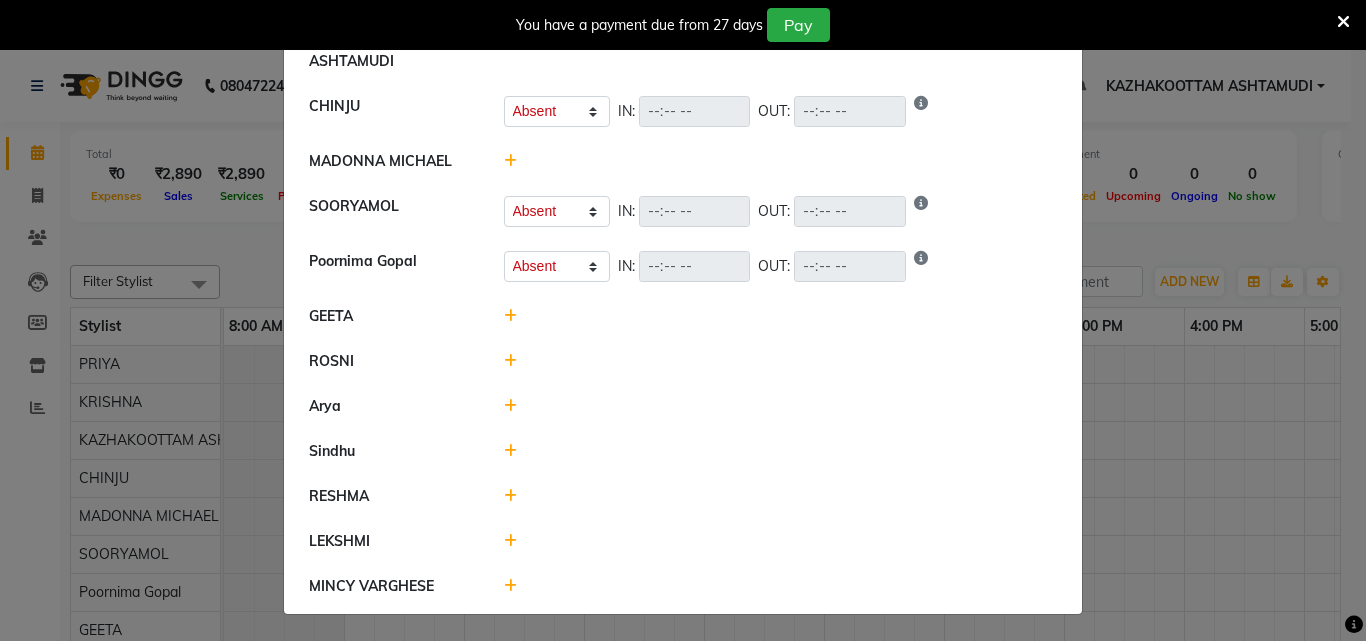 scroll, scrollTop: 244, scrollLeft: 0, axis: vertical 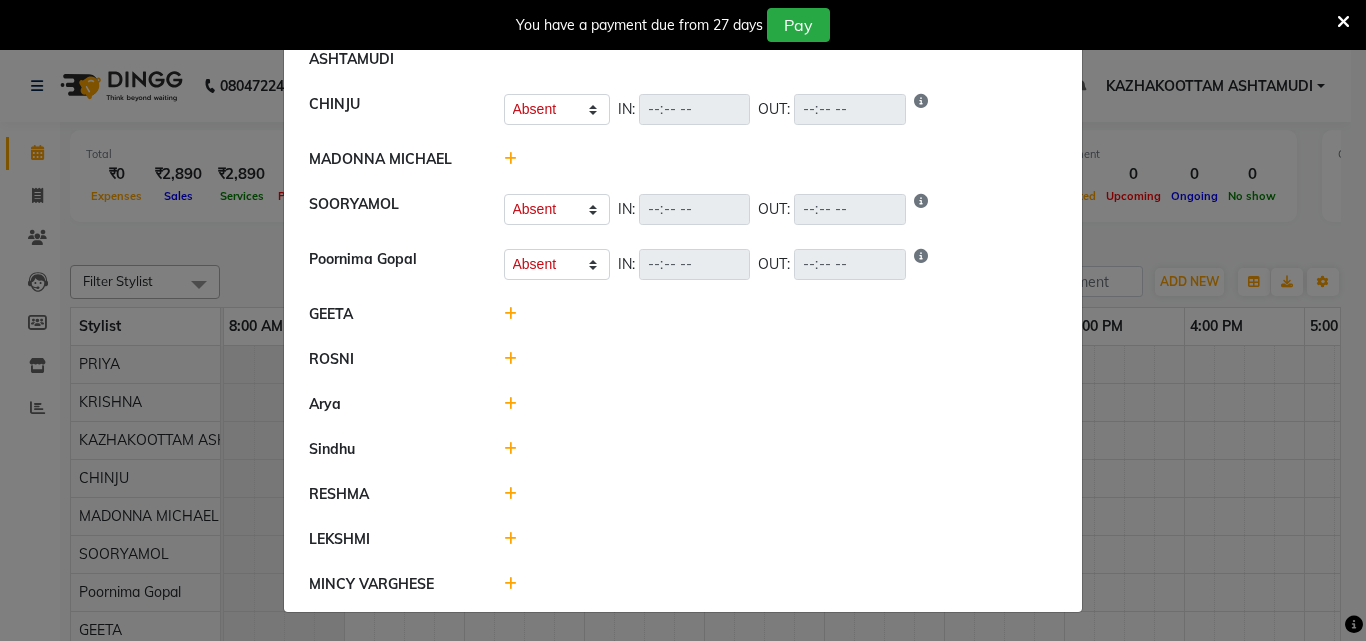 click 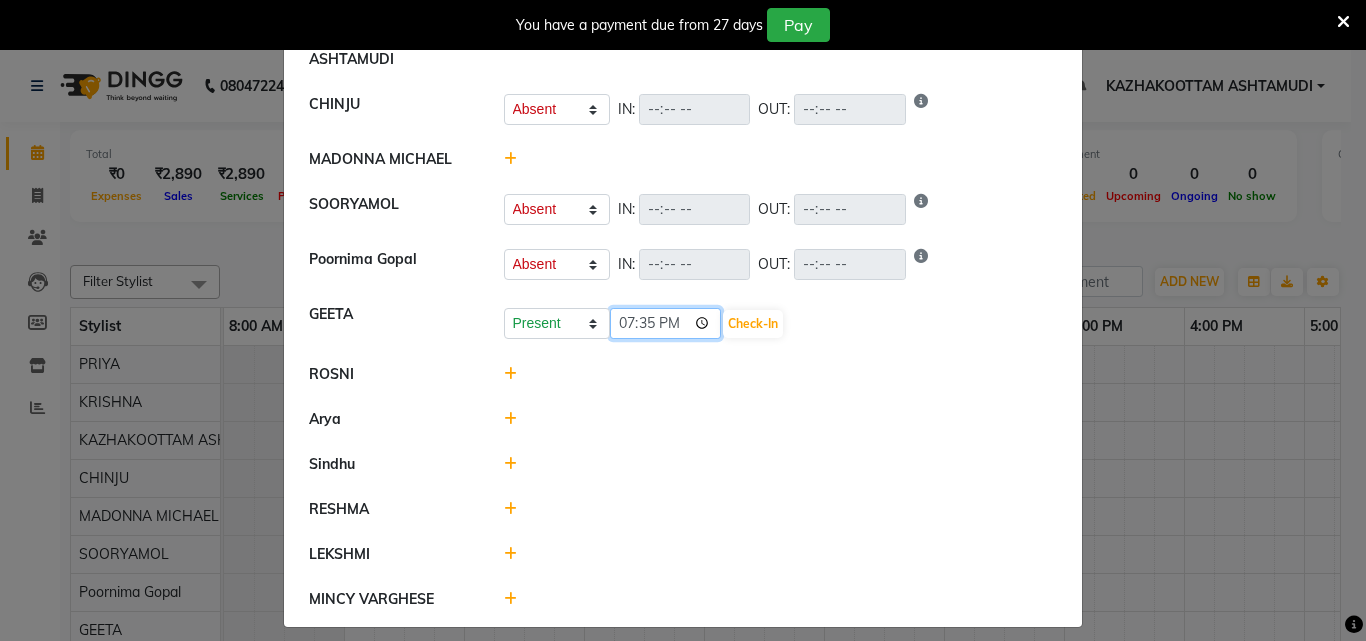 click on "19:35" 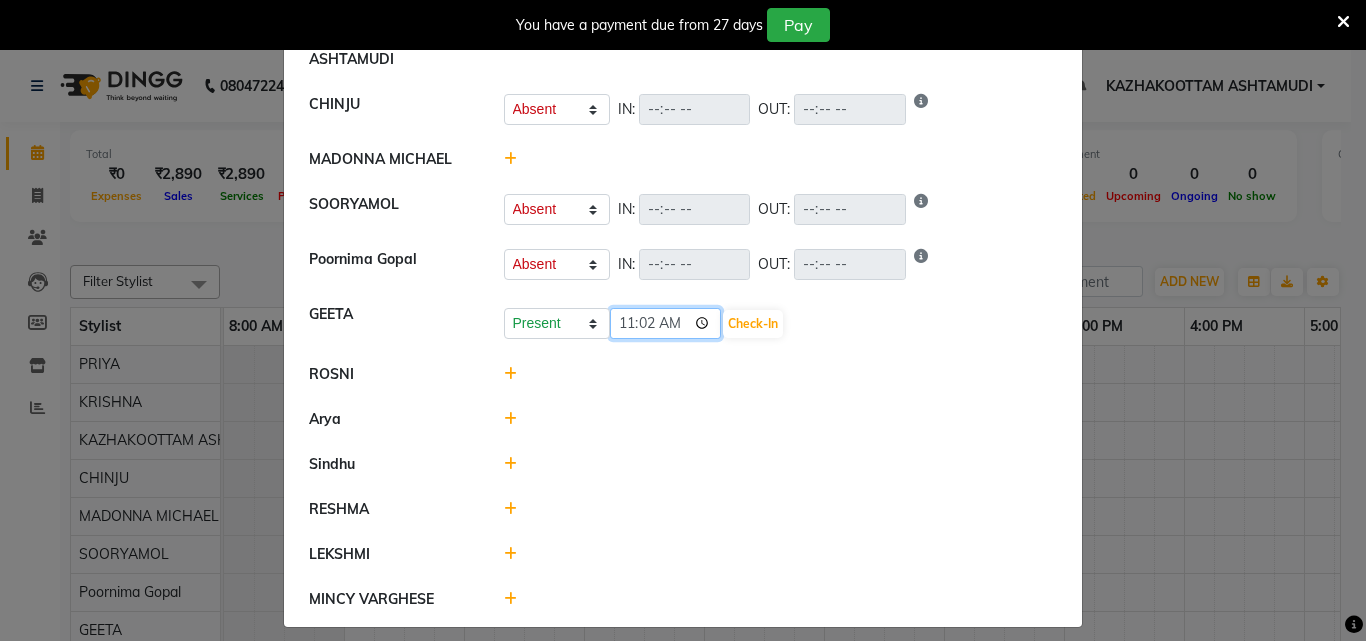 type on "11:29" 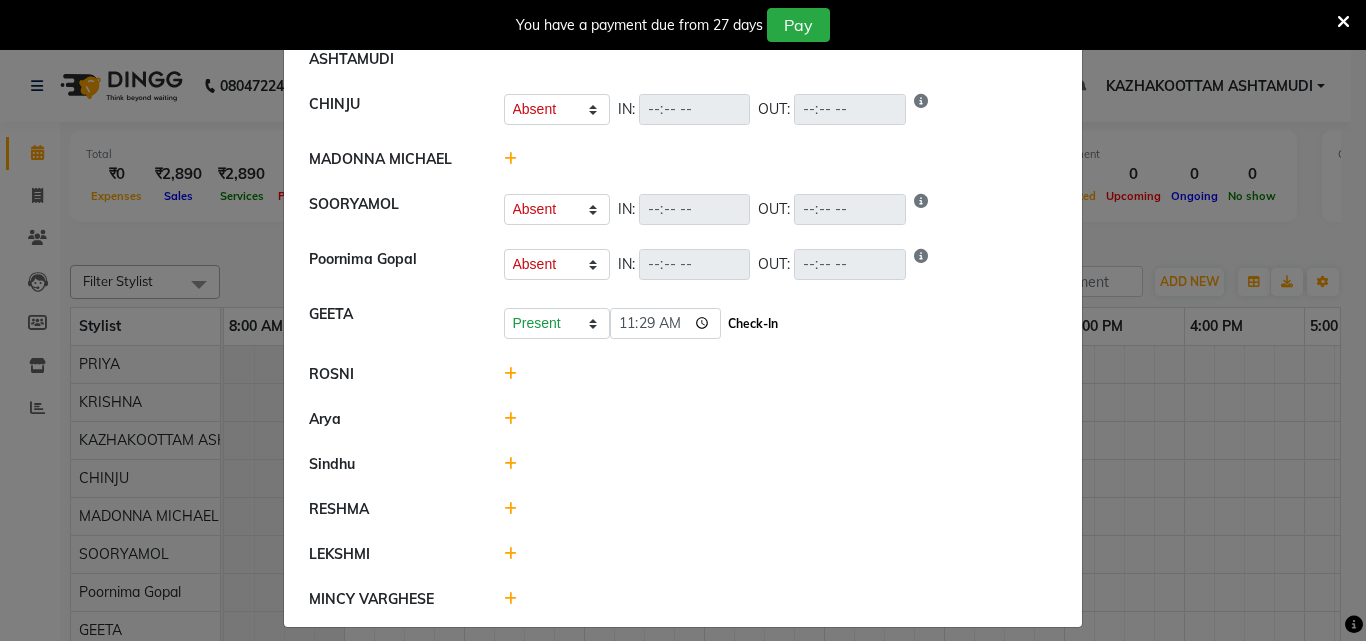 click on "Check-In" 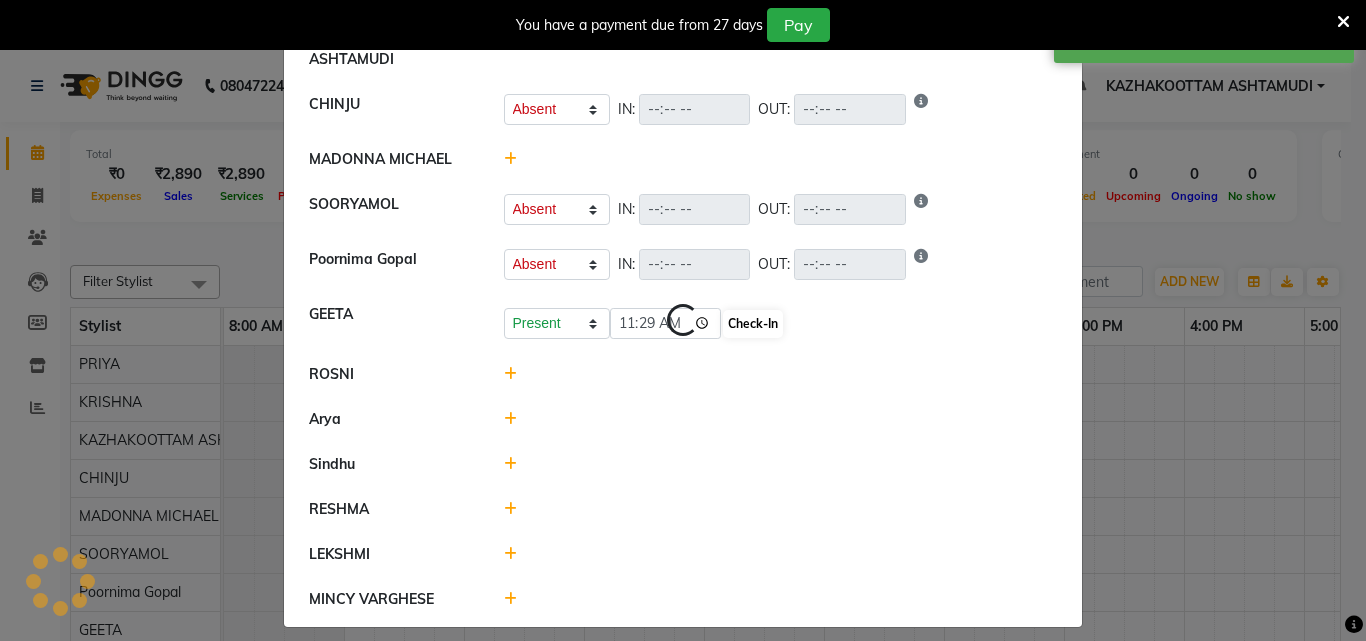 select on "W" 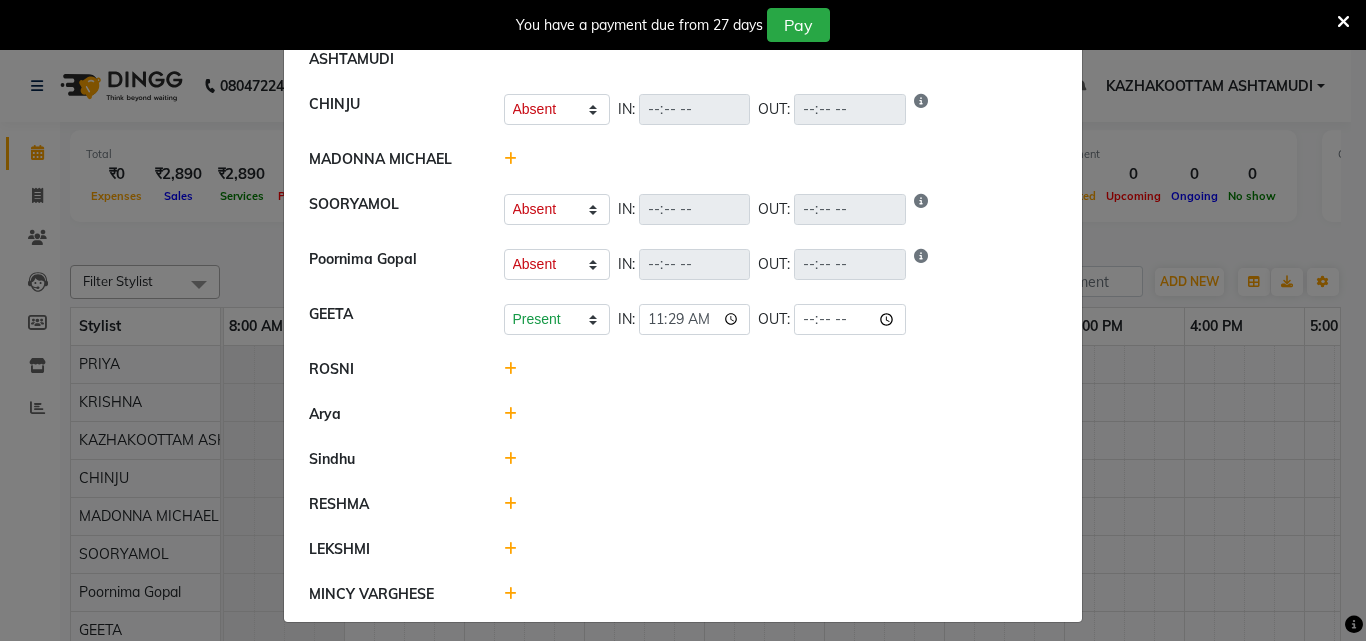 click 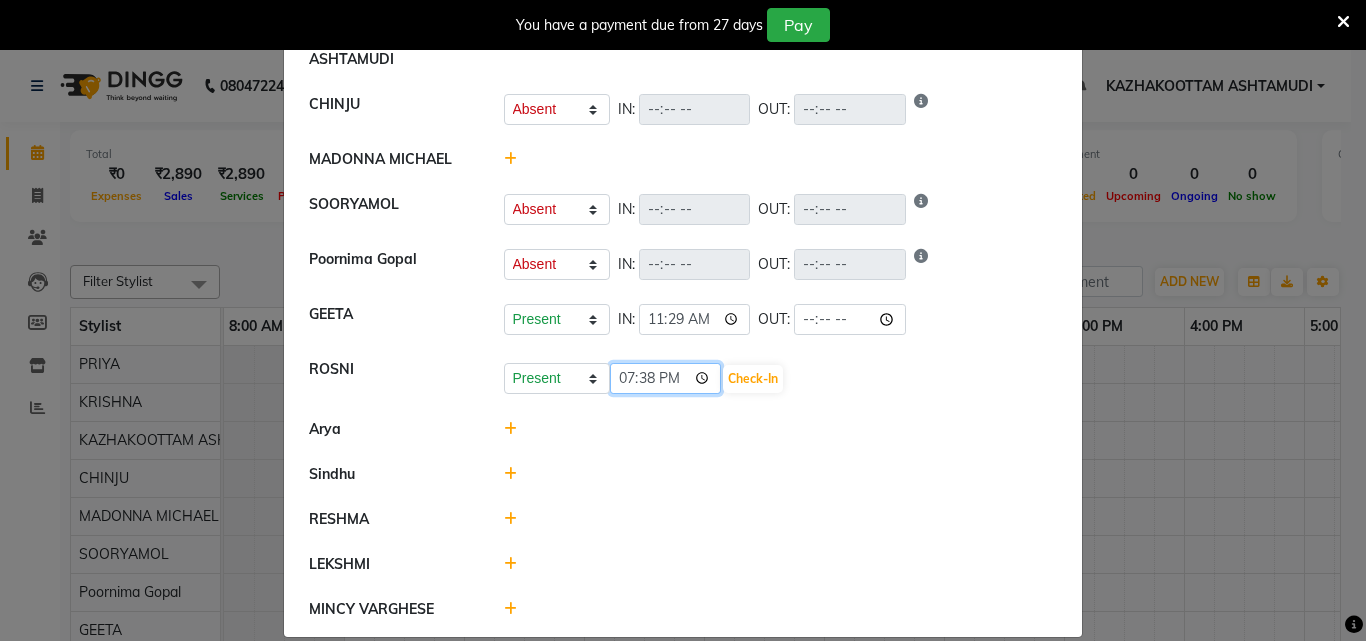 click on "19:38" 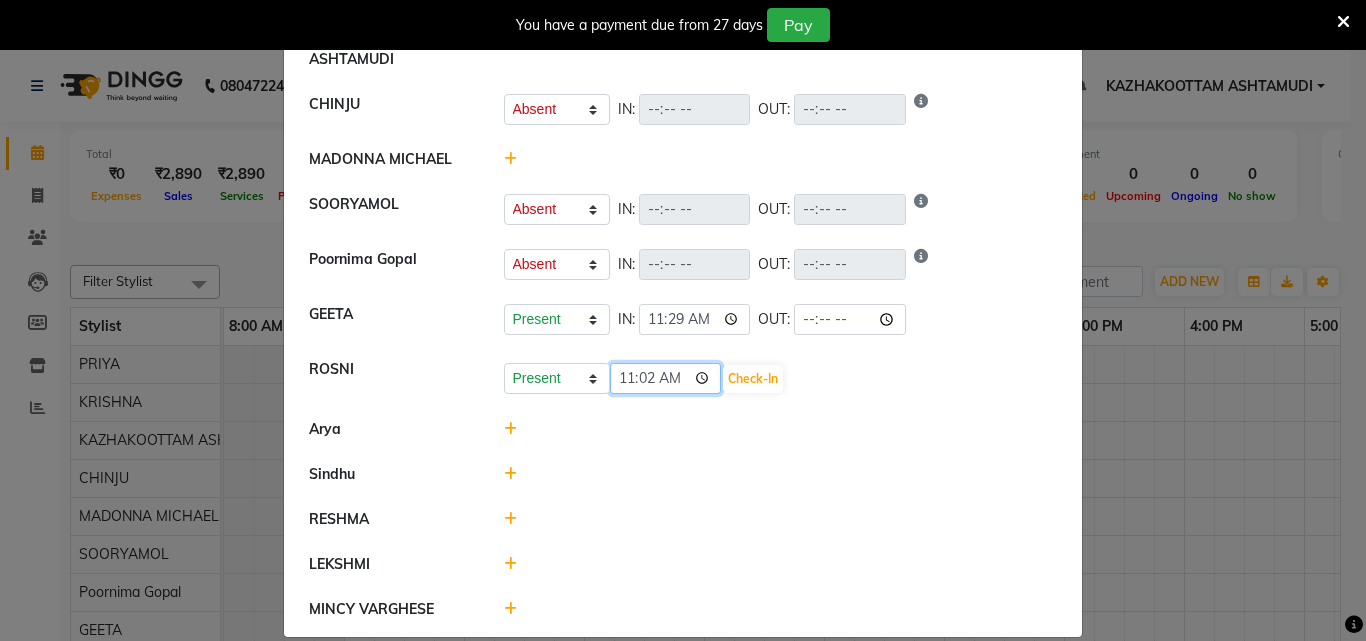 type on "11:29" 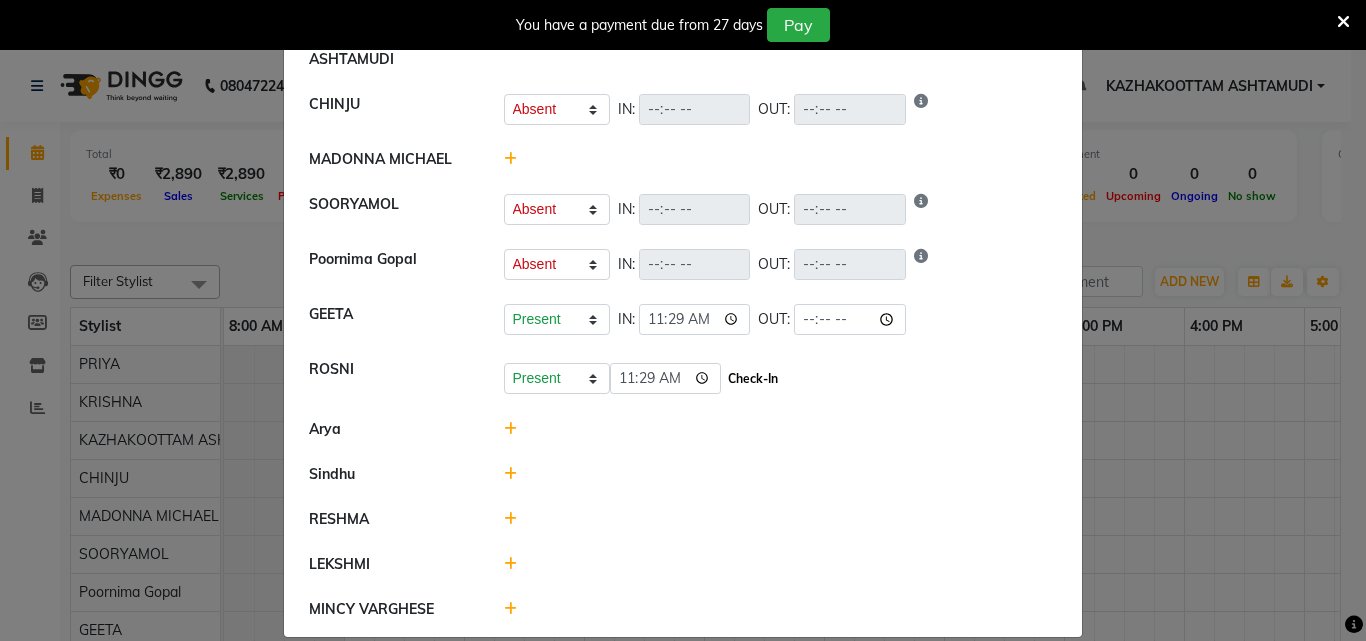 click on "Check-In" 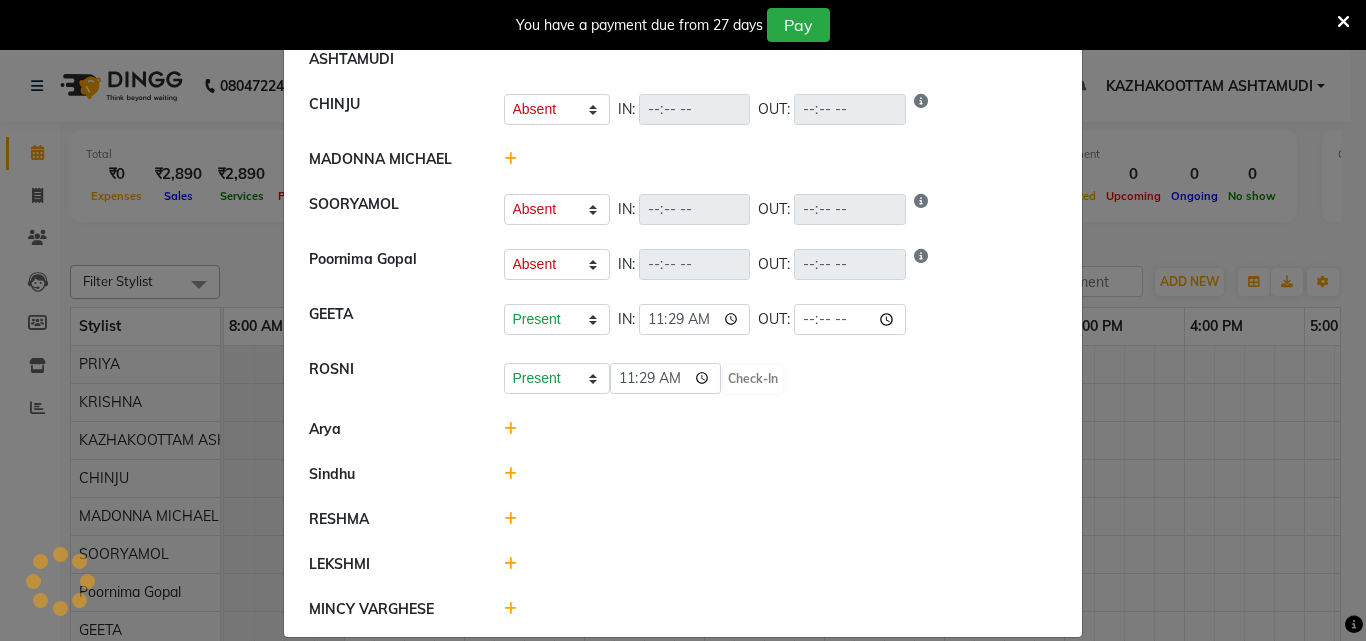 select on "W" 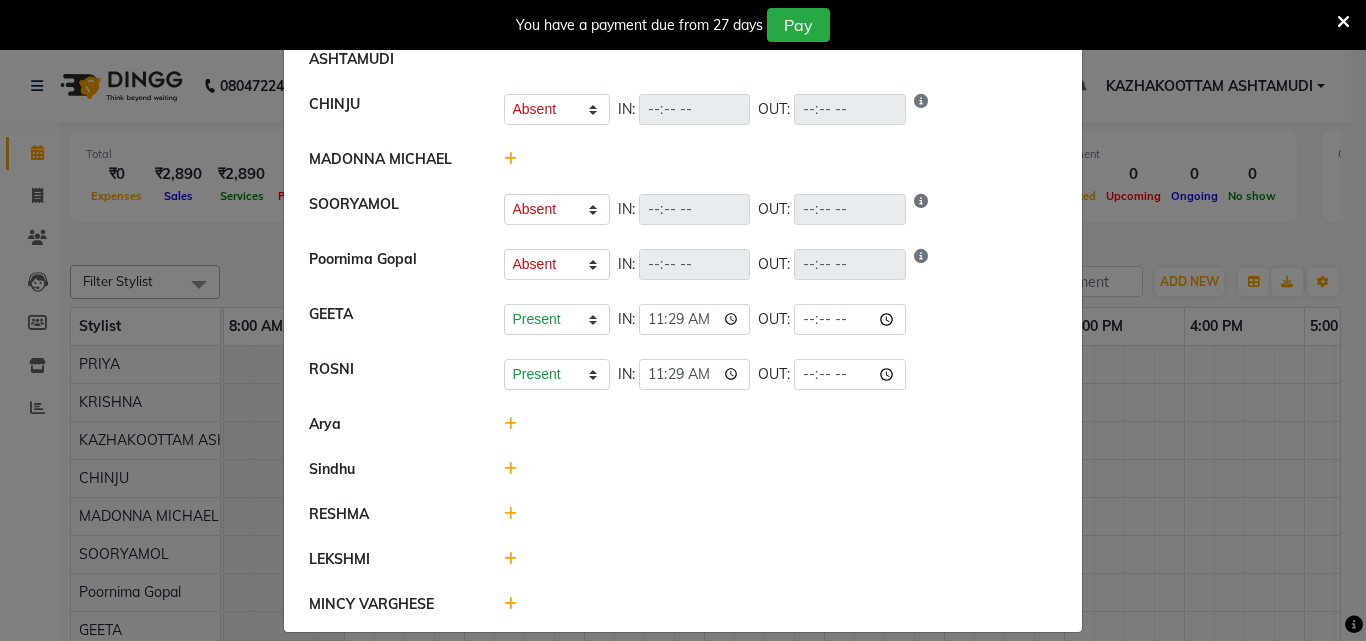 click 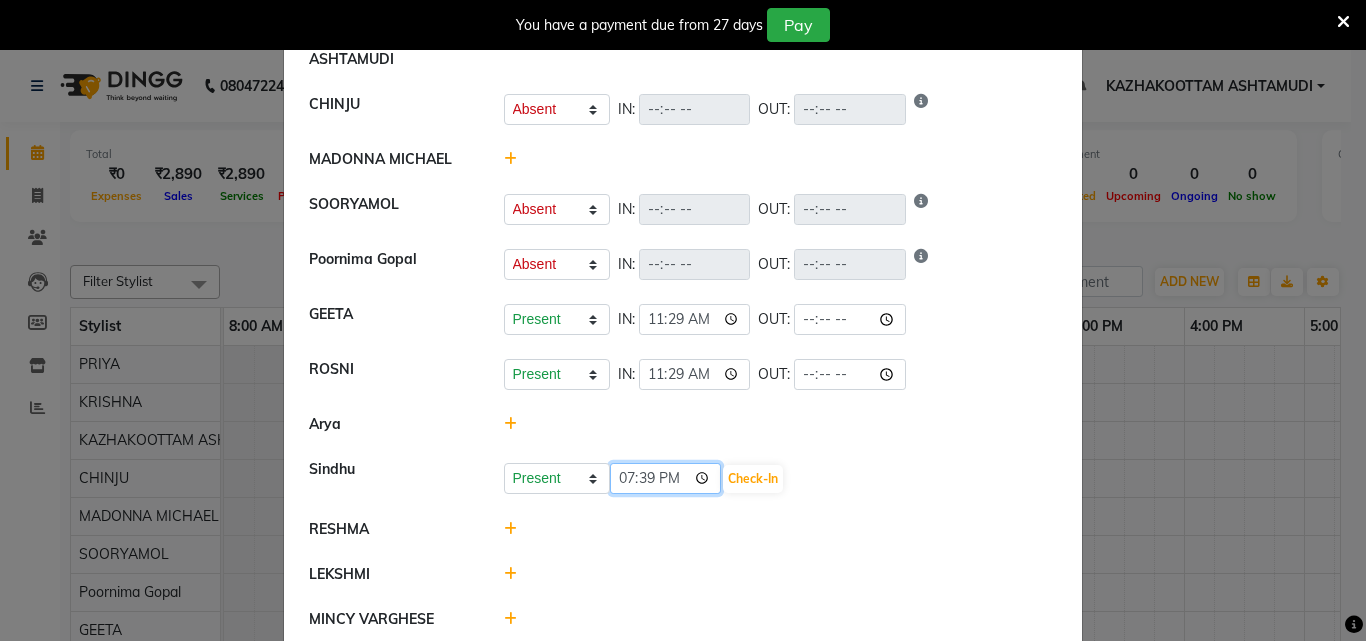 click on "19:39" 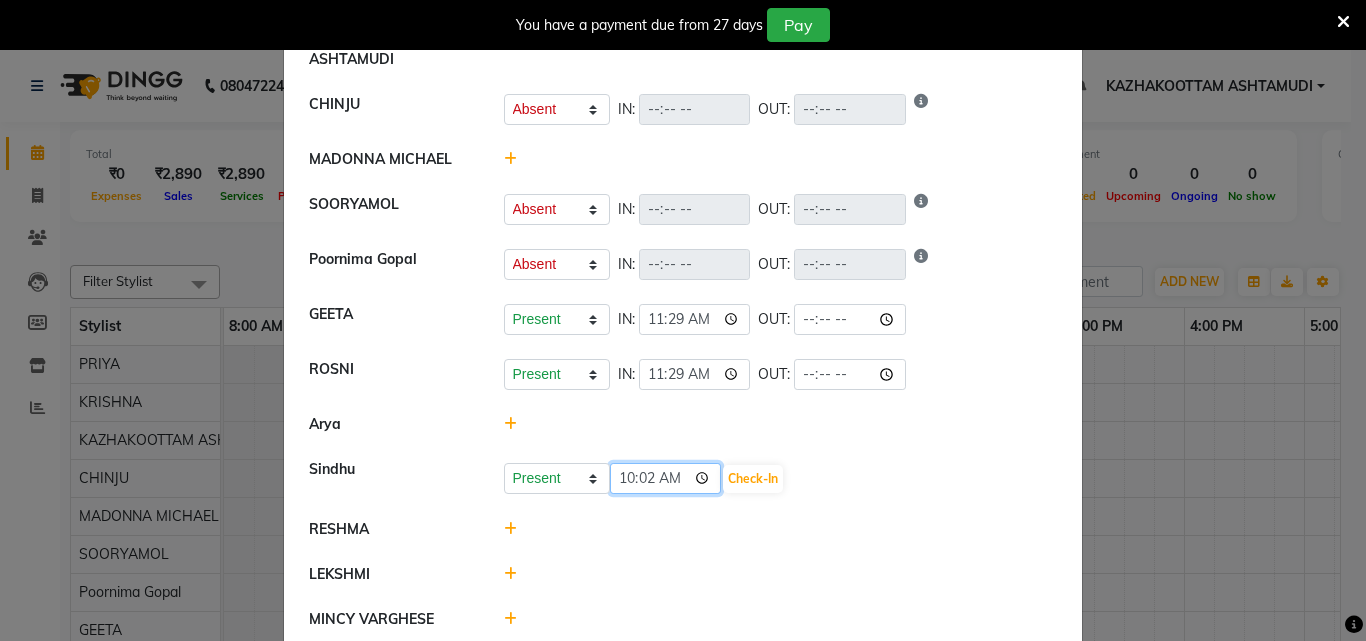 type on "10:29" 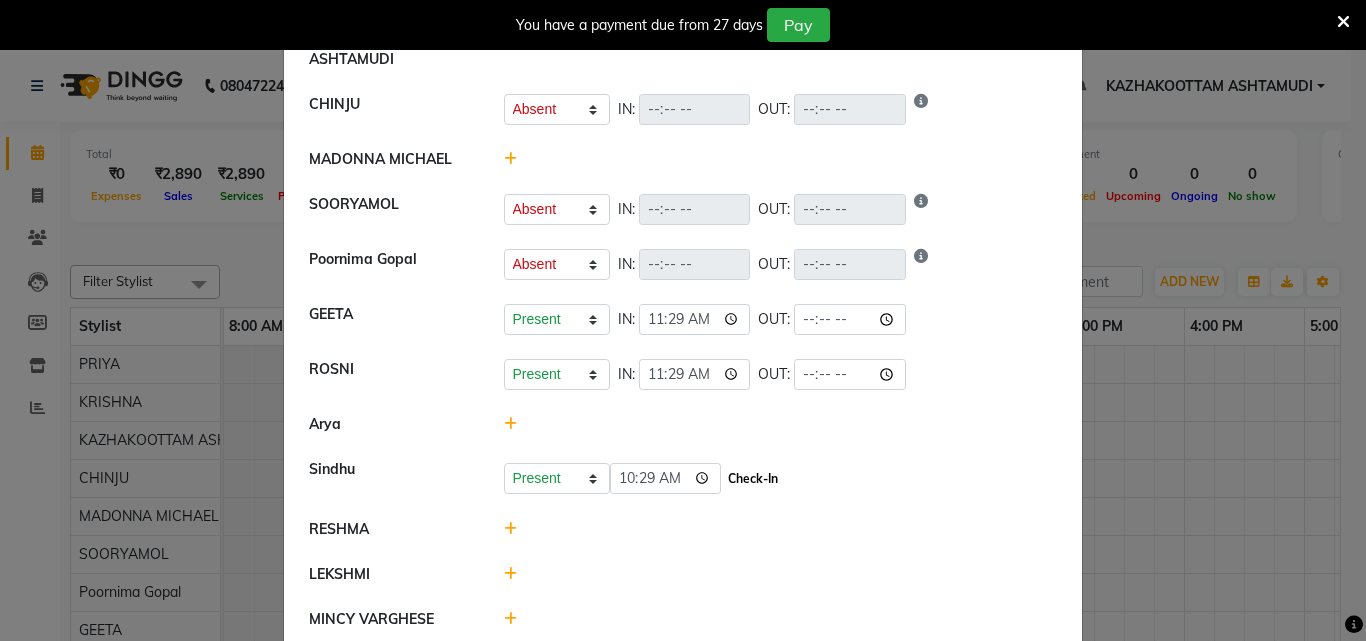 click on "Check-In" 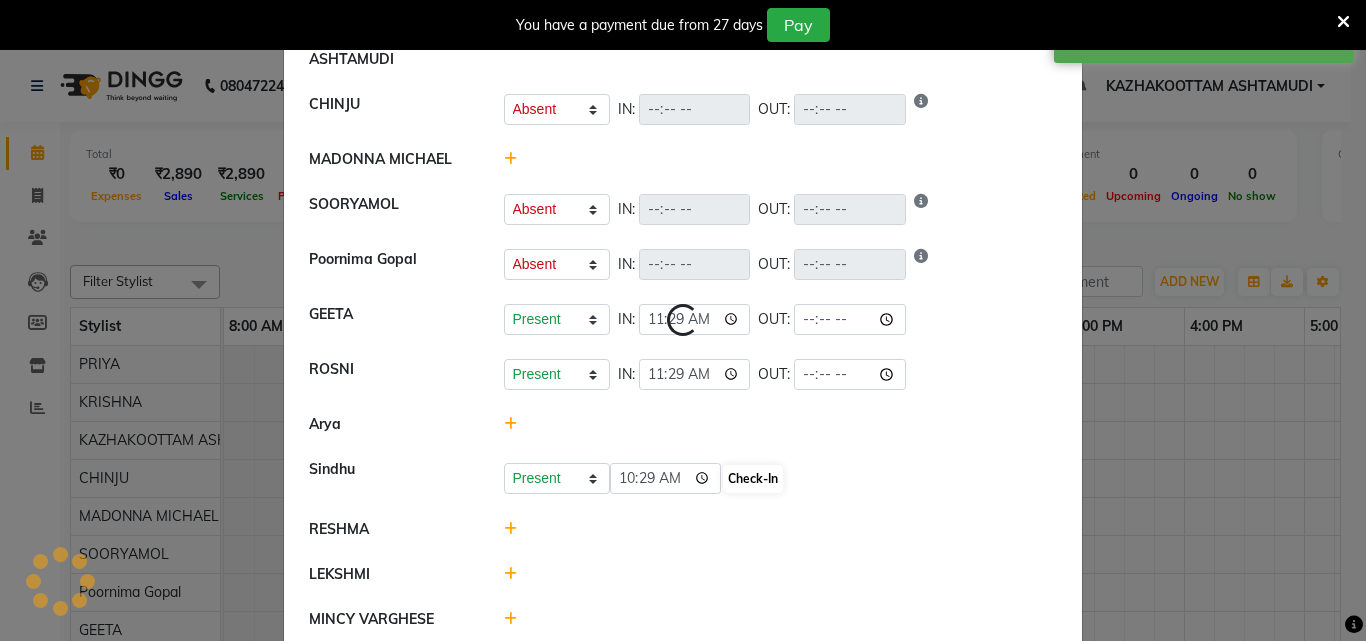 select on "W" 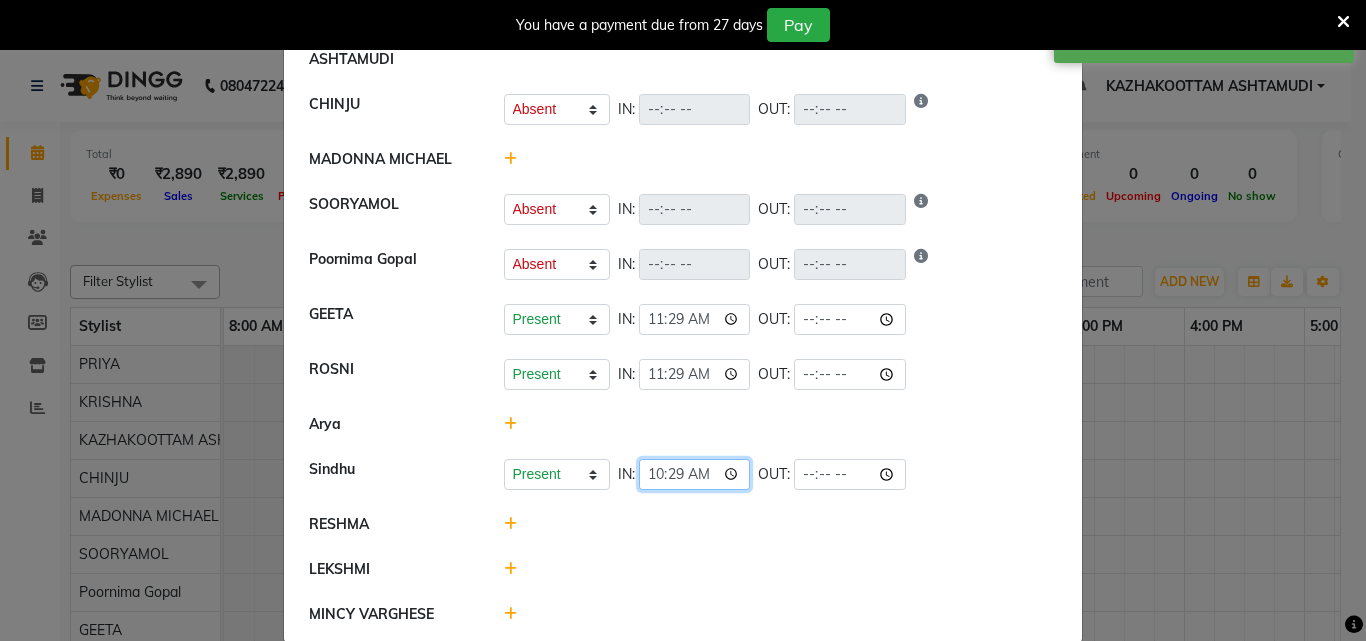 click on "10:29" 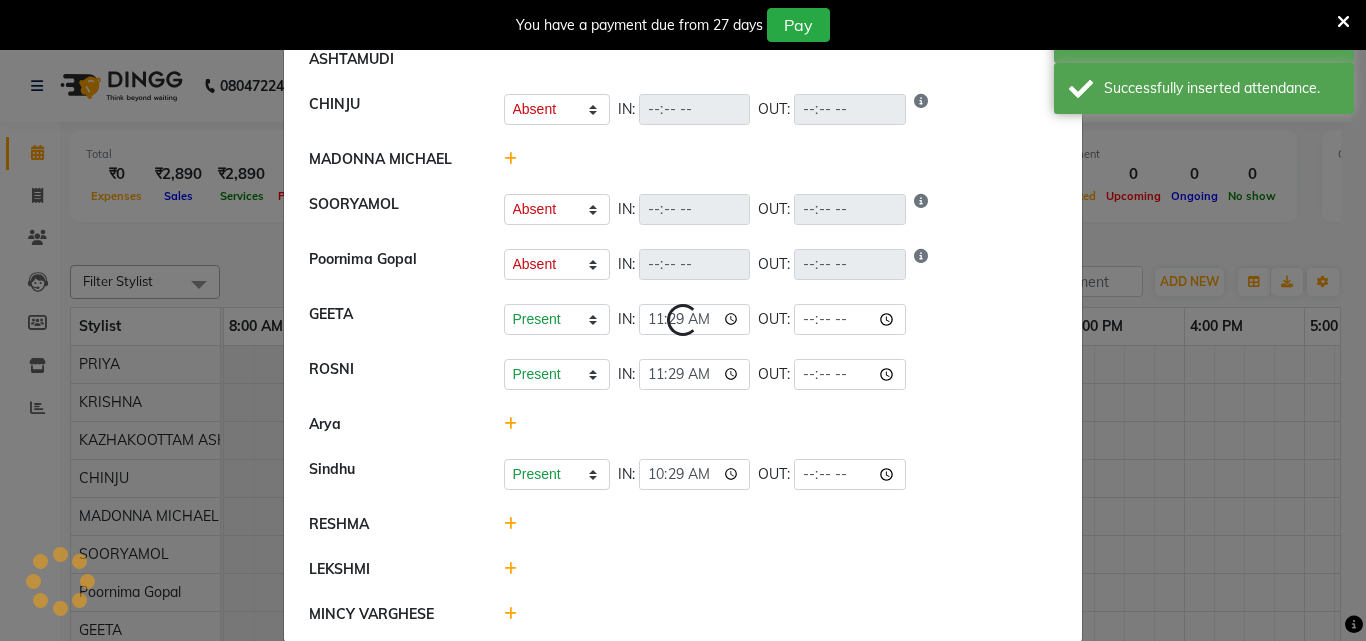 select on "W" 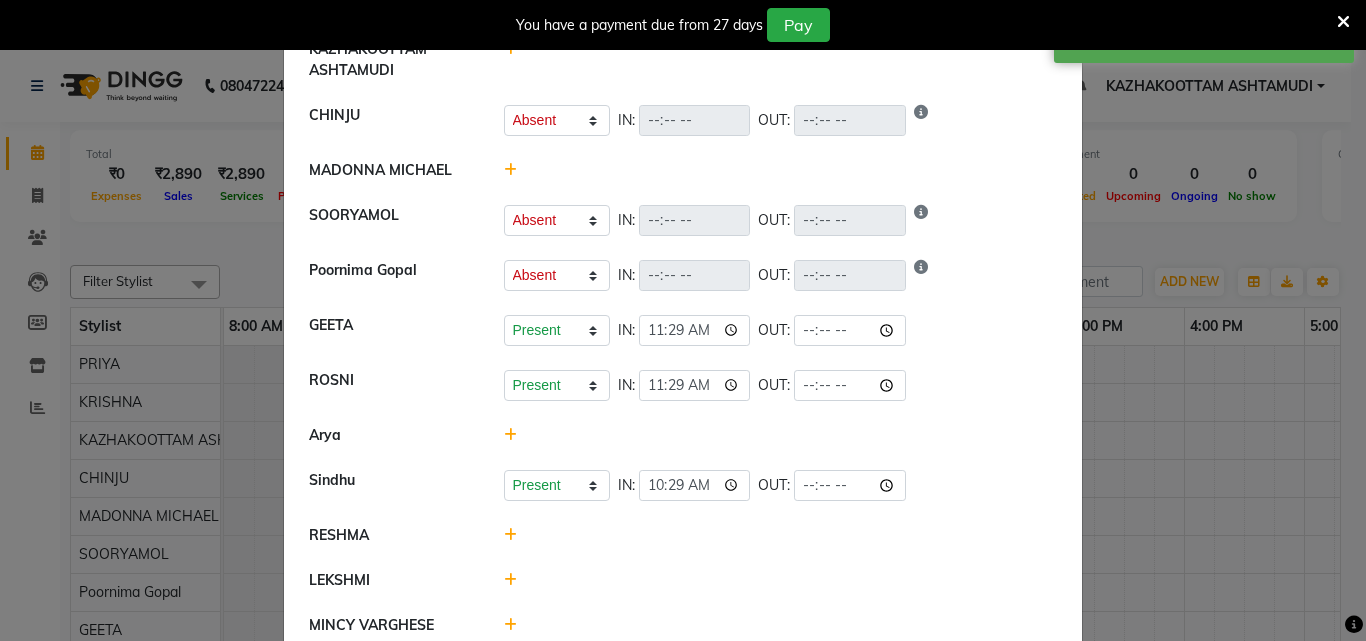 scroll, scrollTop: 274, scrollLeft: 0, axis: vertical 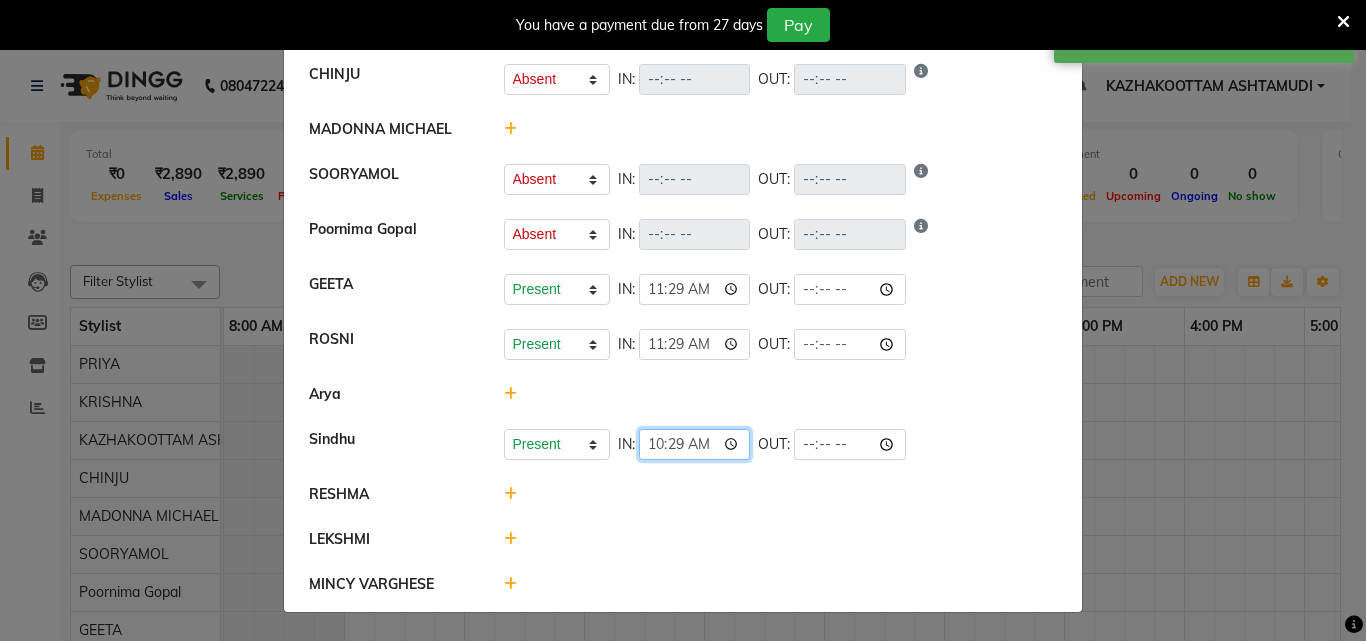 click on "10:29" 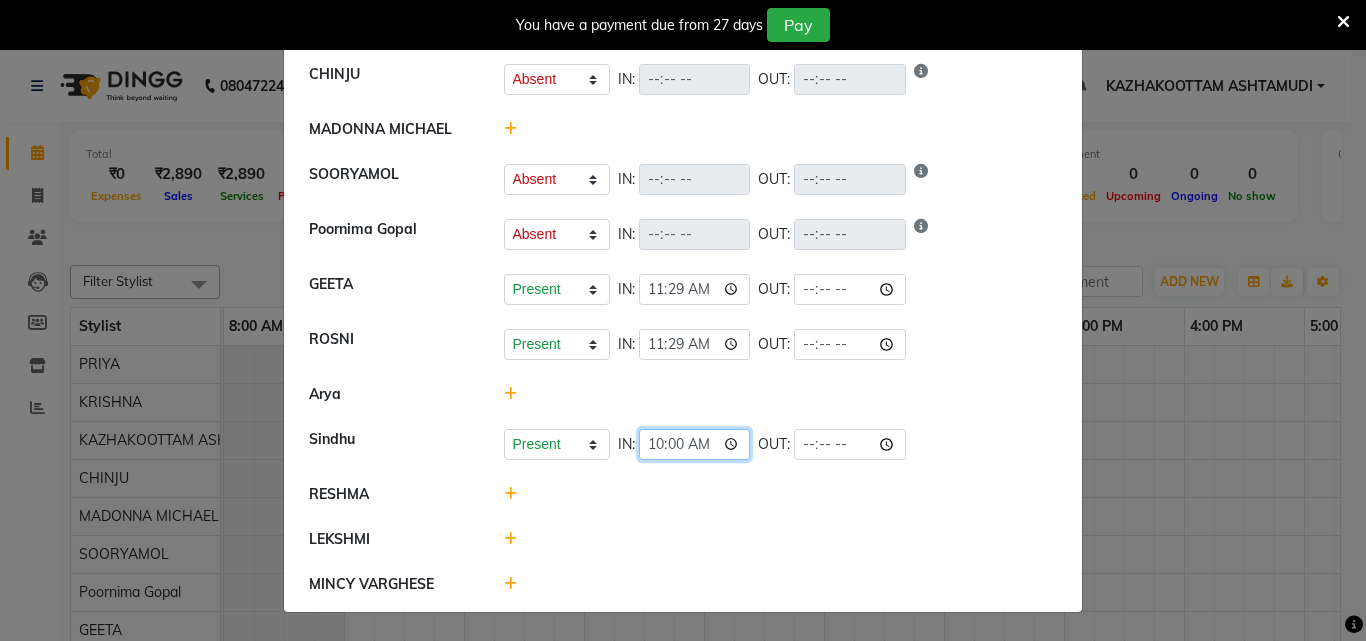 type on "10:04" 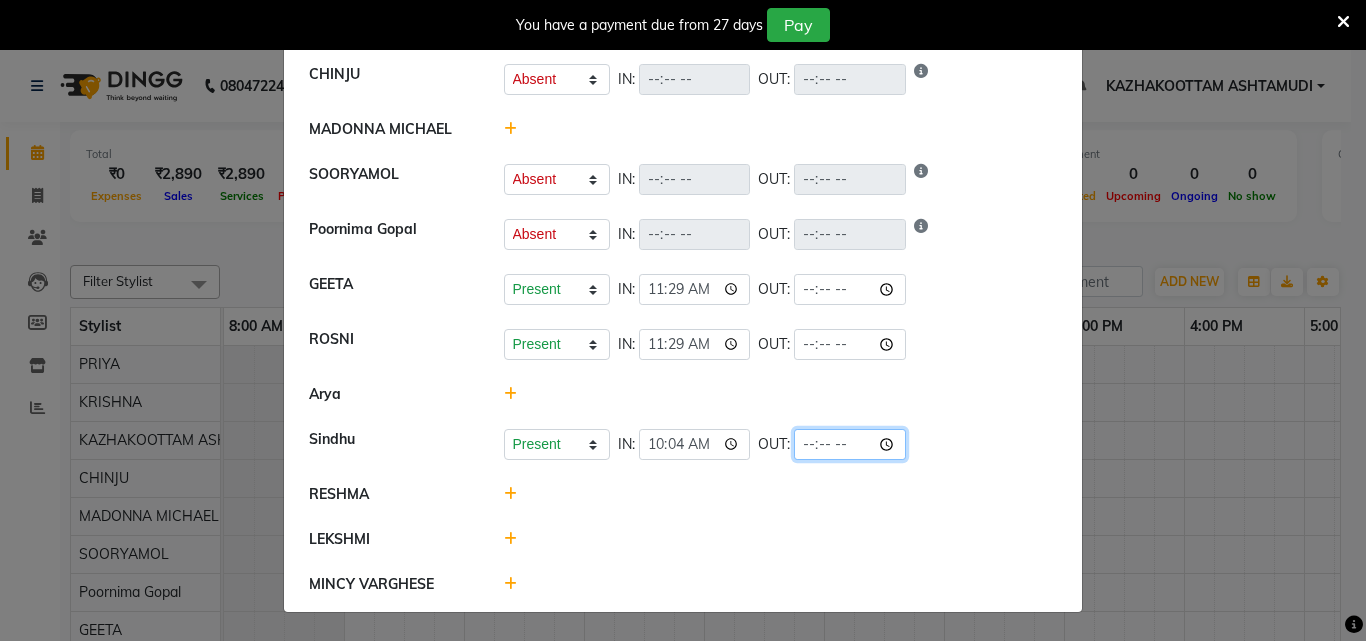 click 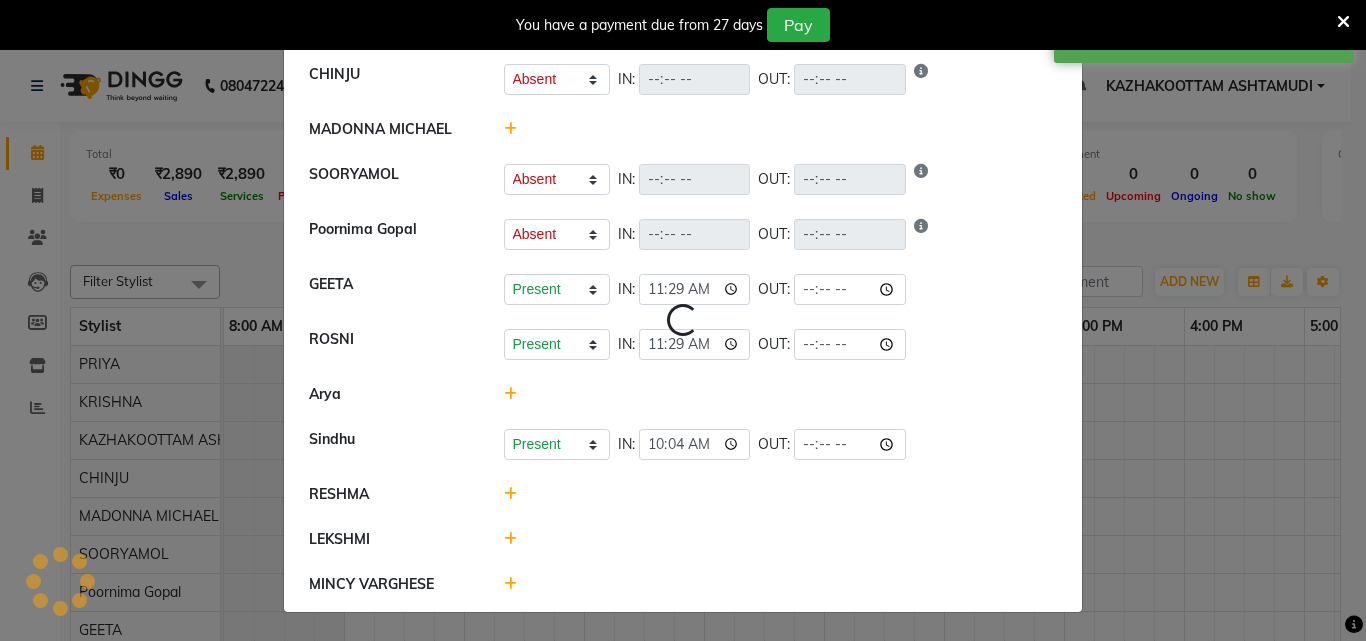 scroll, scrollTop: 0, scrollLeft: 0, axis: both 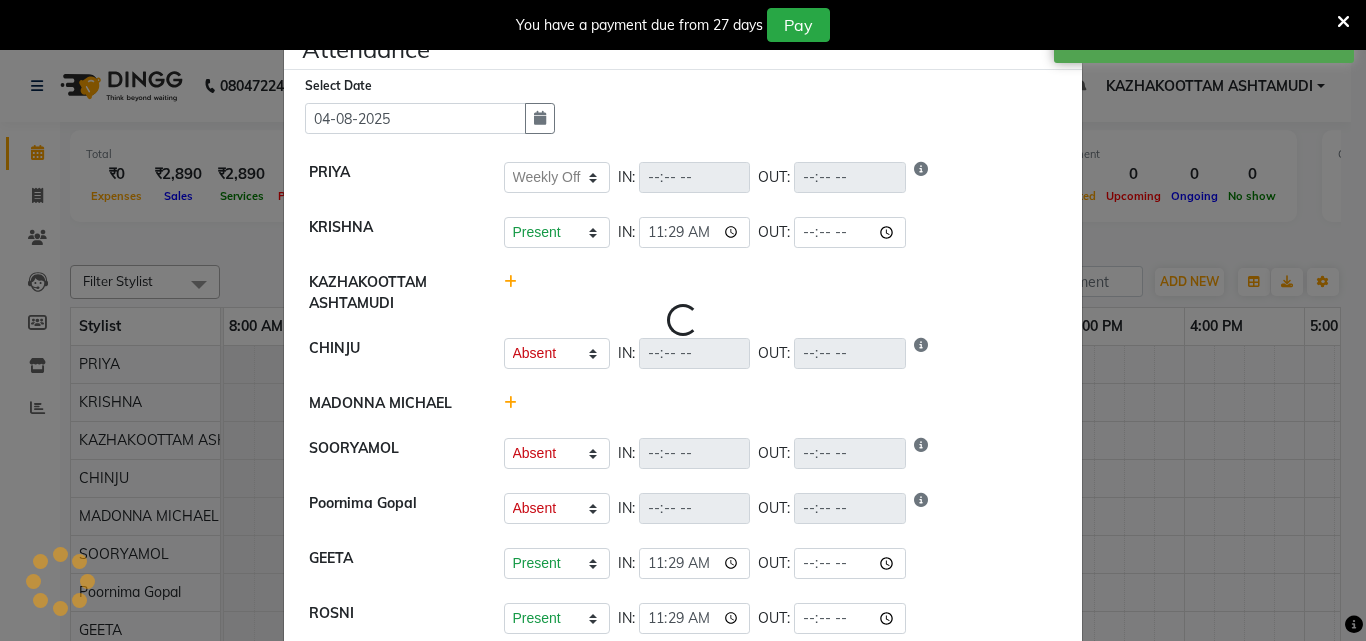 select on "W" 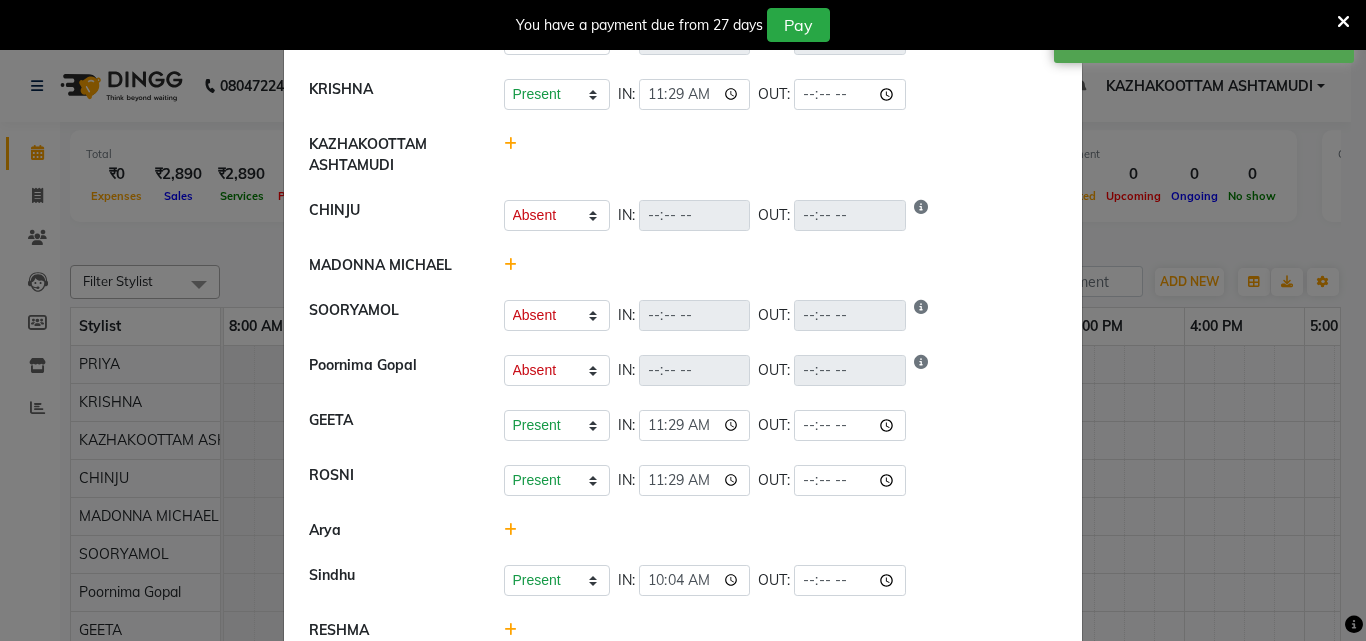 scroll, scrollTop: 200, scrollLeft: 0, axis: vertical 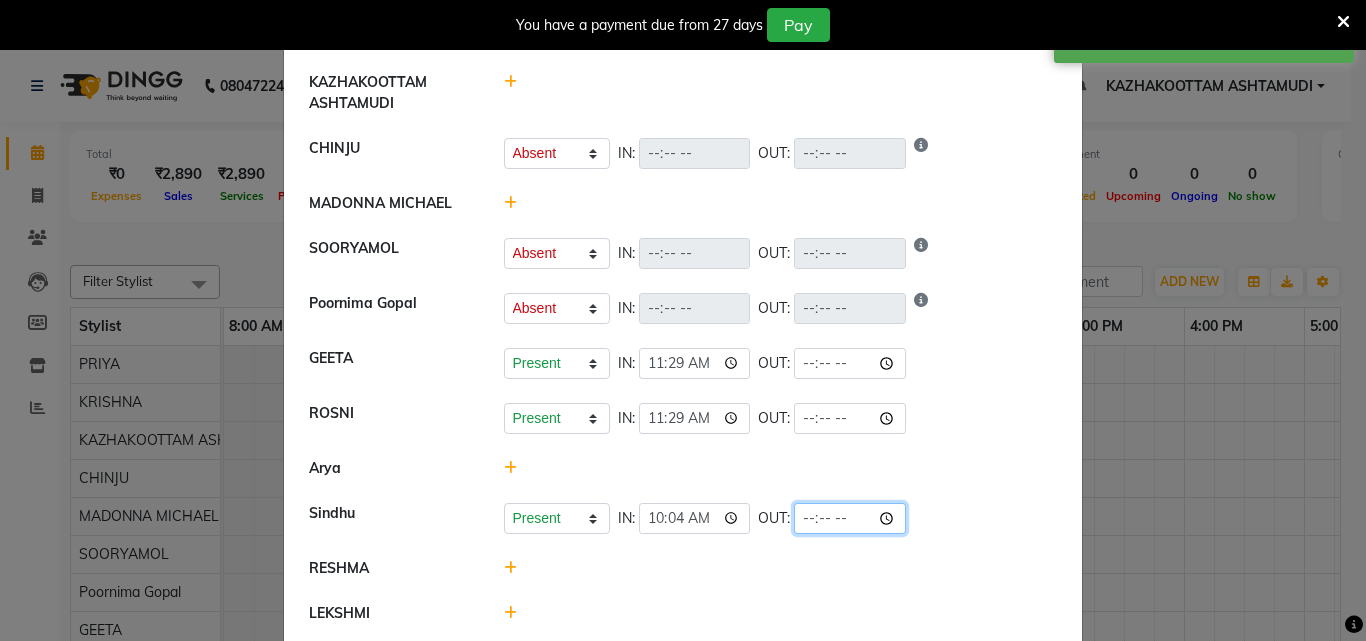 click 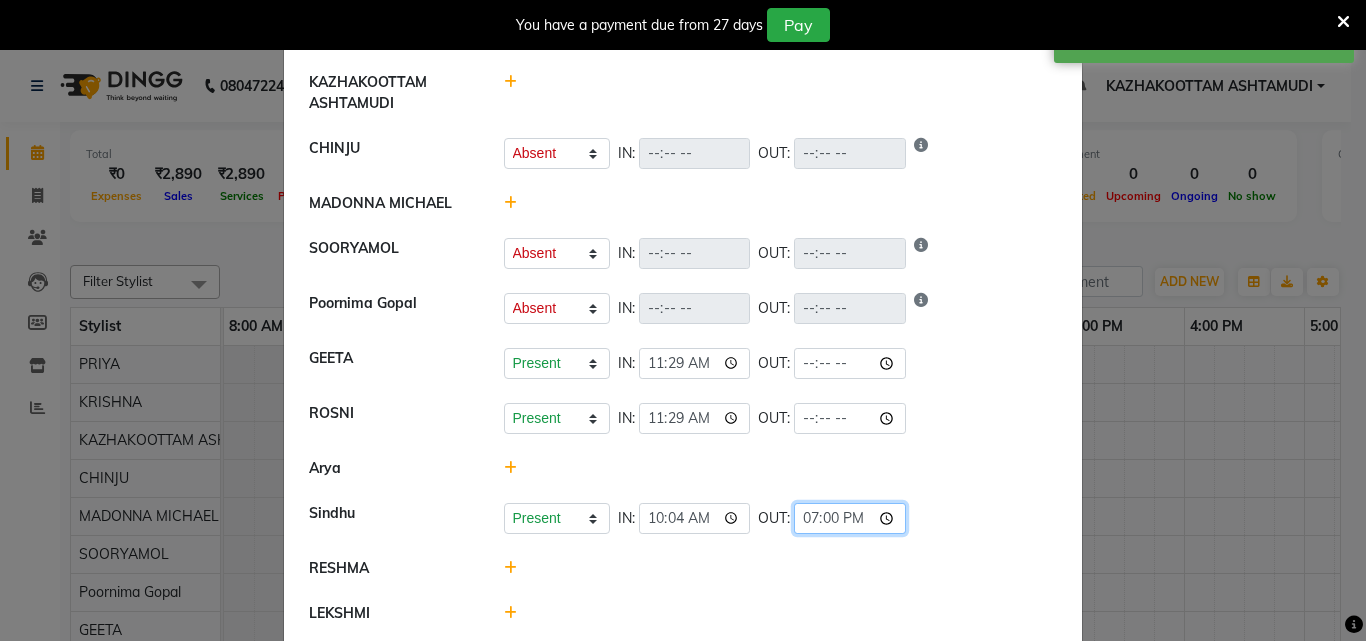type on "19:04" 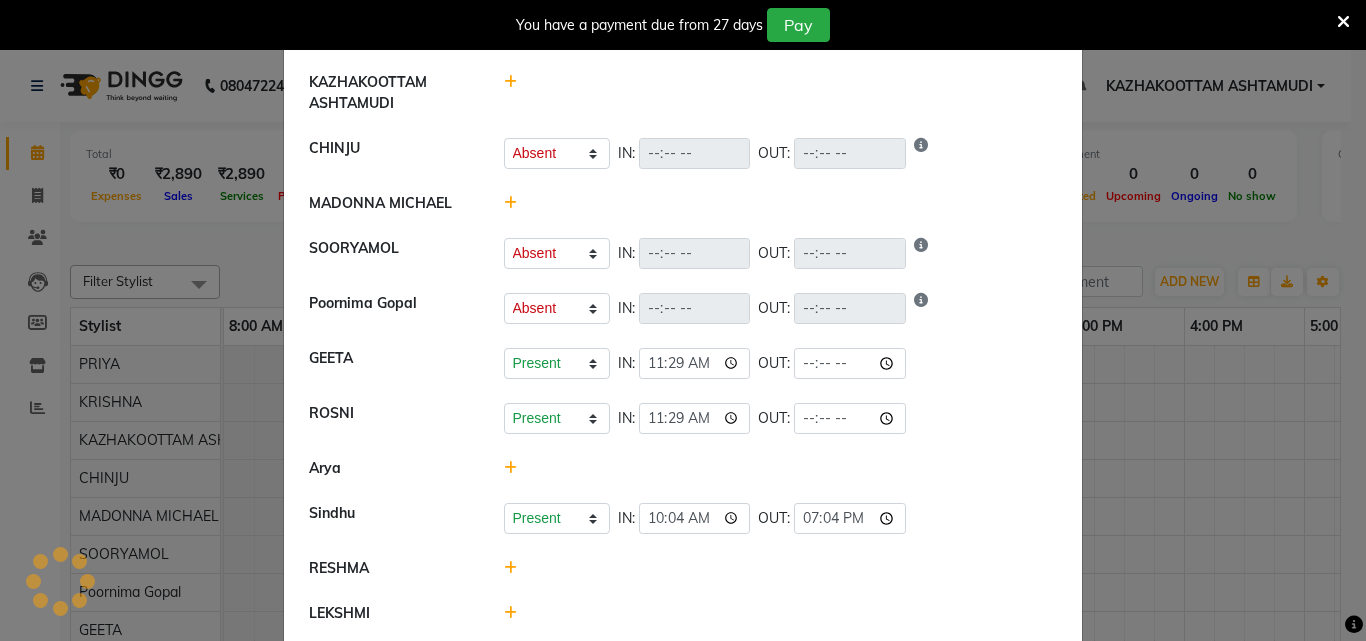 click 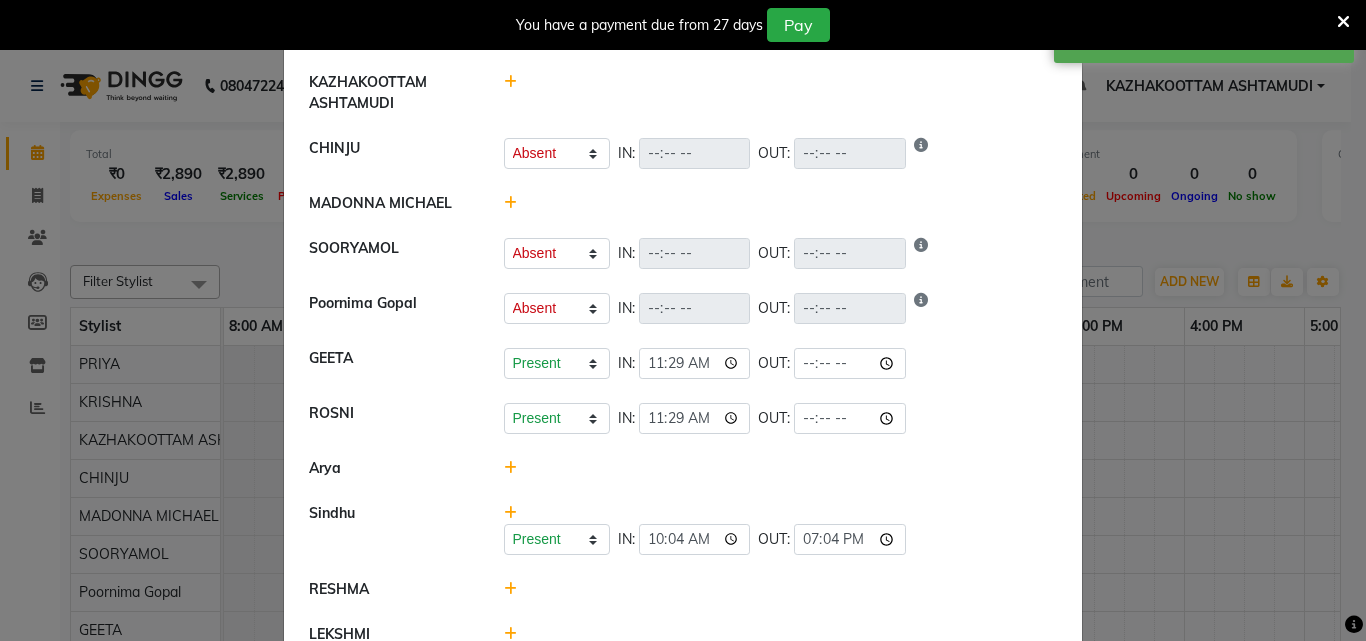 scroll, scrollTop: 295, scrollLeft: 0, axis: vertical 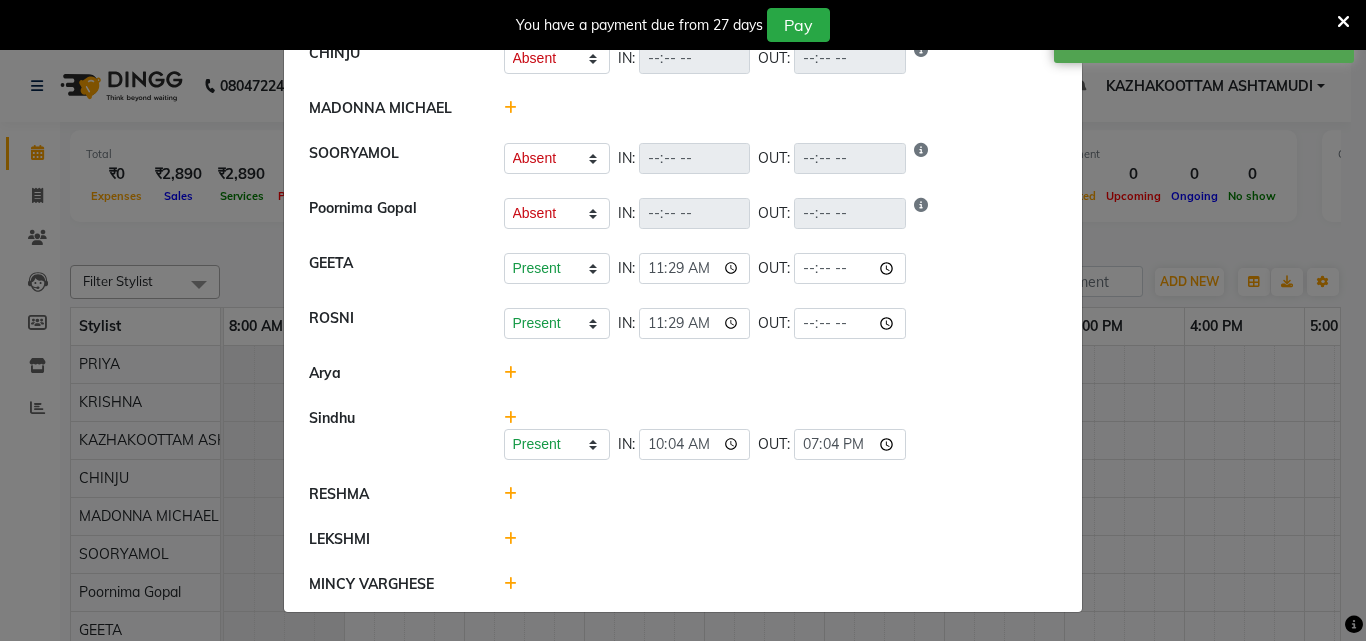 click 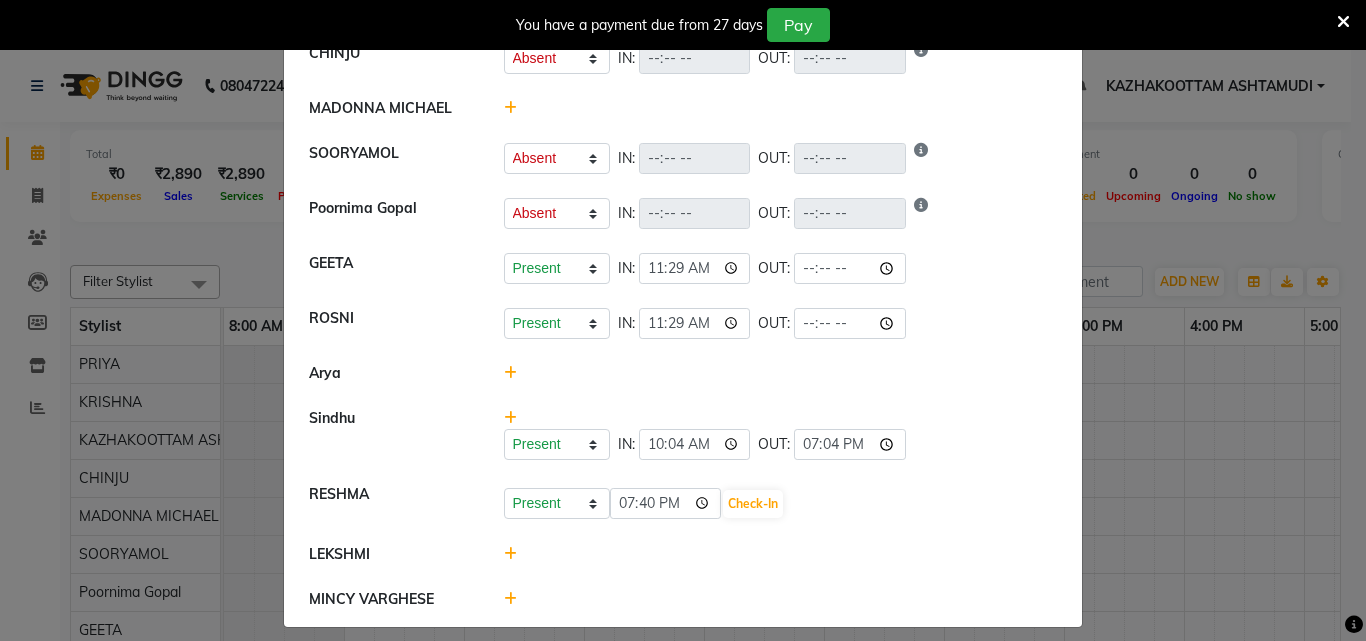 scroll, scrollTop: 310, scrollLeft: 0, axis: vertical 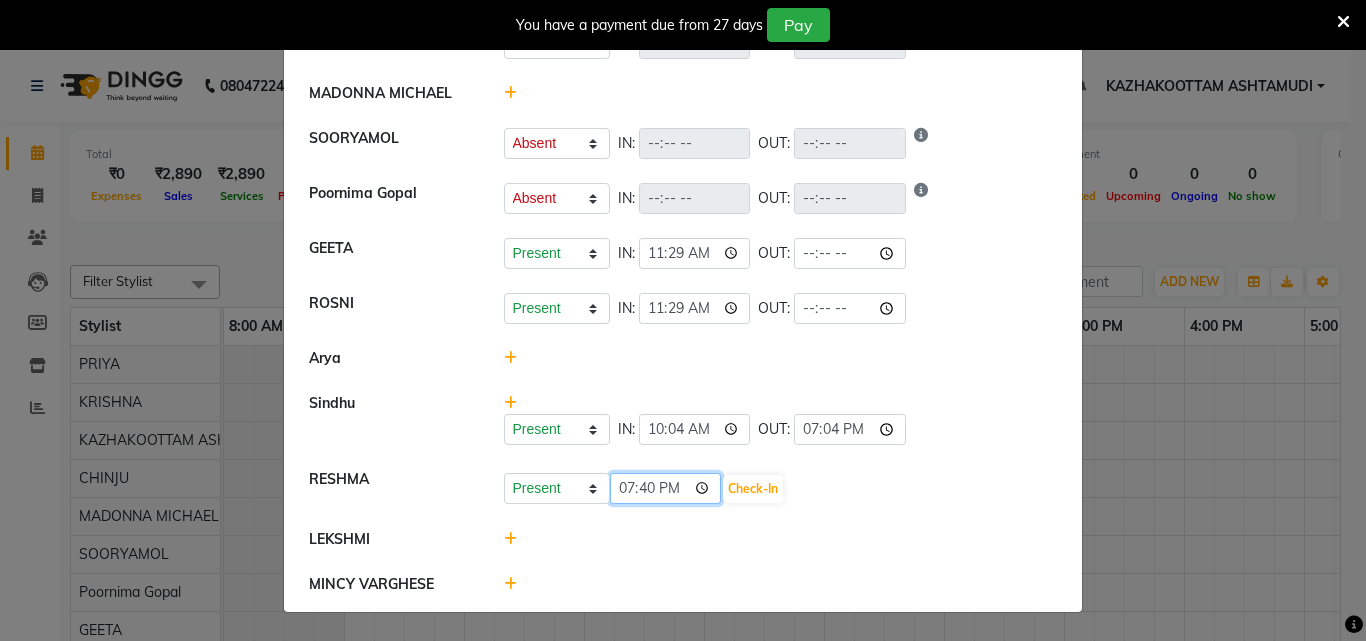 click on "19:40" 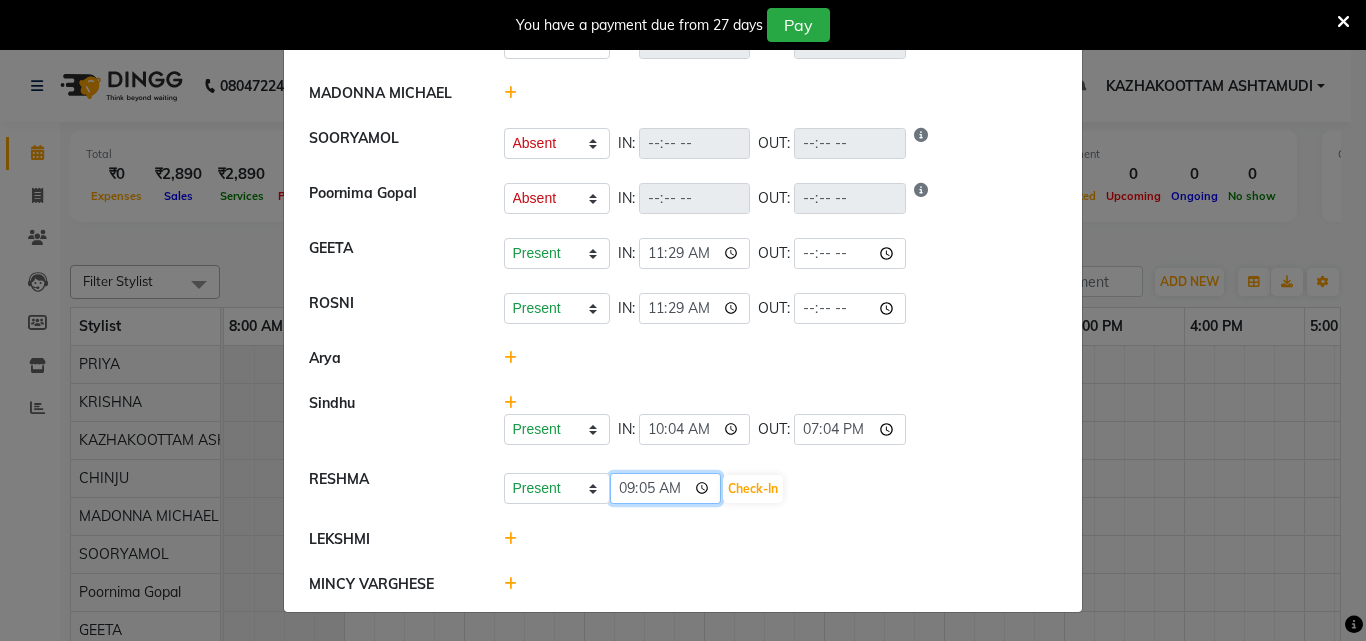 type on "09:50" 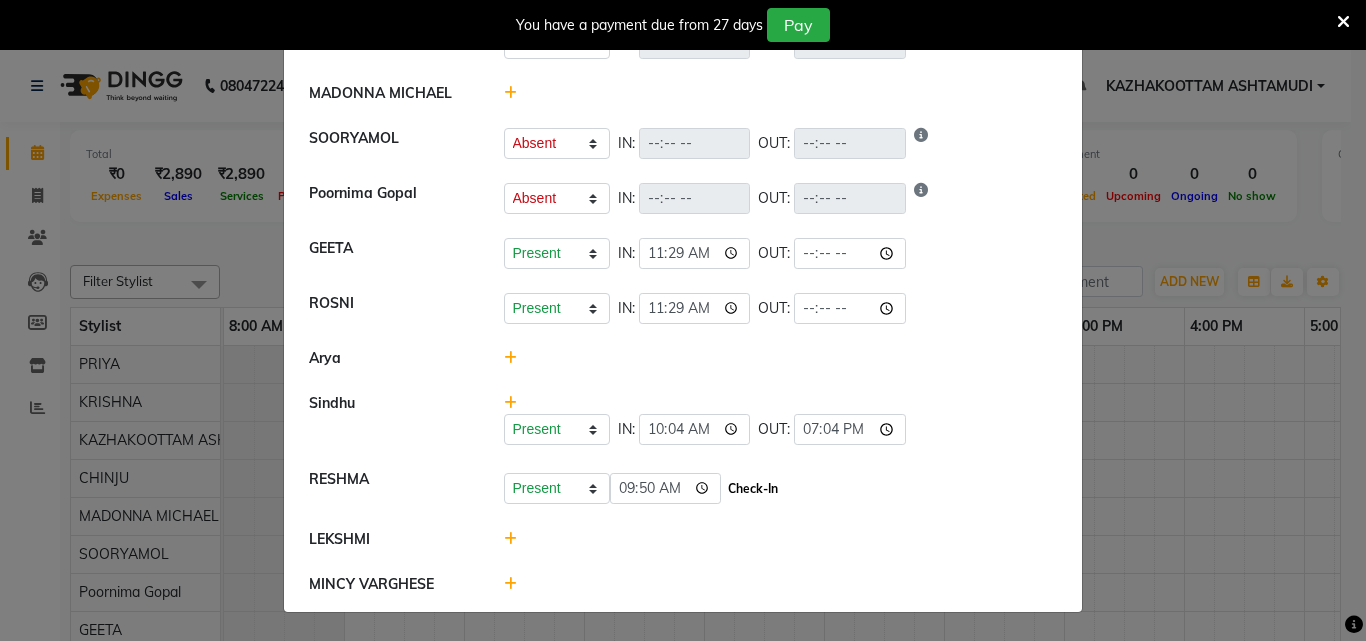 click on "Check-In" 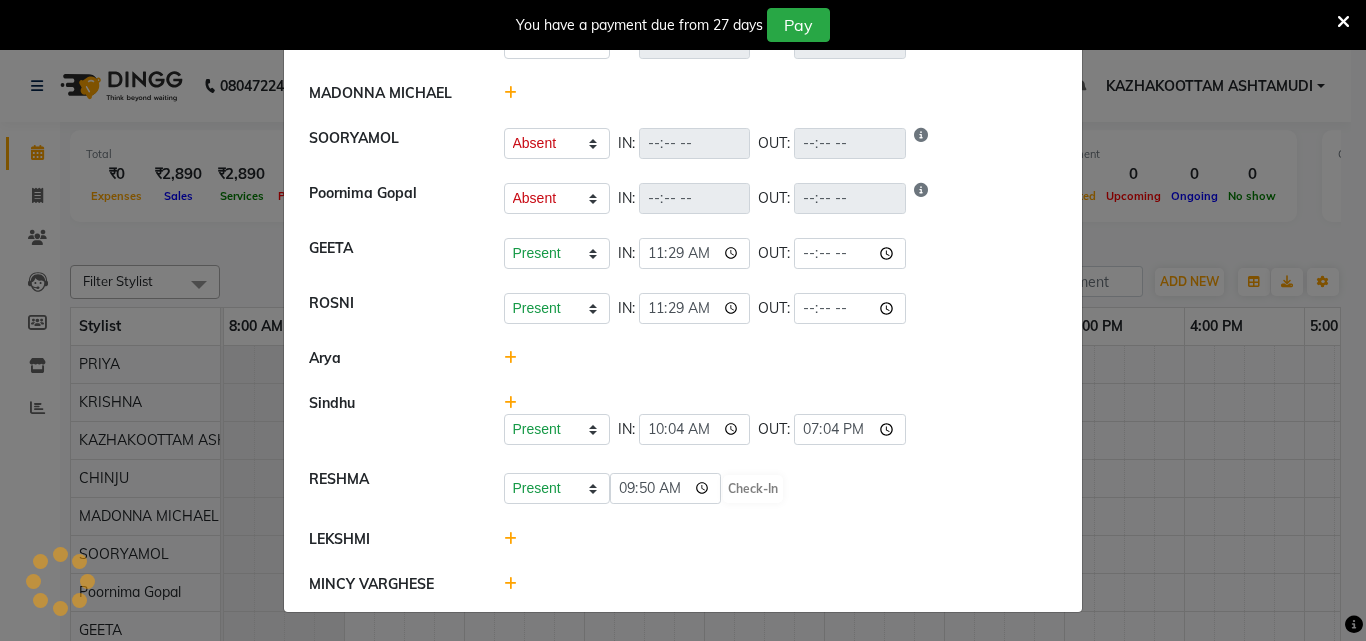 select on "W" 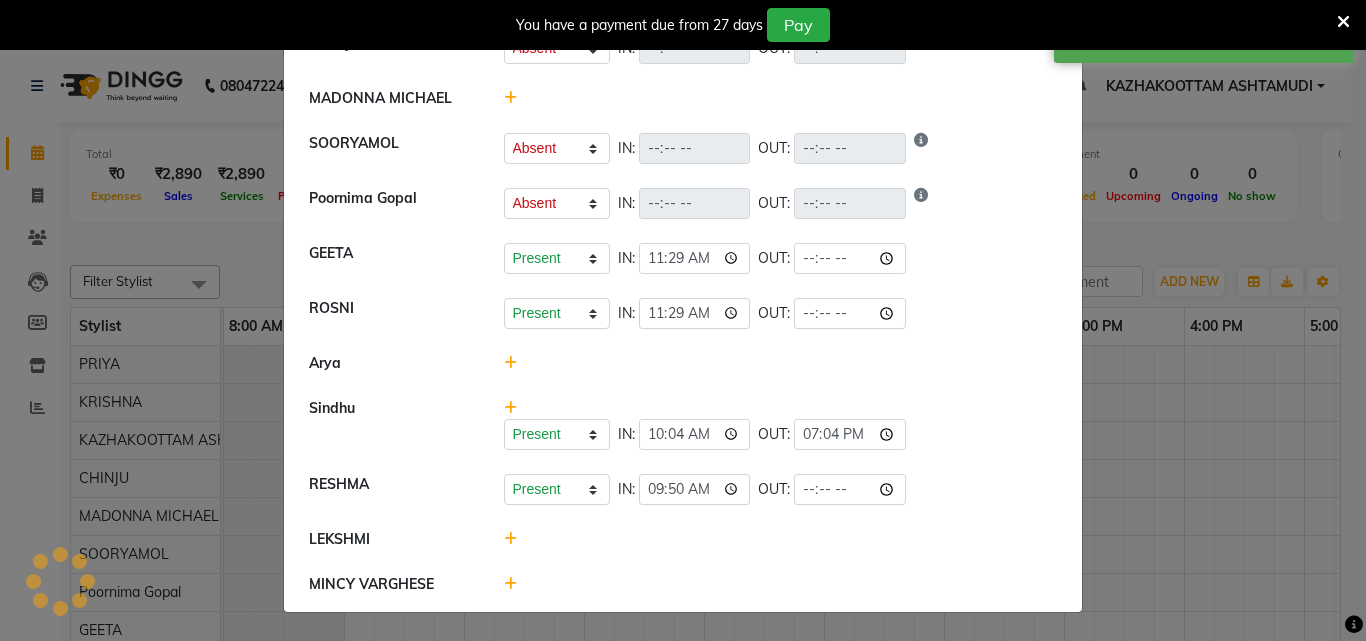 scroll, scrollTop: 305, scrollLeft: 0, axis: vertical 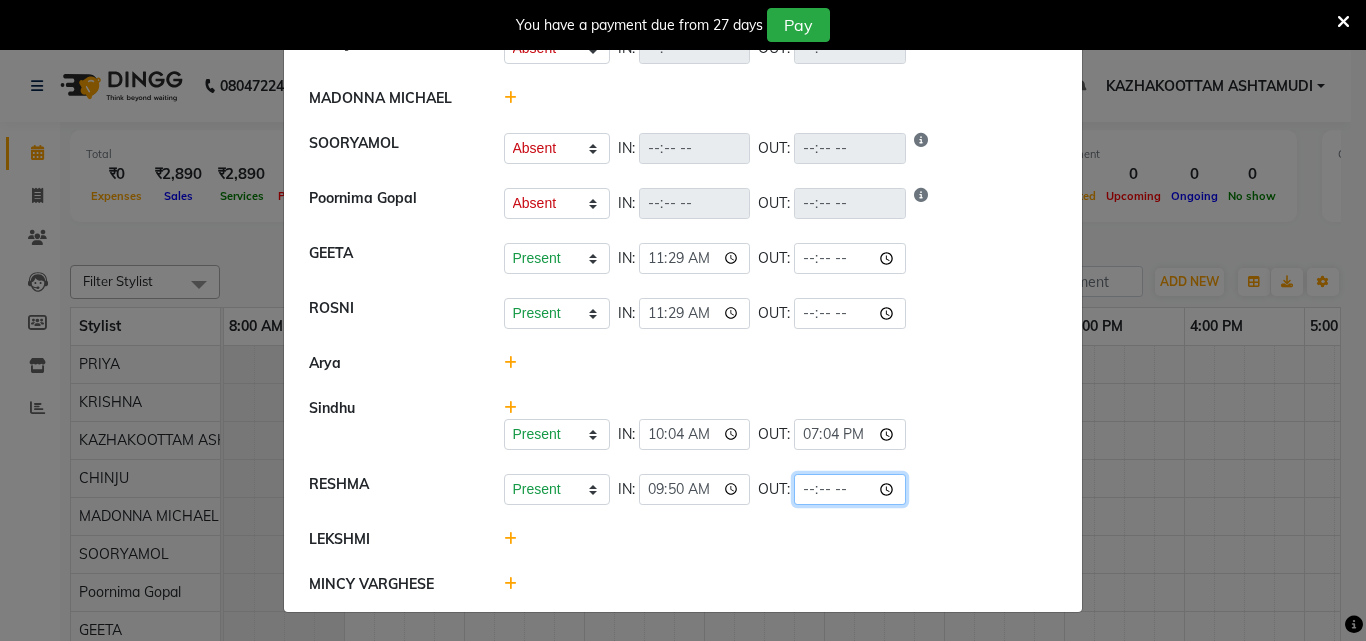 click 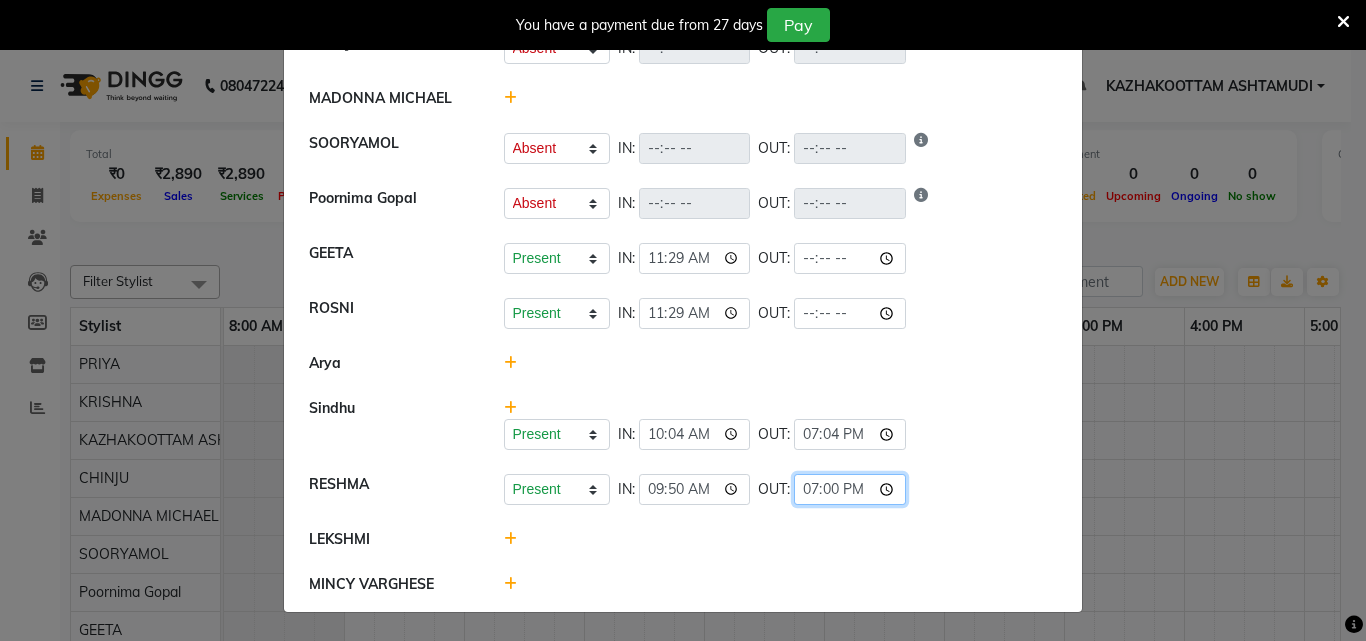 type on "19:01" 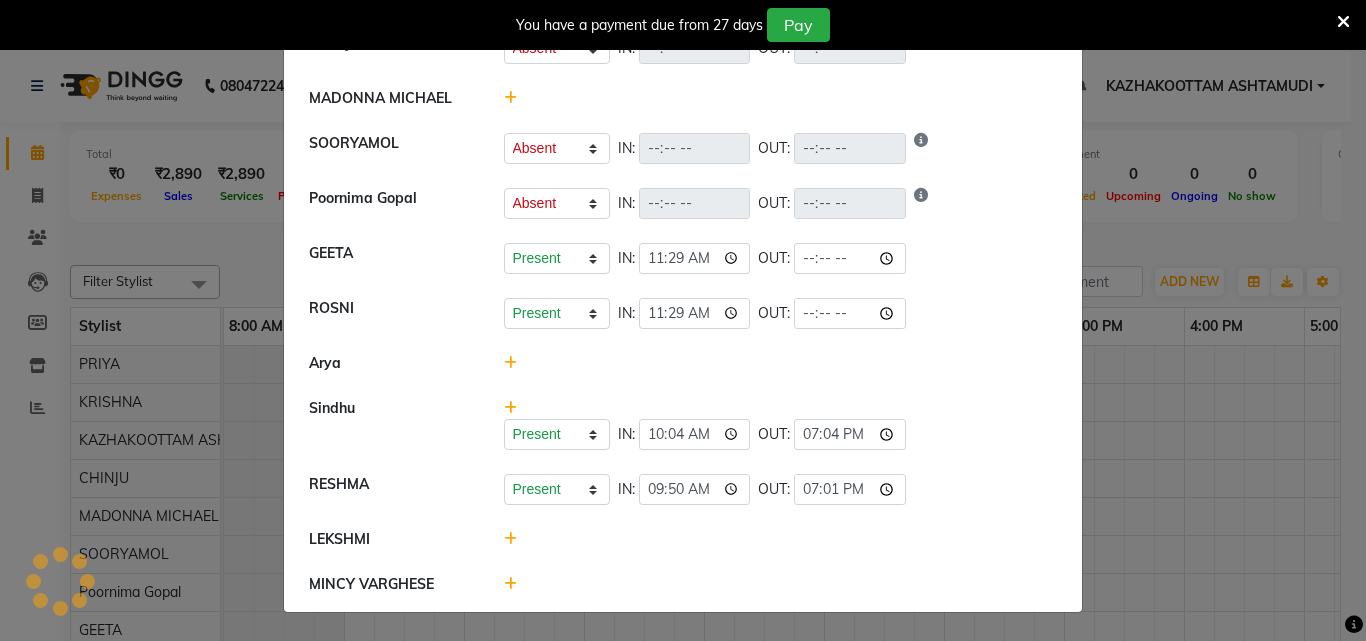 click on "LEKSHMI" 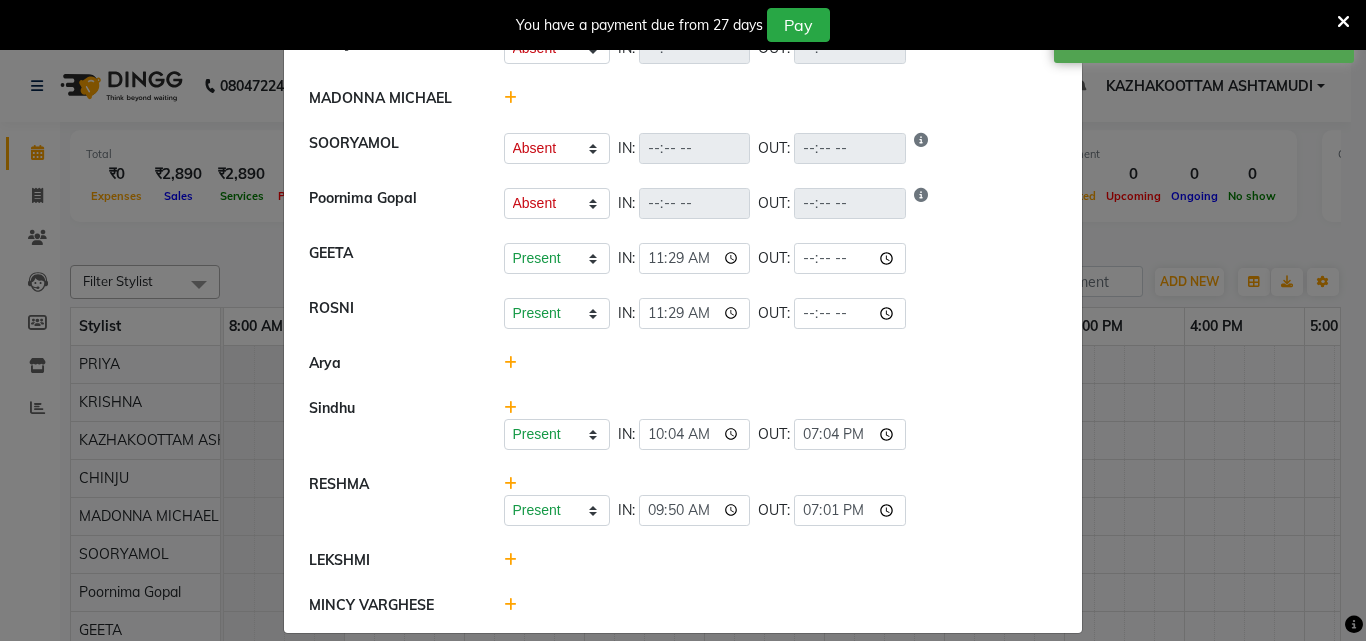 scroll, scrollTop: 326, scrollLeft: 0, axis: vertical 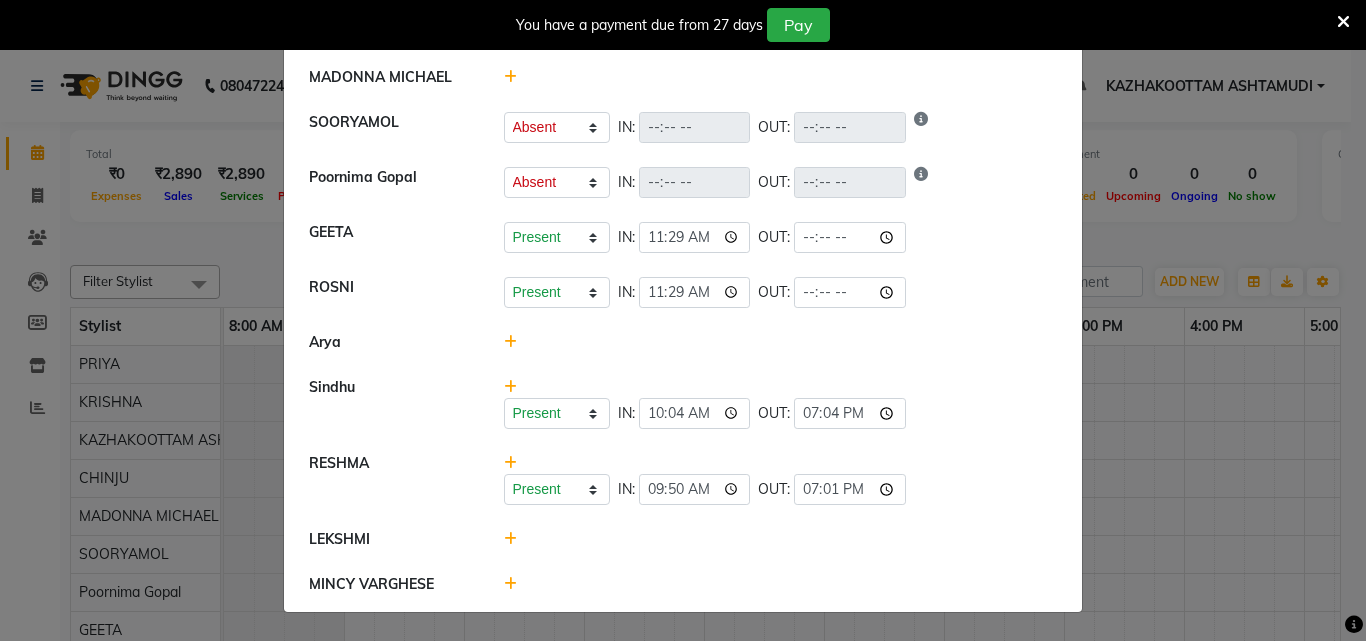 click 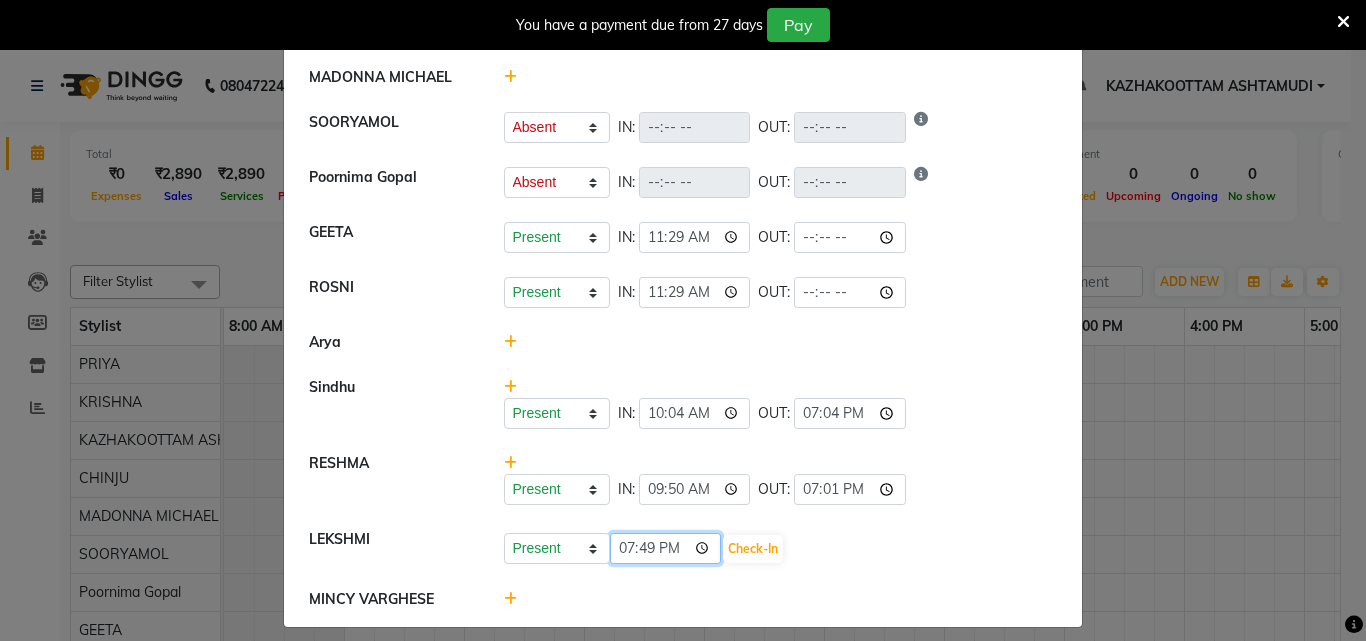 click on "19:49" 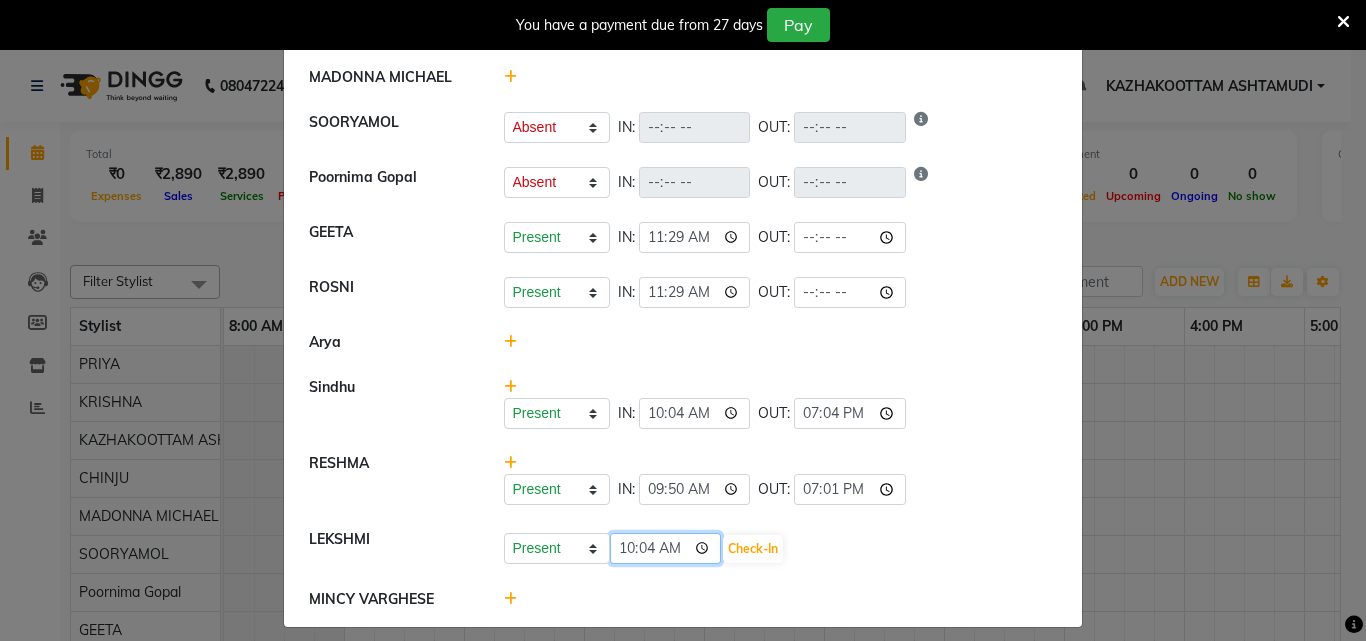 type on "10:40" 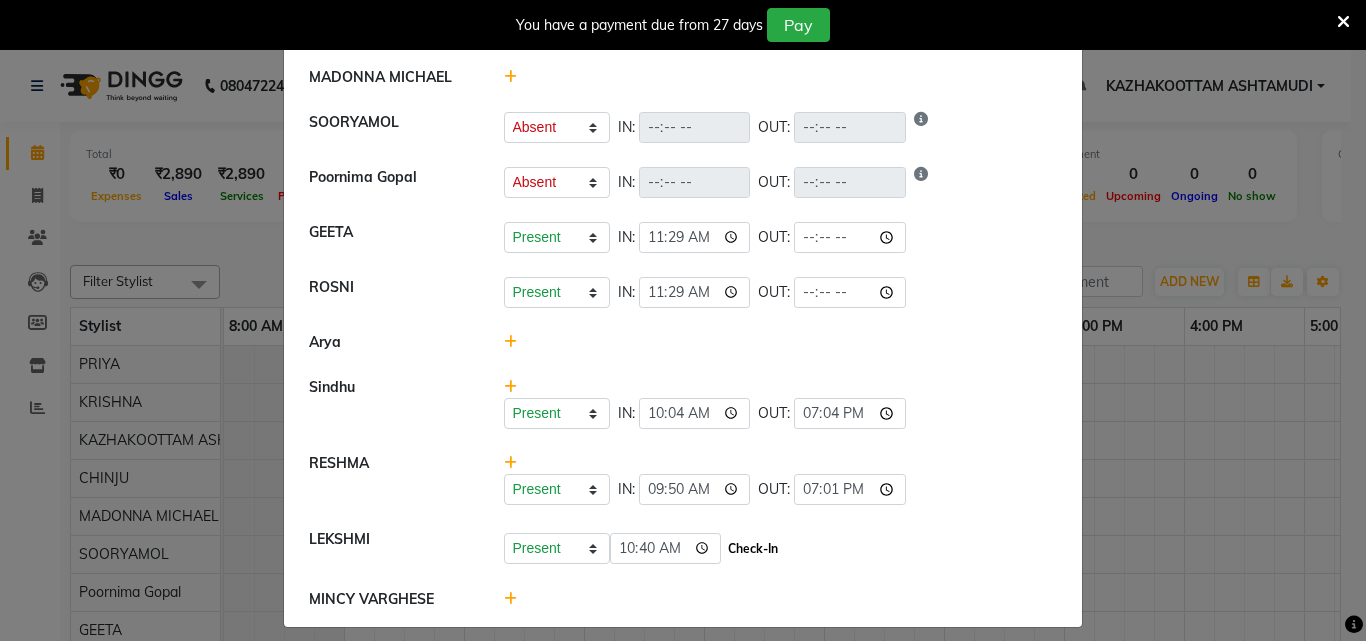 click on "Check-In" 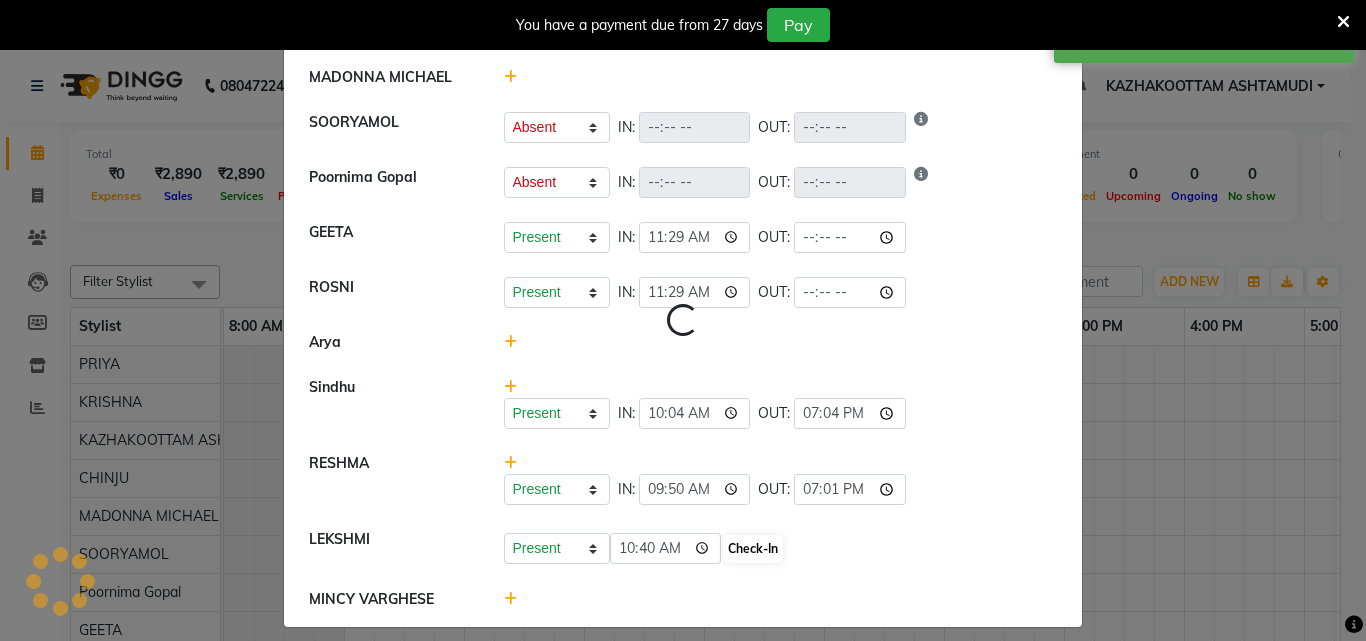 select on "W" 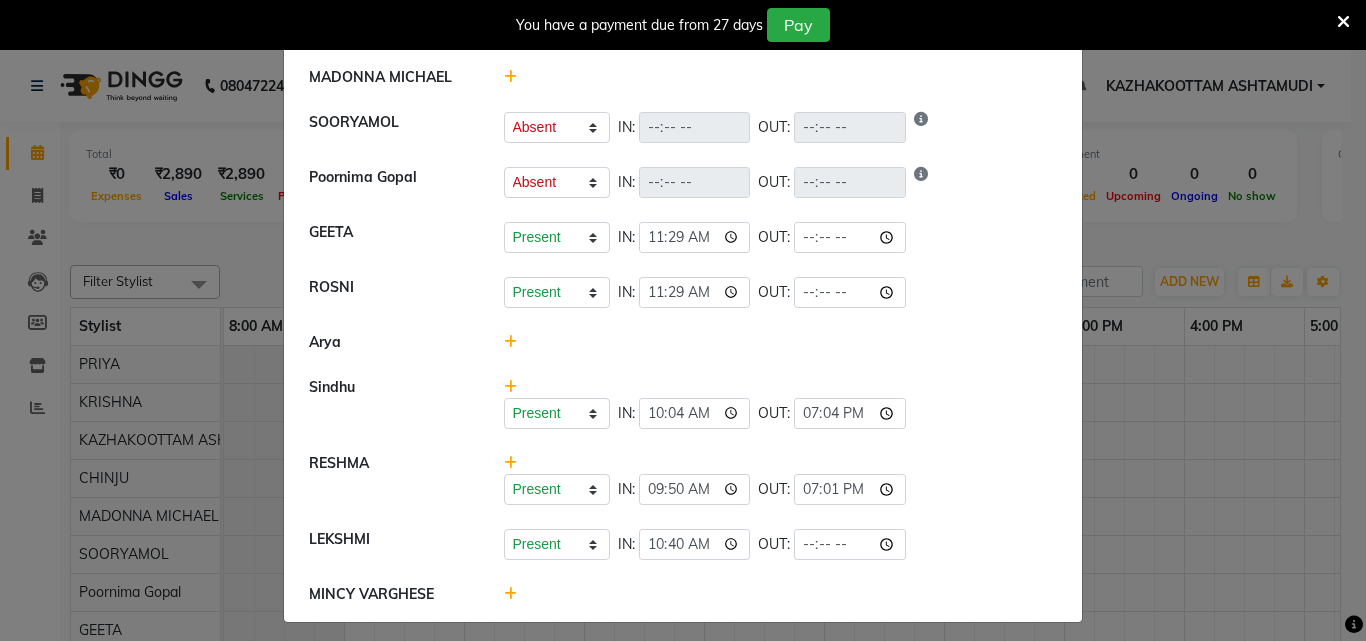click 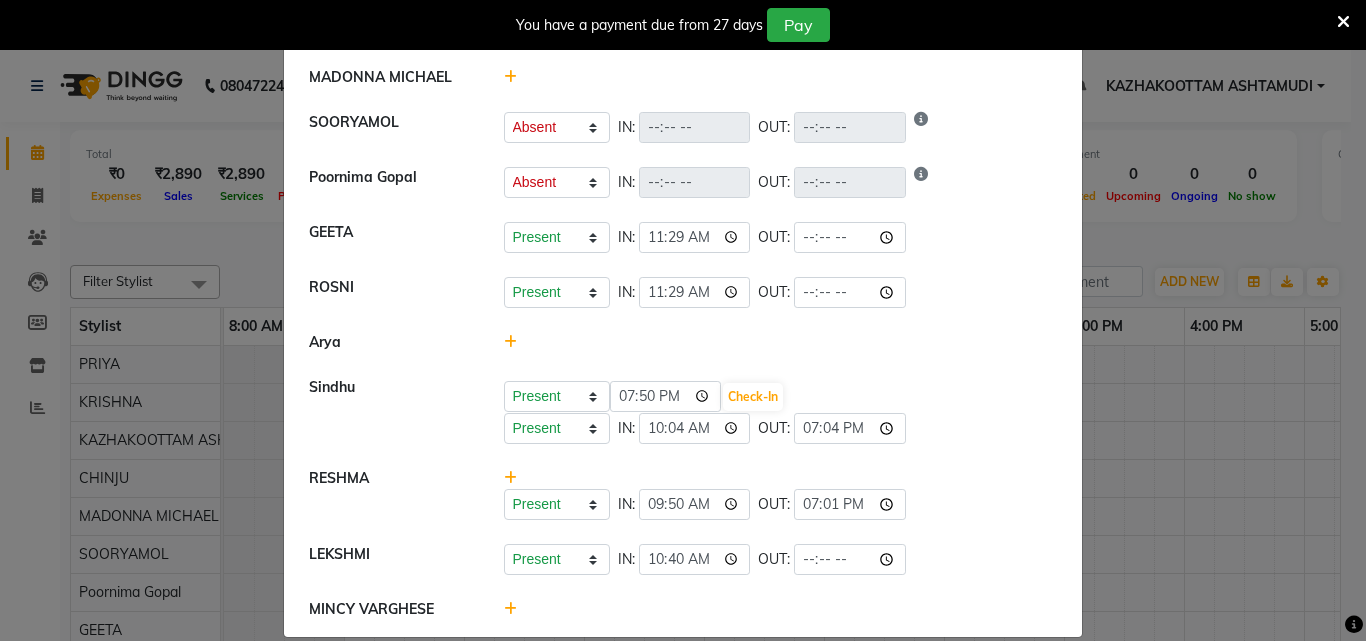 click on "Present   Absent   Late   Half Day   Weekly Off  IN:  10:04 OUT:  19:04" 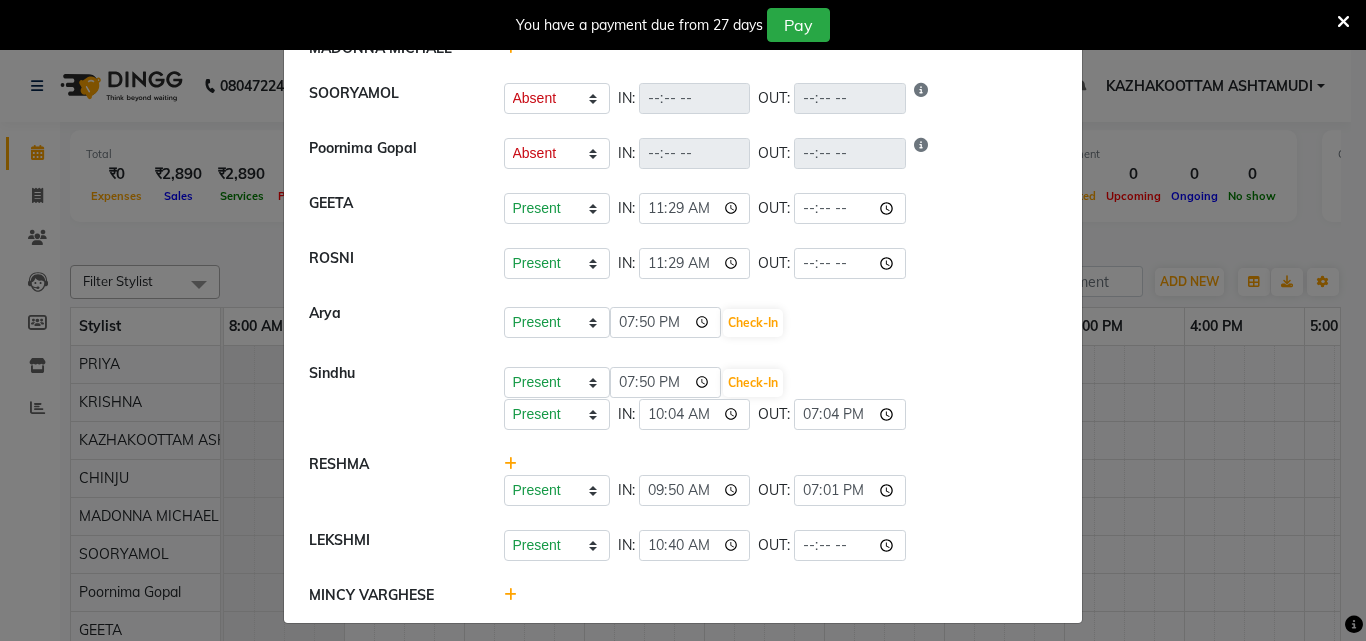 scroll, scrollTop: 366, scrollLeft: 0, axis: vertical 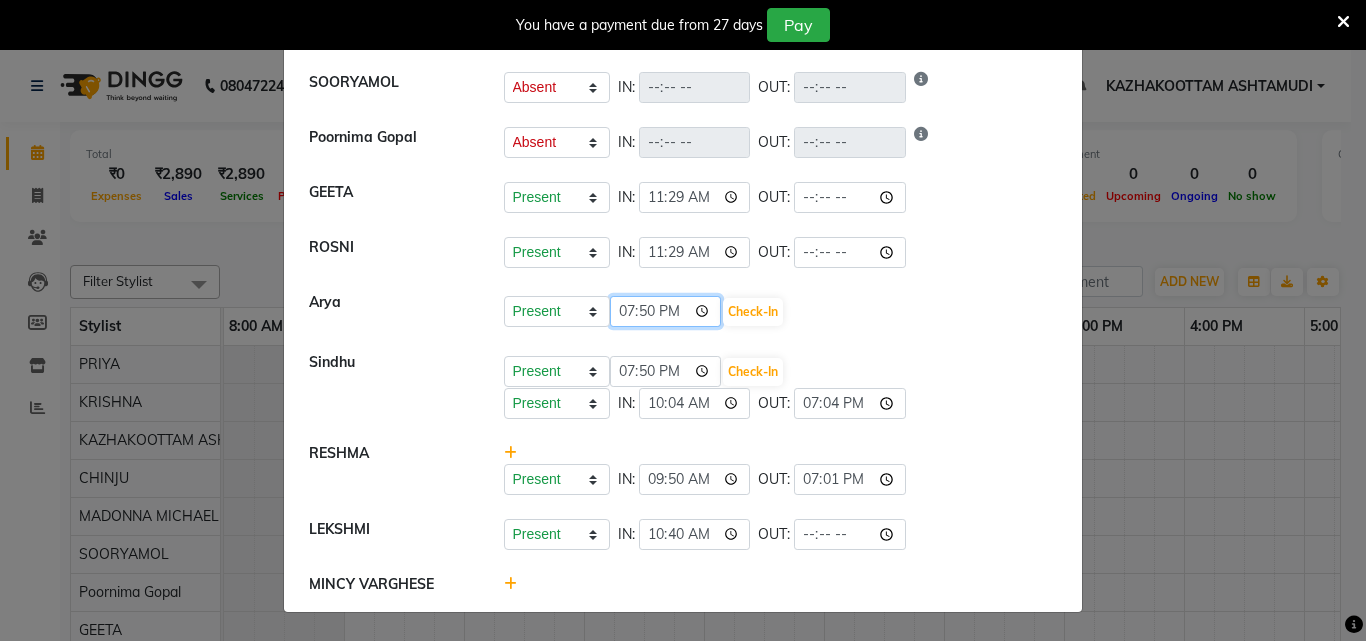 click on "19:50" 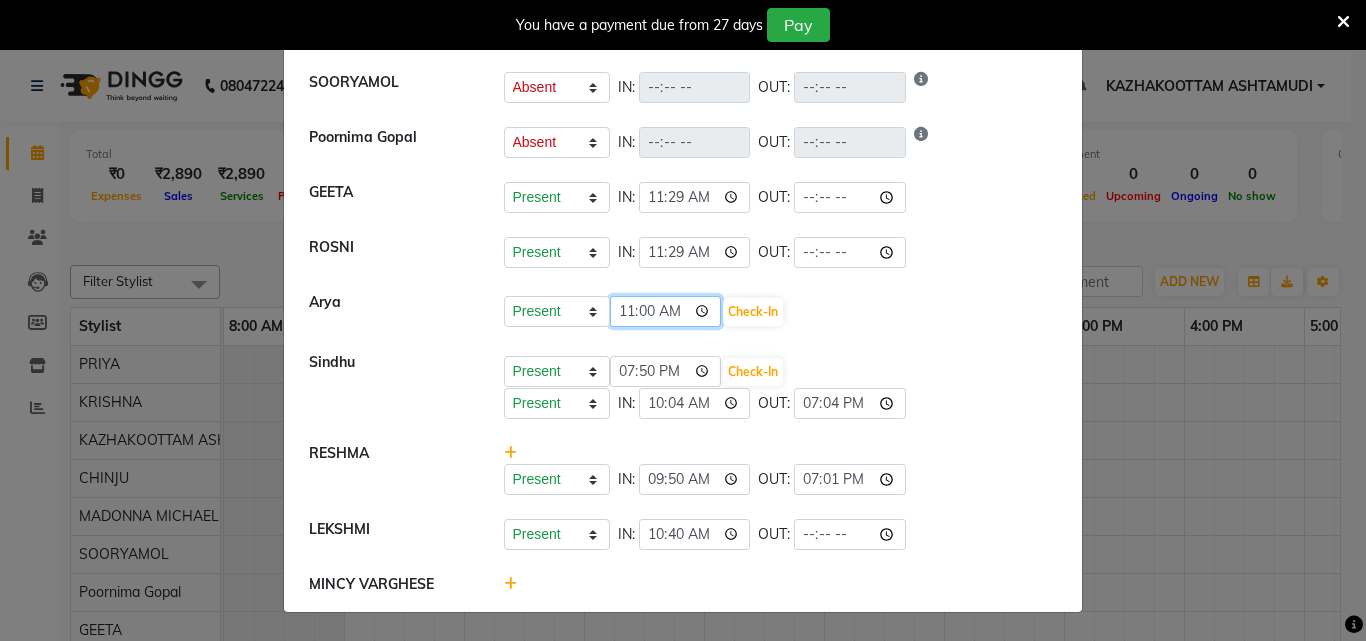 type on "11:07" 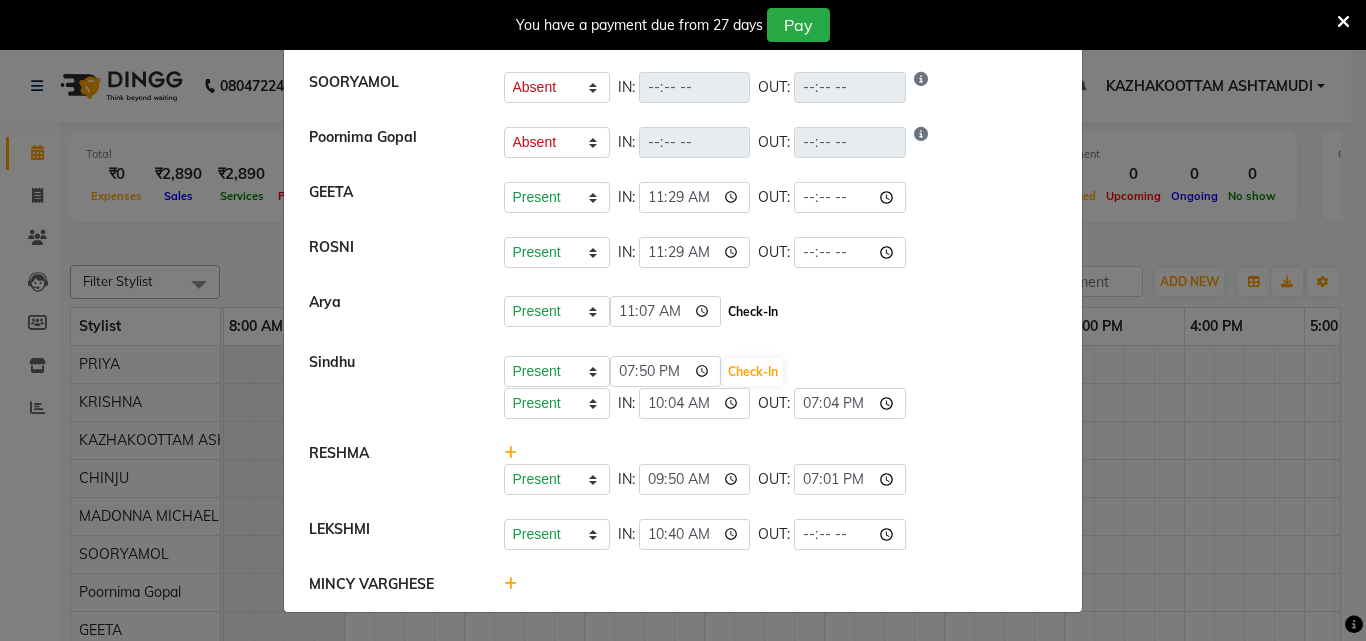 click on "Check-In" 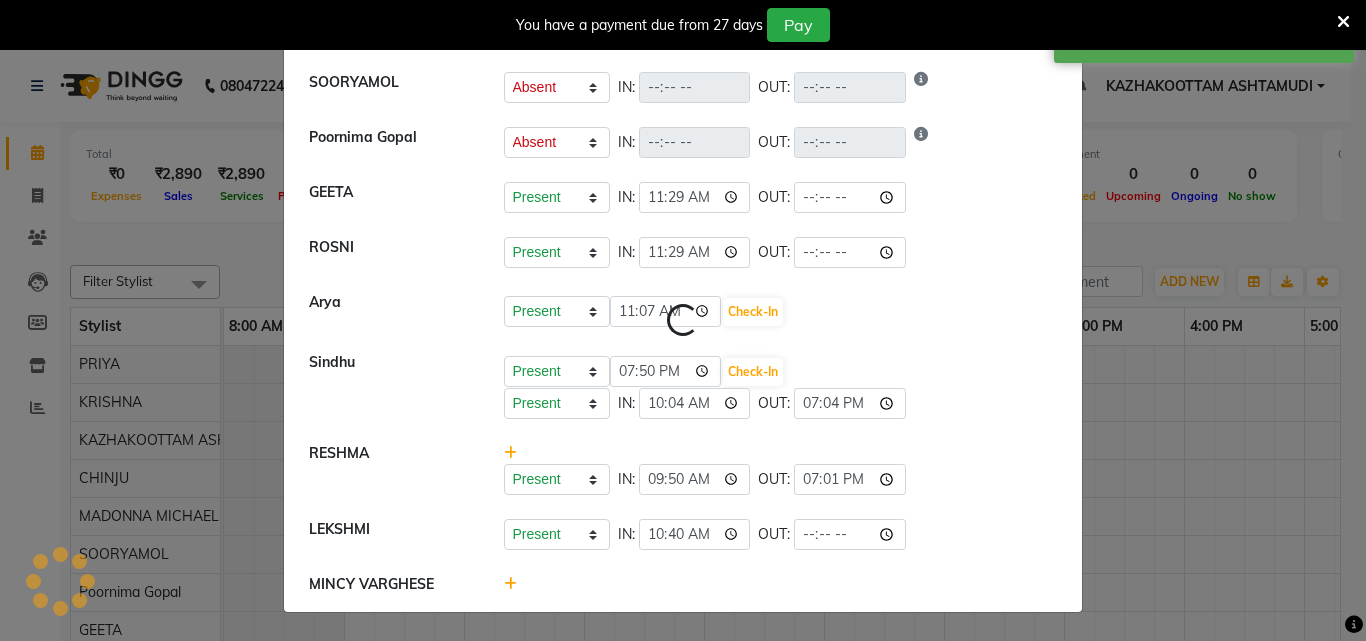 scroll, scrollTop: 346, scrollLeft: 0, axis: vertical 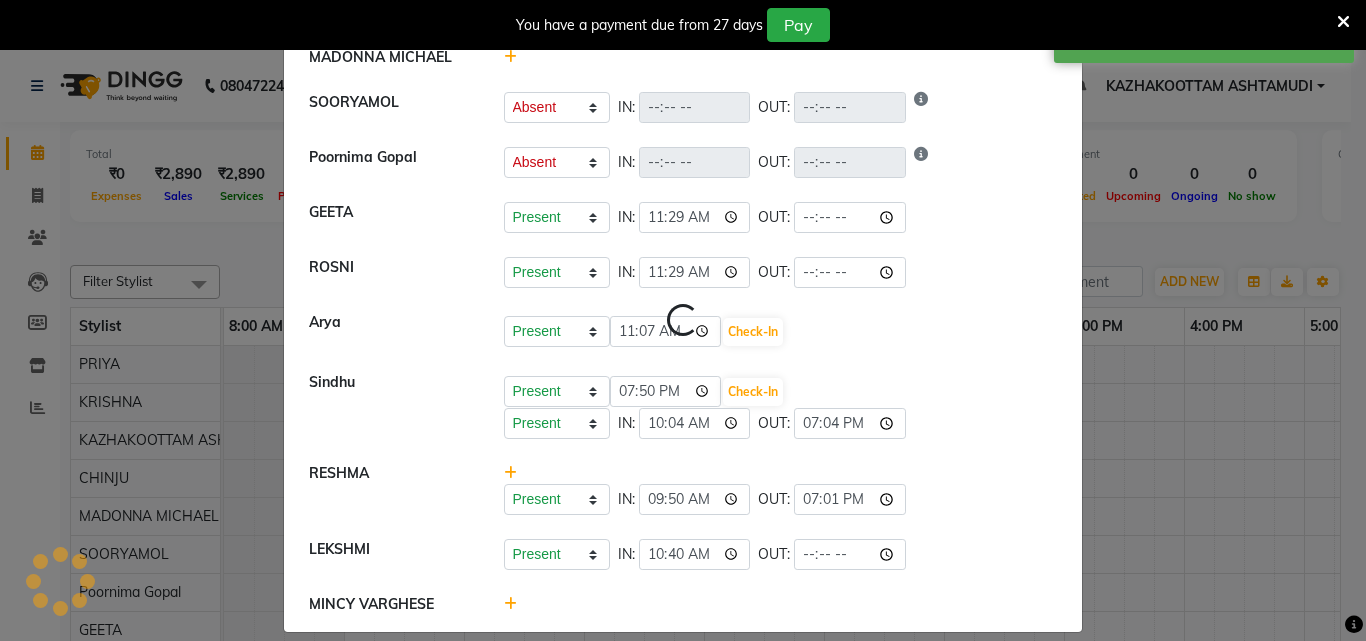 select on "W" 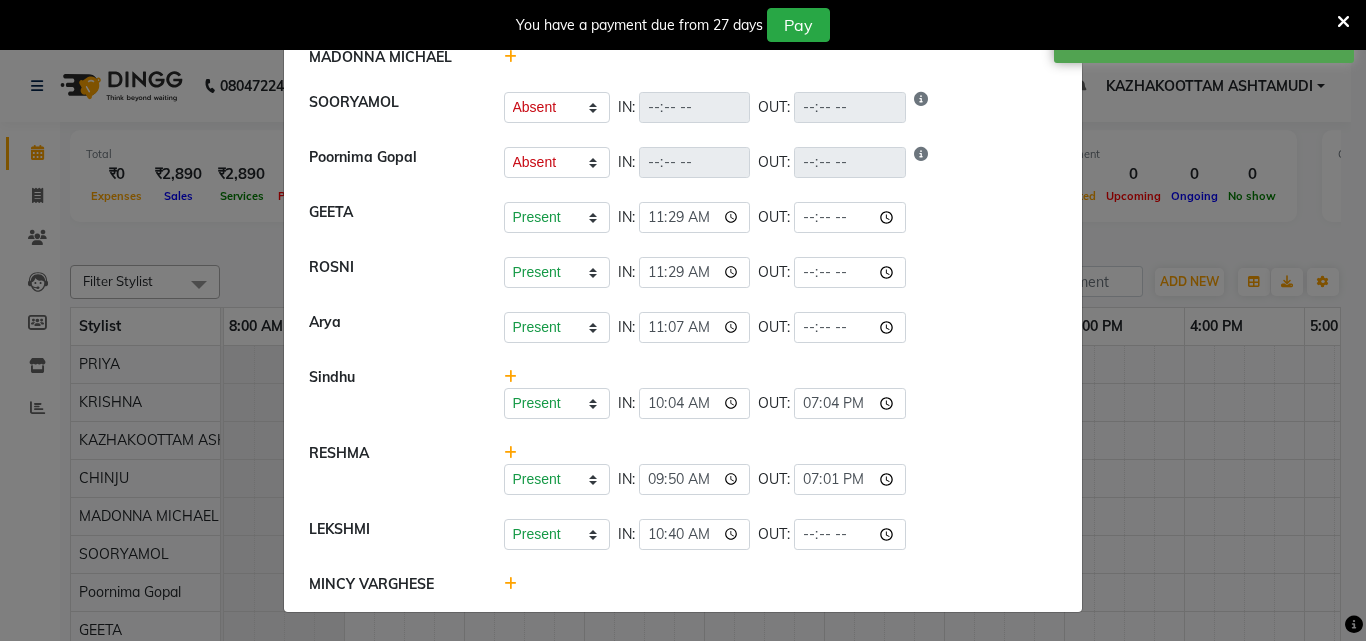 click 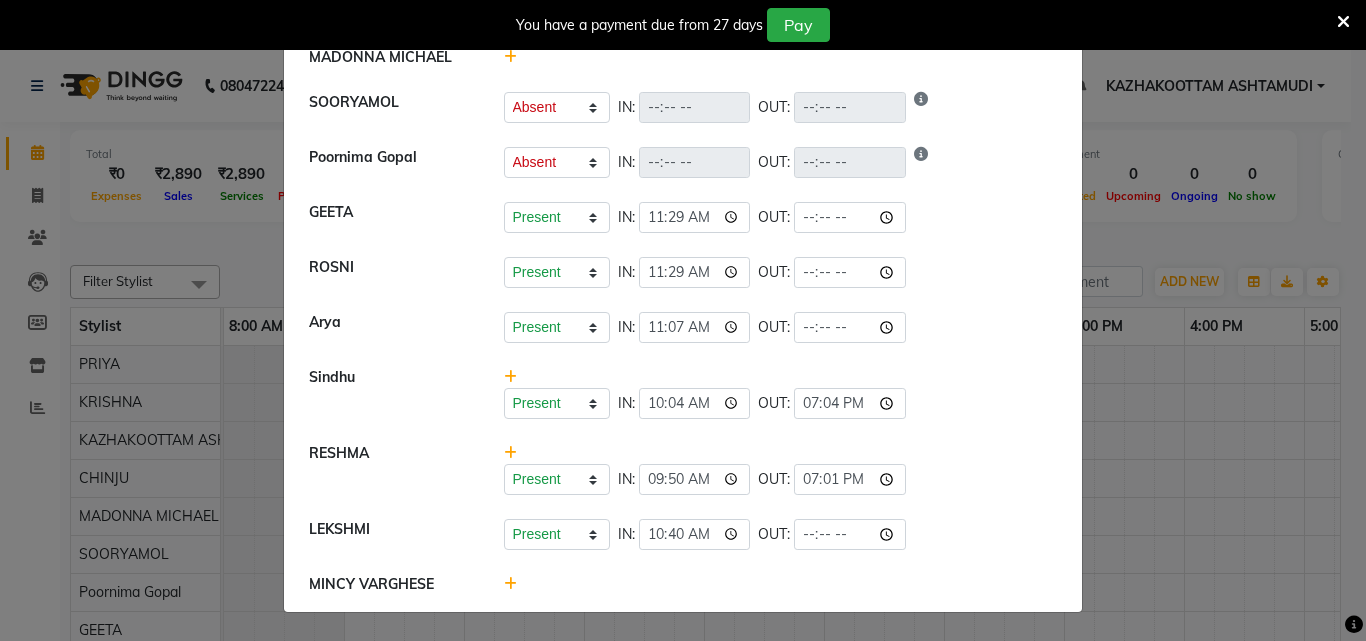 click 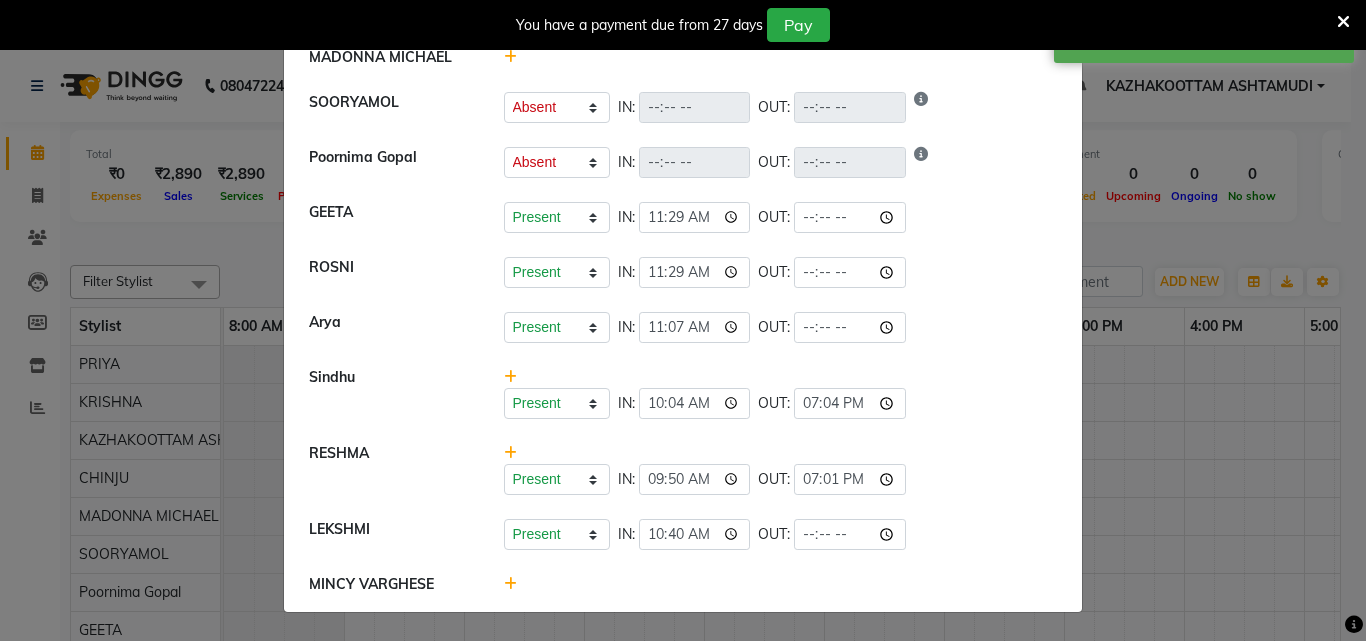 scroll, scrollTop: 361, scrollLeft: 0, axis: vertical 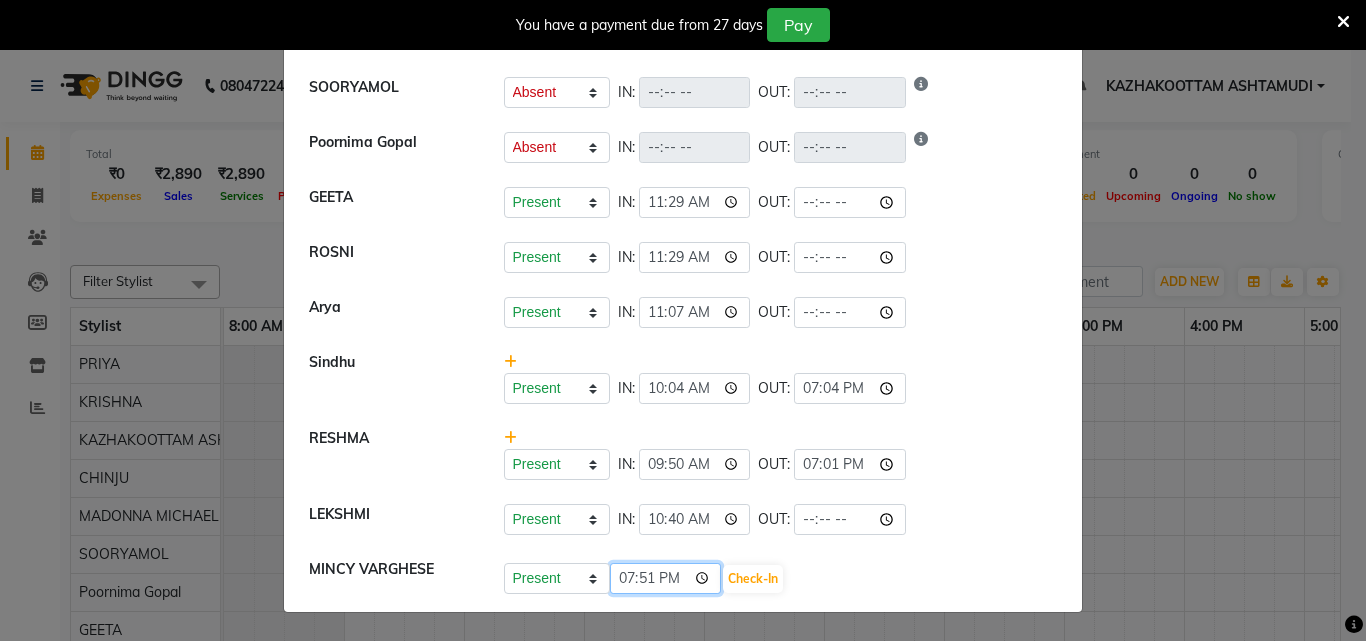 click on "19:51" 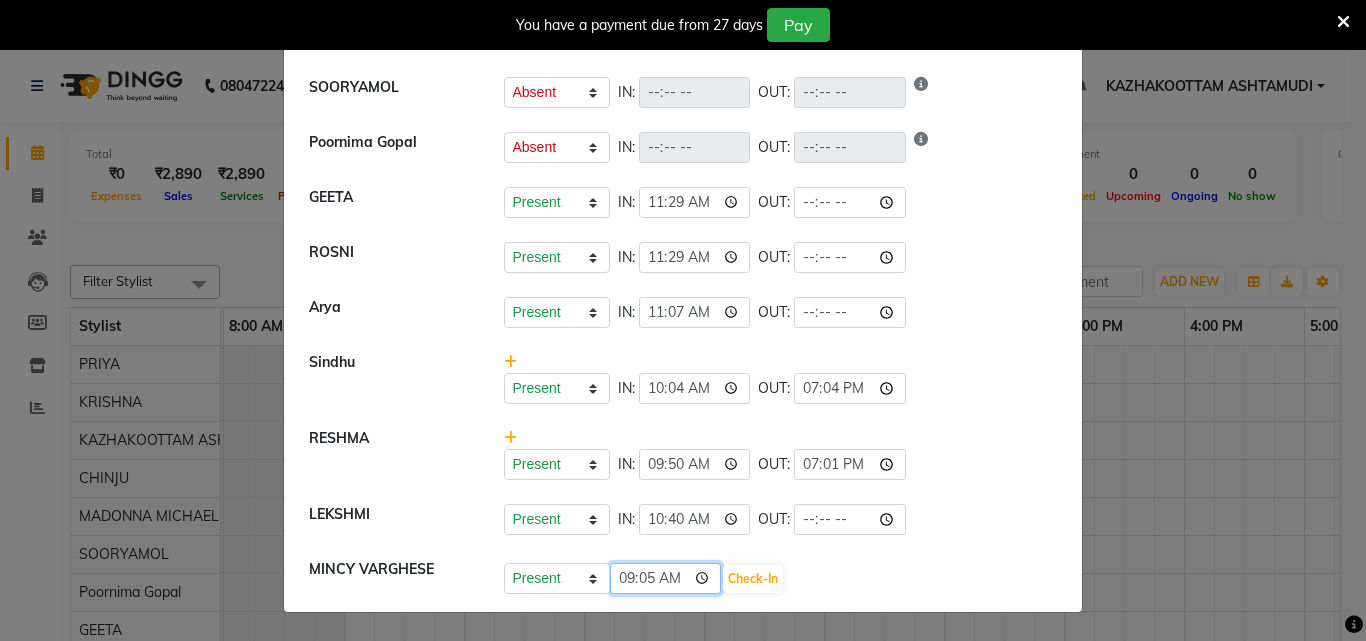 type on "09:54" 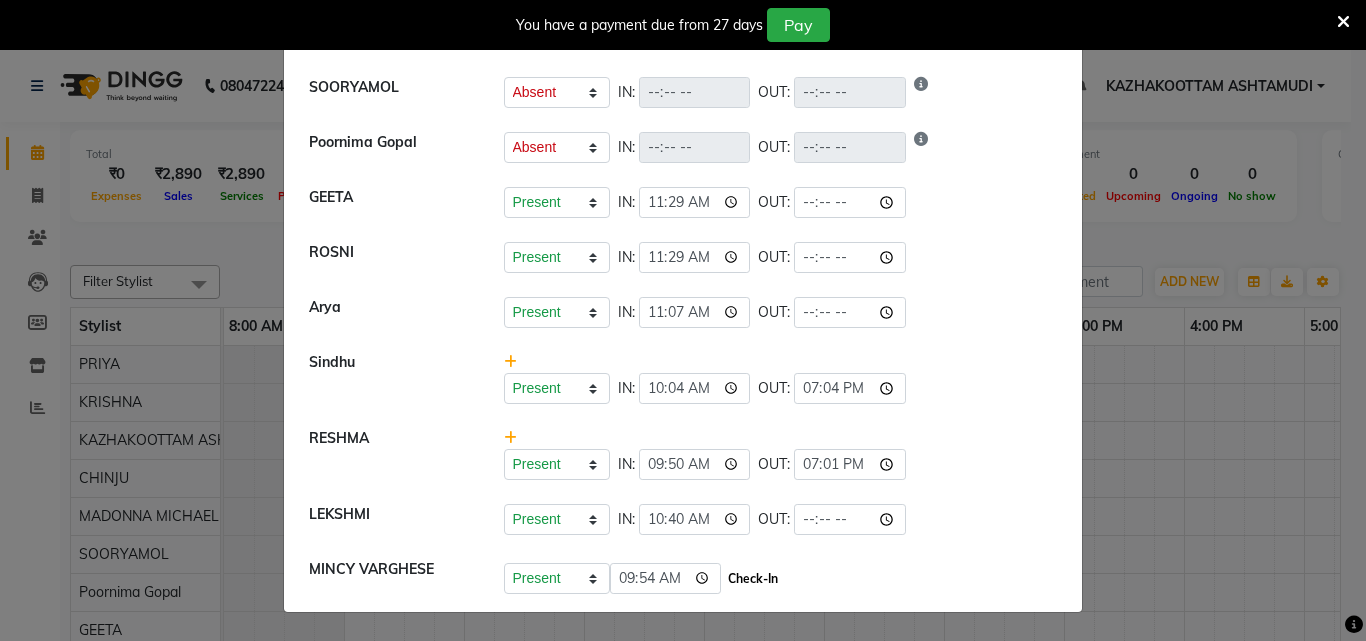 click on "Check-In" 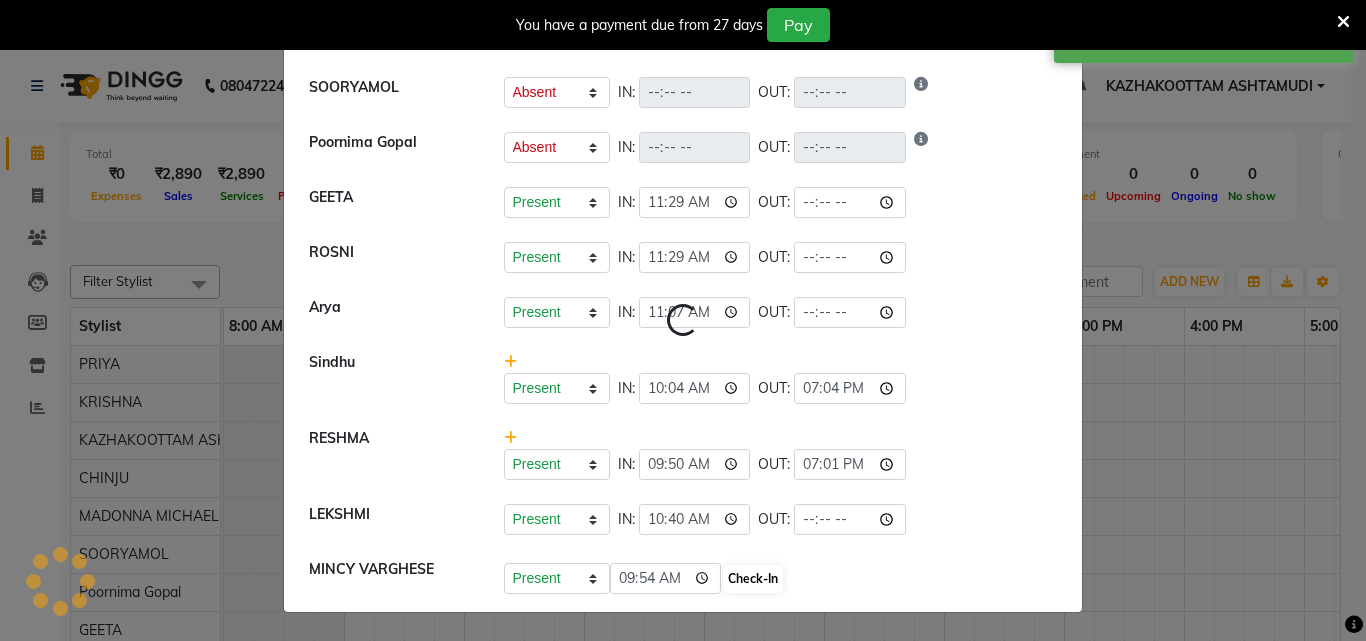 scroll, scrollTop: 356, scrollLeft: 0, axis: vertical 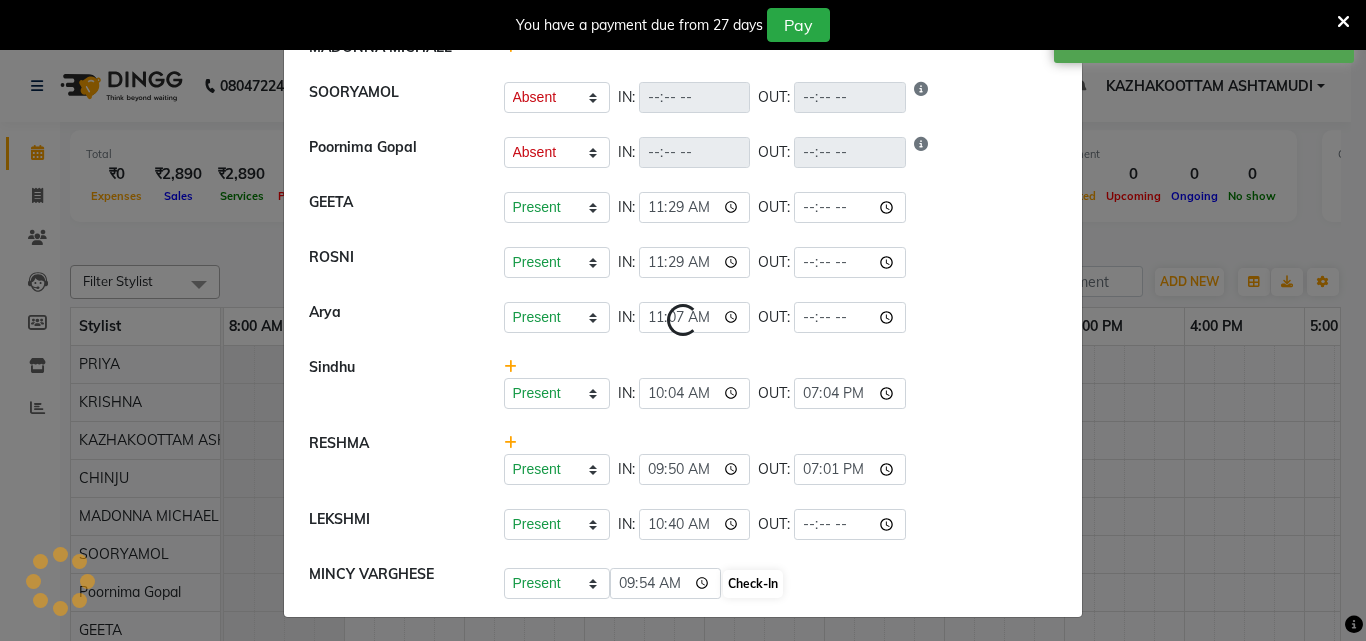 select on "W" 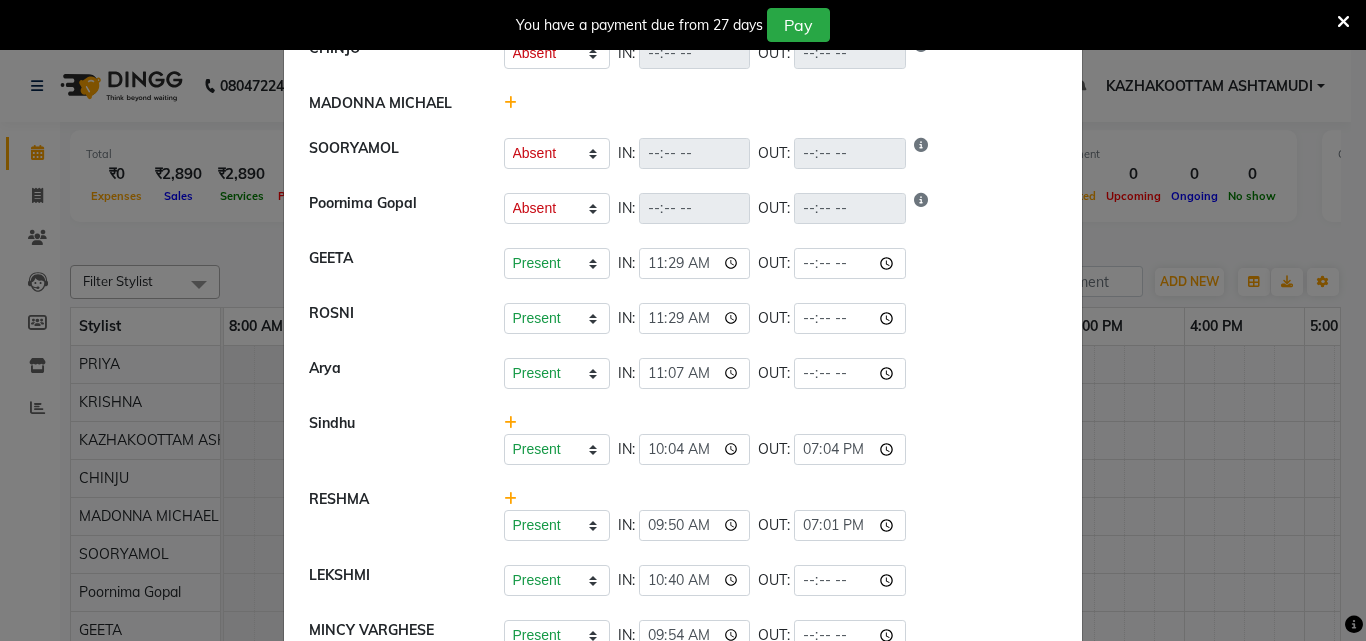 scroll, scrollTop: 356, scrollLeft: 0, axis: vertical 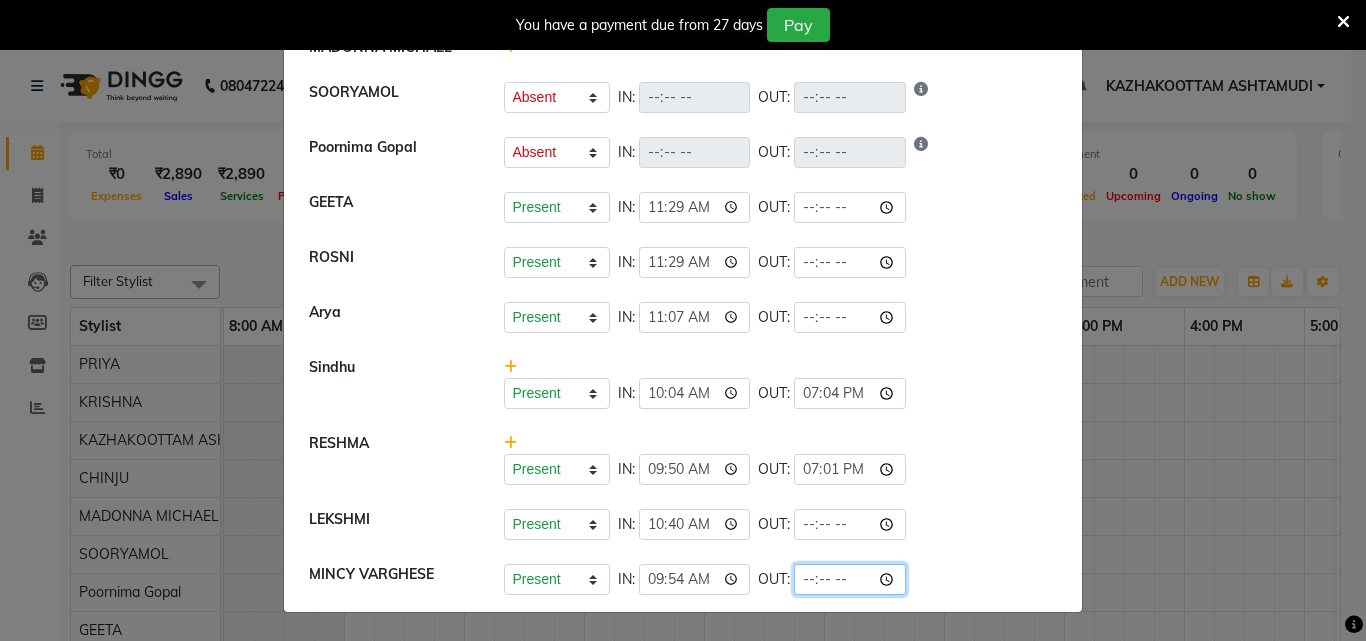 click 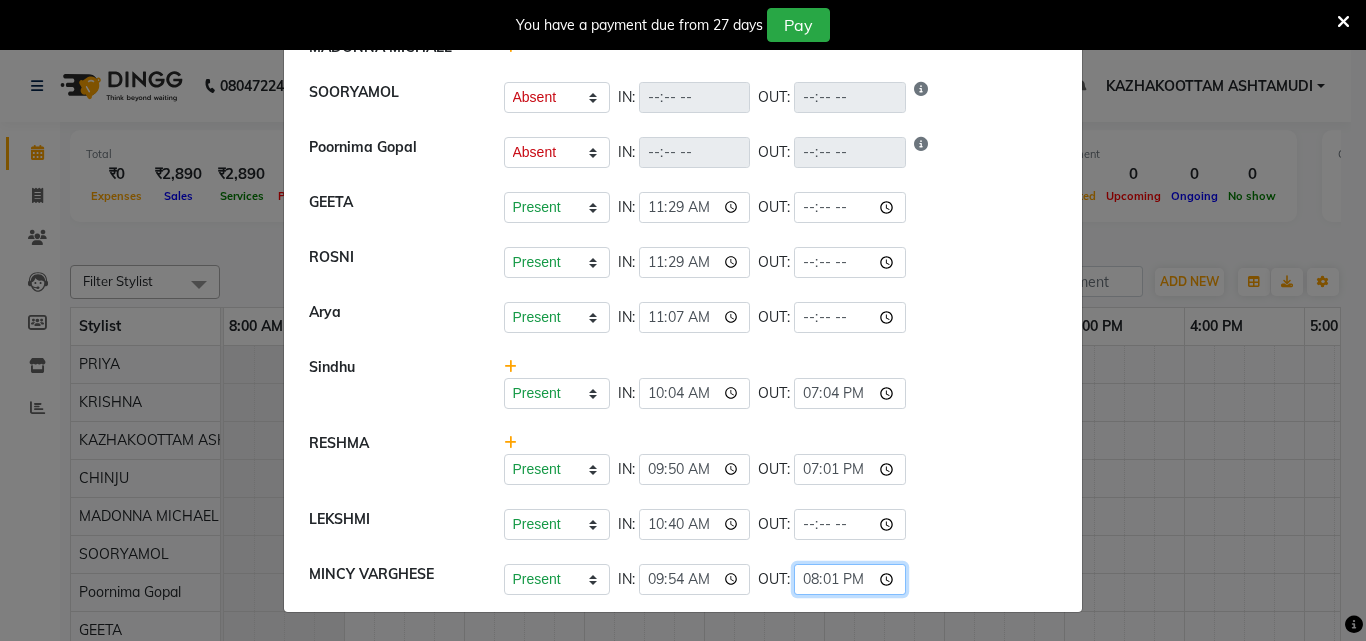 type on "20:18" 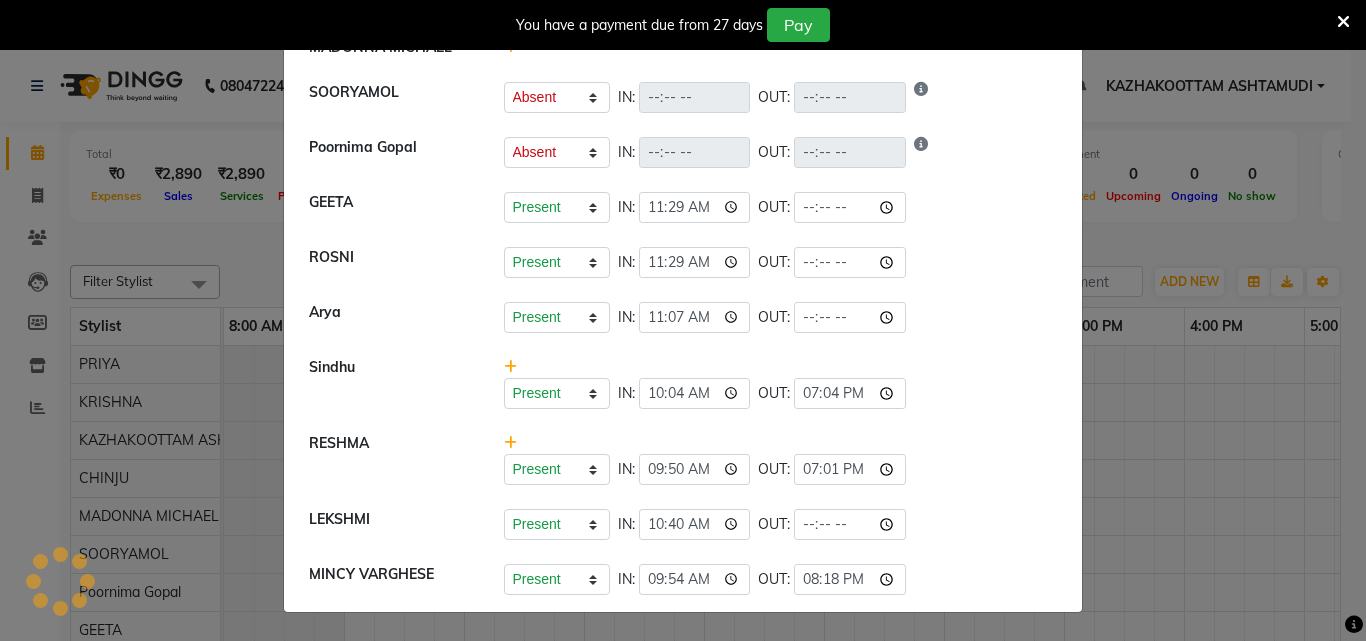 click on "Present   Absent   Late   Half Day   Weekly Off  IN:  09:50 OUT:  19:01" 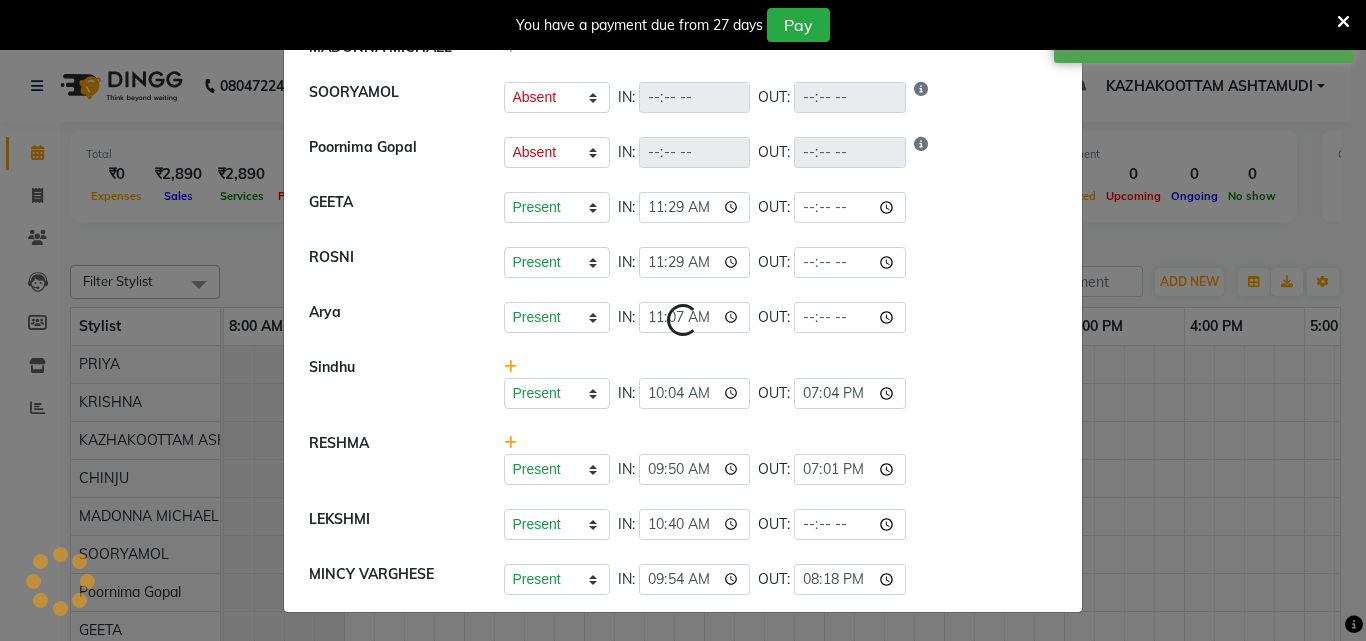 select on "W" 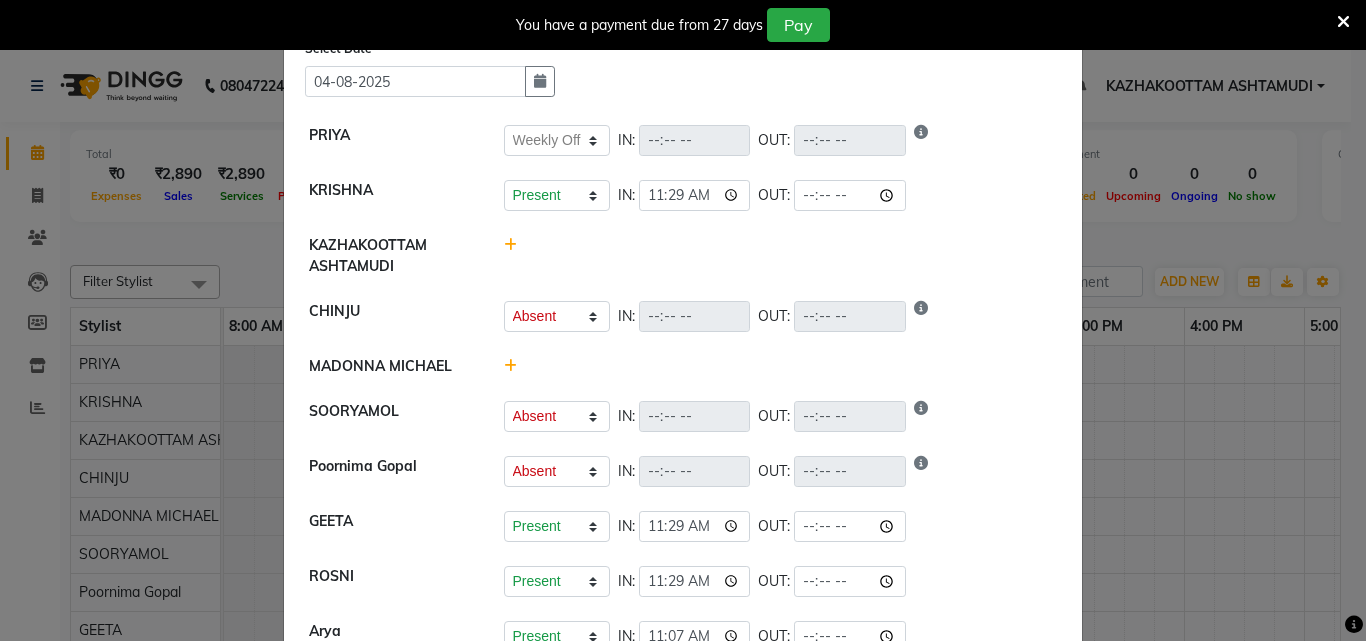 scroll, scrollTop: 0, scrollLeft: 0, axis: both 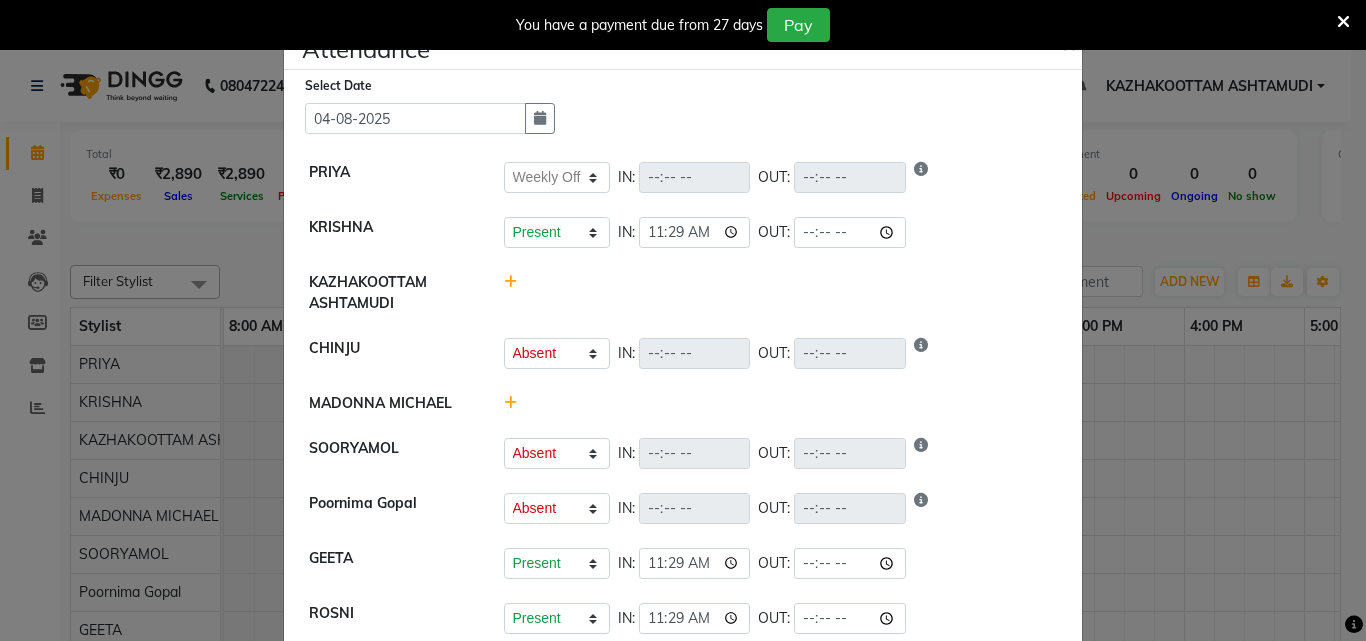 click on "You have a payment due from 27 days   Pay" at bounding box center (683, 25) 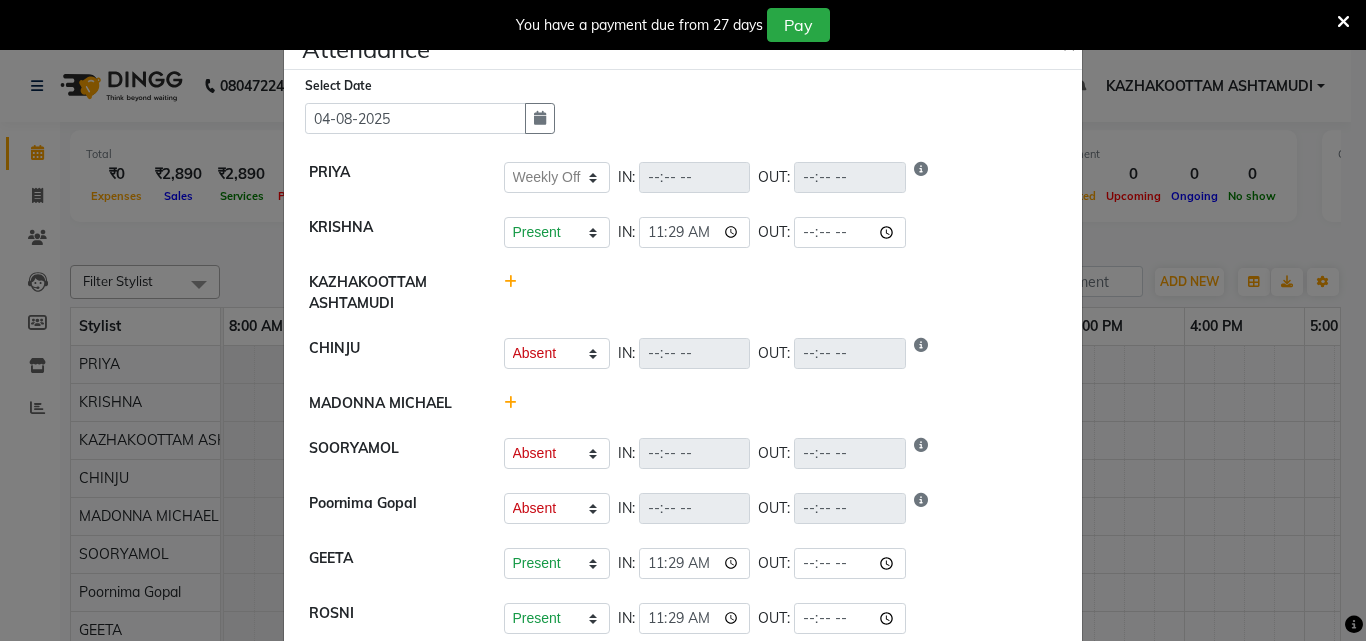 click on "×" 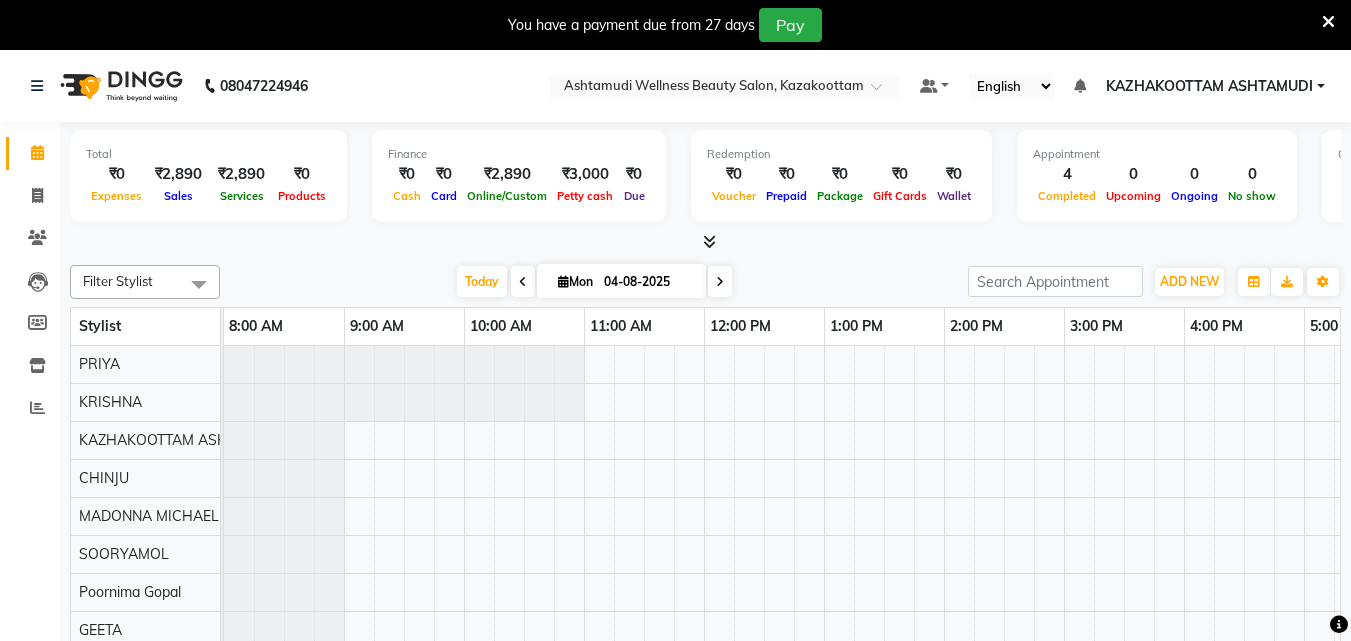click at bounding box center (1328, 22) 